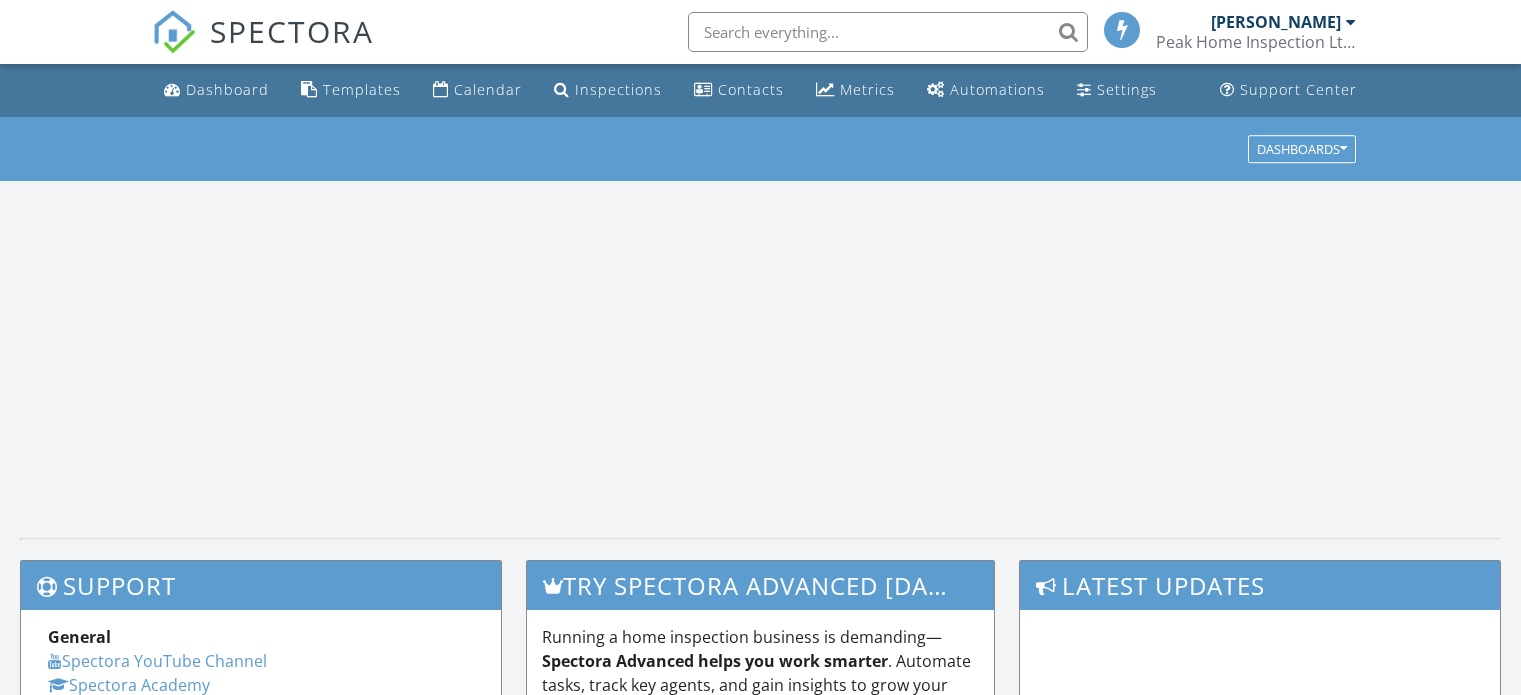 scroll, scrollTop: 0, scrollLeft: 0, axis: both 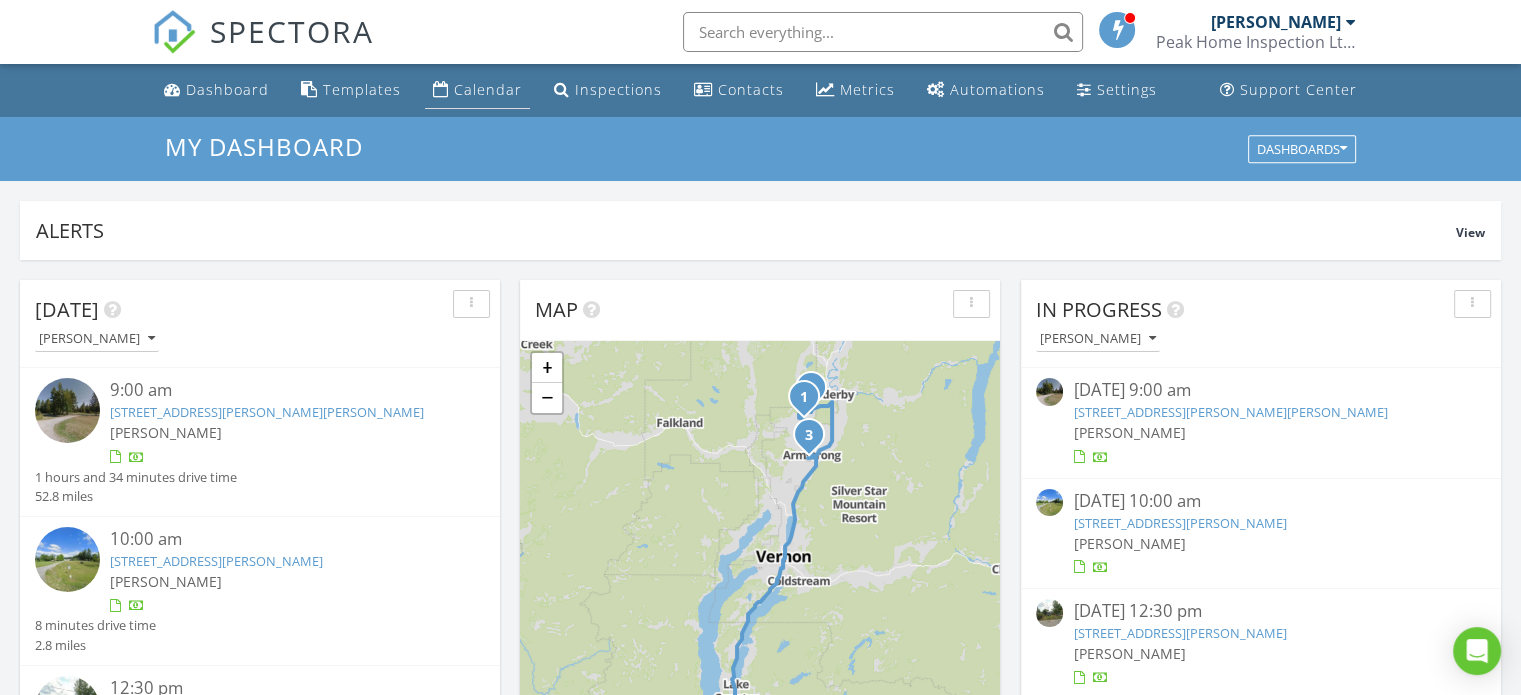 click on "Calendar" at bounding box center [488, 89] 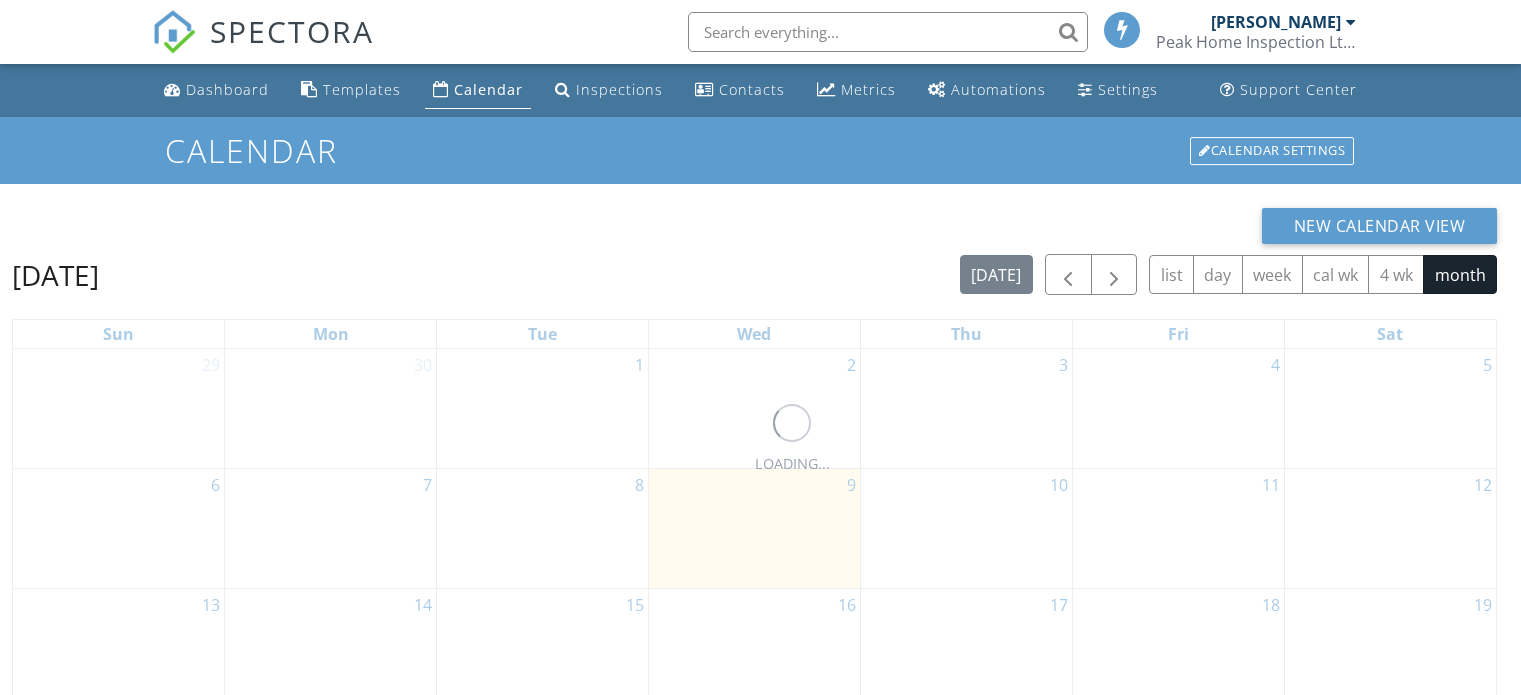 scroll, scrollTop: 0, scrollLeft: 0, axis: both 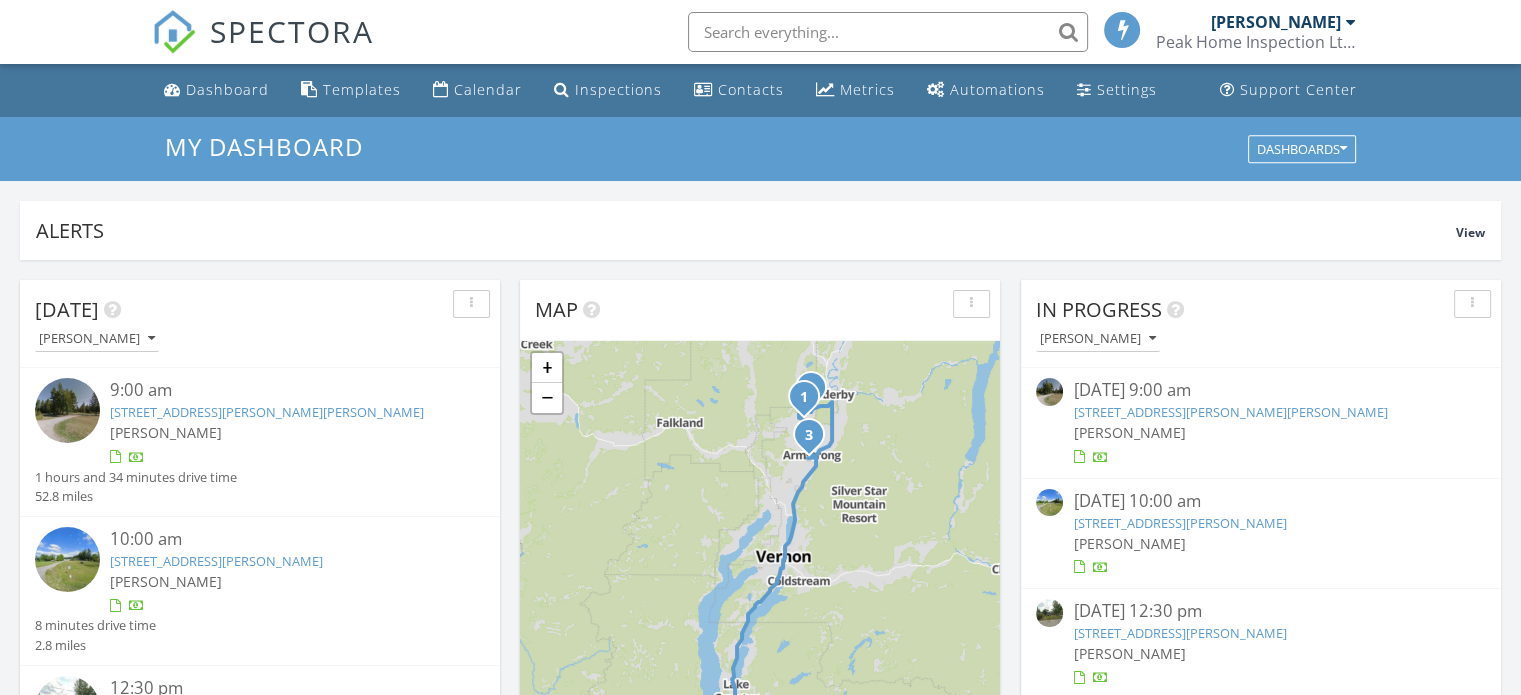 click on "[PERSON_NAME]" at bounding box center (1260, 432) 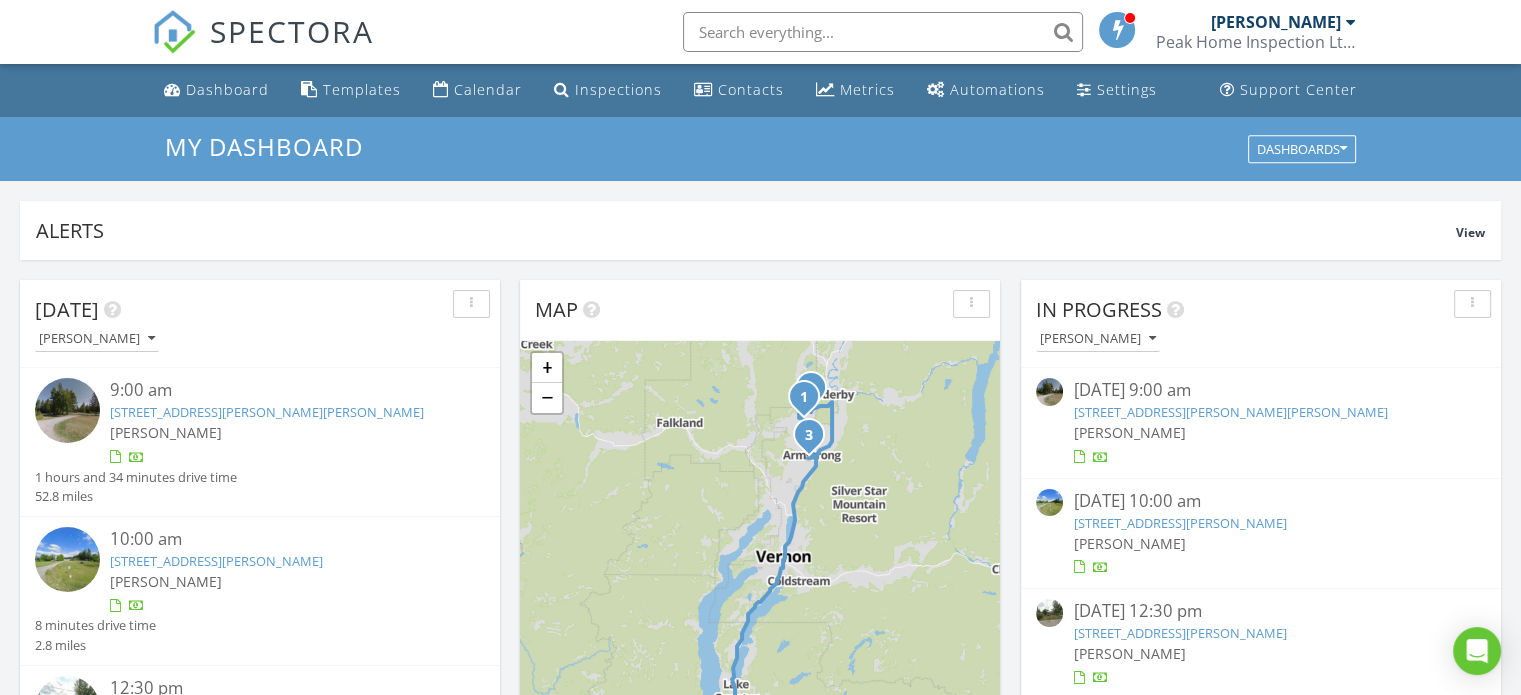 scroll, scrollTop: 9, scrollLeft: 10, axis: both 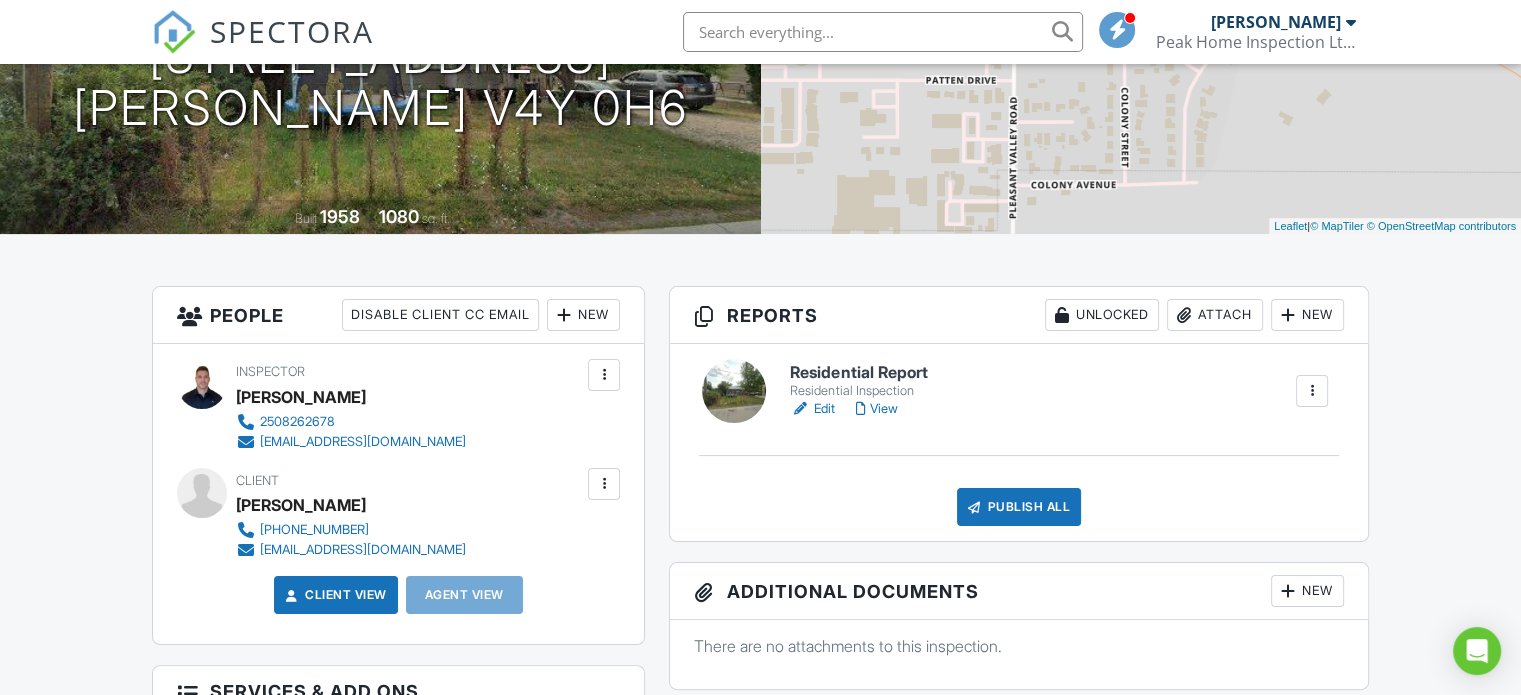 click on "Edit" at bounding box center [812, 409] 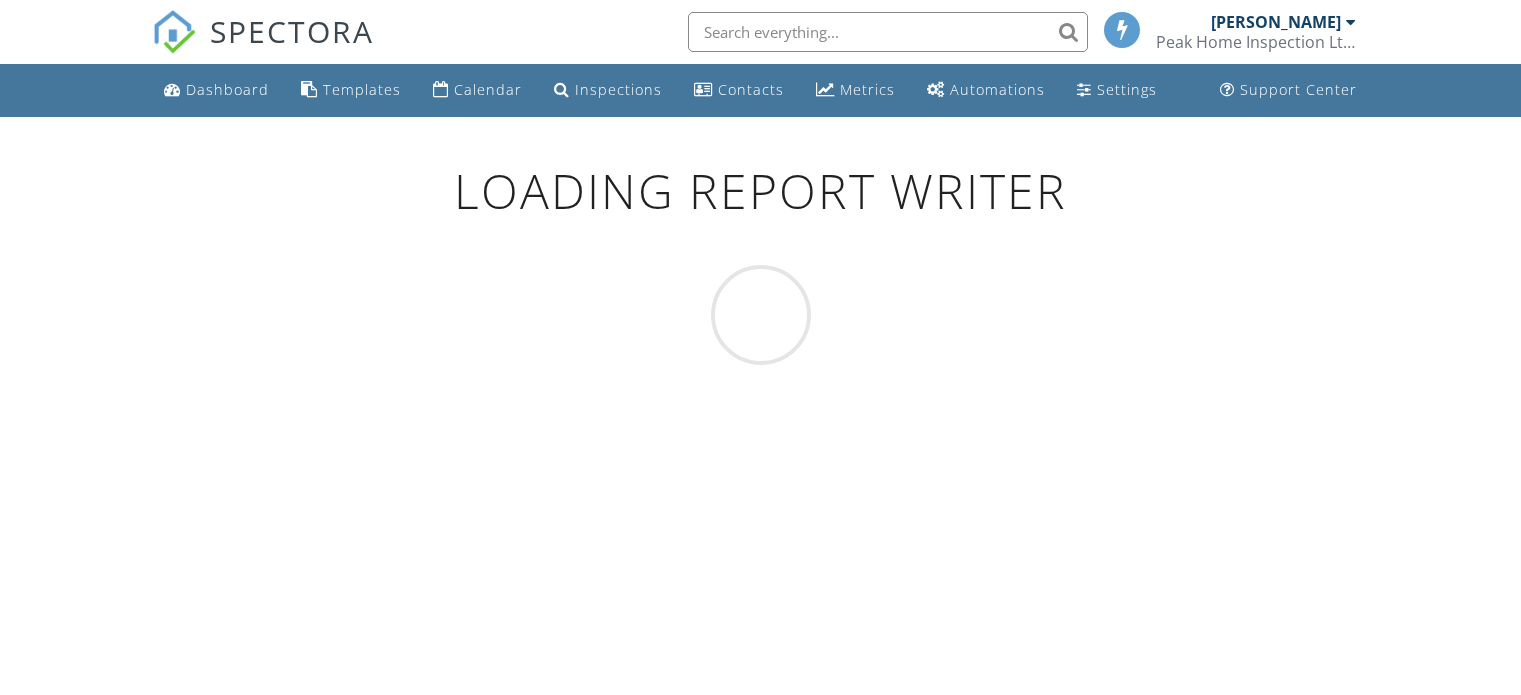 scroll, scrollTop: 0, scrollLeft: 0, axis: both 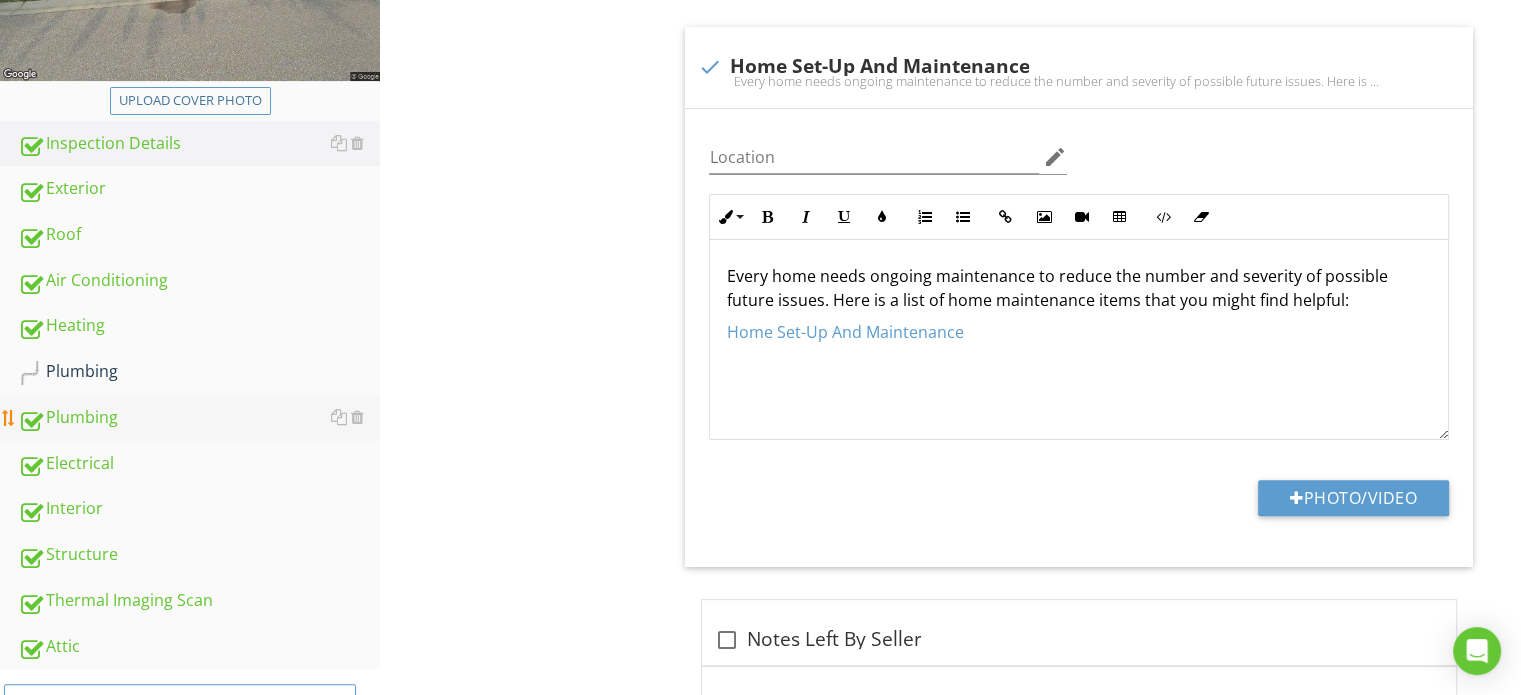 type 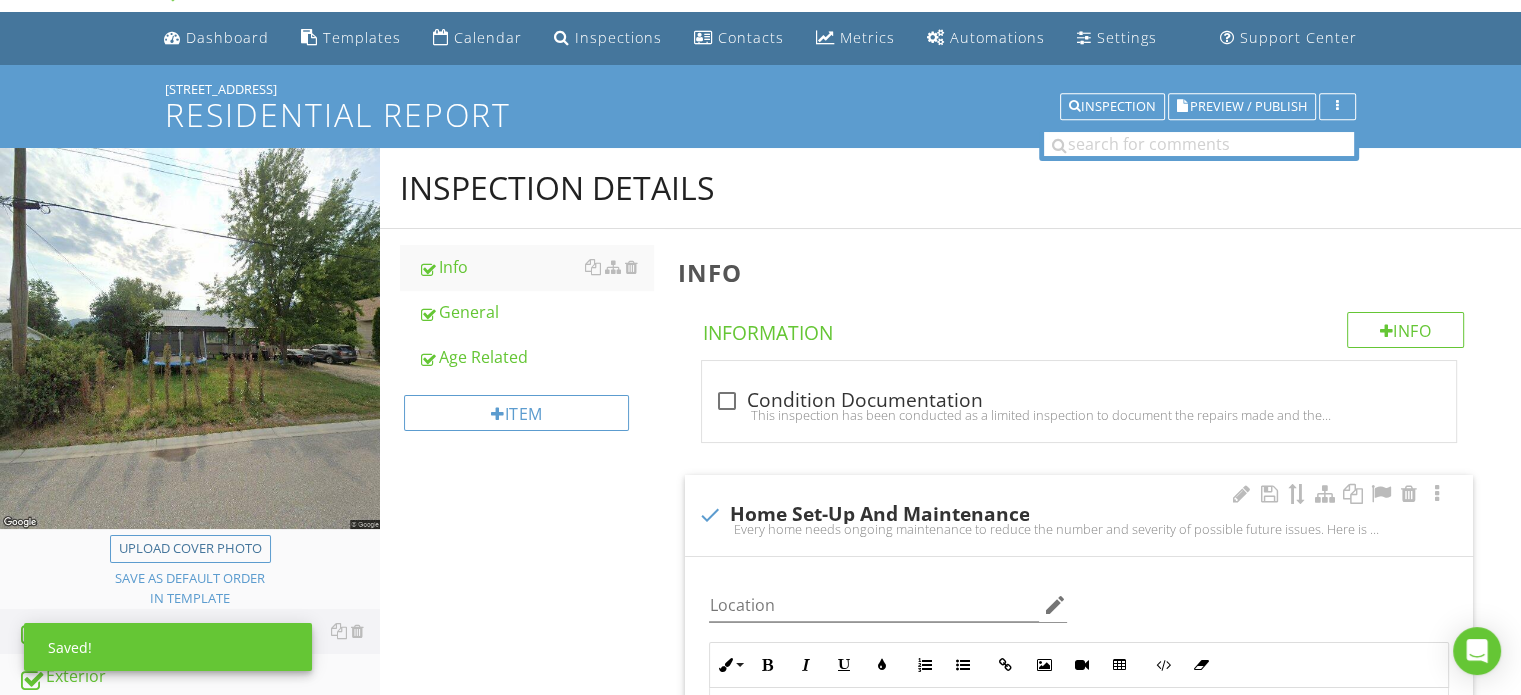 scroll, scrollTop: 0, scrollLeft: 0, axis: both 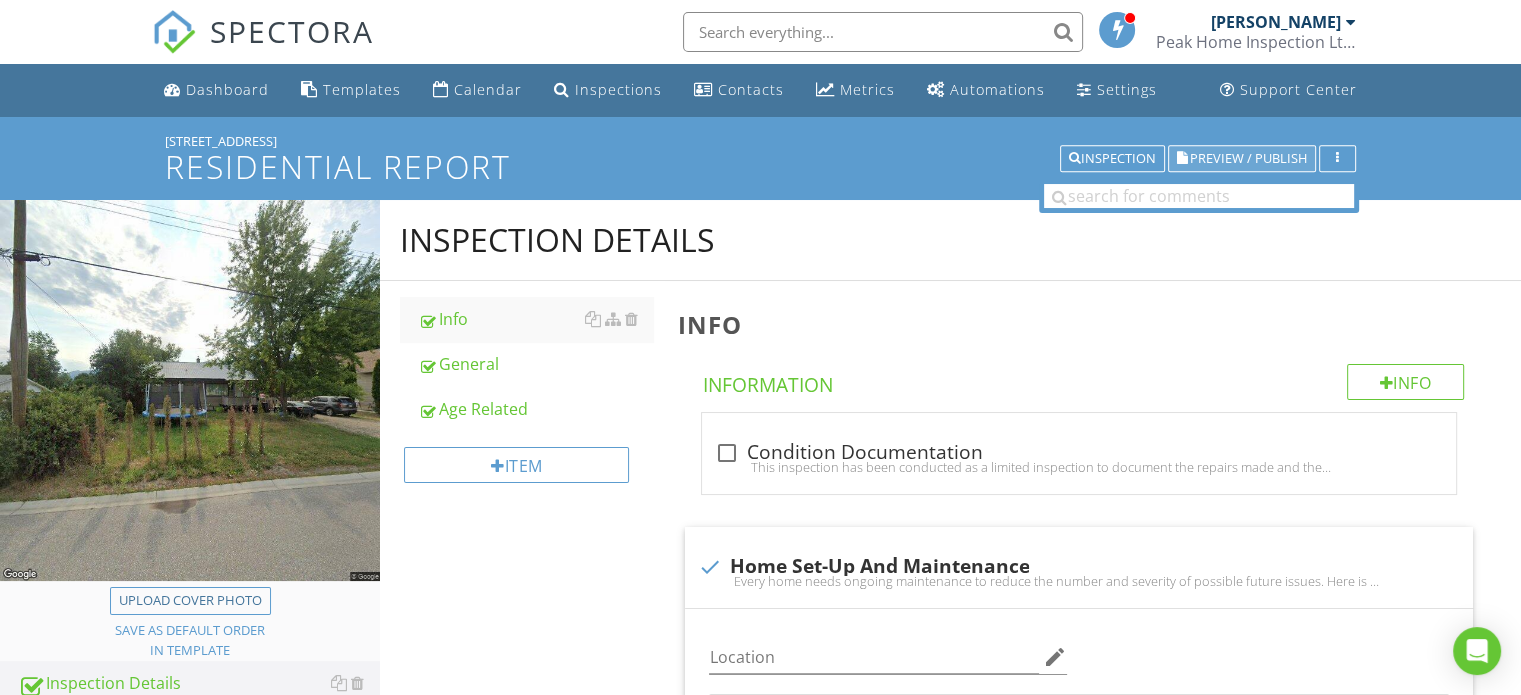 click on "Preview / Publish" at bounding box center [1248, 158] 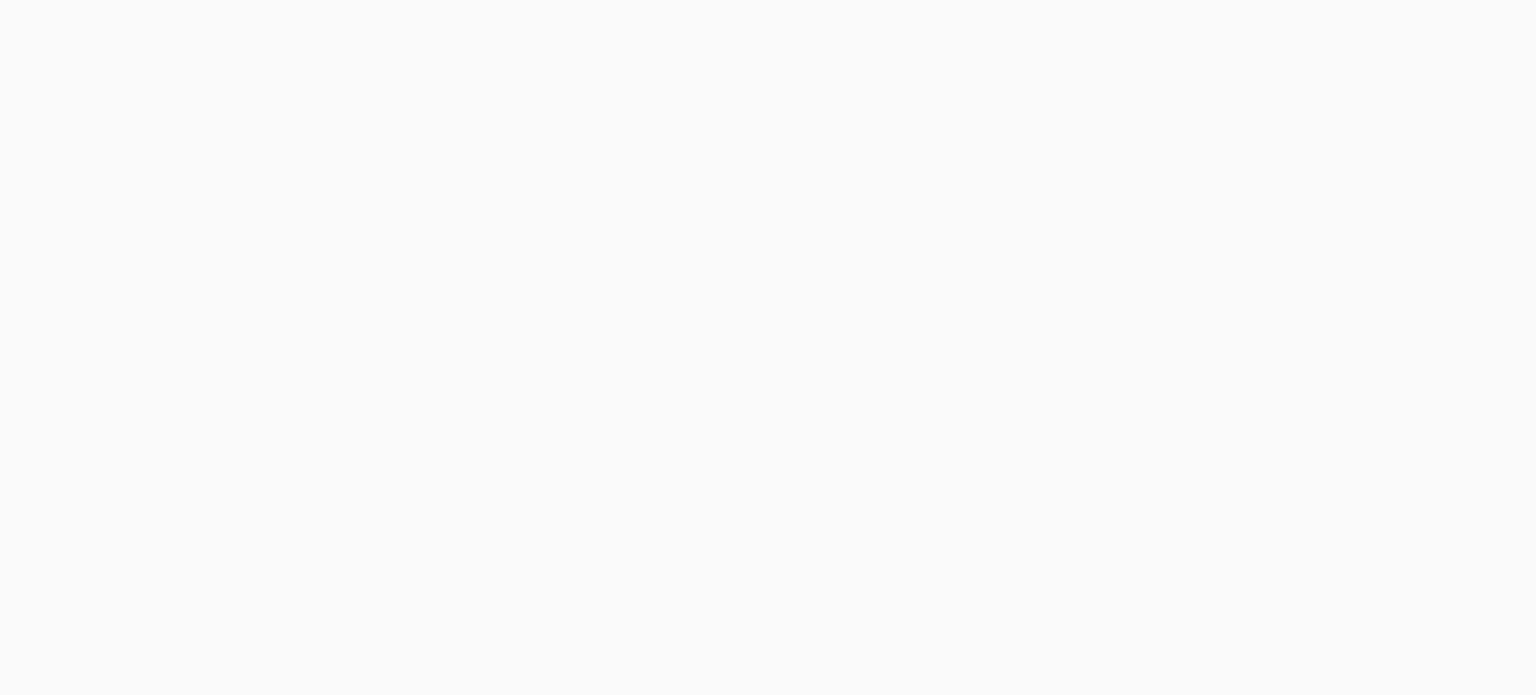 scroll, scrollTop: 0, scrollLeft: 0, axis: both 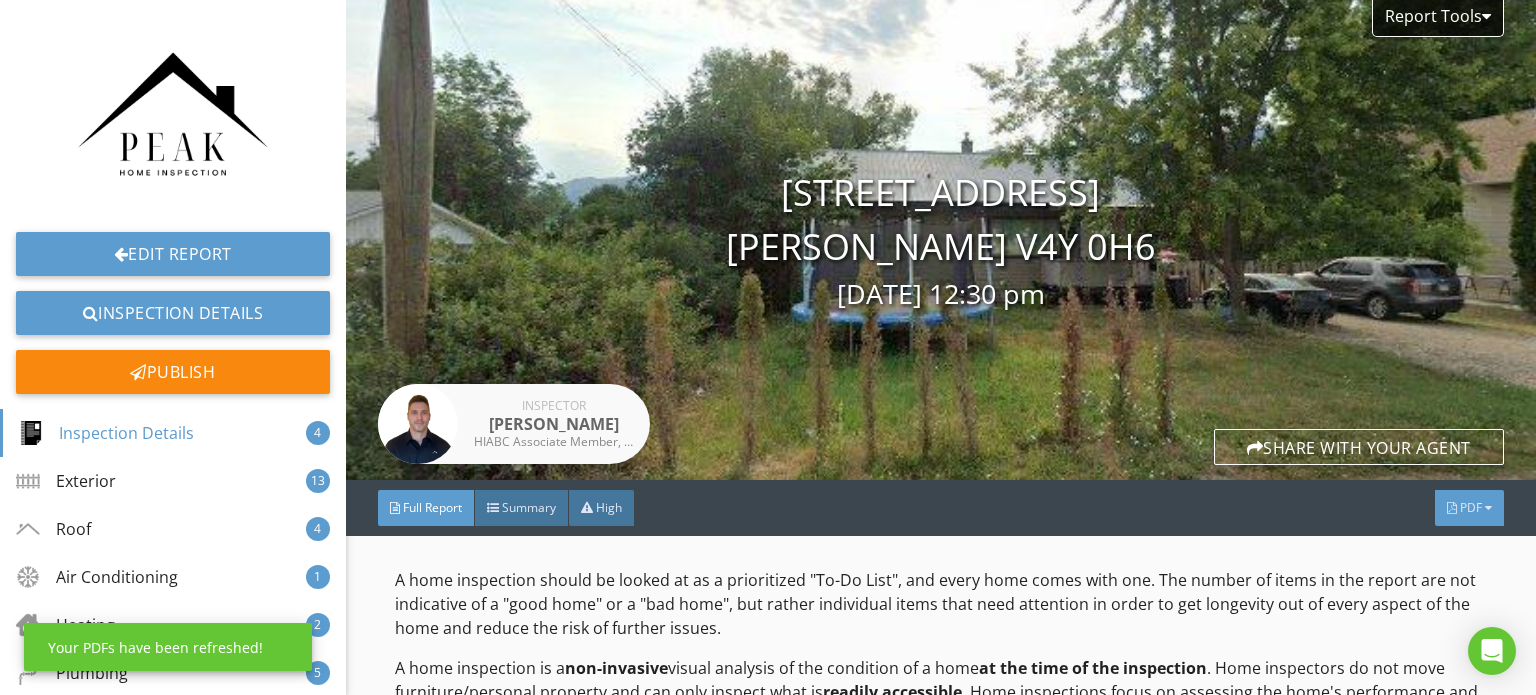 click on "PDF" at bounding box center [1469, 508] 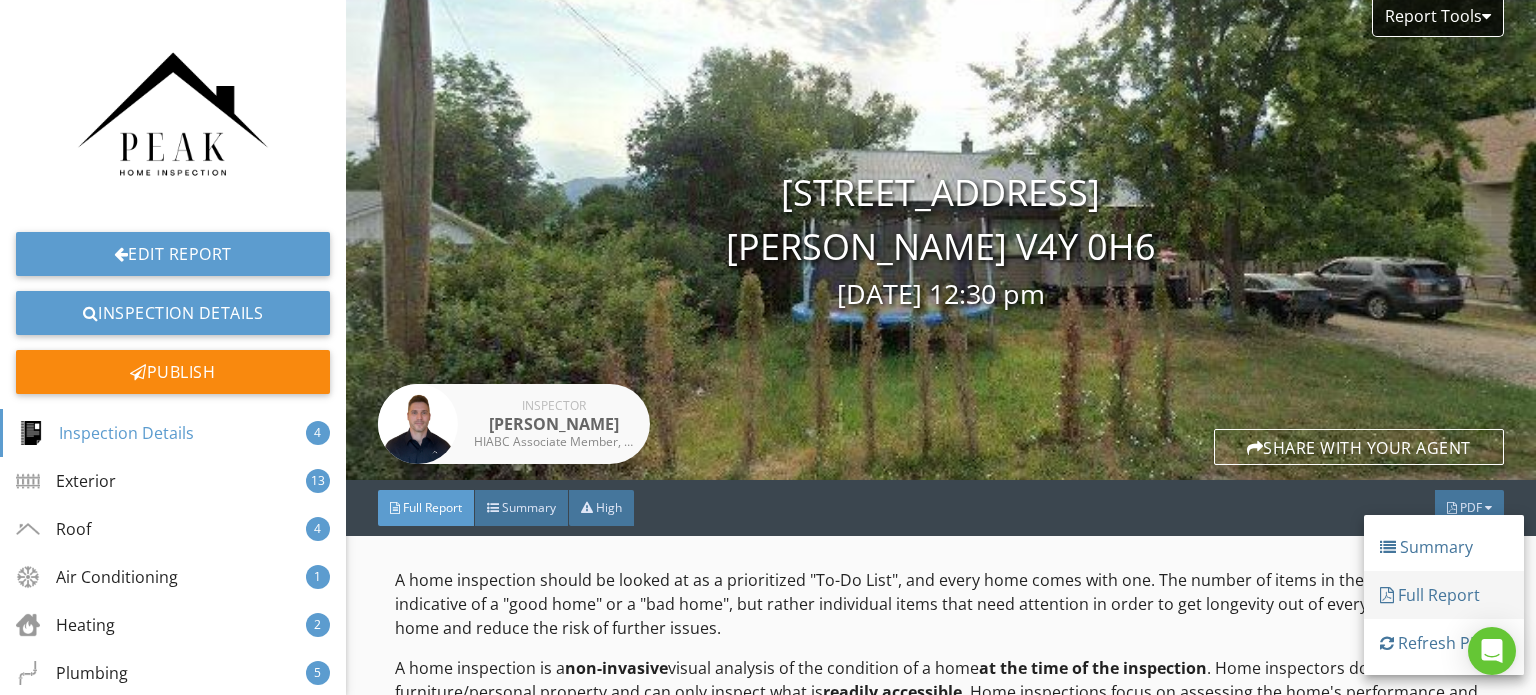 click on "Full Report" at bounding box center [1444, 595] 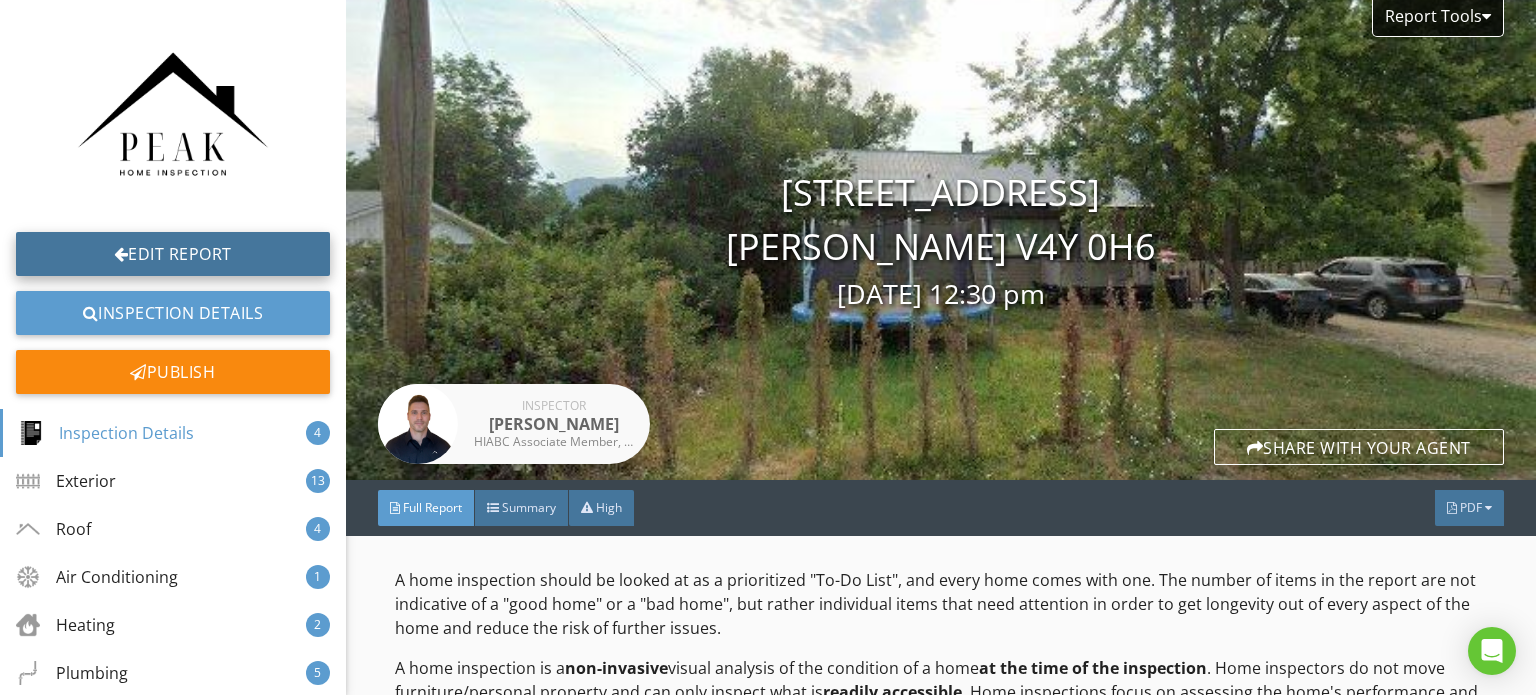 click on "Edit Report" at bounding box center (173, 254) 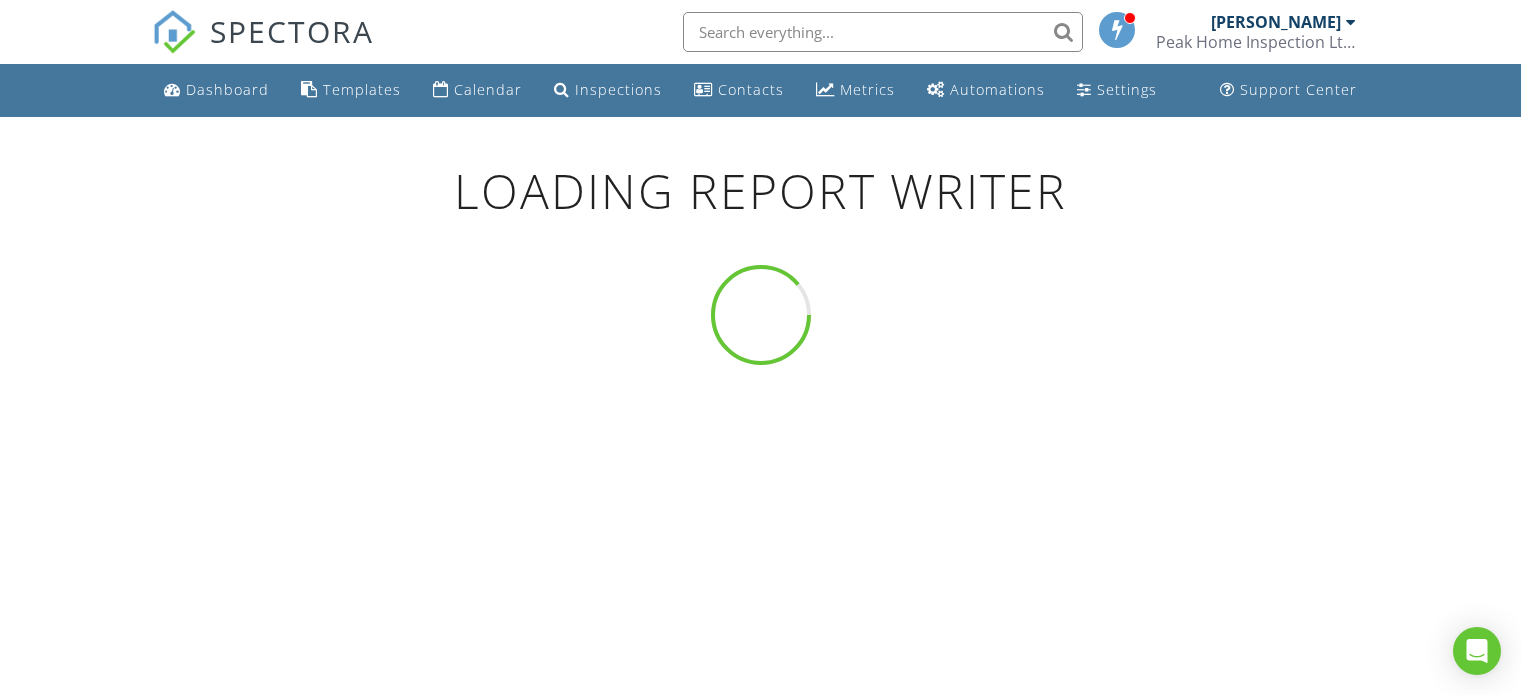scroll, scrollTop: 0, scrollLeft: 0, axis: both 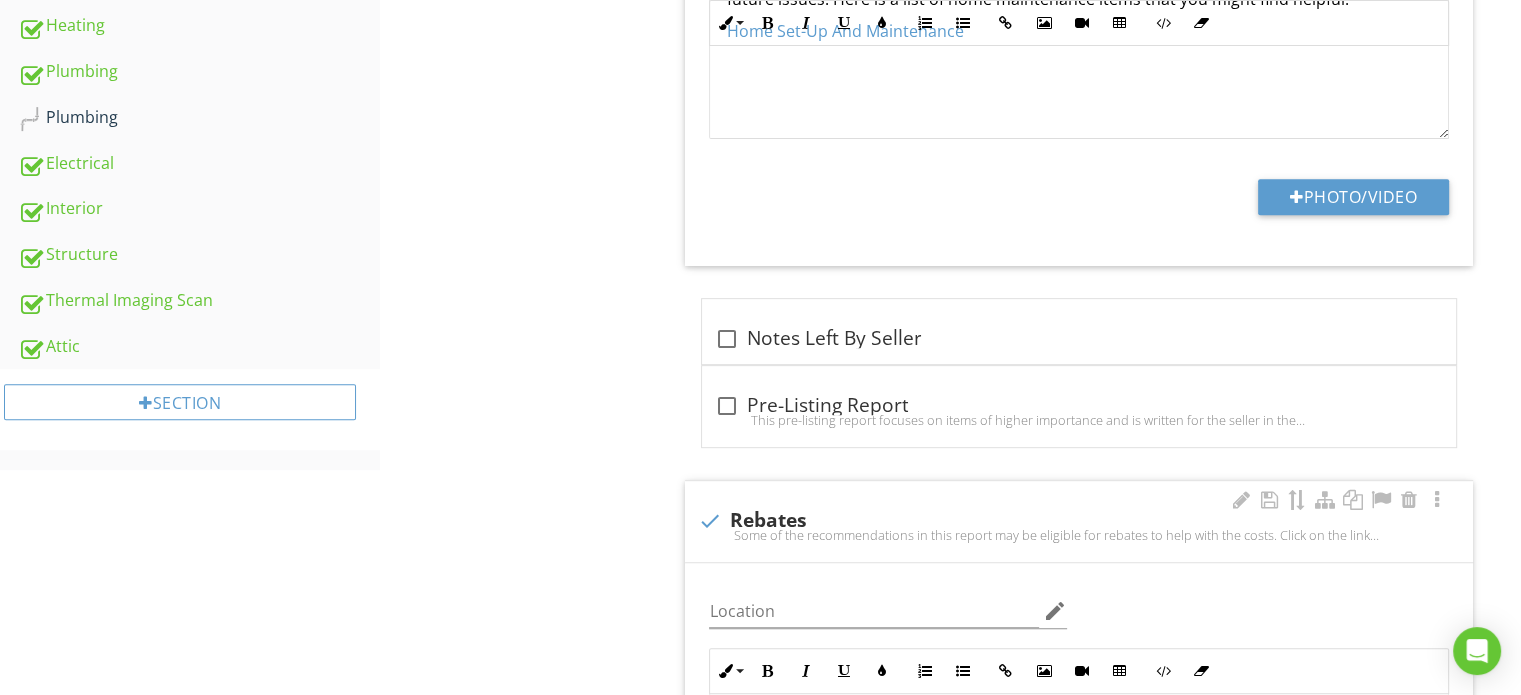 click on "Some of the recommendations in this report may be eligible for rebates to help with the costs. Click on the link below to find out more.Clean BC Better Homes" at bounding box center [1079, 535] 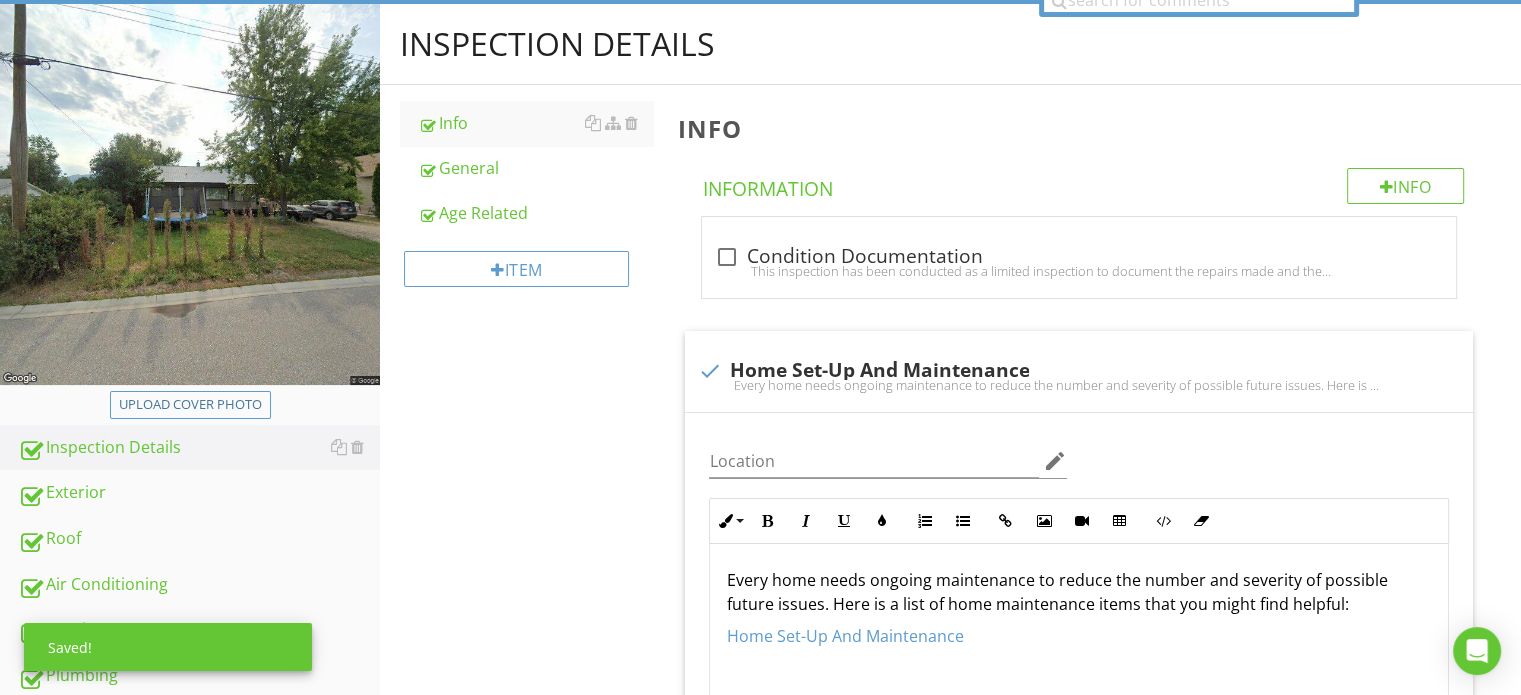 scroll, scrollTop: 100, scrollLeft: 0, axis: vertical 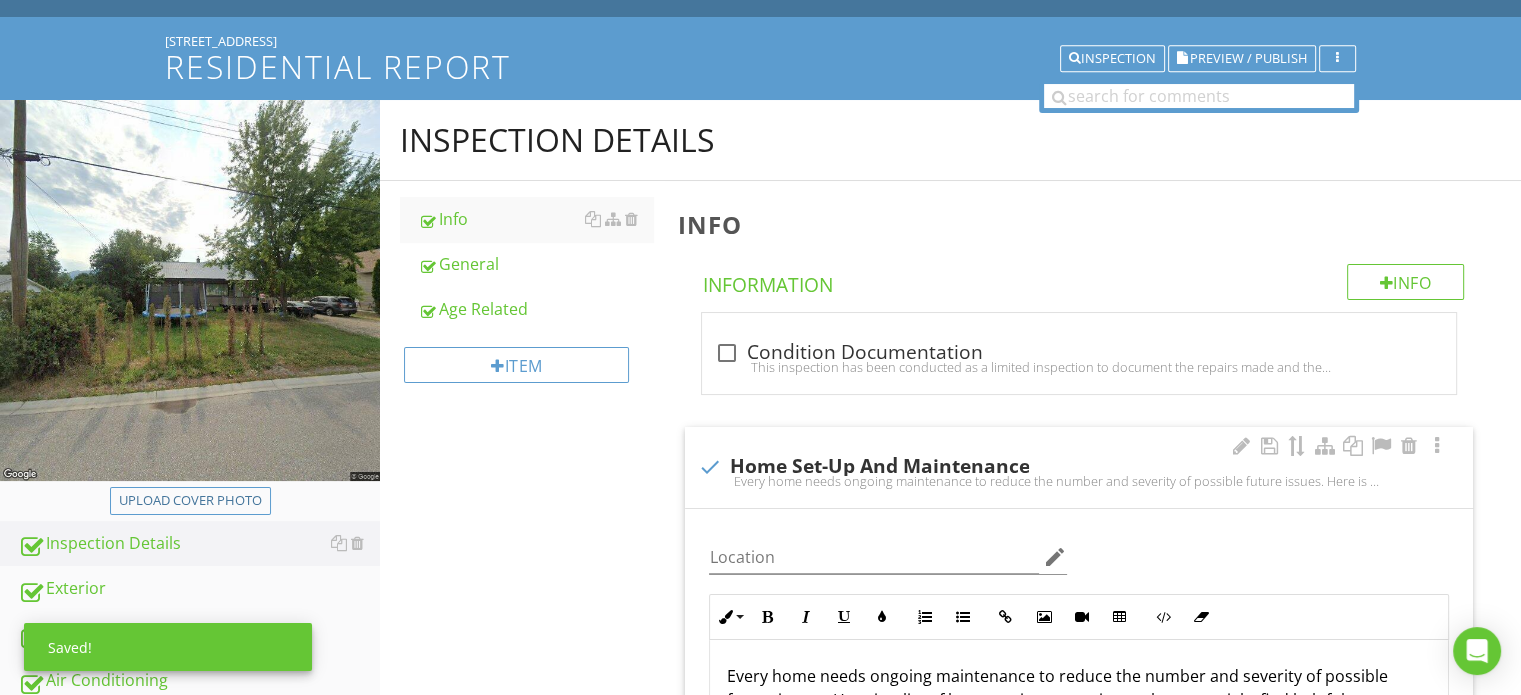 click at bounding box center [709, 467] 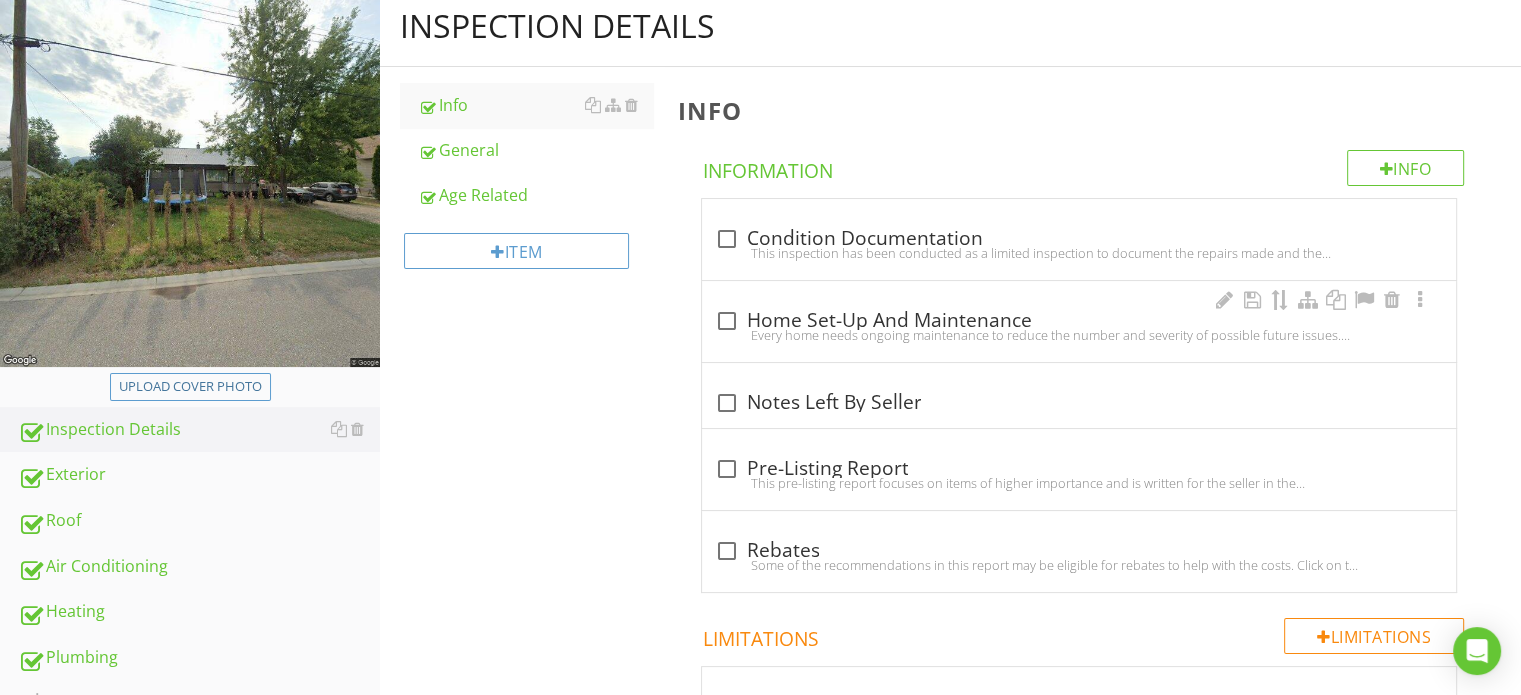 scroll, scrollTop: 200, scrollLeft: 0, axis: vertical 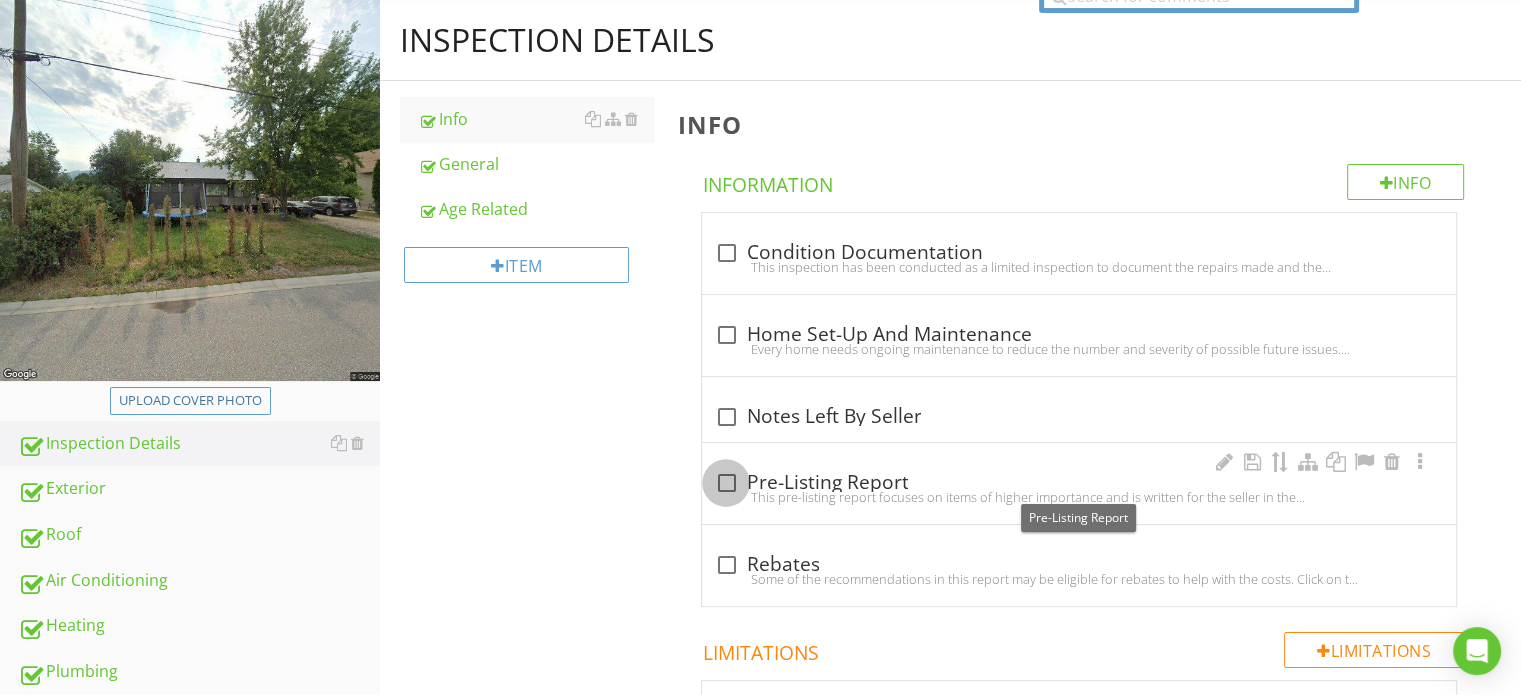 click at bounding box center [726, 483] 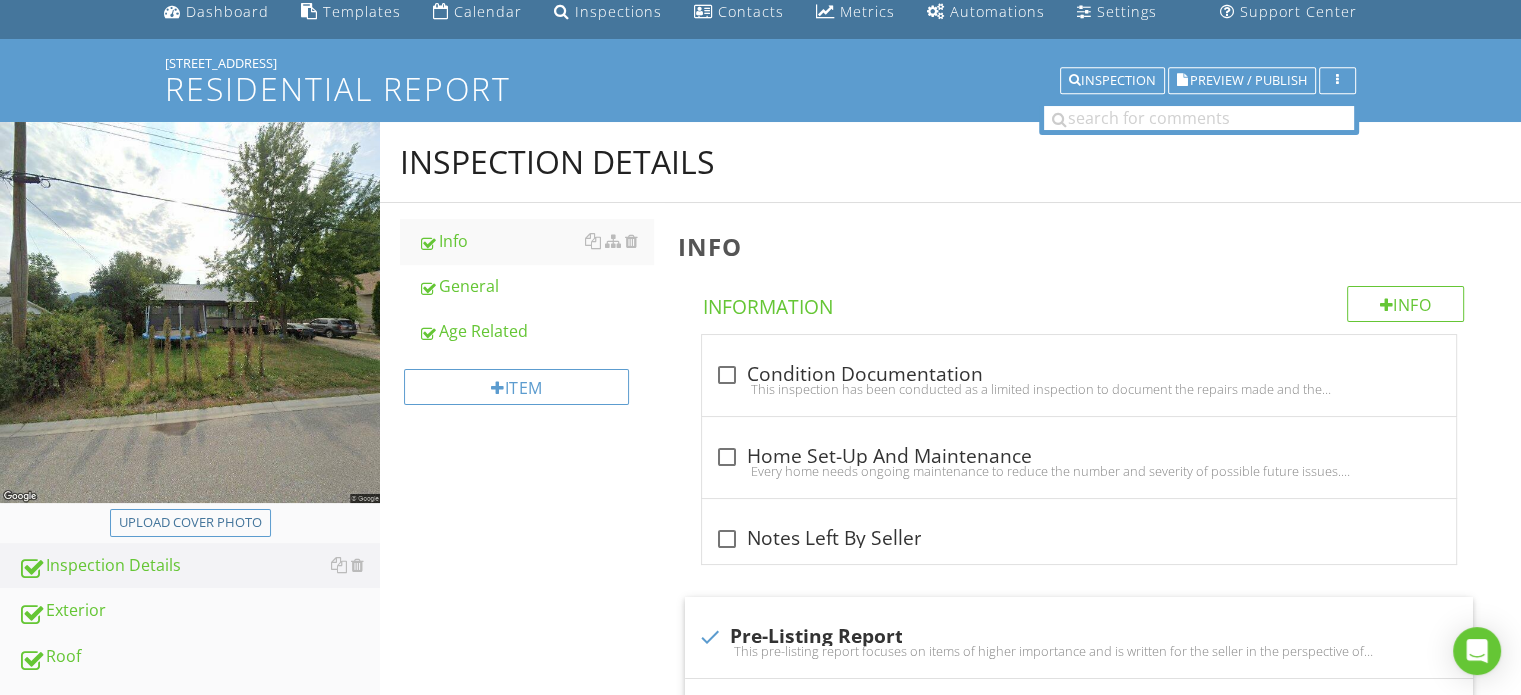 scroll, scrollTop: 200, scrollLeft: 0, axis: vertical 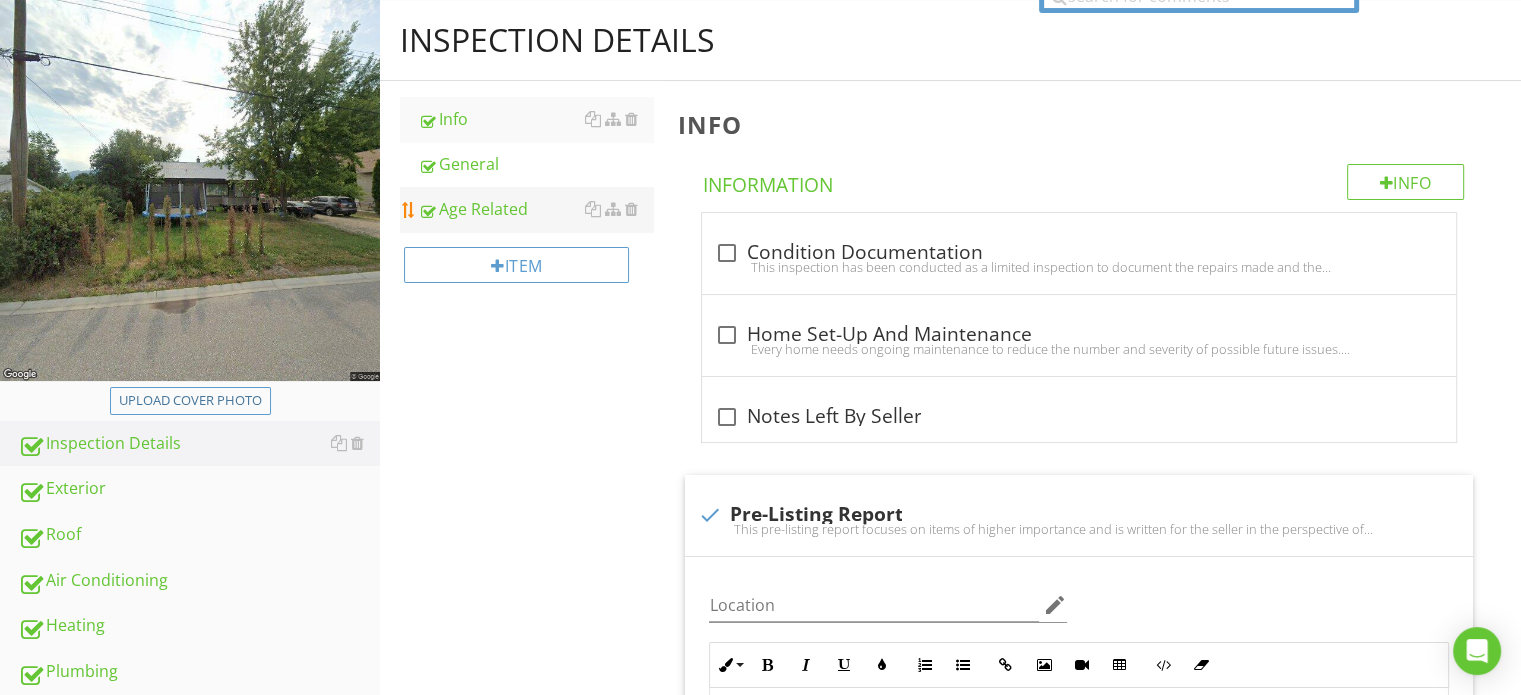 click on "Age Related" at bounding box center [535, 209] 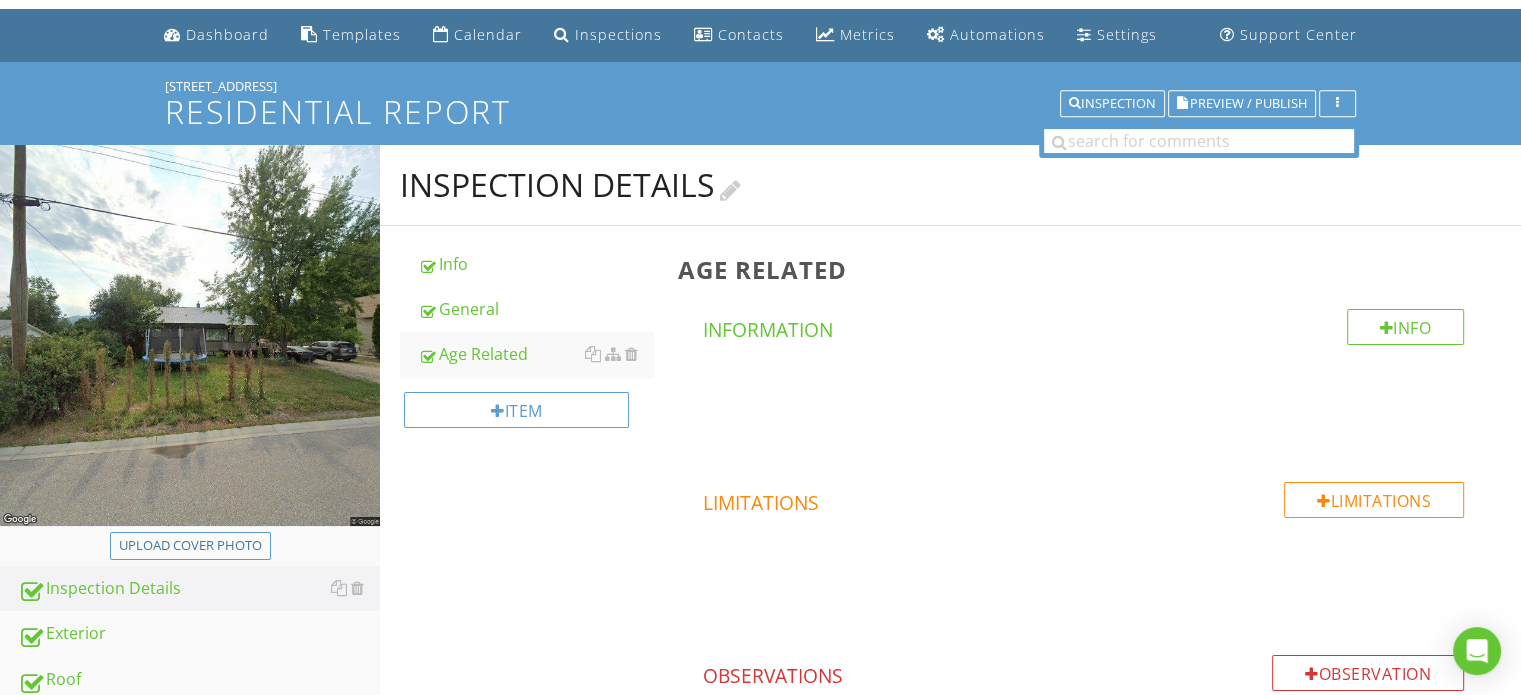 scroll, scrollTop: 0, scrollLeft: 0, axis: both 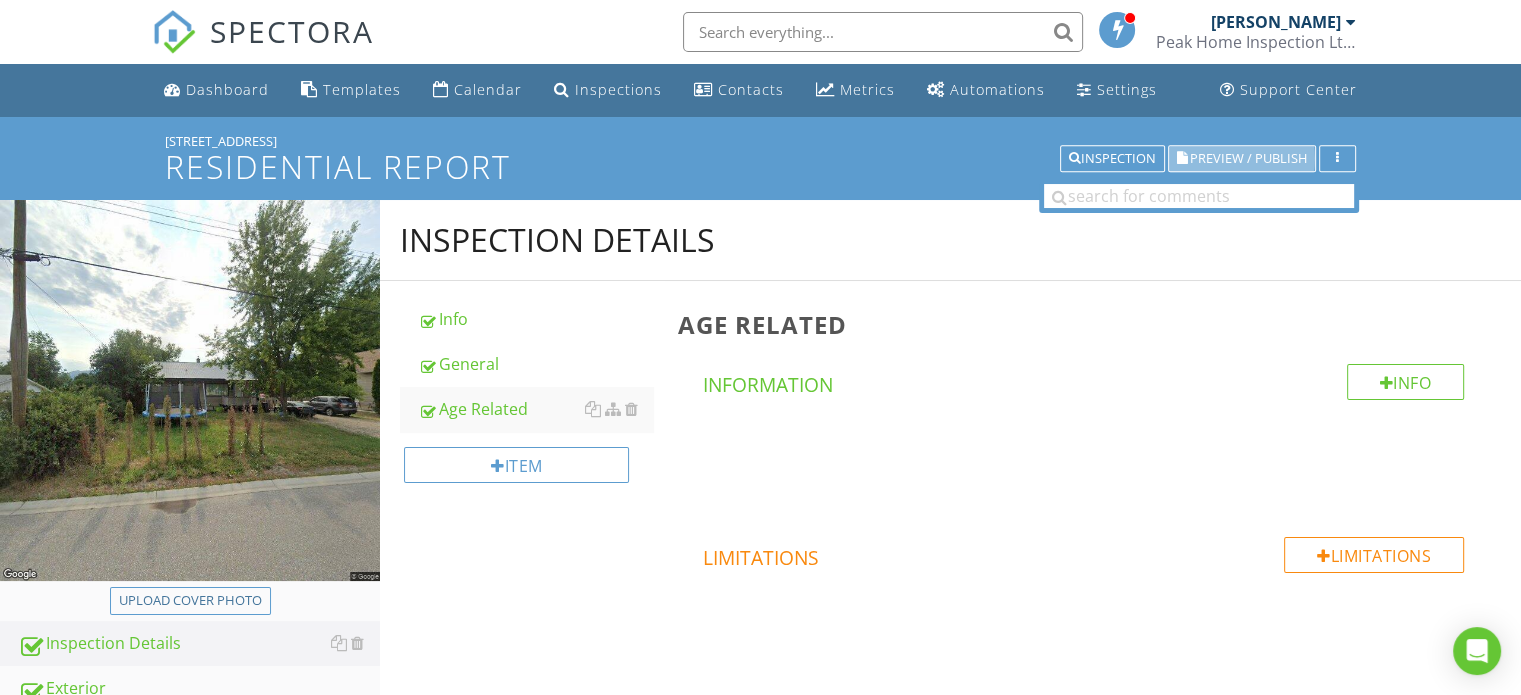 click on "Preview / Publish" at bounding box center [1248, 158] 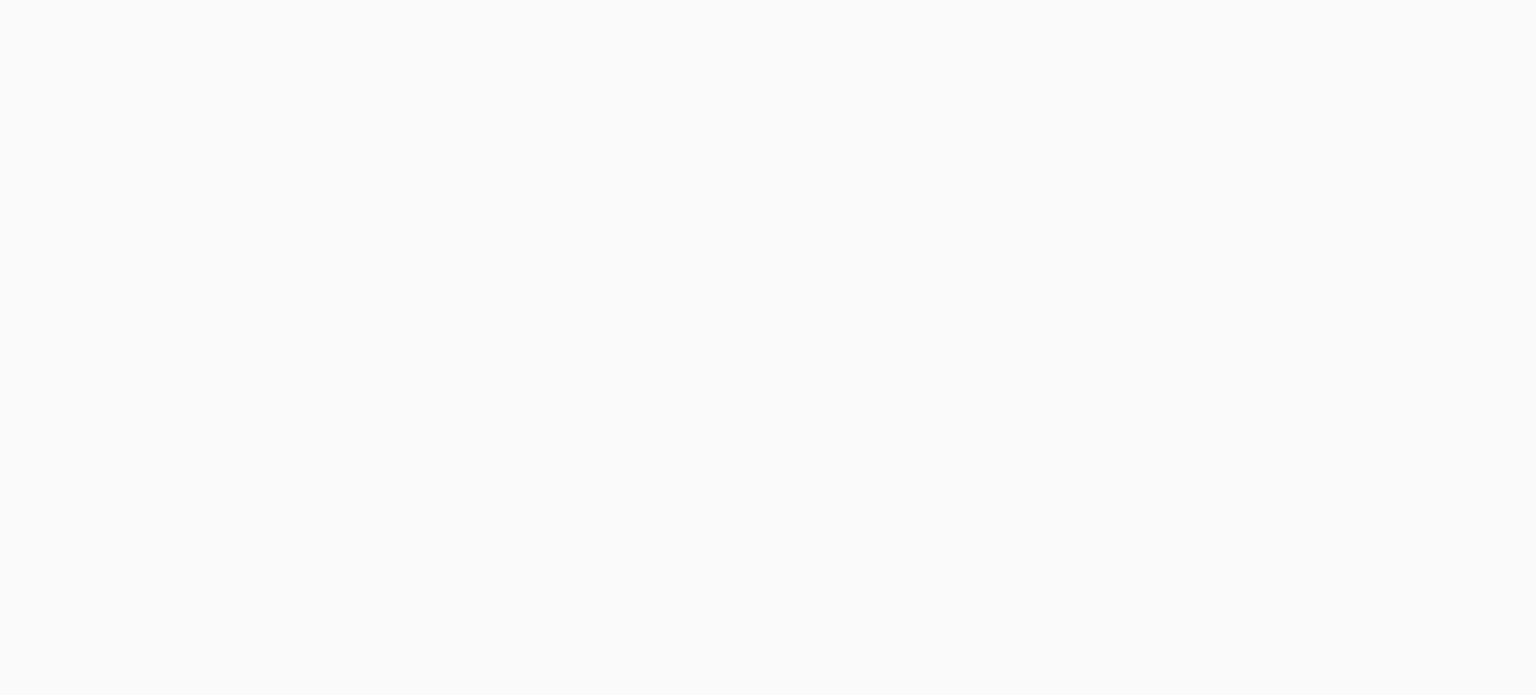 scroll, scrollTop: 0, scrollLeft: 0, axis: both 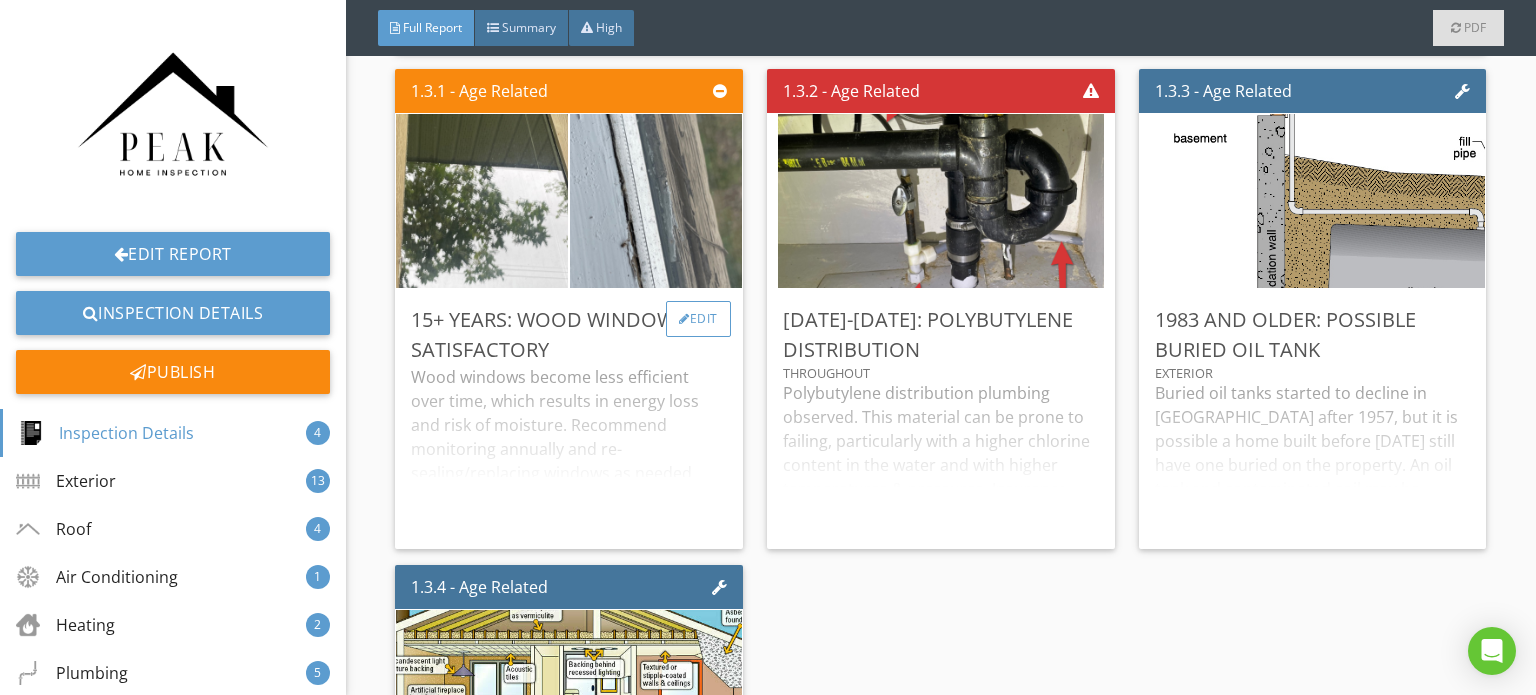 click on "Edit" at bounding box center (698, 319) 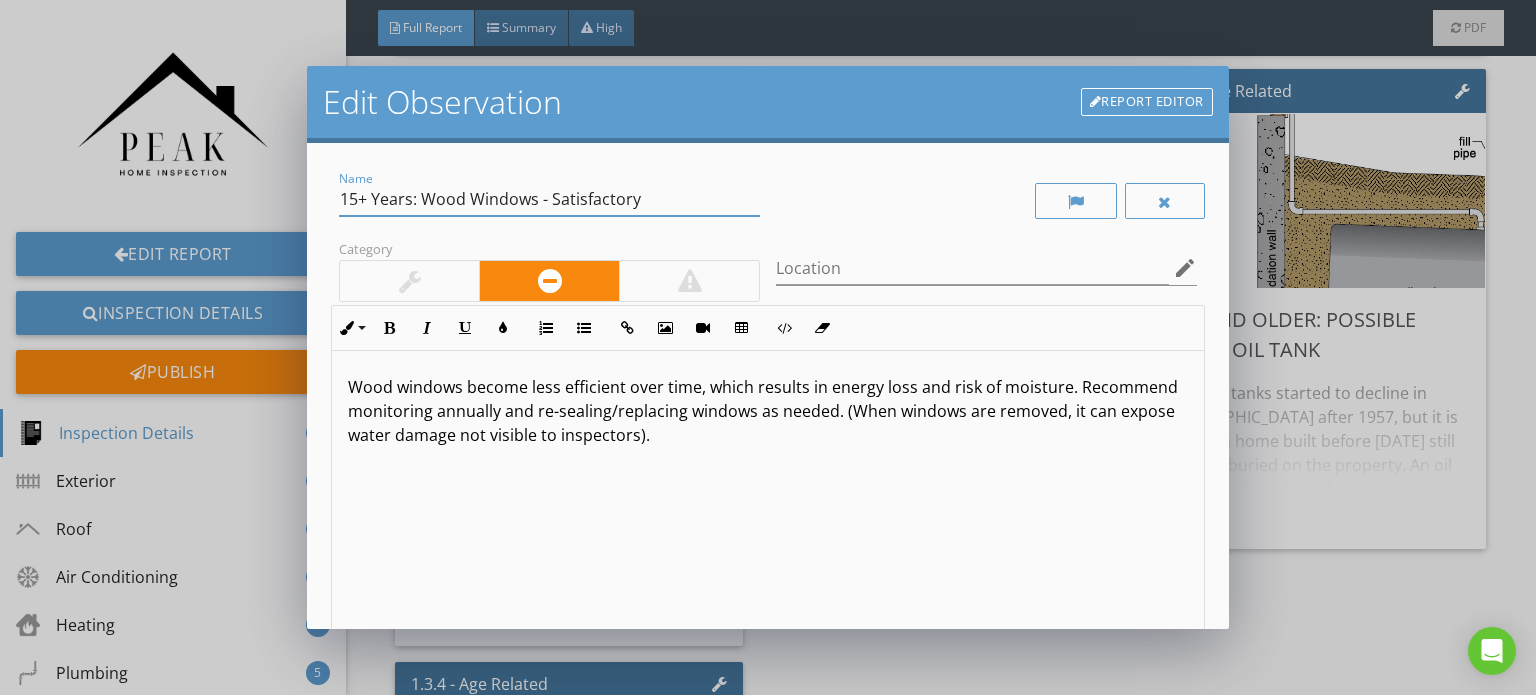 drag, startPoint x: 656, startPoint y: 195, endPoint x: 532, endPoint y: 196, distance: 124.004036 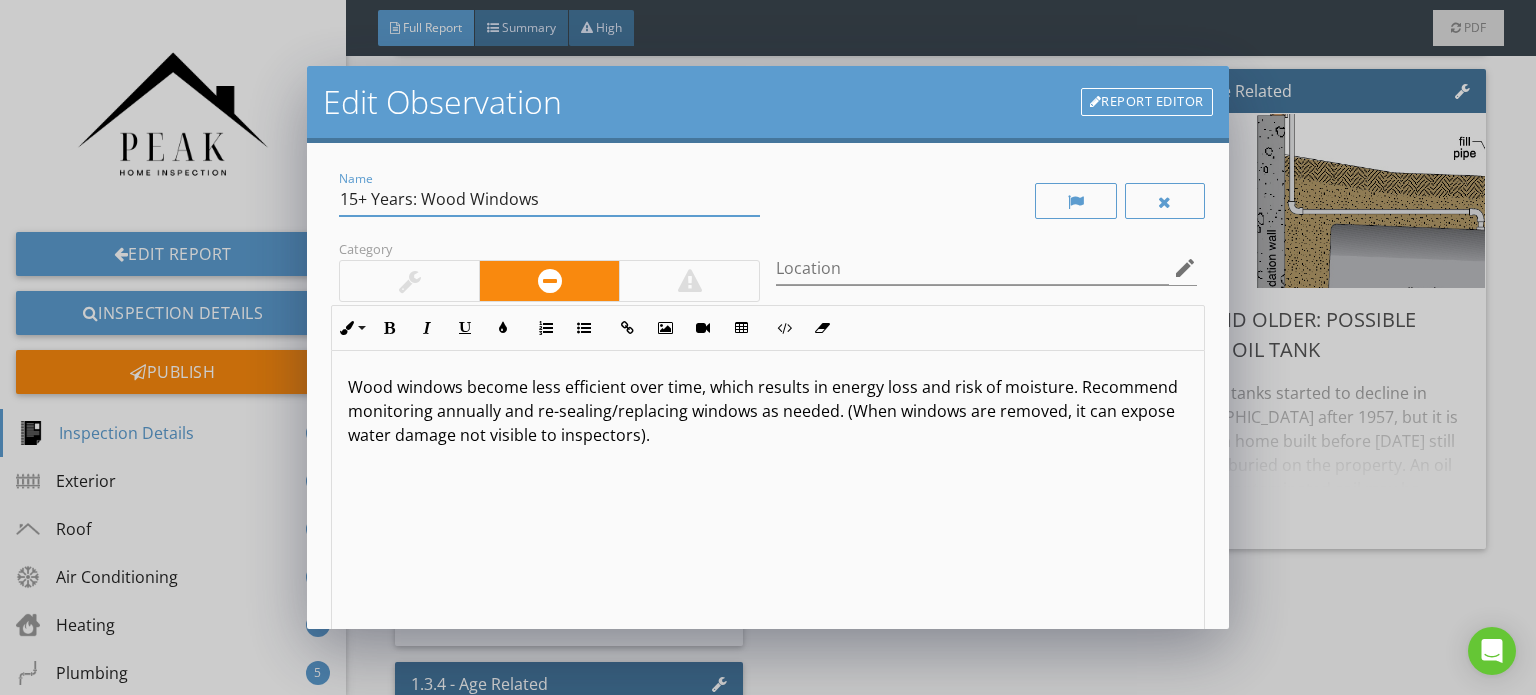 scroll, scrollTop: 0, scrollLeft: 0, axis: both 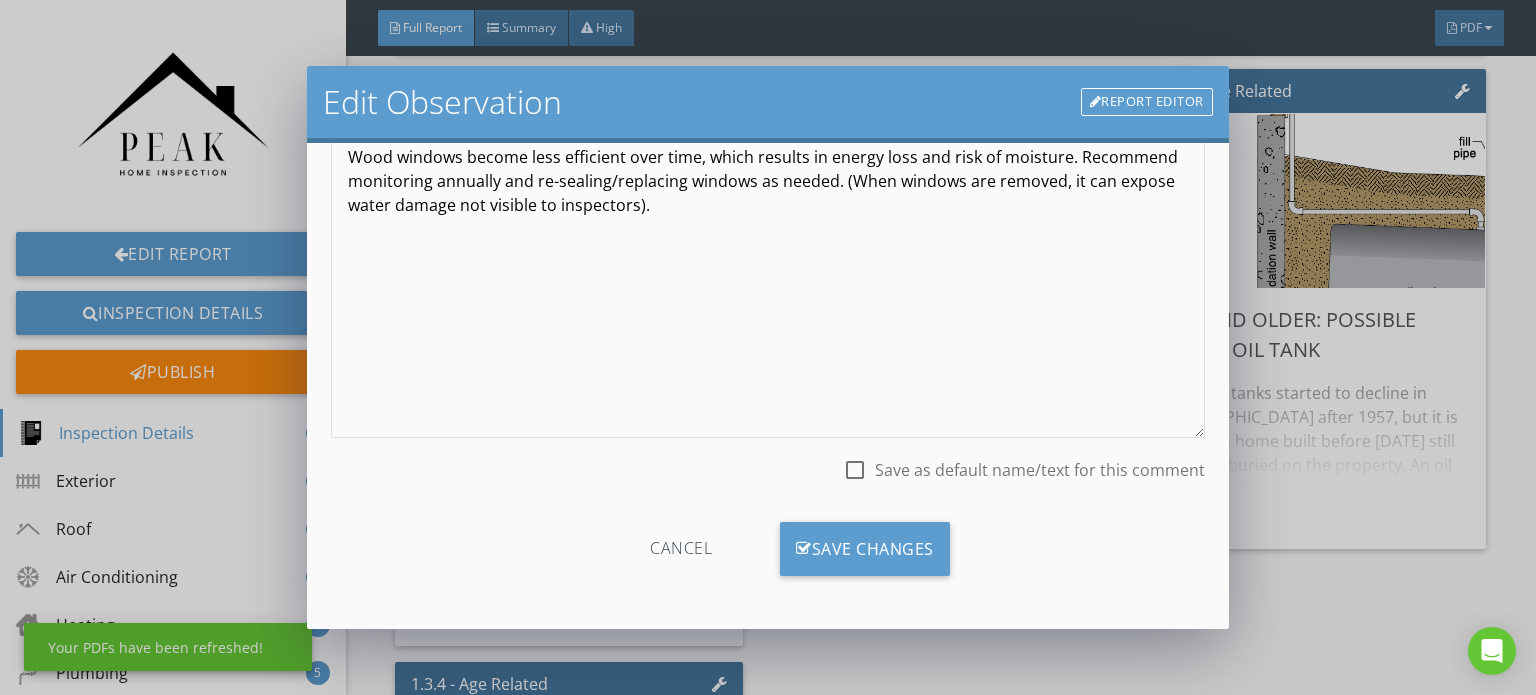 type on "15+ Years: Wood Windows" 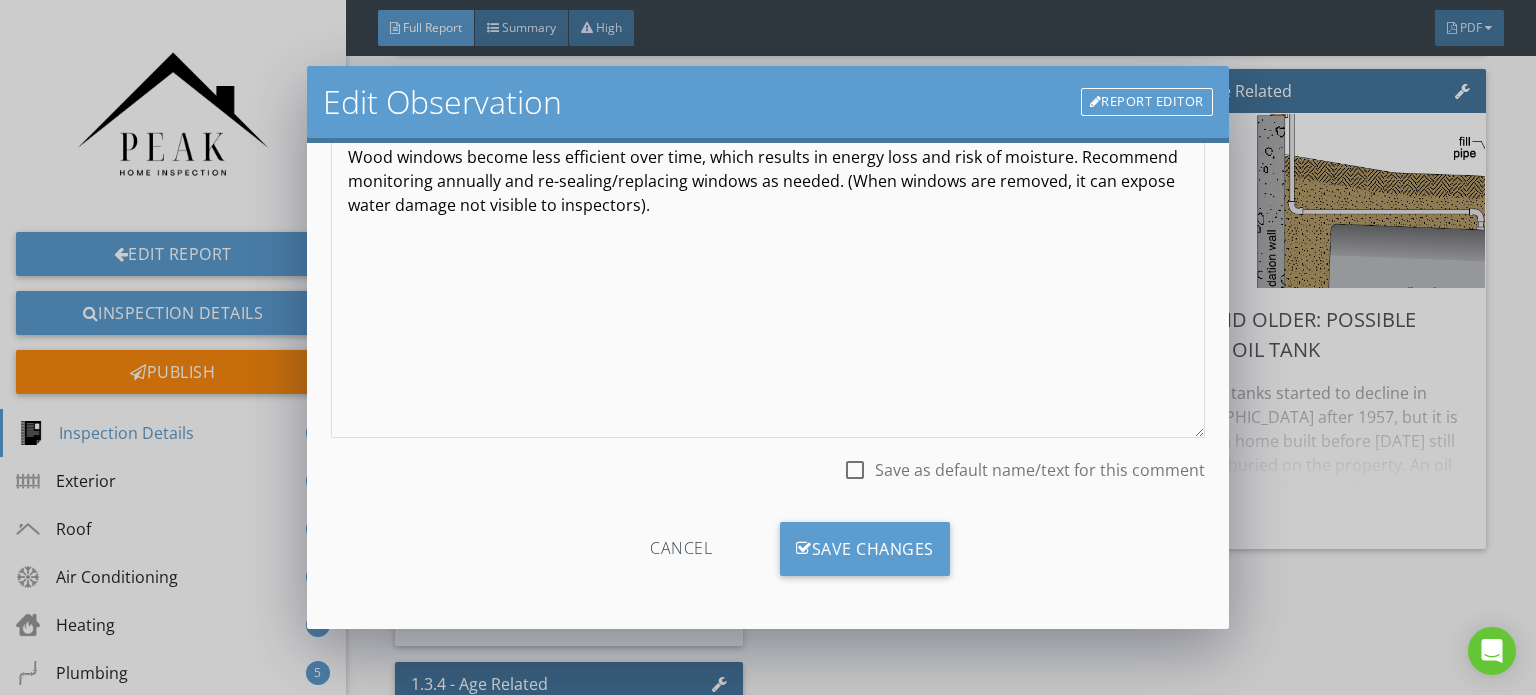 type 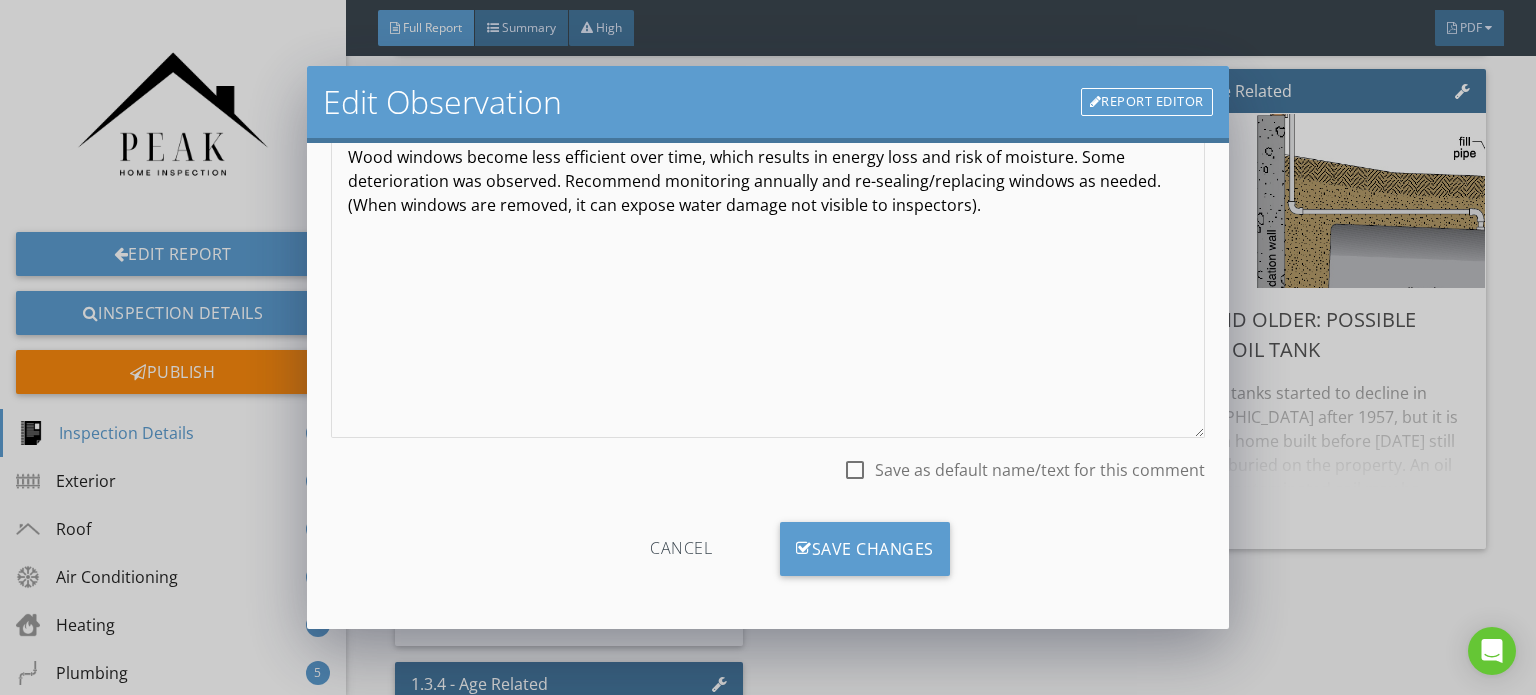 click on "Save as default name/text for this comment" at bounding box center [1040, 470] 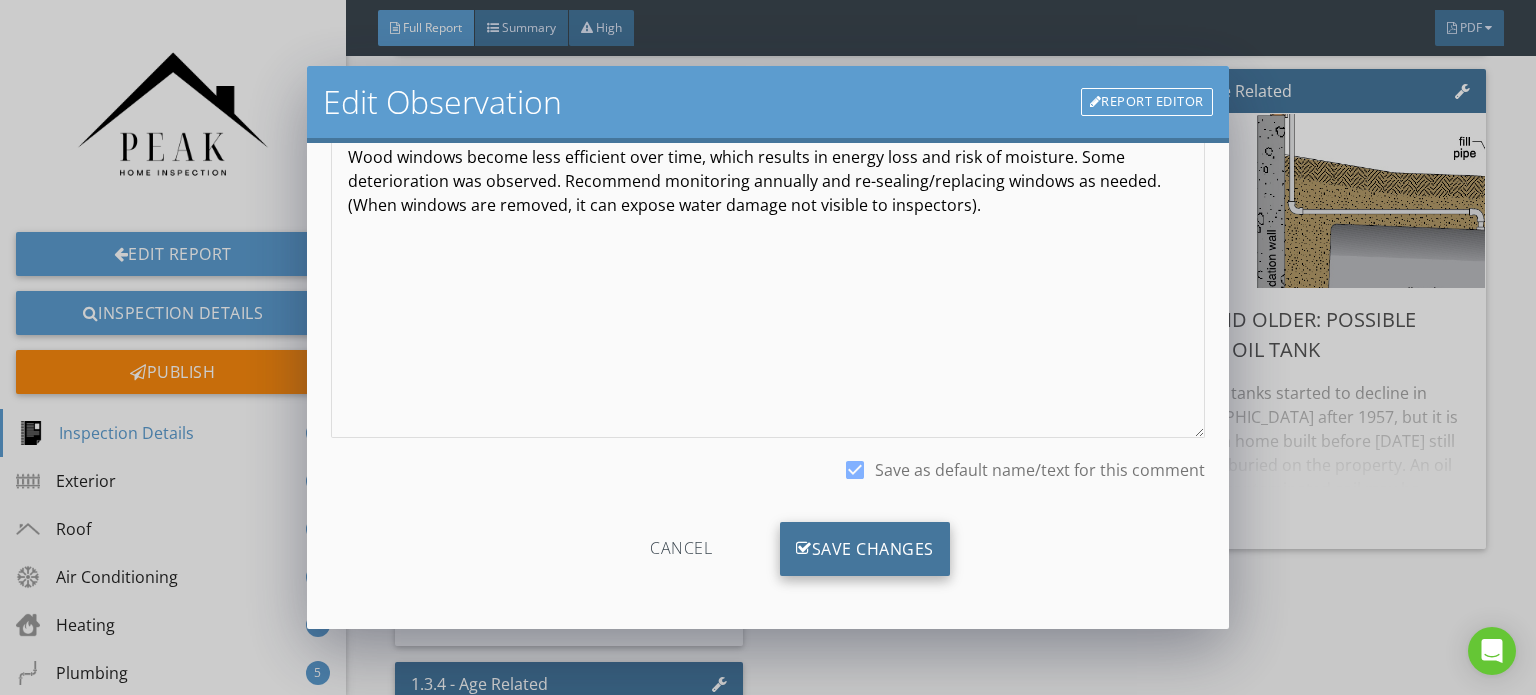 click on "Save Changes" at bounding box center (865, 549) 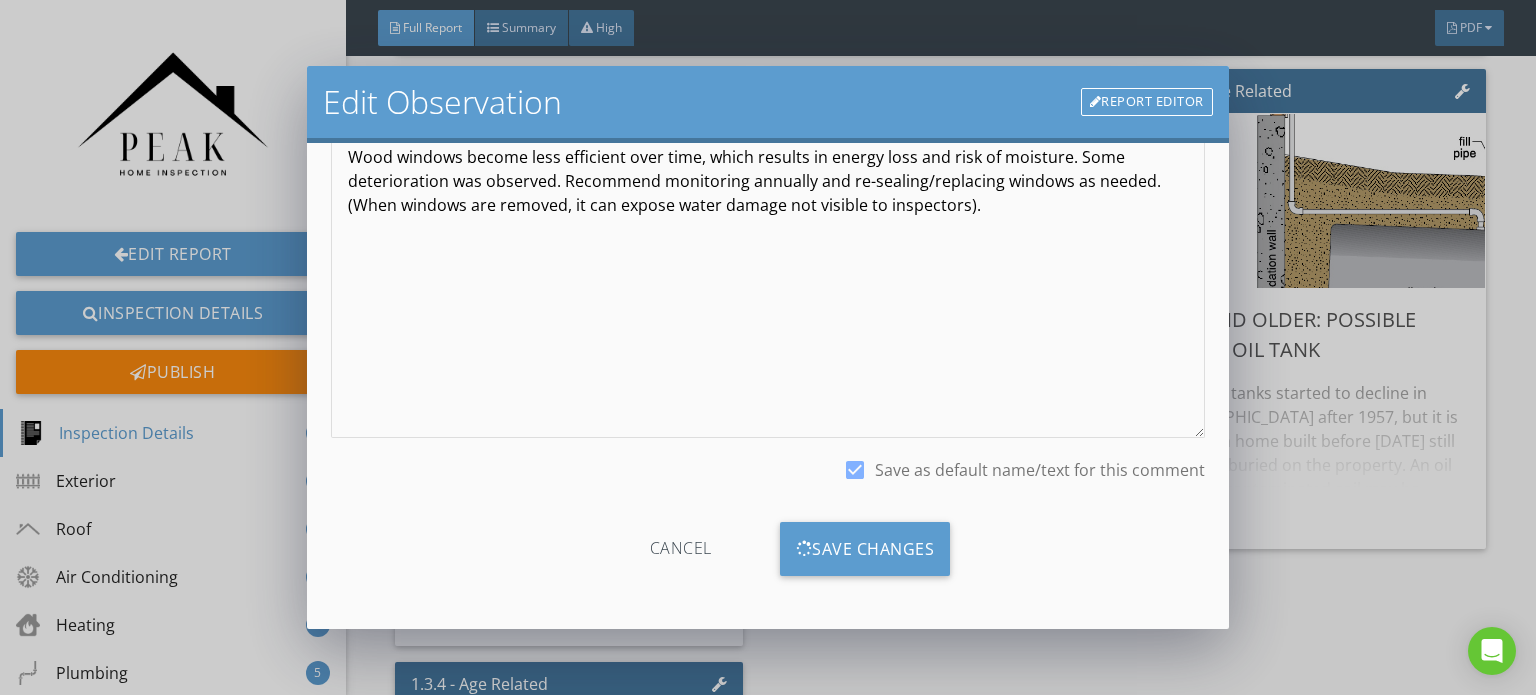 scroll, scrollTop: 0, scrollLeft: 0, axis: both 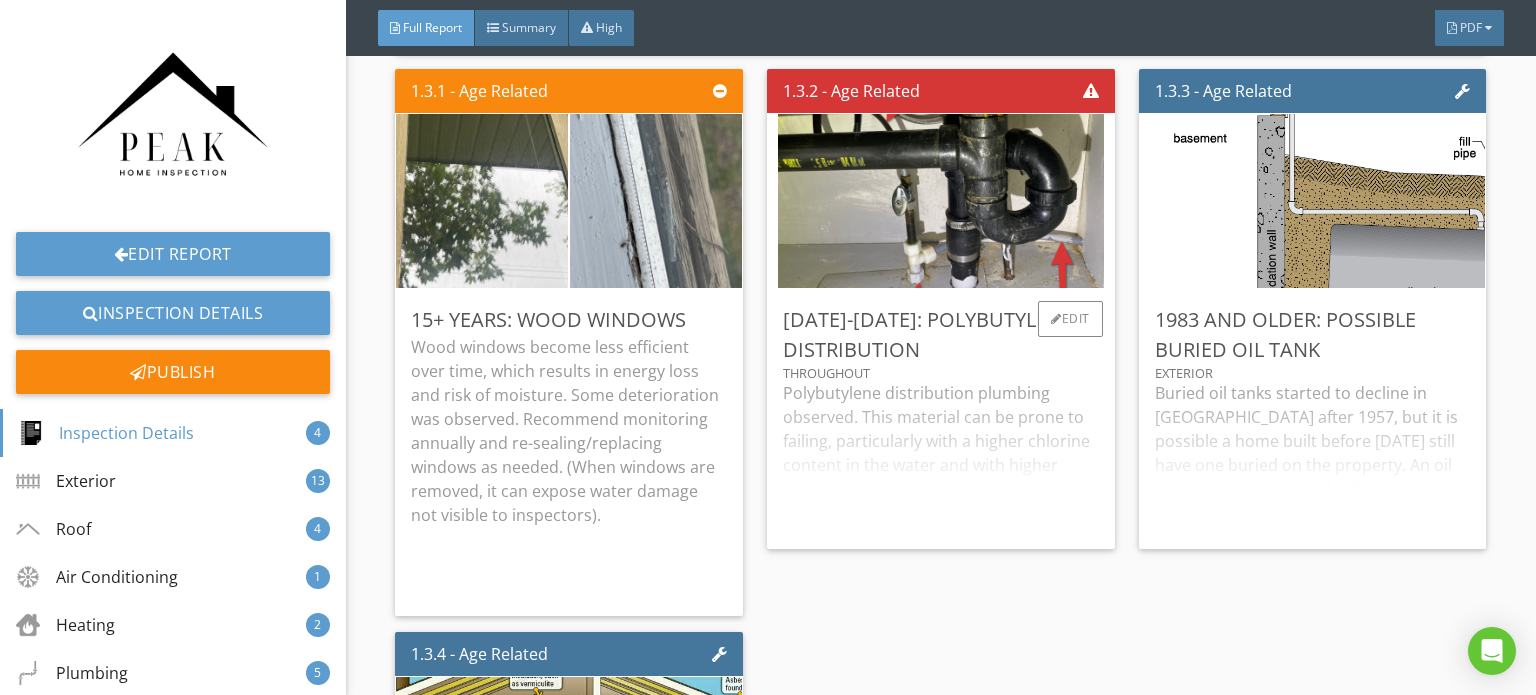 click on "Polybutylene distribution plumbing observed. This material can be prone to failing, particularly with a higher chlorine content in the water and with higher temperatures & pressures. Insurance providers may require replacement or charge higher premiums. Recommend contacting your insurance provider and/or obtaining a quote from a licensed plumber for replacement before subject removal." at bounding box center [941, 457] 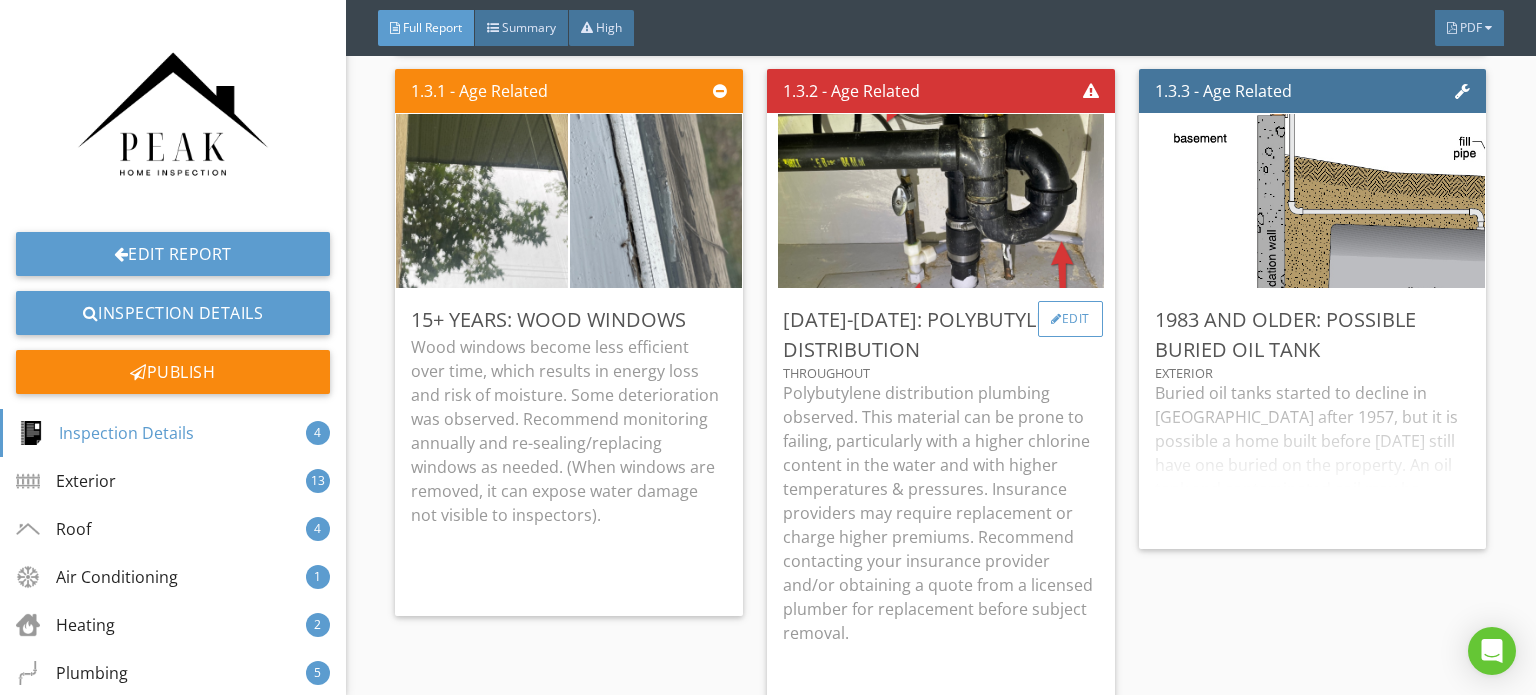 click on "Edit" at bounding box center (1070, 319) 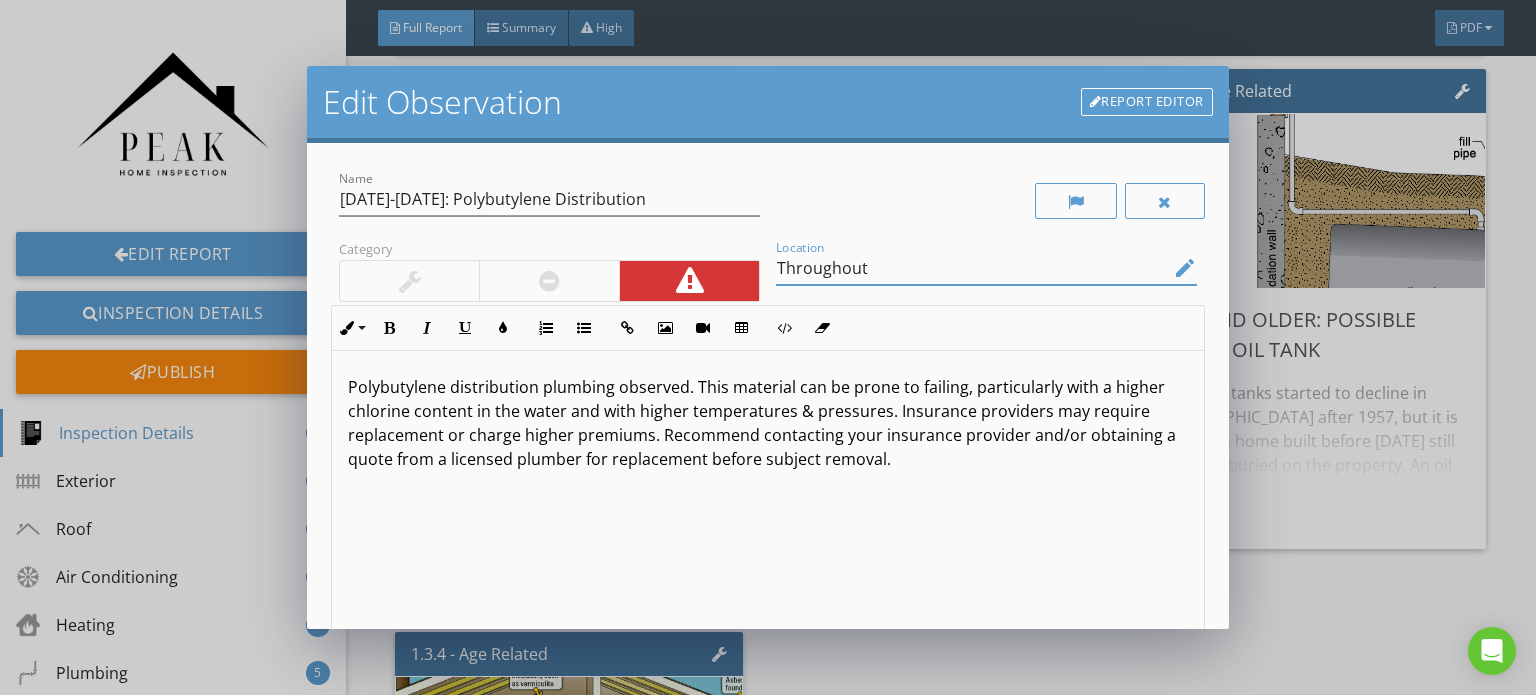 drag, startPoint x: 880, startPoint y: 275, endPoint x: 649, endPoint y: 278, distance: 231.01949 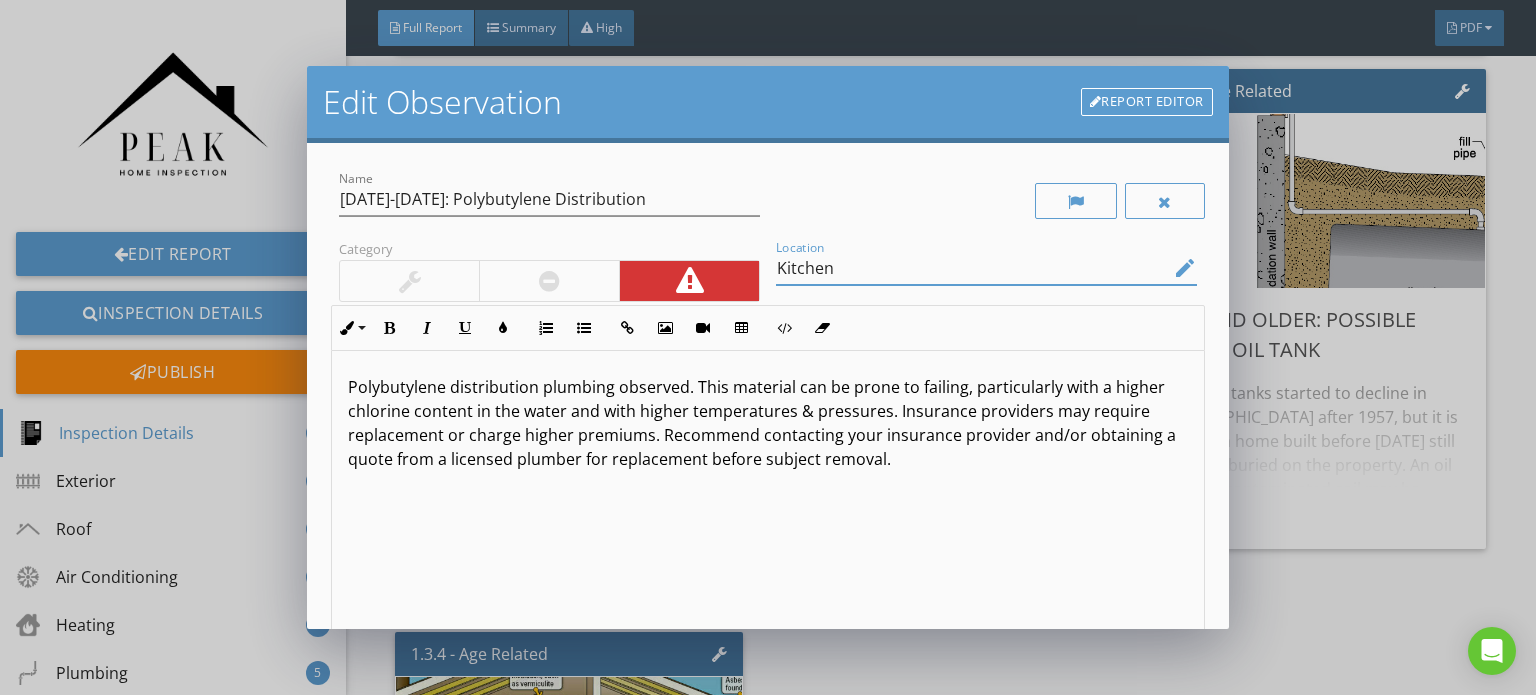 scroll, scrollTop: 0, scrollLeft: 0, axis: both 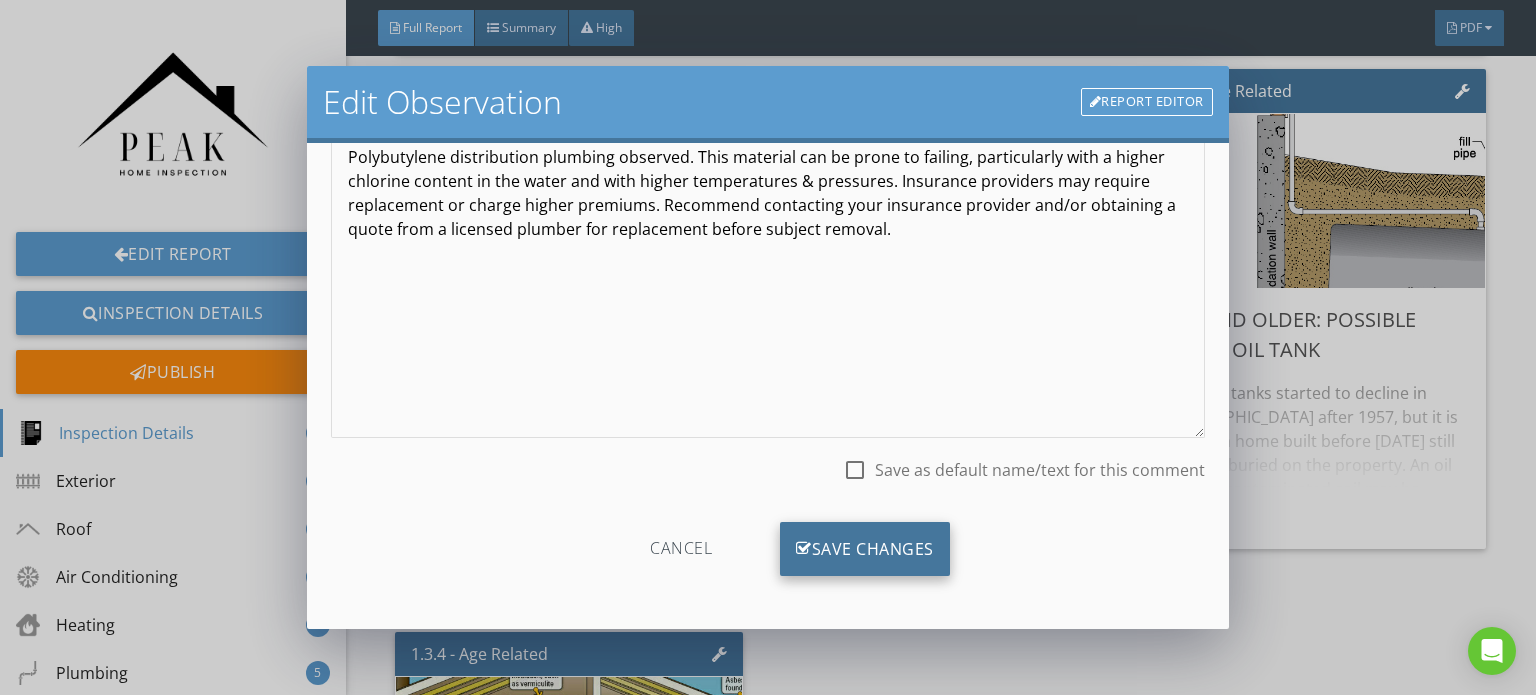 type on "Kitchen" 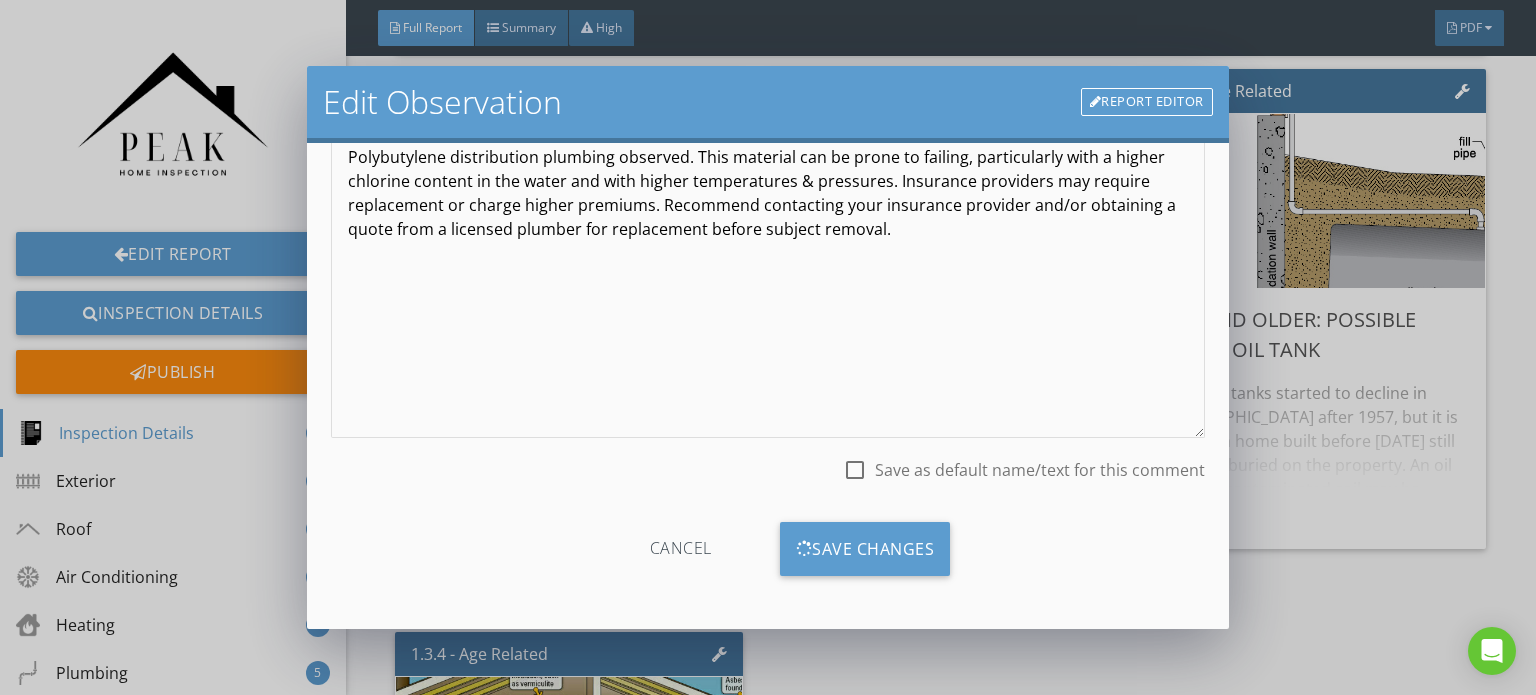 scroll, scrollTop: 0, scrollLeft: 0, axis: both 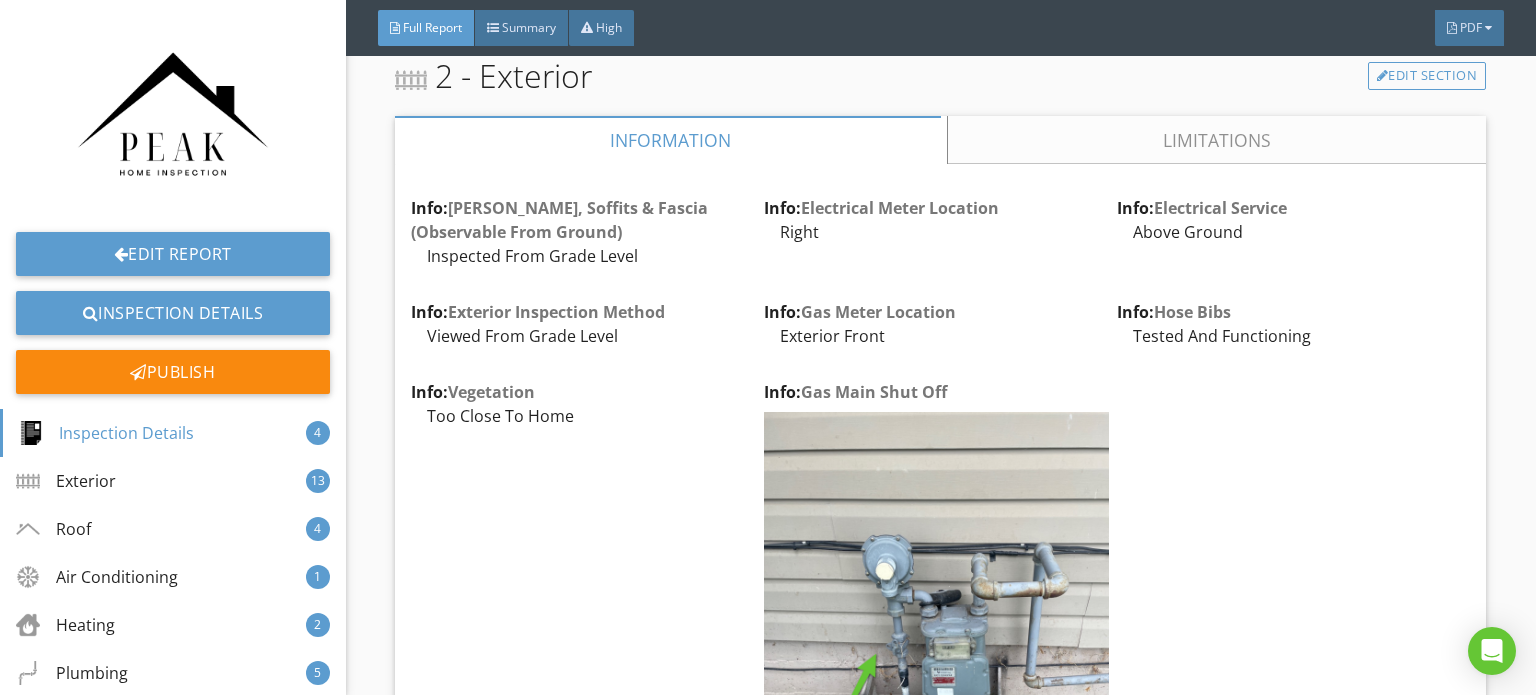 click on "Limitations" at bounding box center [1217, 140] 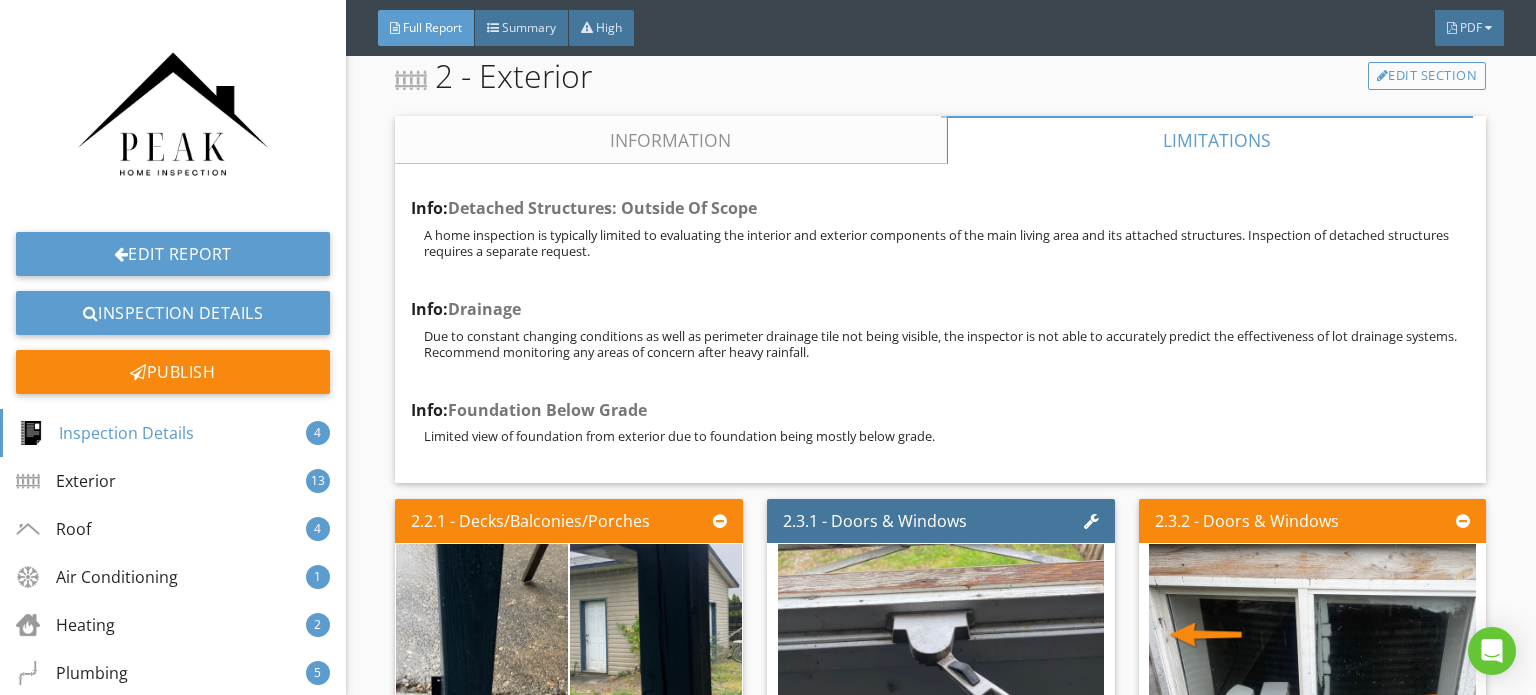 click on "Information" at bounding box center [671, 140] 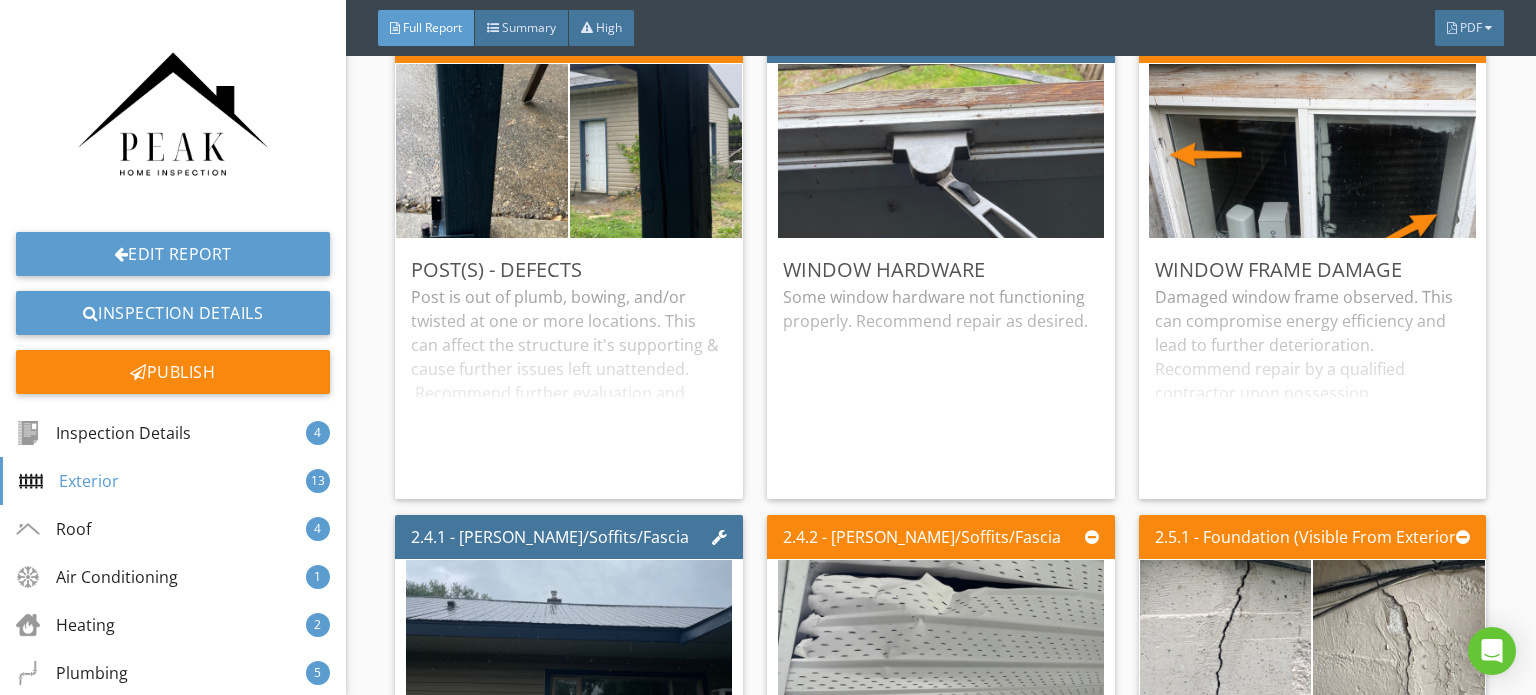 scroll, scrollTop: 4900, scrollLeft: 0, axis: vertical 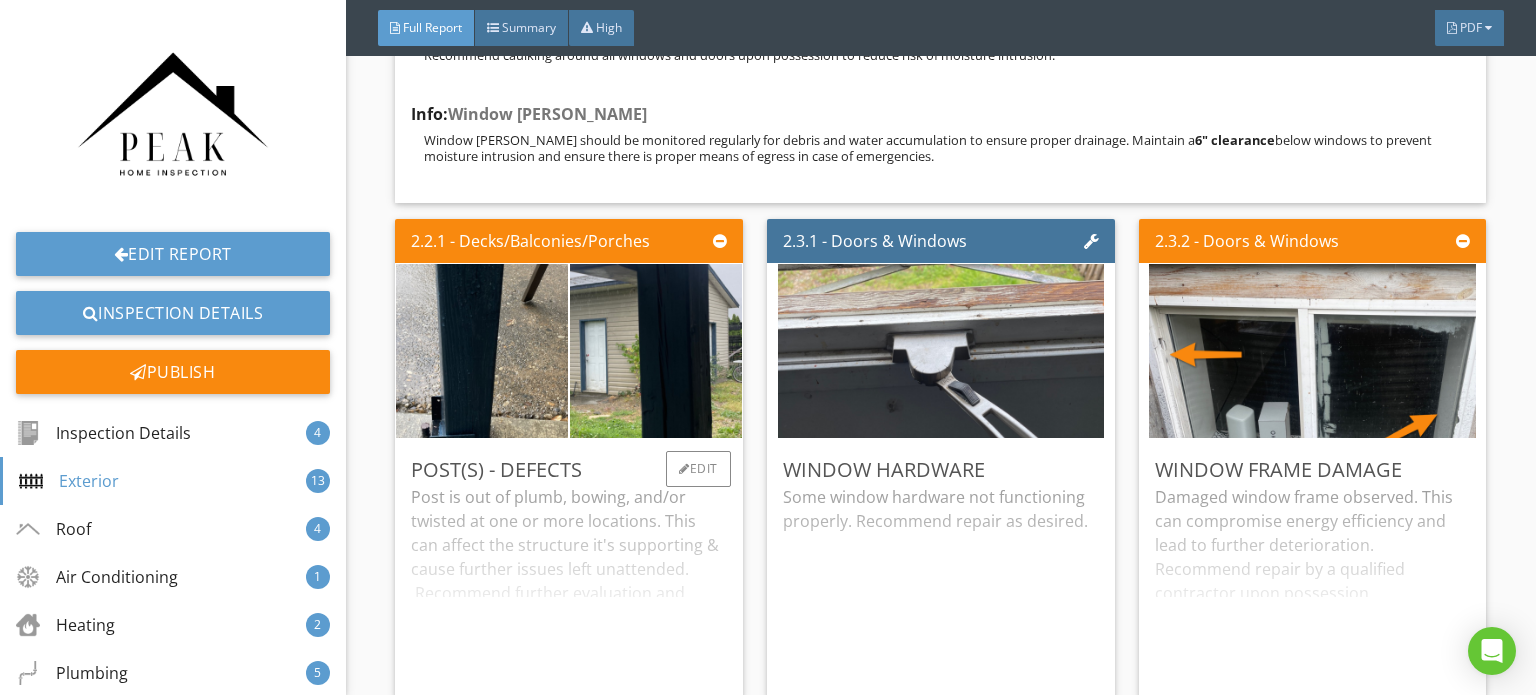 click on "Post is out of plumb, bowing, and/or twisted at one or more locations. This can affect the structure it's supporting & cause further issues left unattended.  Recommend further evaluation and repair upon possession by a qualified carpenter." at bounding box center [569, 584] 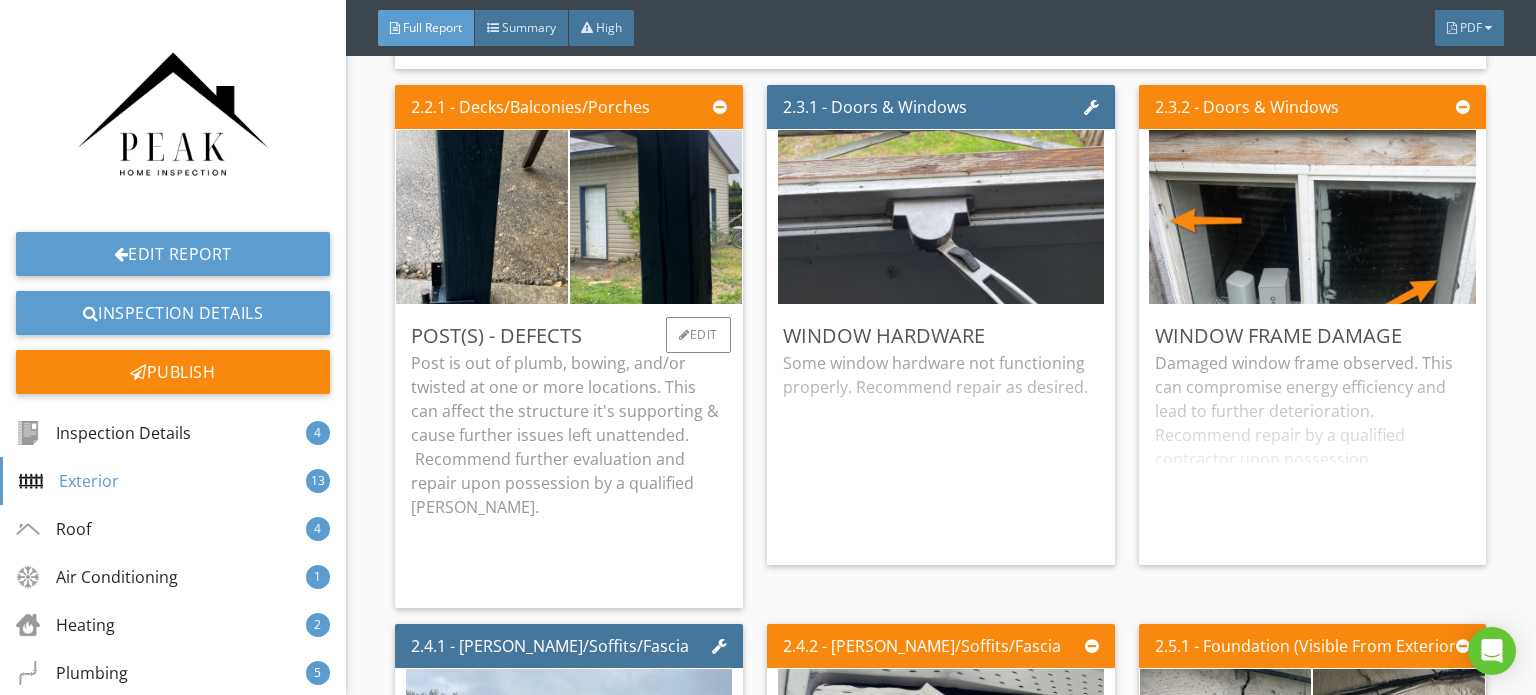 scroll, scrollTop: 5000, scrollLeft: 0, axis: vertical 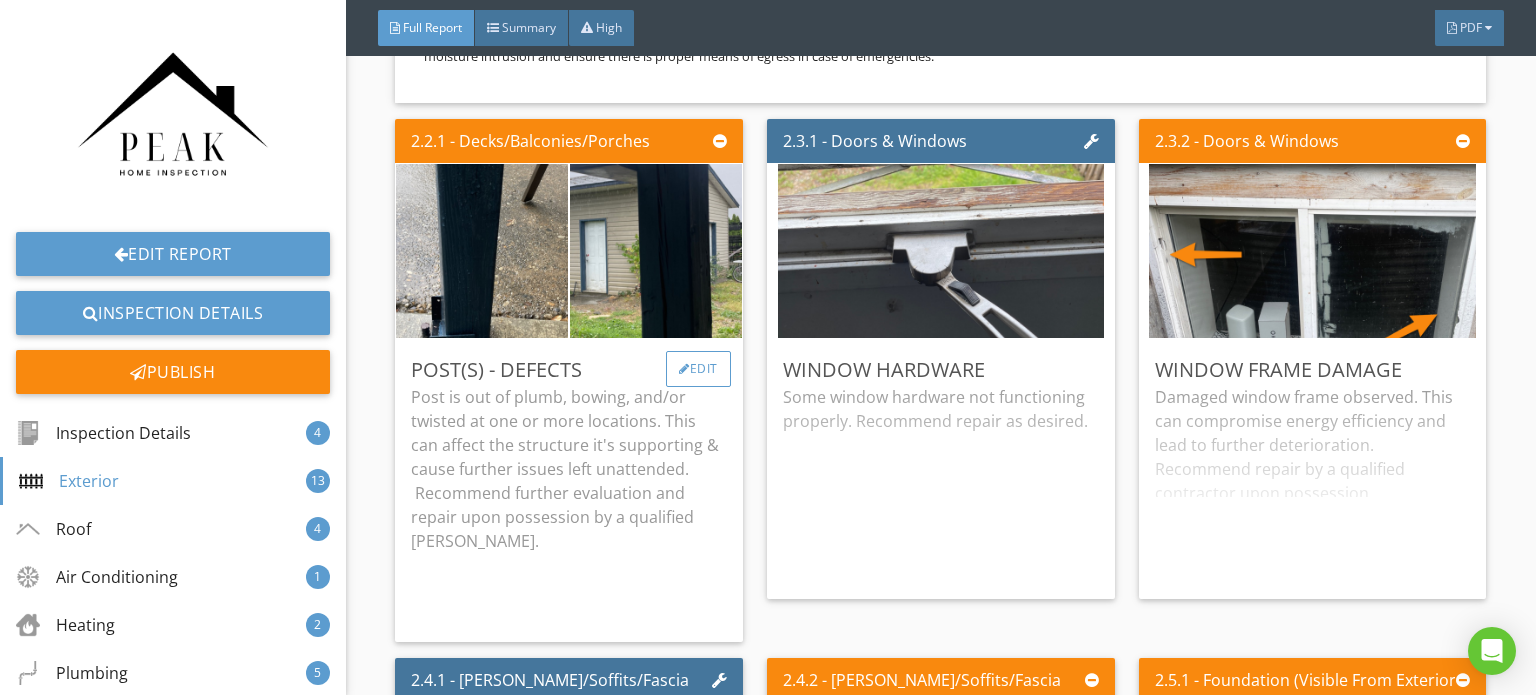 click on "Edit" at bounding box center (698, 369) 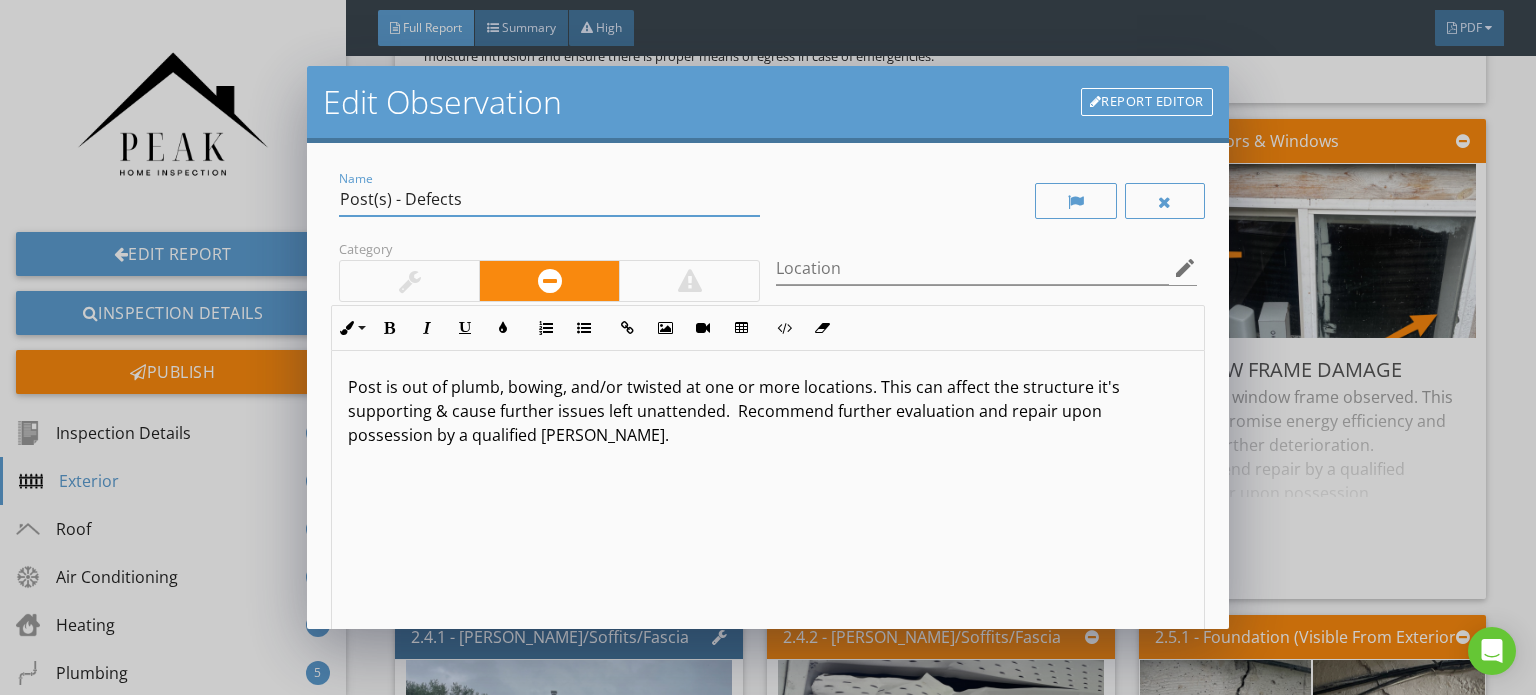 click on "Post(s) - Defects" at bounding box center [549, 199] 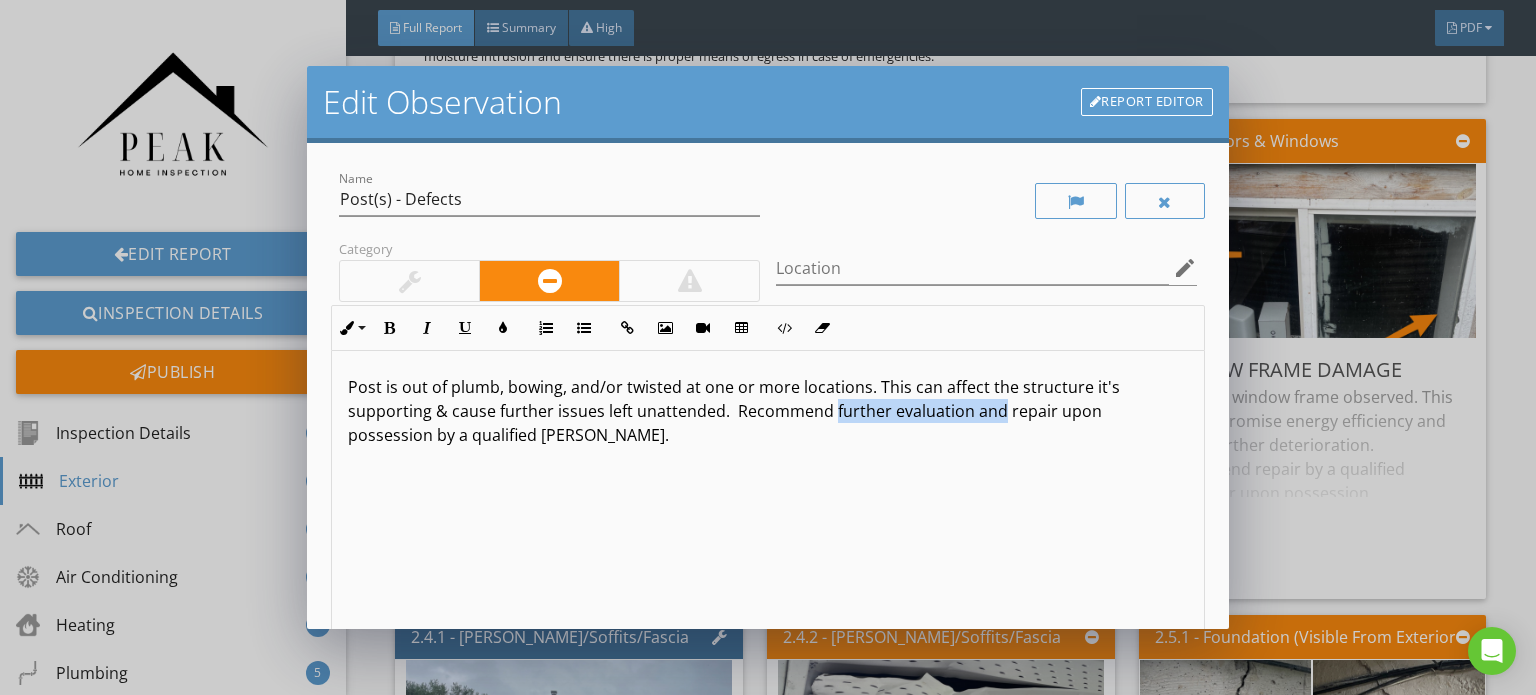 drag, startPoint x: 996, startPoint y: 411, endPoint x: 828, endPoint y: 412, distance: 168.00298 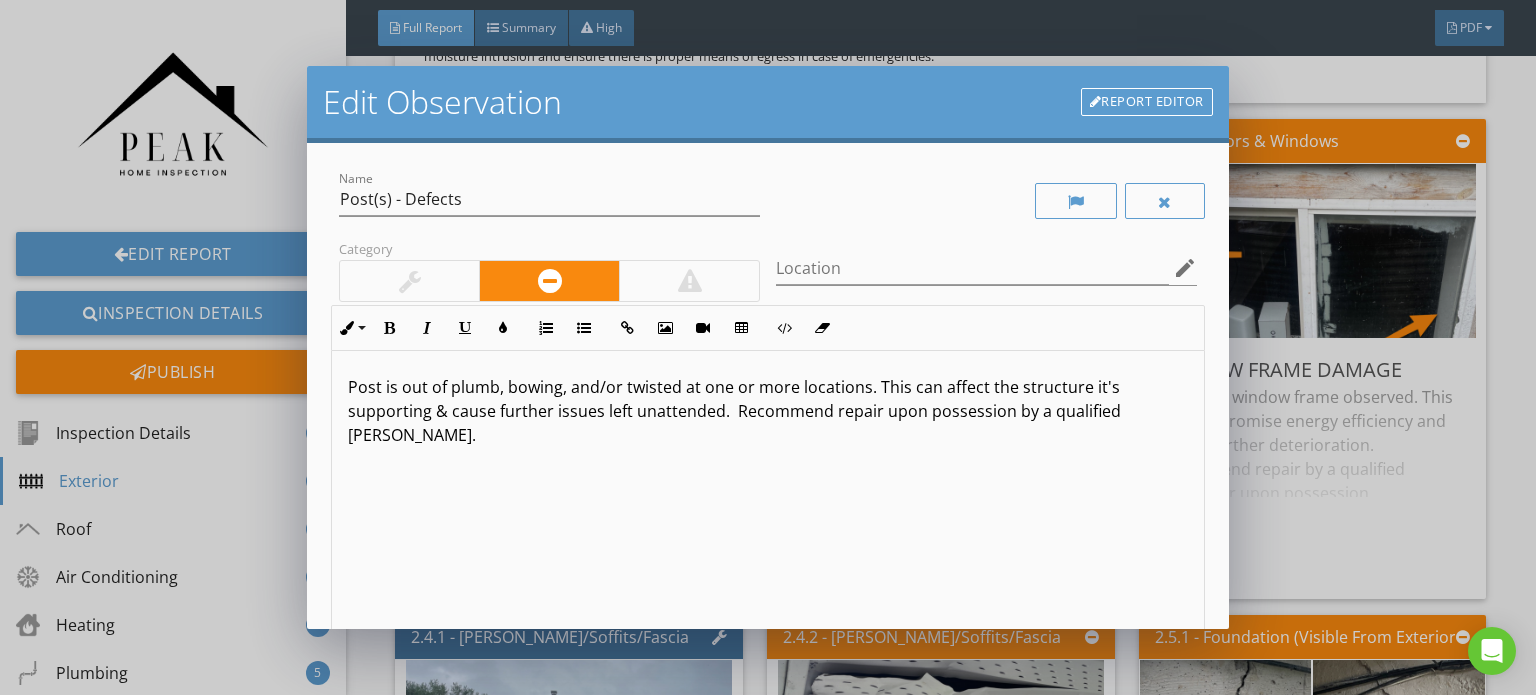 click on "Post is out of plumb, bowing, and/or twisted at one or more locations. This can affect the structure it's supporting & cause further issues left unattended.  Recommend repair upon possession by a qualified carpenter." at bounding box center (768, 411) 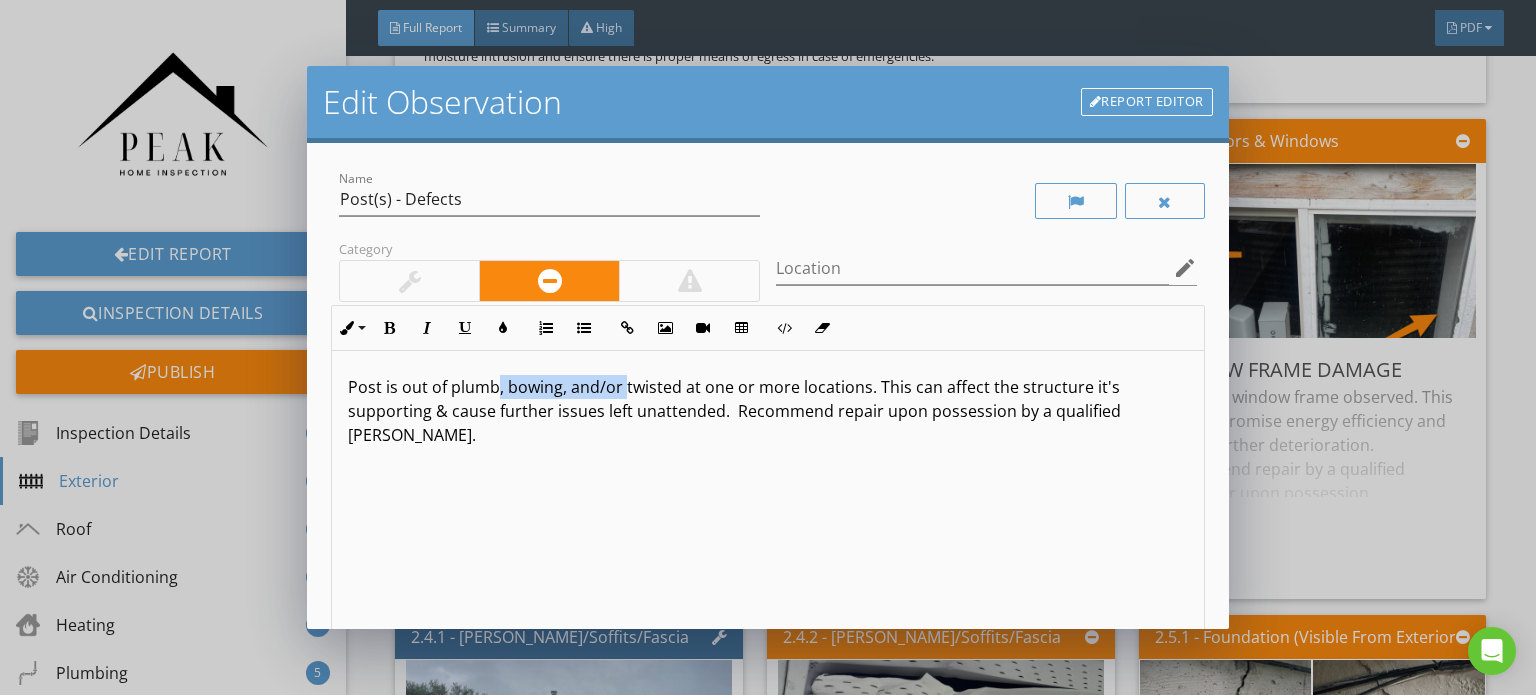drag, startPoint x: 623, startPoint y: 382, endPoint x: 497, endPoint y: 367, distance: 126.88972 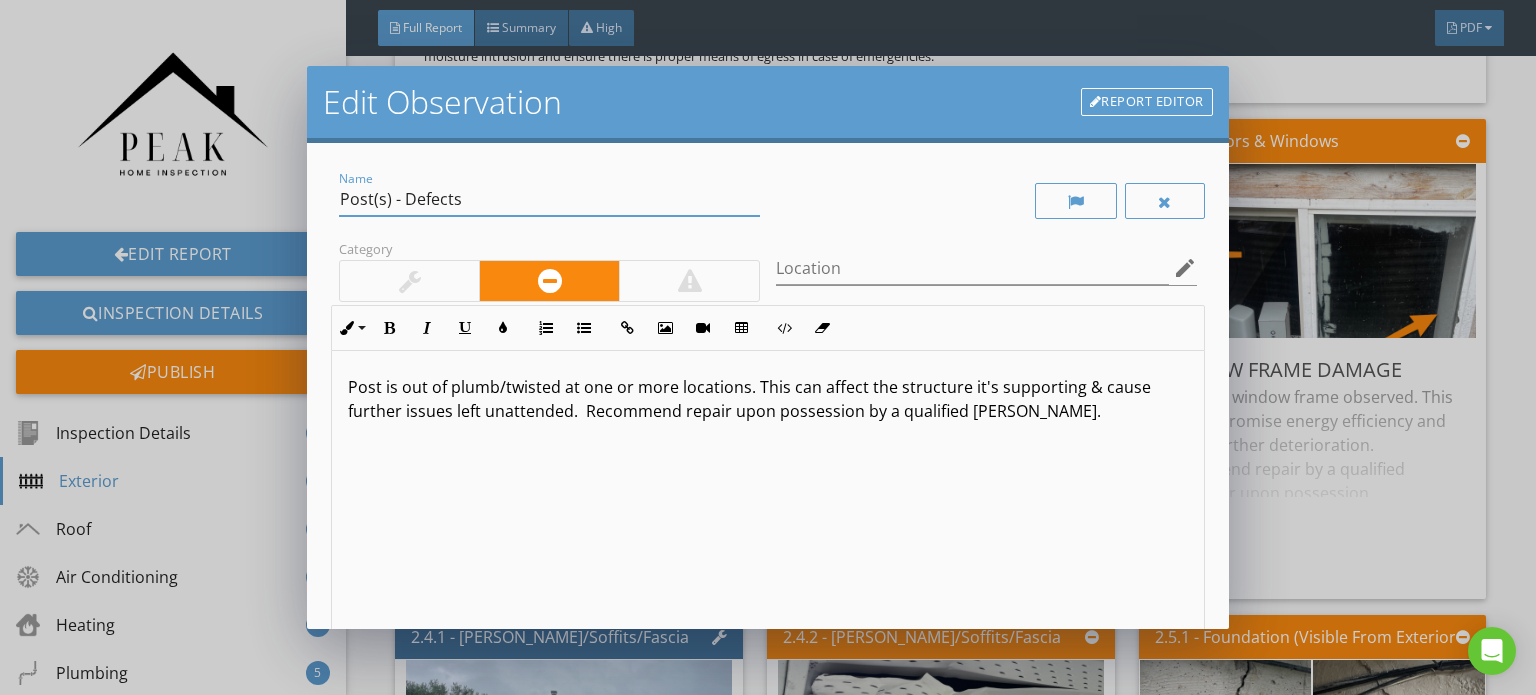 drag, startPoint x: 491, startPoint y: 200, endPoint x: 406, endPoint y: 195, distance: 85.146935 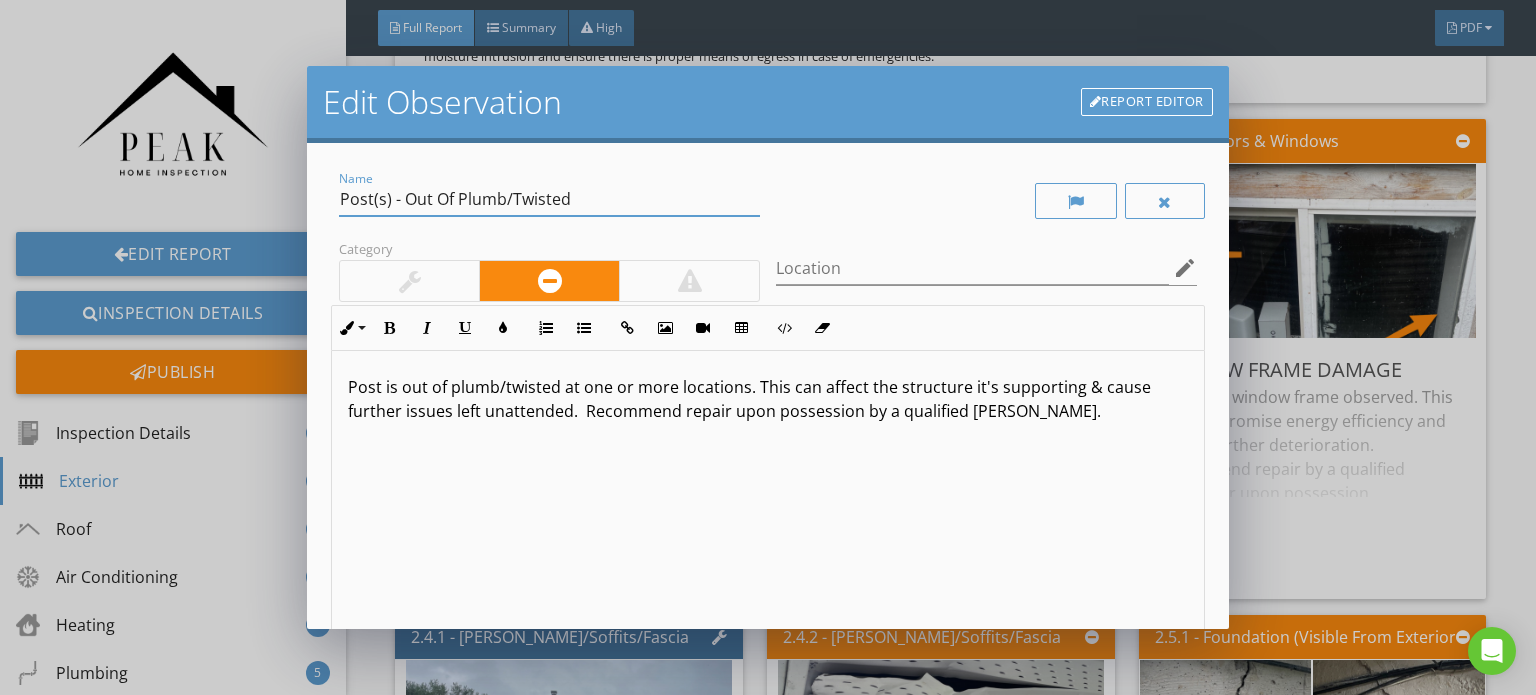drag, startPoint x: 512, startPoint y: 199, endPoint x: 401, endPoint y: 204, distance: 111.11256 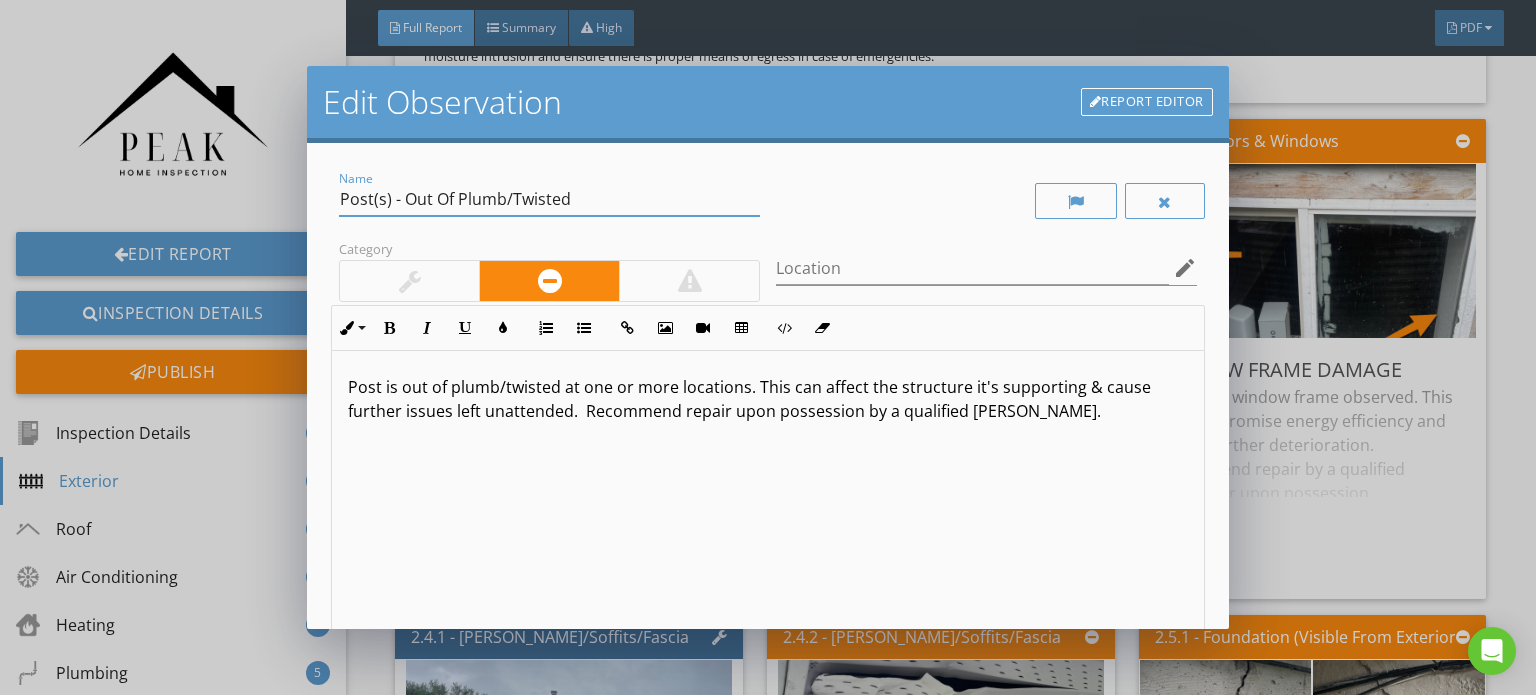 scroll, scrollTop: 0, scrollLeft: 0, axis: both 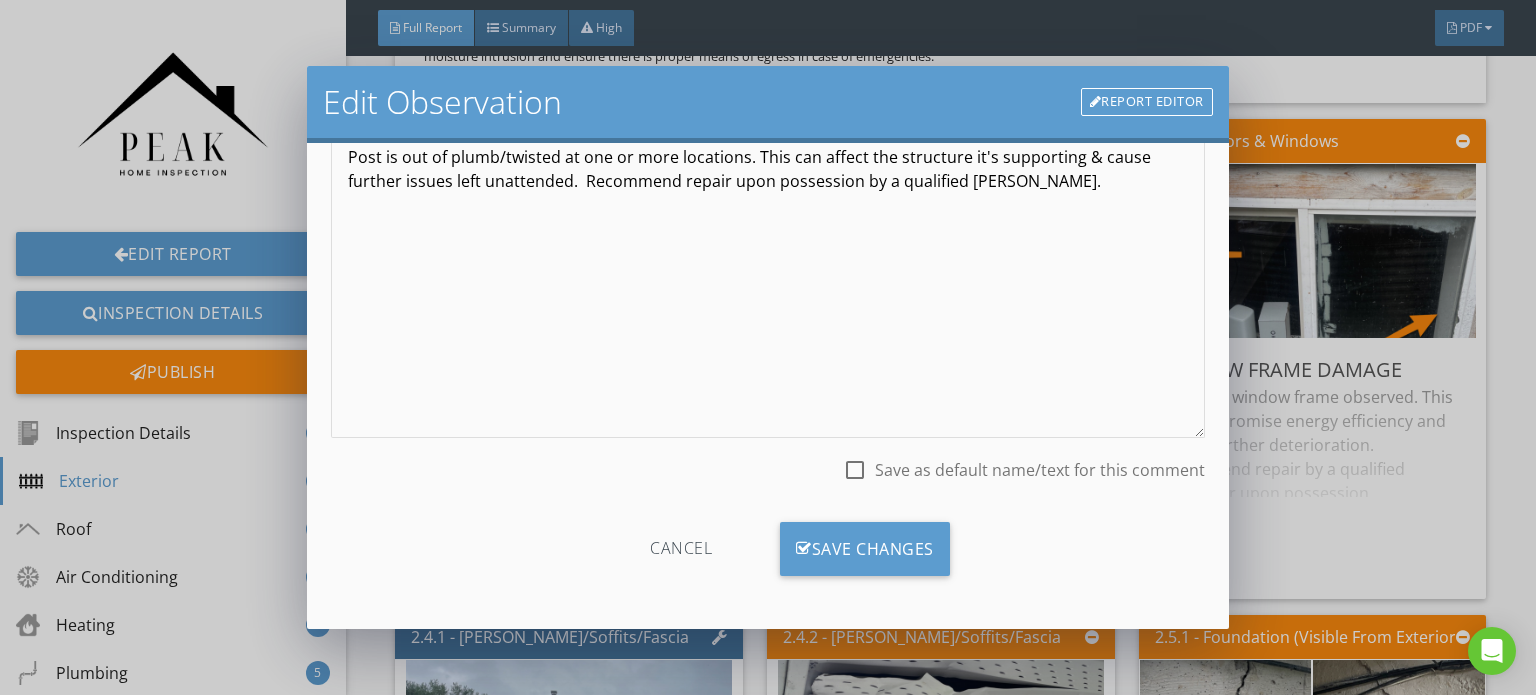 type on "Post(s) - Out Of Plumb/Twisted" 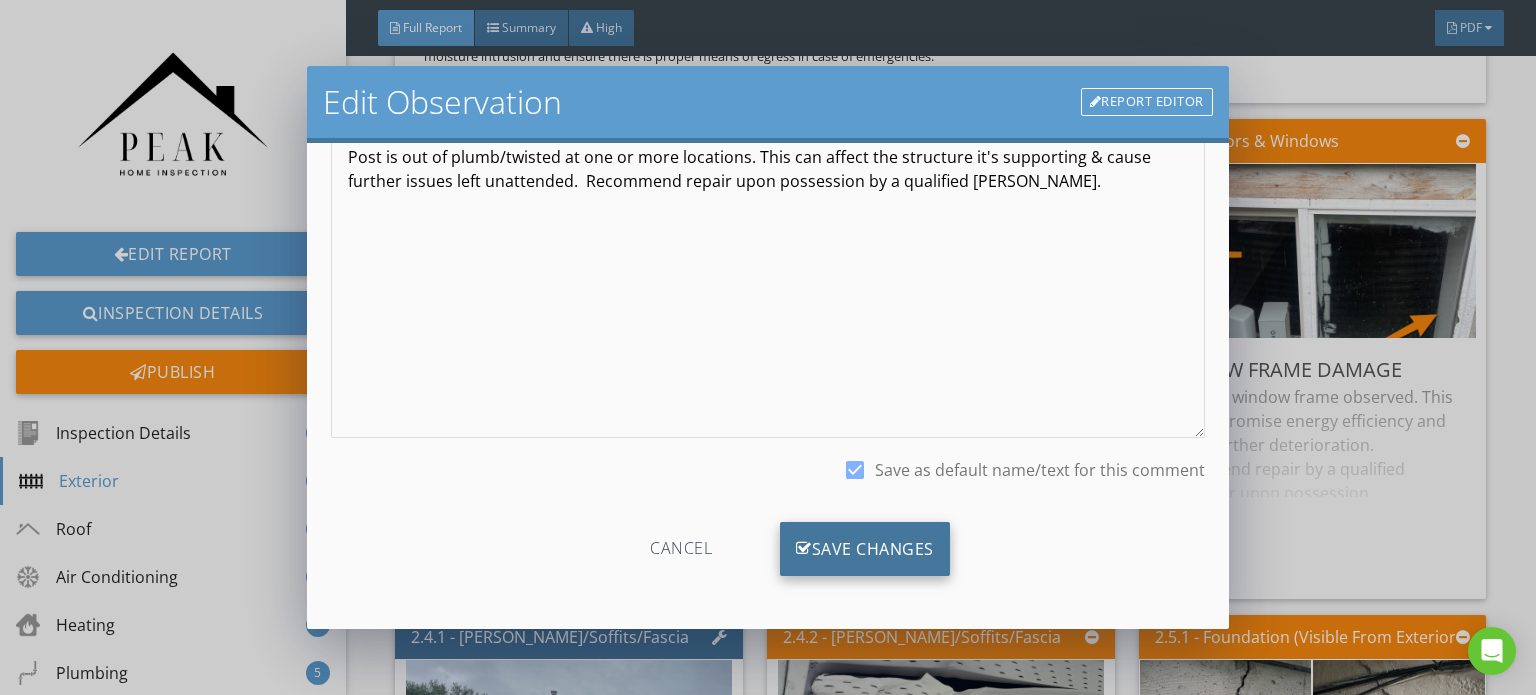 click on "Save Changes" at bounding box center [865, 549] 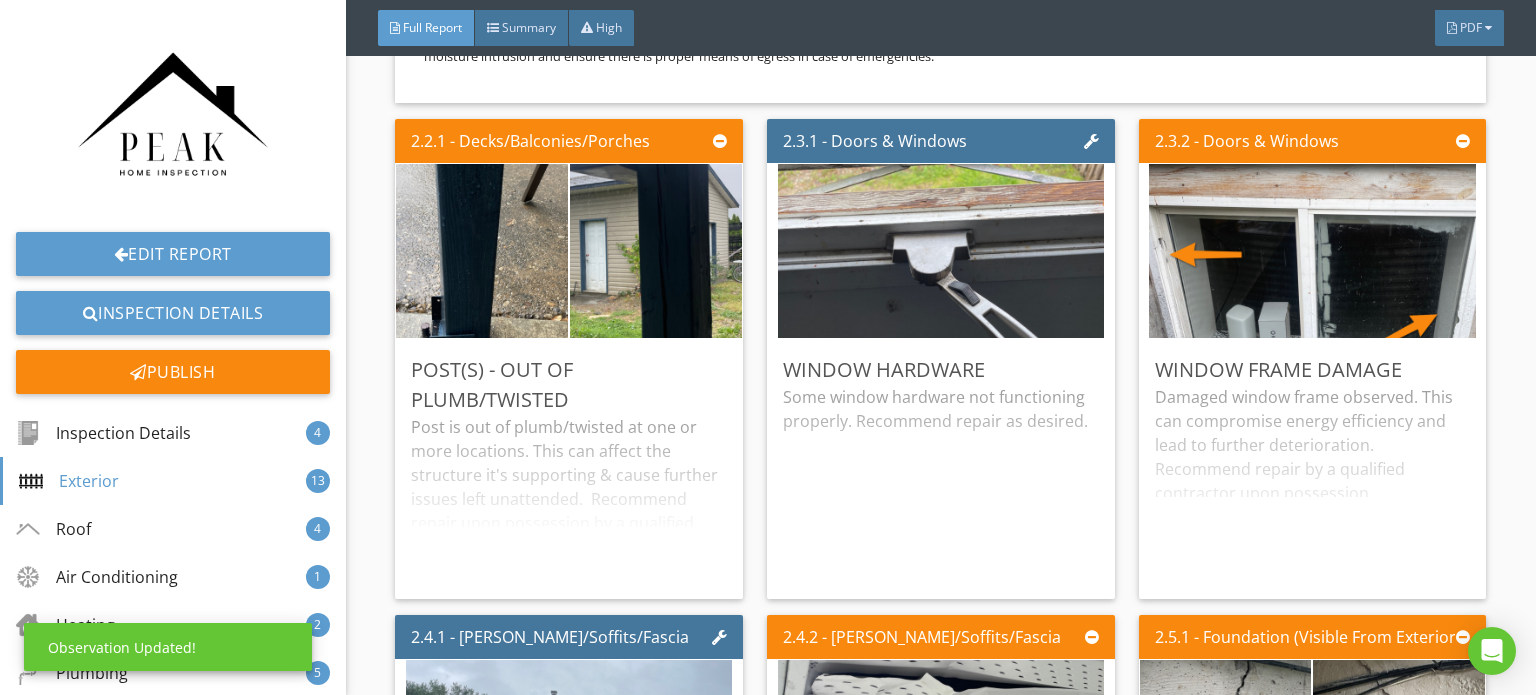 scroll, scrollTop: 0, scrollLeft: 0, axis: both 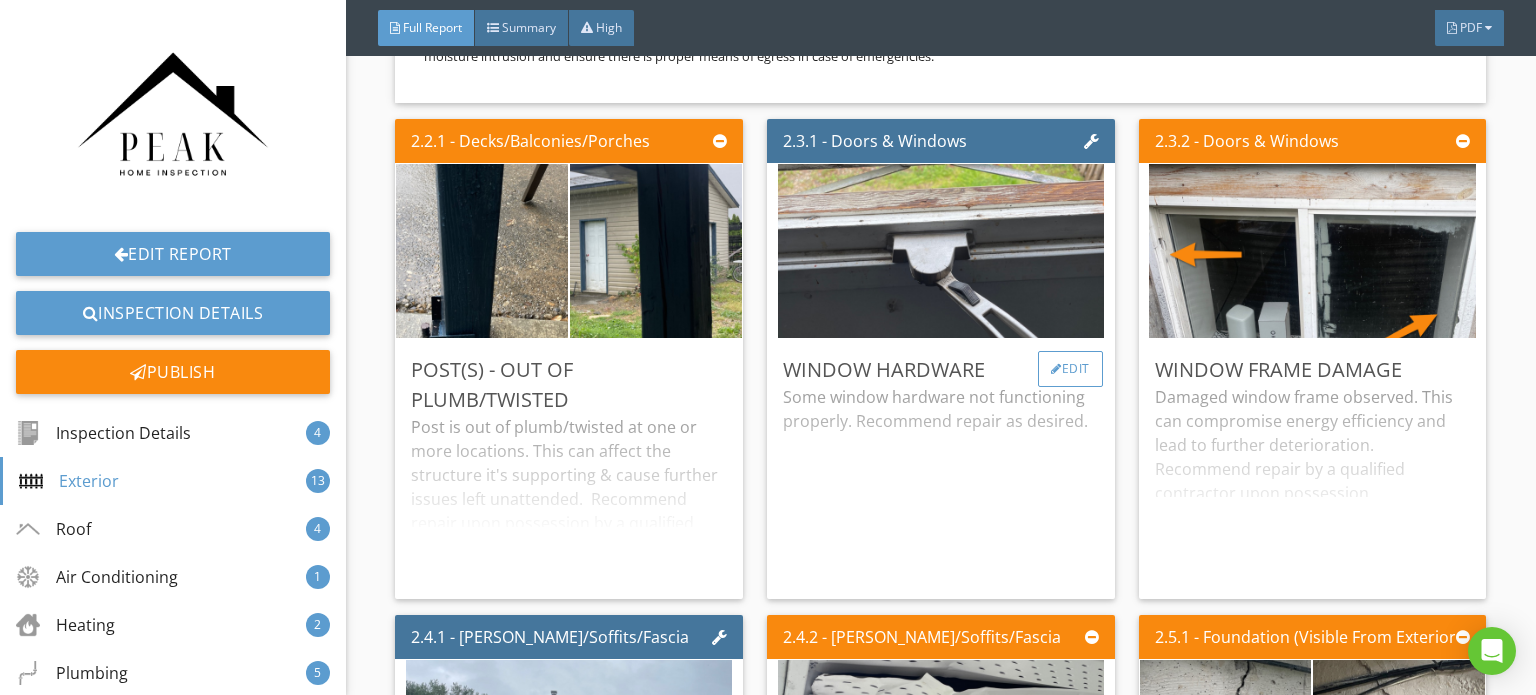 click on "Edit" at bounding box center (1070, 369) 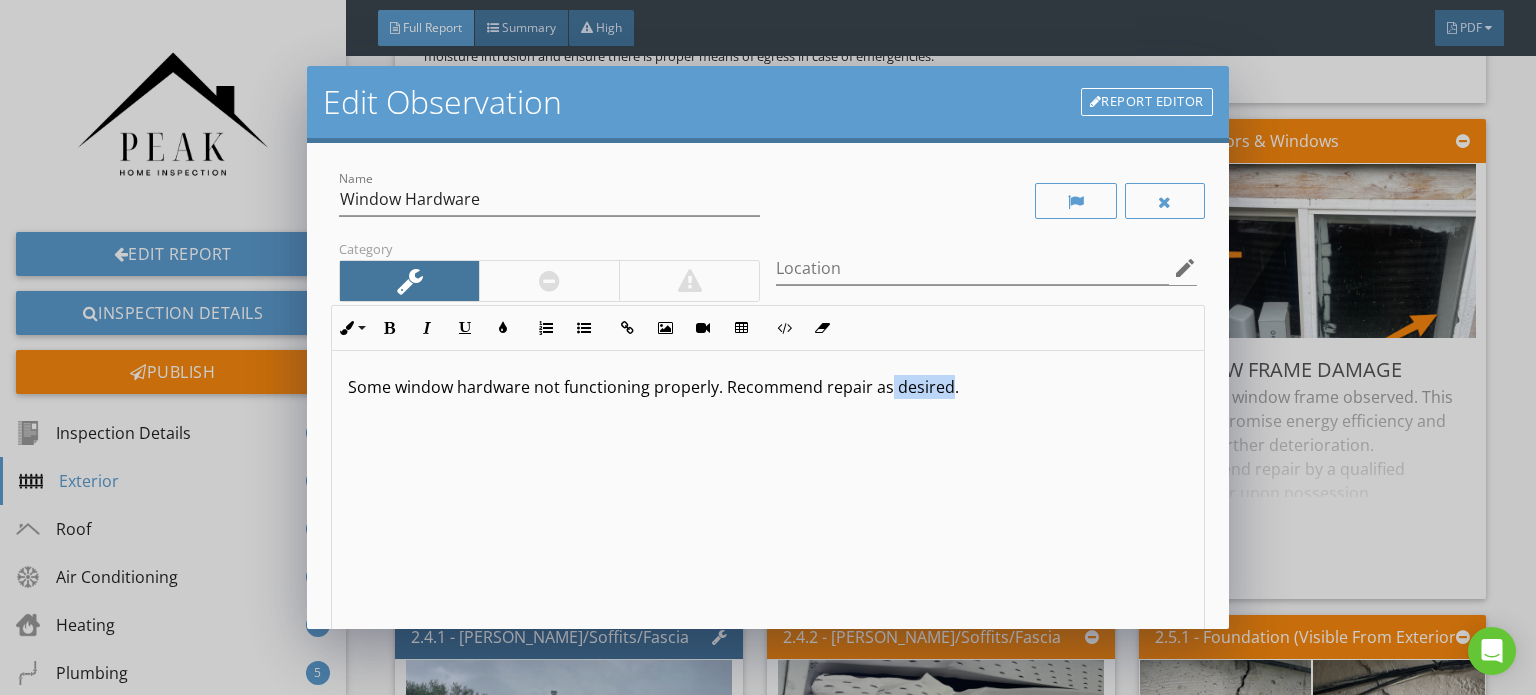 drag, startPoint x: 942, startPoint y: 393, endPoint x: 887, endPoint y: 393, distance: 55 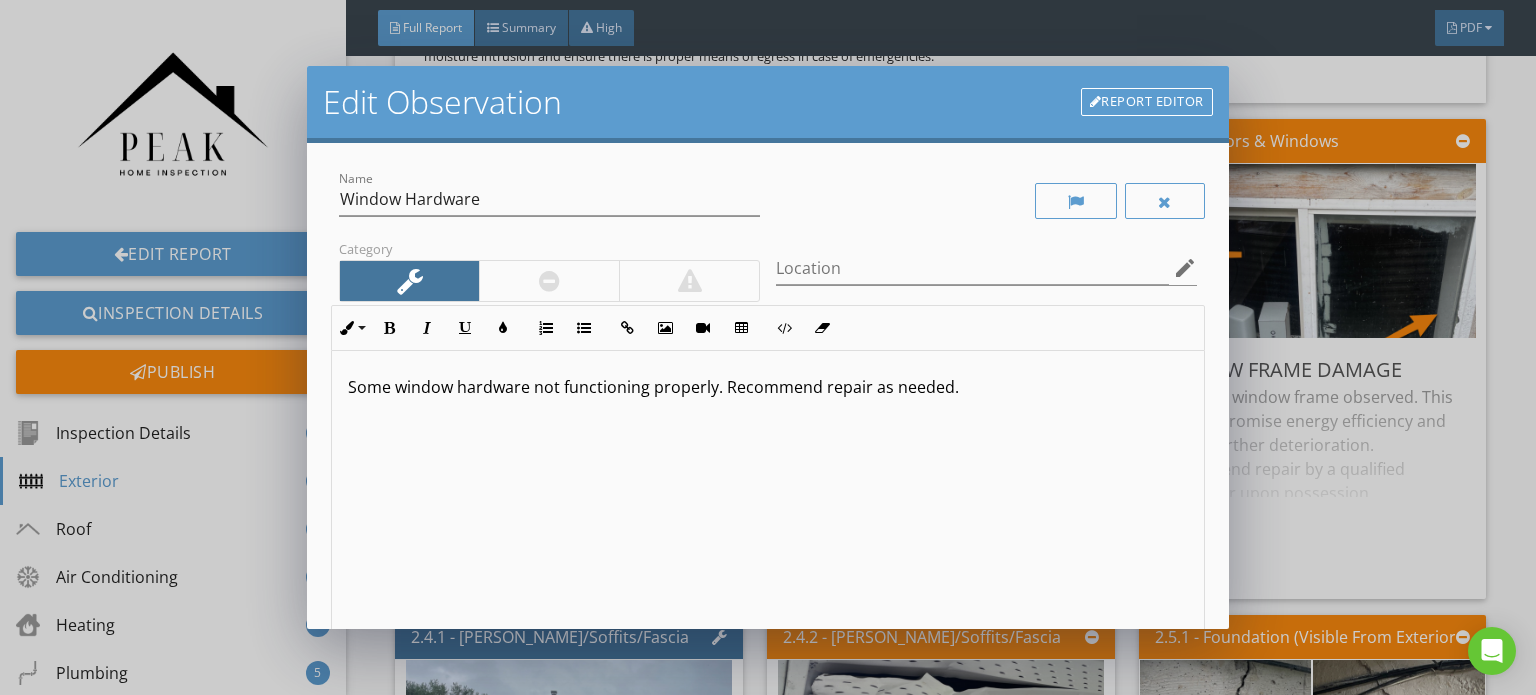 scroll, scrollTop: 0, scrollLeft: 0, axis: both 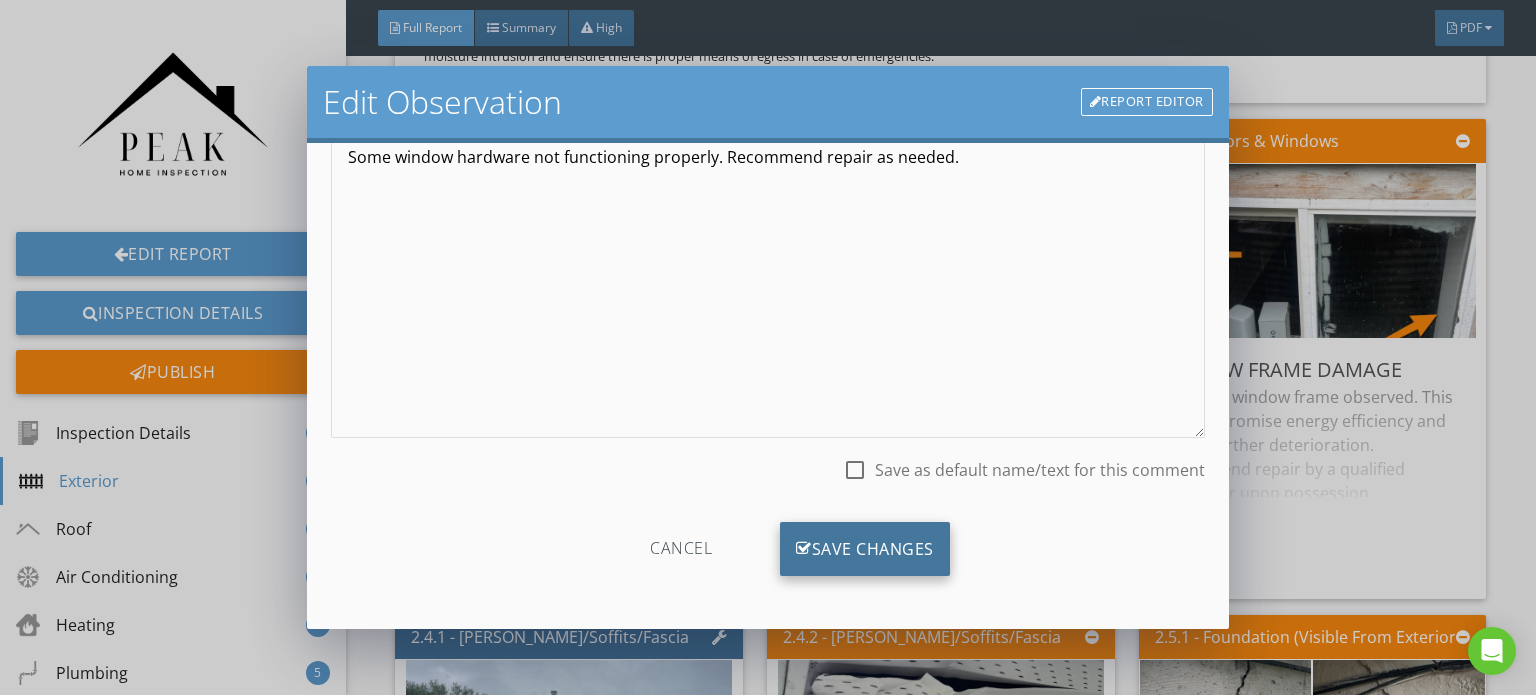 click on "Save Changes" at bounding box center (865, 549) 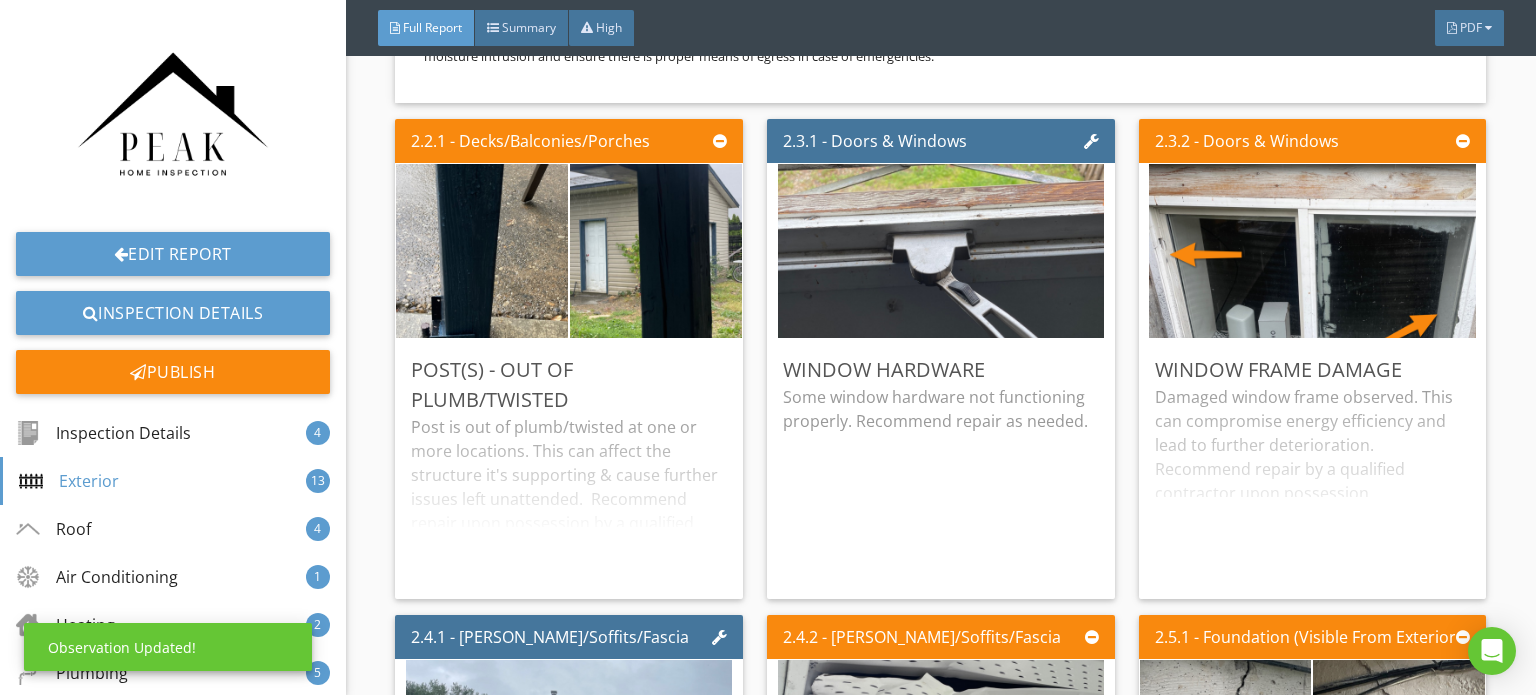 scroll, scrollTop: 0, scrollLeft: 0, axis: both 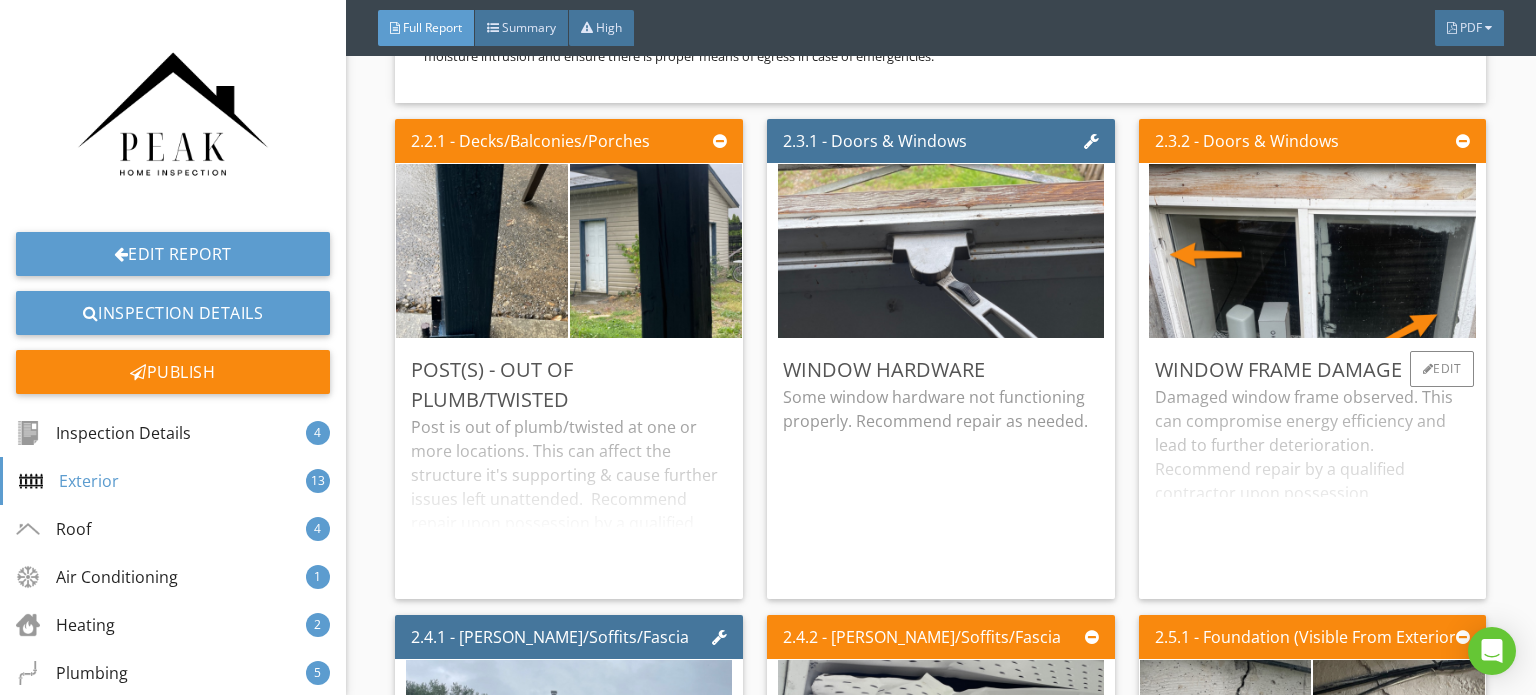 click on "Damaged window frame observed. This can compromise energy efficiency and lead to further deterioration. Recommend repair by a qualified contractor upon possession." at bounding box center [1313, 484] 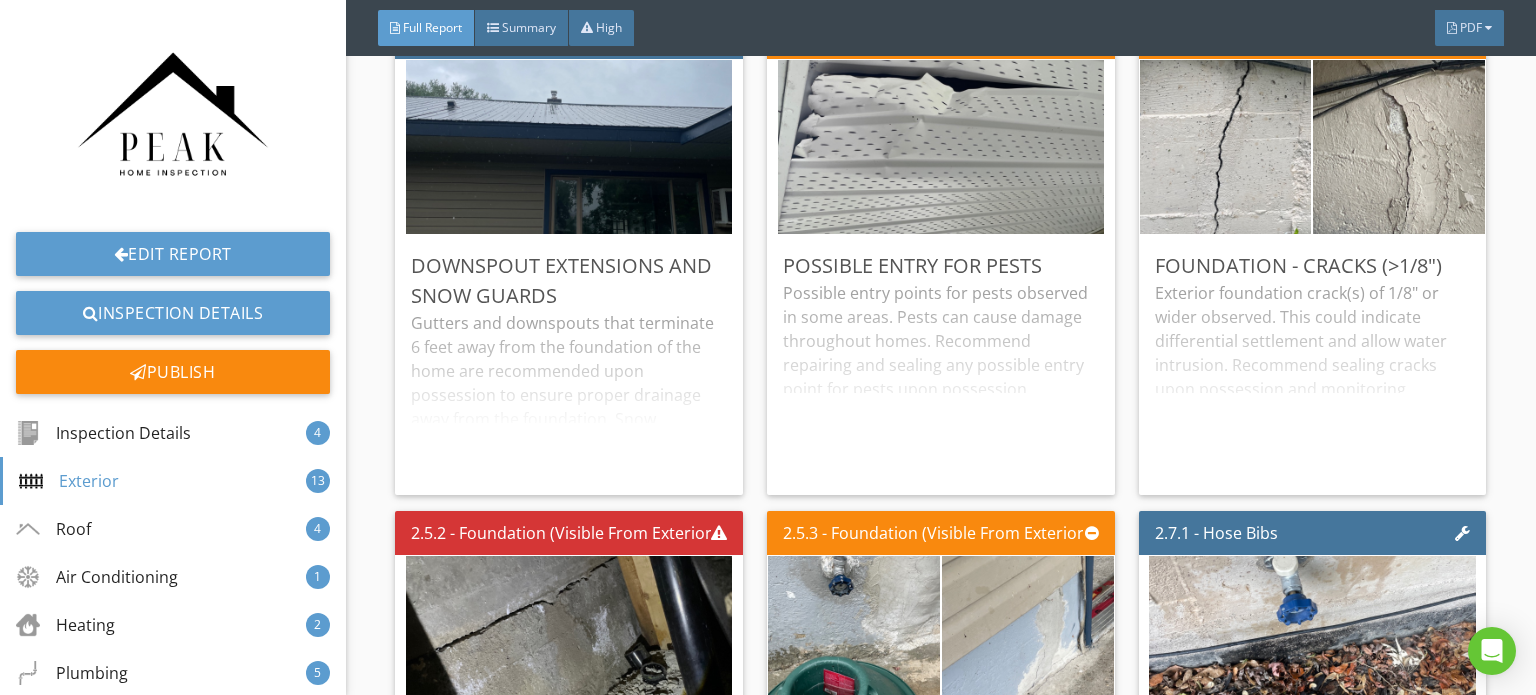 scroll, scrollTop: 5600, scrollLeft: 0, axis: vertical 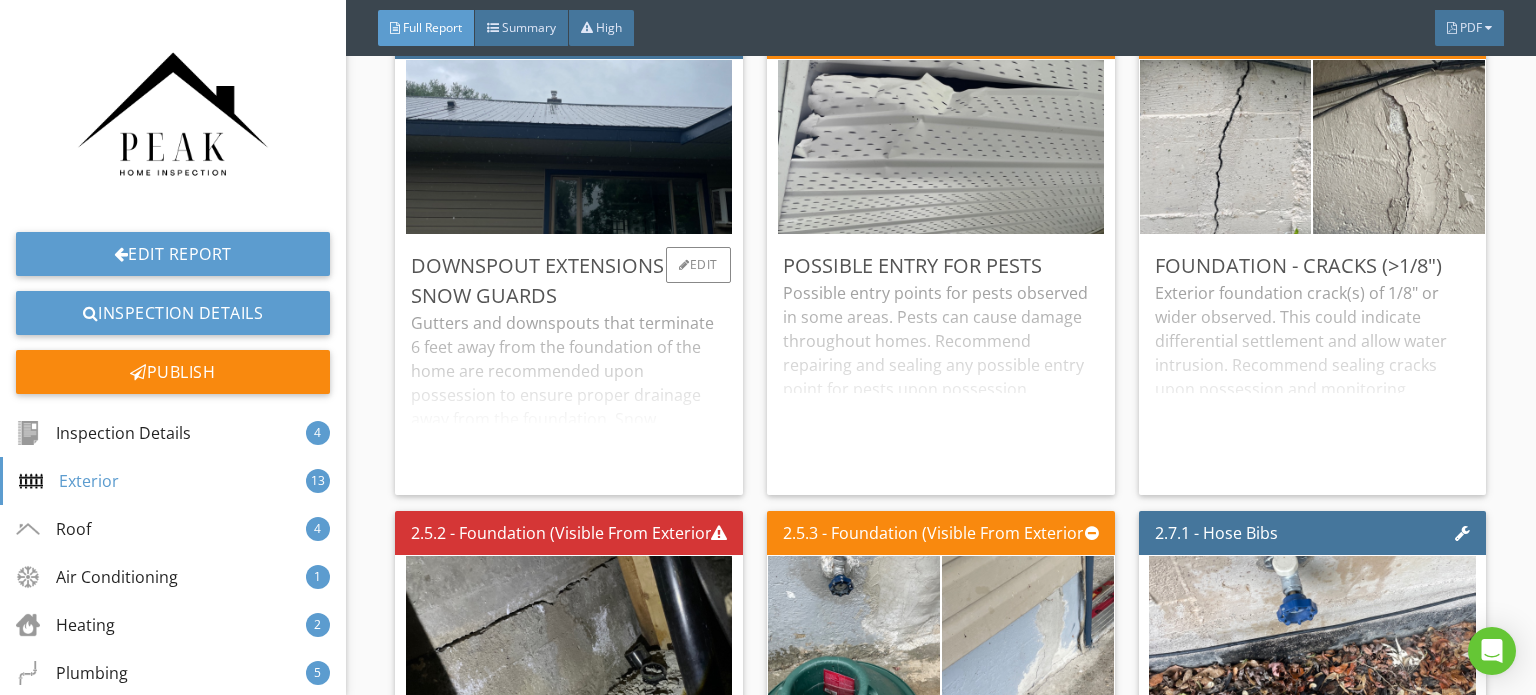 click on "Gutters and downspouts that terminate 6 feet away from the foundation of the home are recommended upon possession to ensure proper drainage away from the foundation. Snow guards/ice rakes are also recommended. It may be desired to add a roof structure above the main stairs in order to prevent heavy amounts of snow on the main stairs." at bounding box center (569, 395) 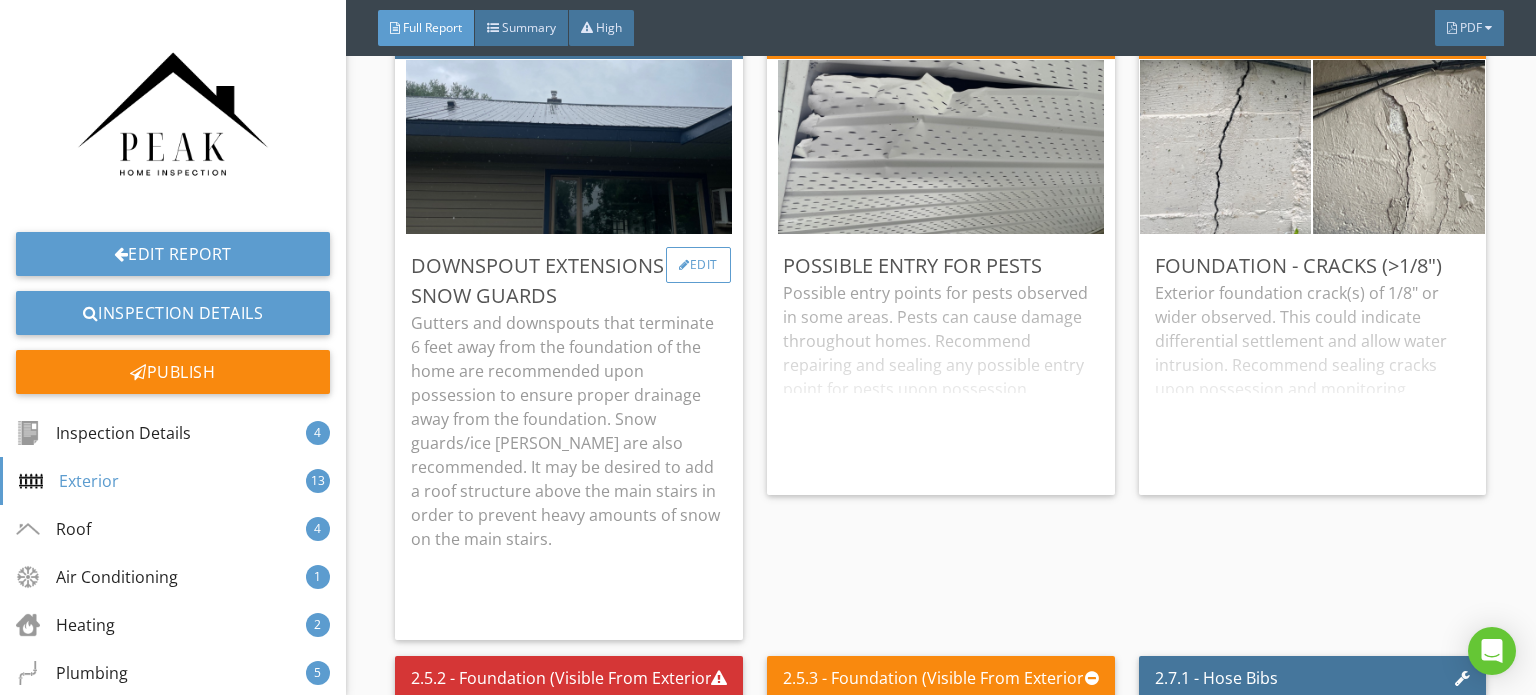 click on "Edit" at bounding box center [698, 265] 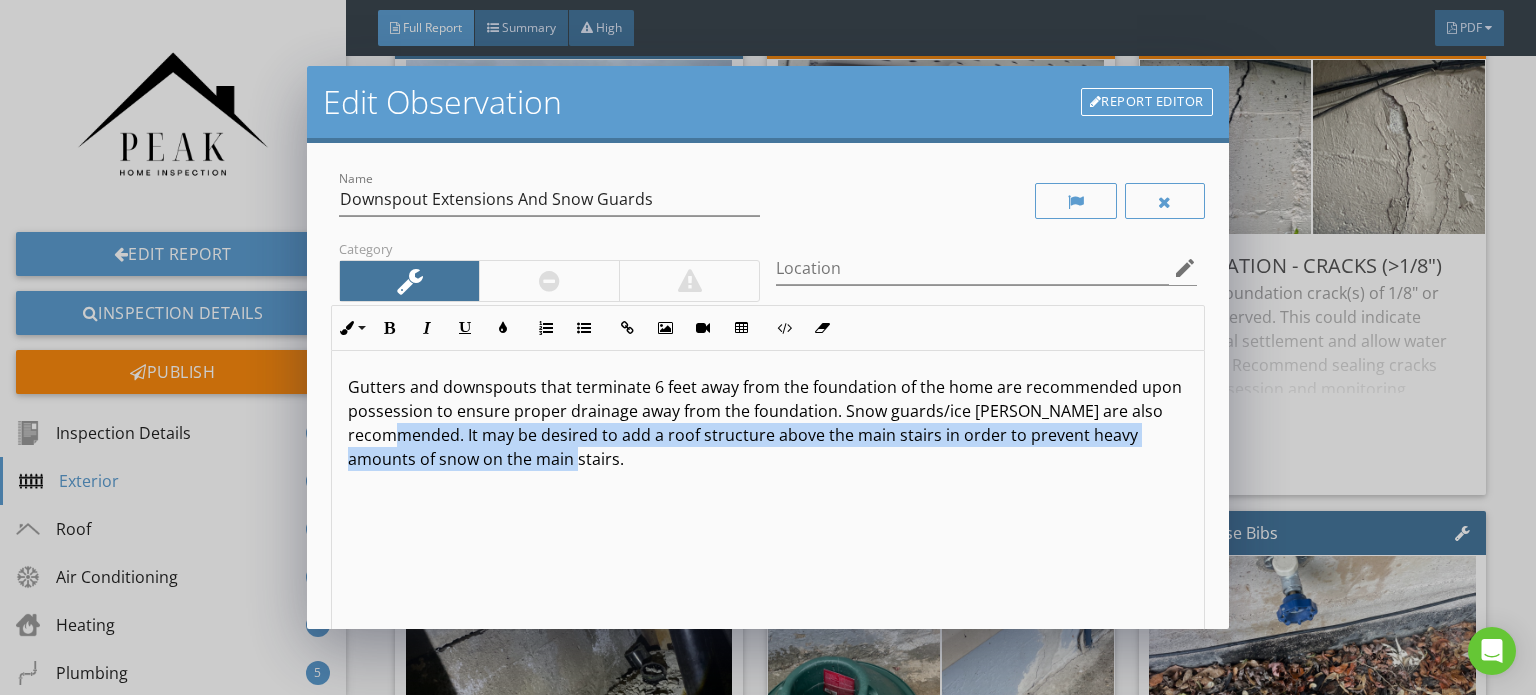 drag, startPoint x: 752, startPoint y: 475, endPoint x: 467, endPoint y: 437, distance: 287.5222 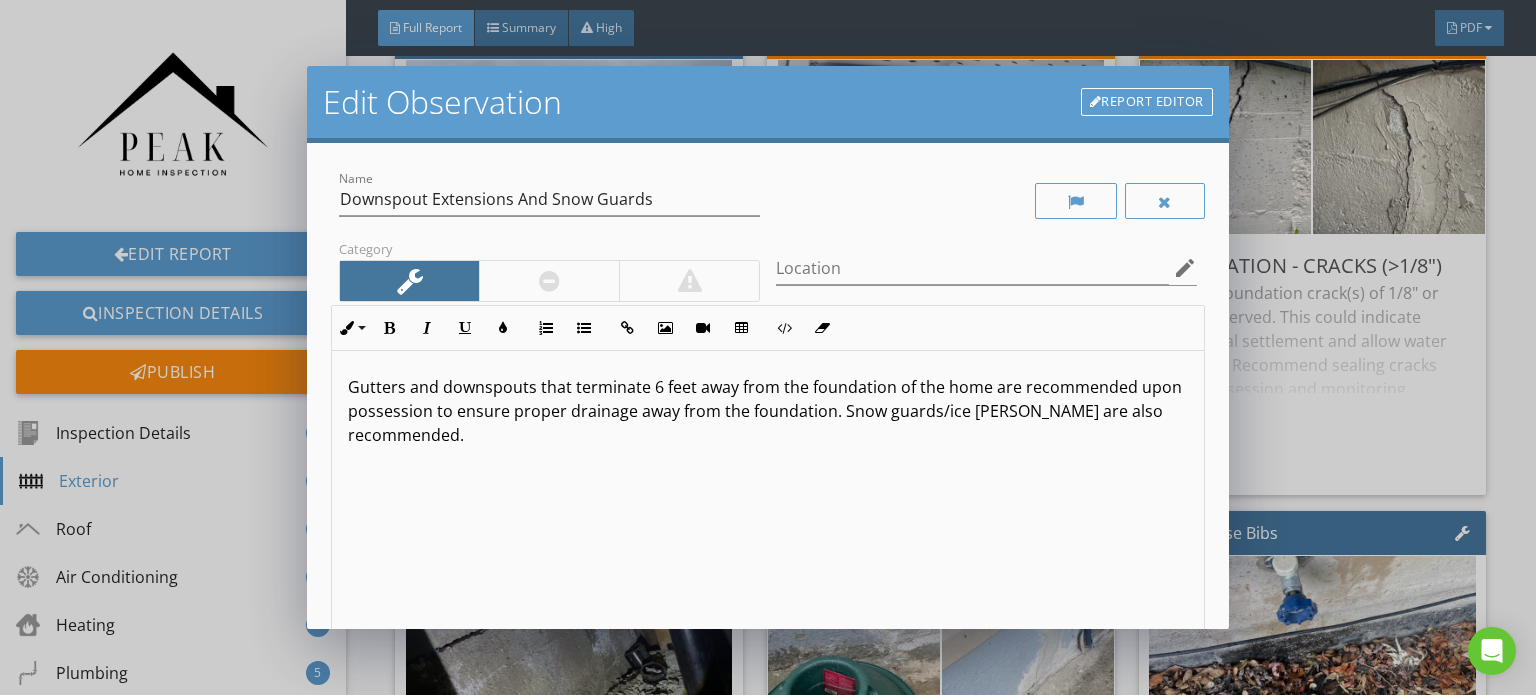 click at bounding box center [549, 281] 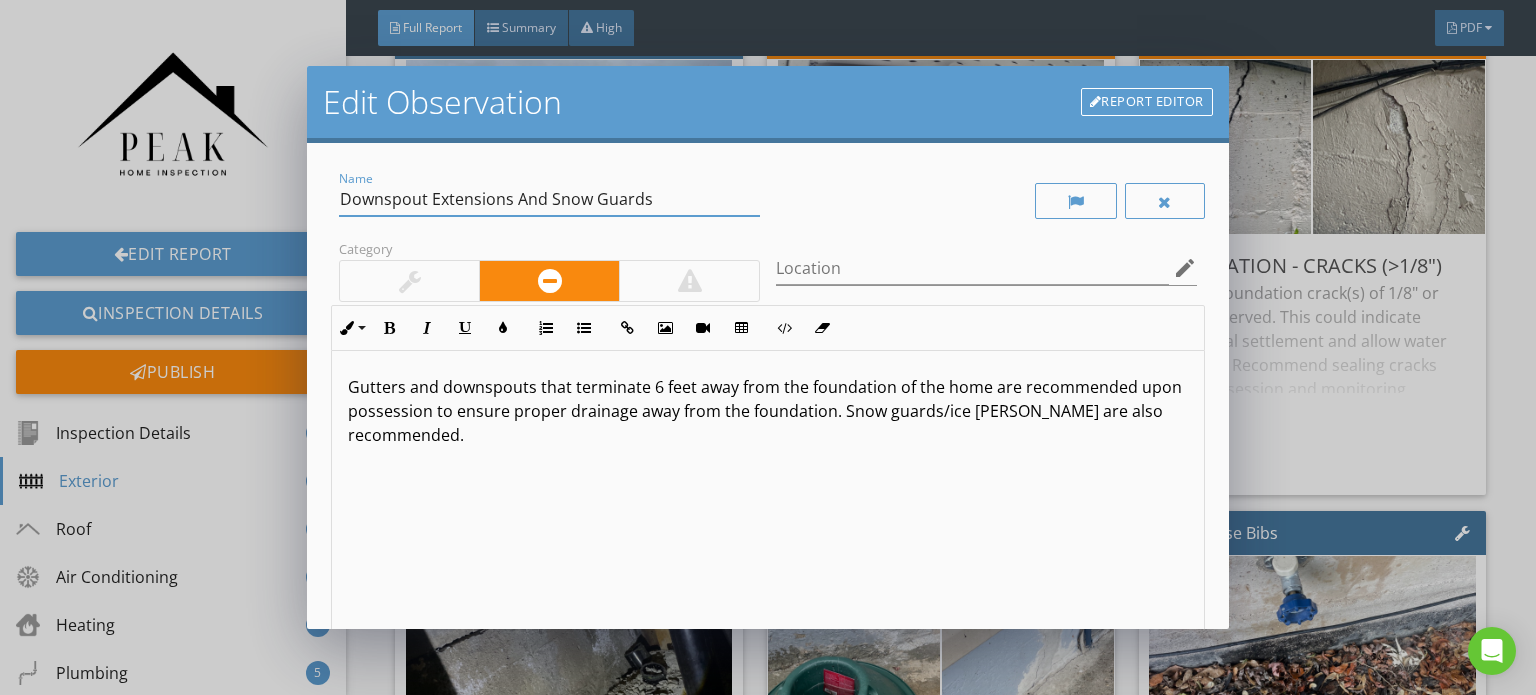 drag, startPoint x: 508, startPoint y: 198, endPoint x: 343, endPoint y: 201, distance: 165.02727 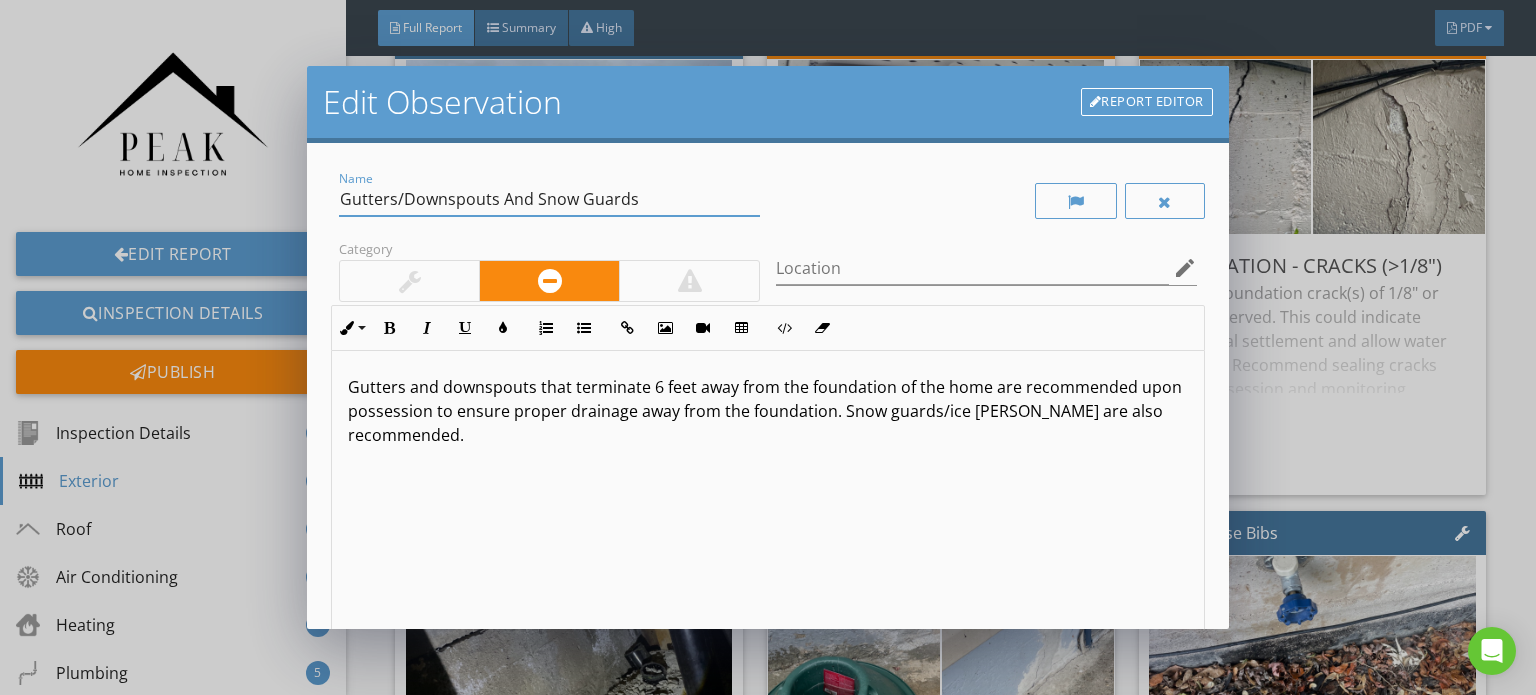 drag, startPoint x: 533, startPoint y: 193, endPoint x: 264, endPoint y: 177, distance: 269.4754 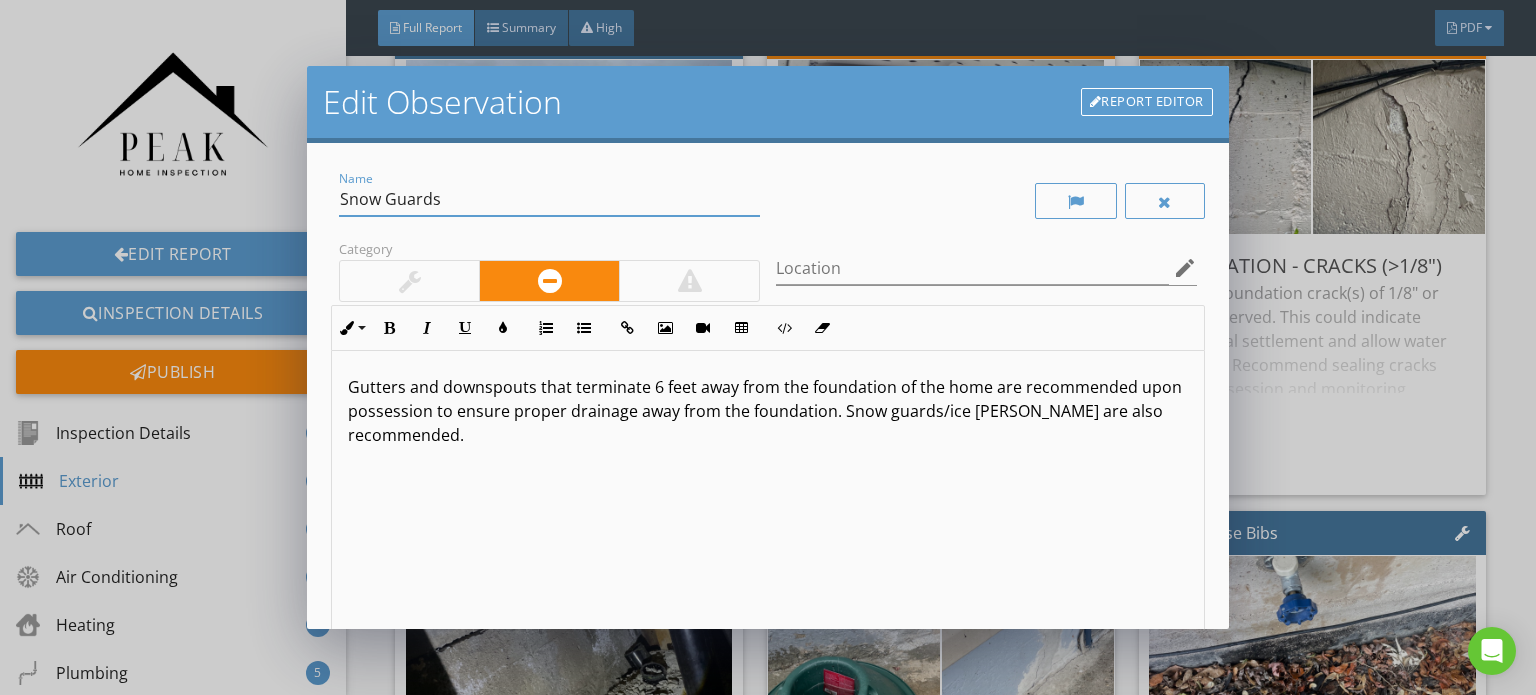 click on "Snow Guards" at bounding box center [549, 199] 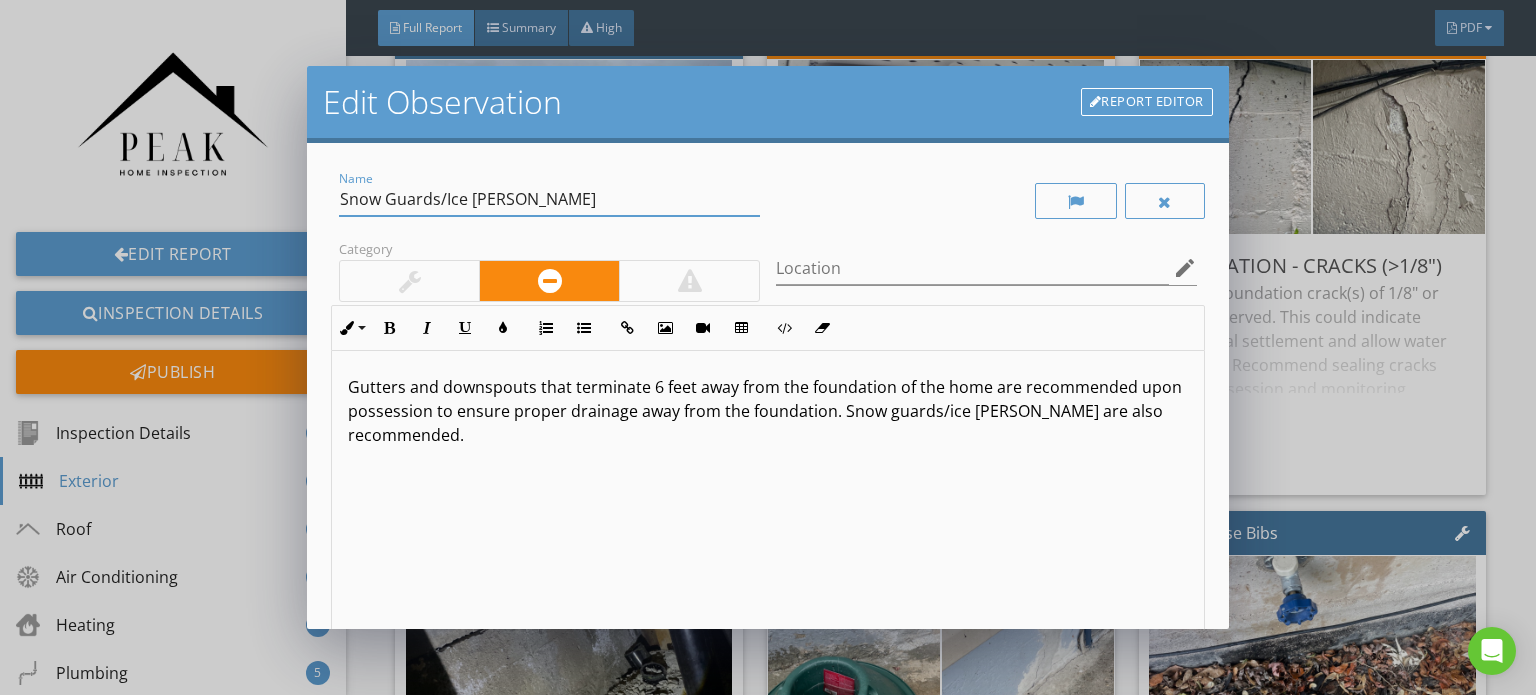 type on "Snow Guards/Ice Rakes" 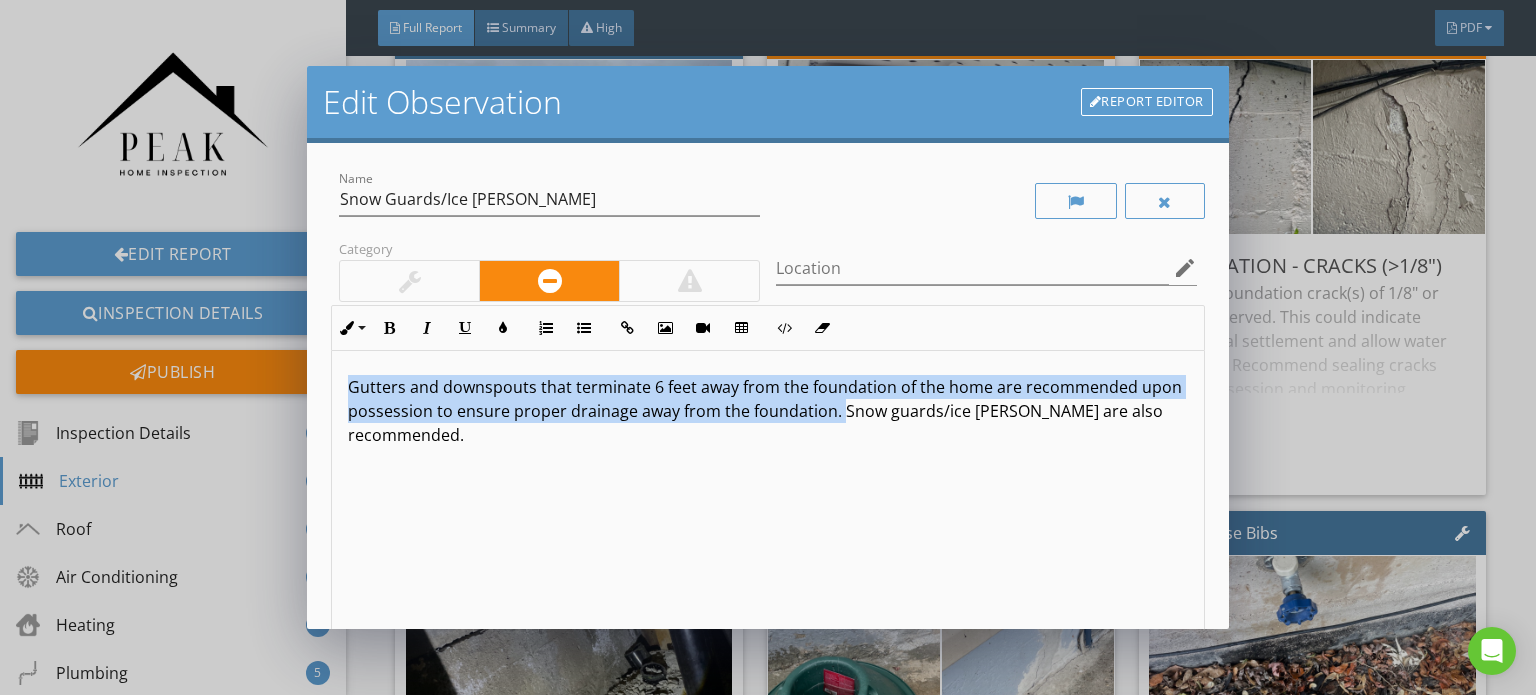 drag, startPoint x: 884, startPoint y: 405, endPoint x: 290, endPoint y: 321, distance: 599.91 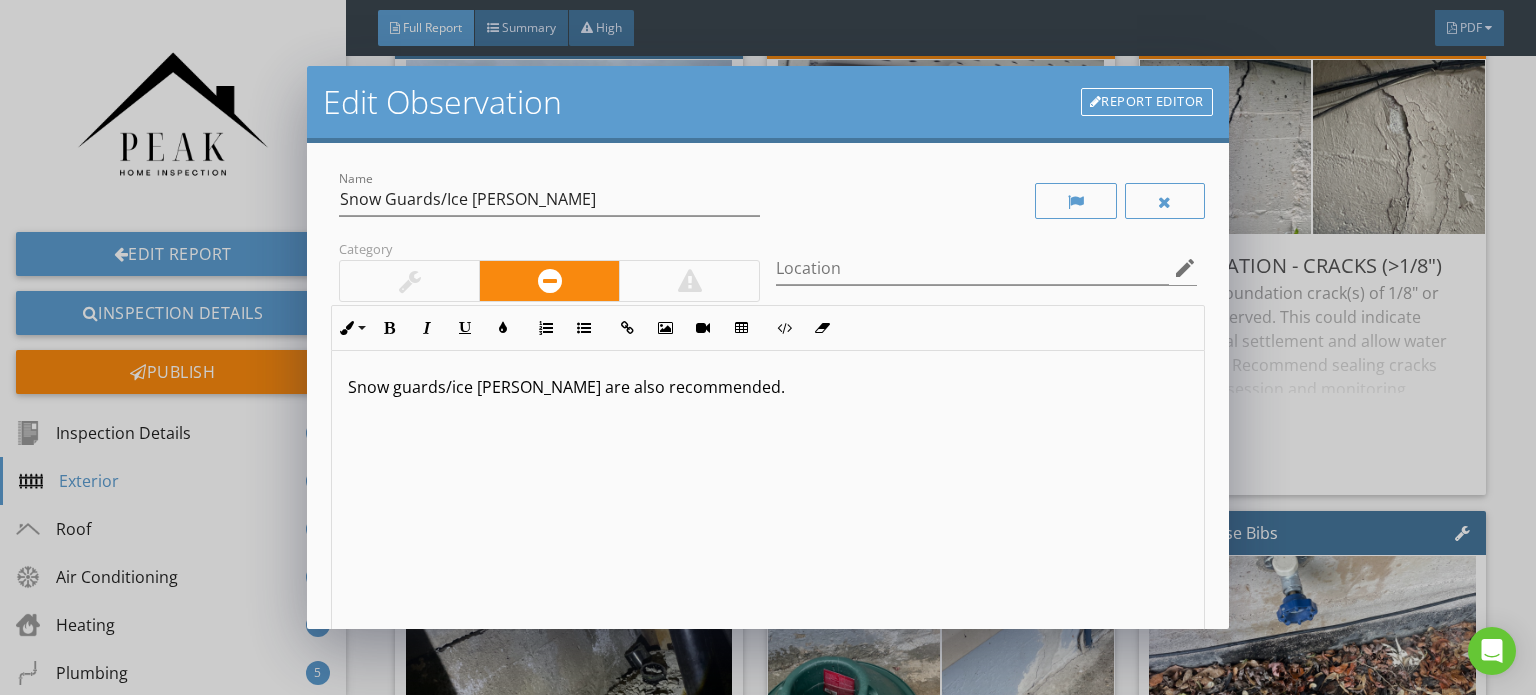 click on "Snow guards/ice rakes are also recommended." at bounding box center [768, 509] 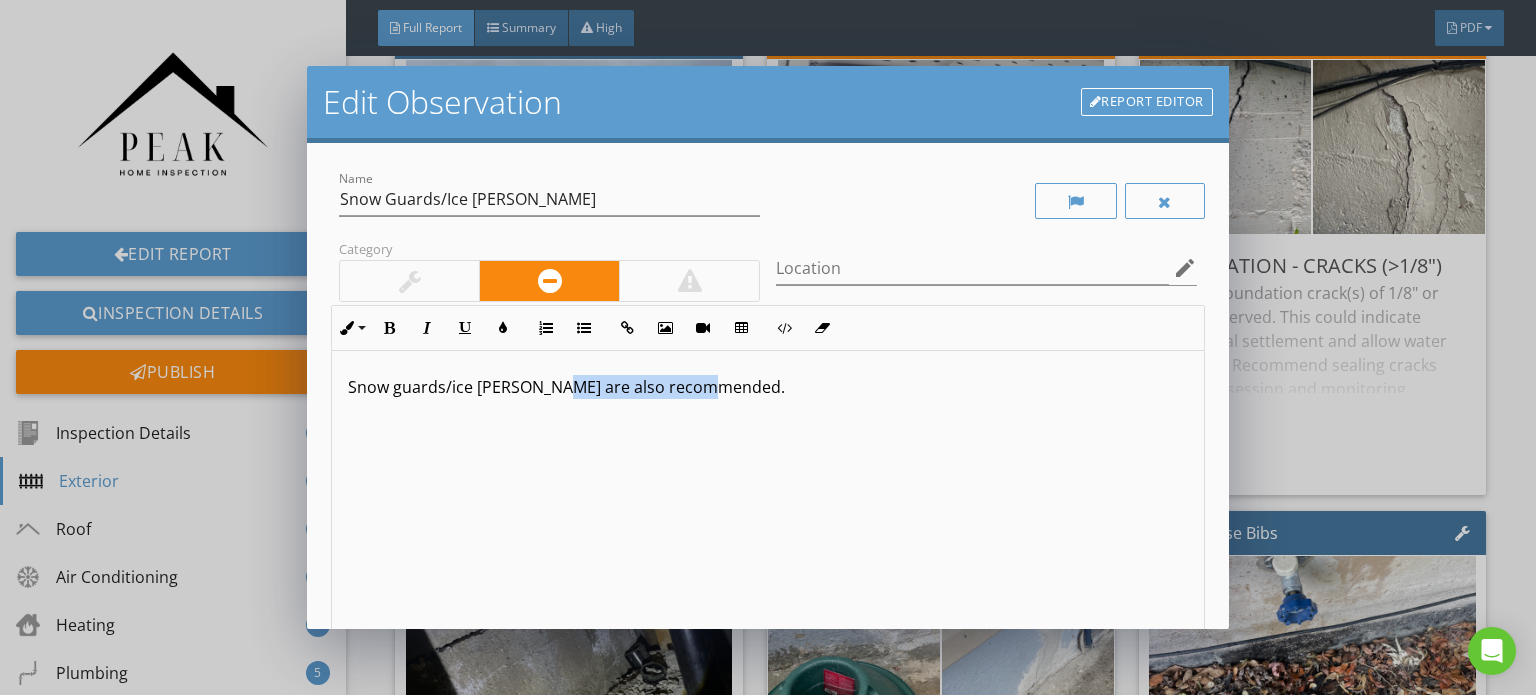 drag, startPoint x: 784, startPoint y: 416, endPoint x: 552, endPoint y: 423, distance: 232.10558 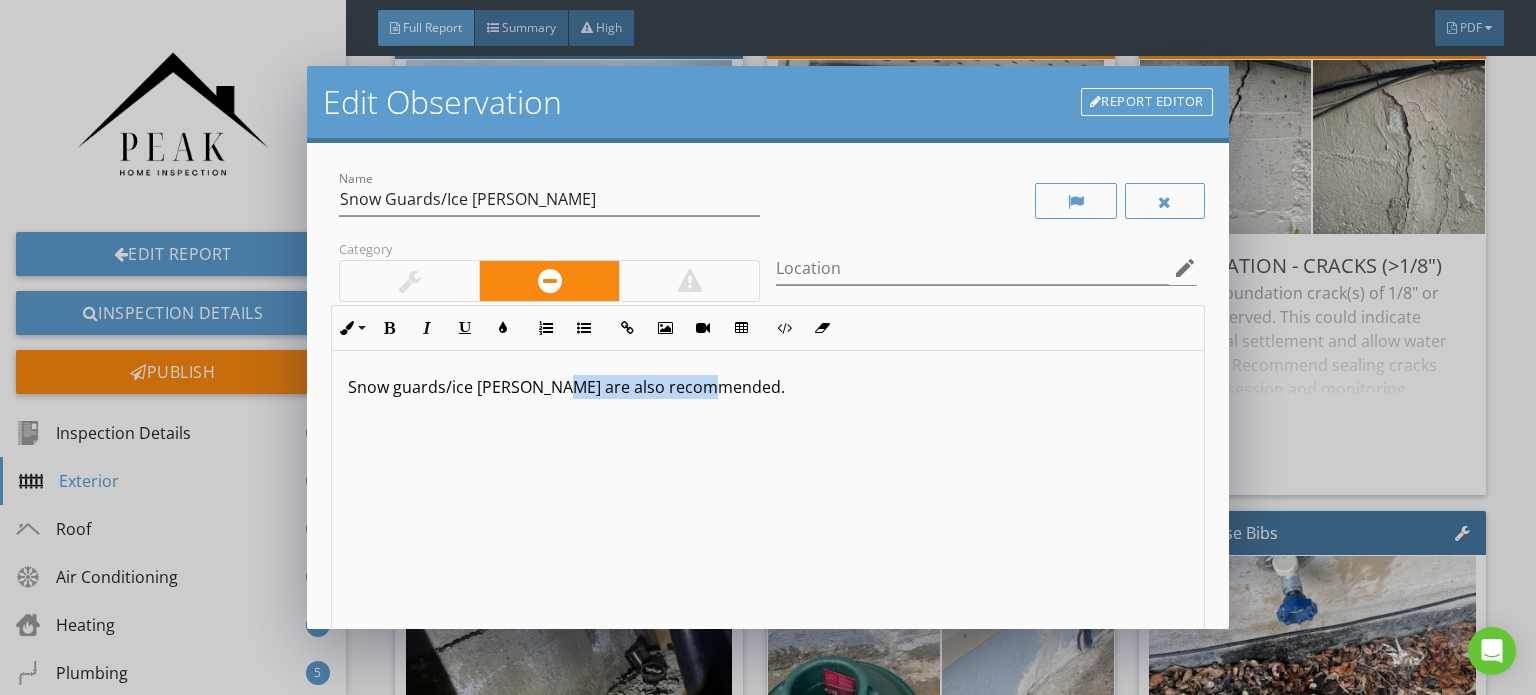 type 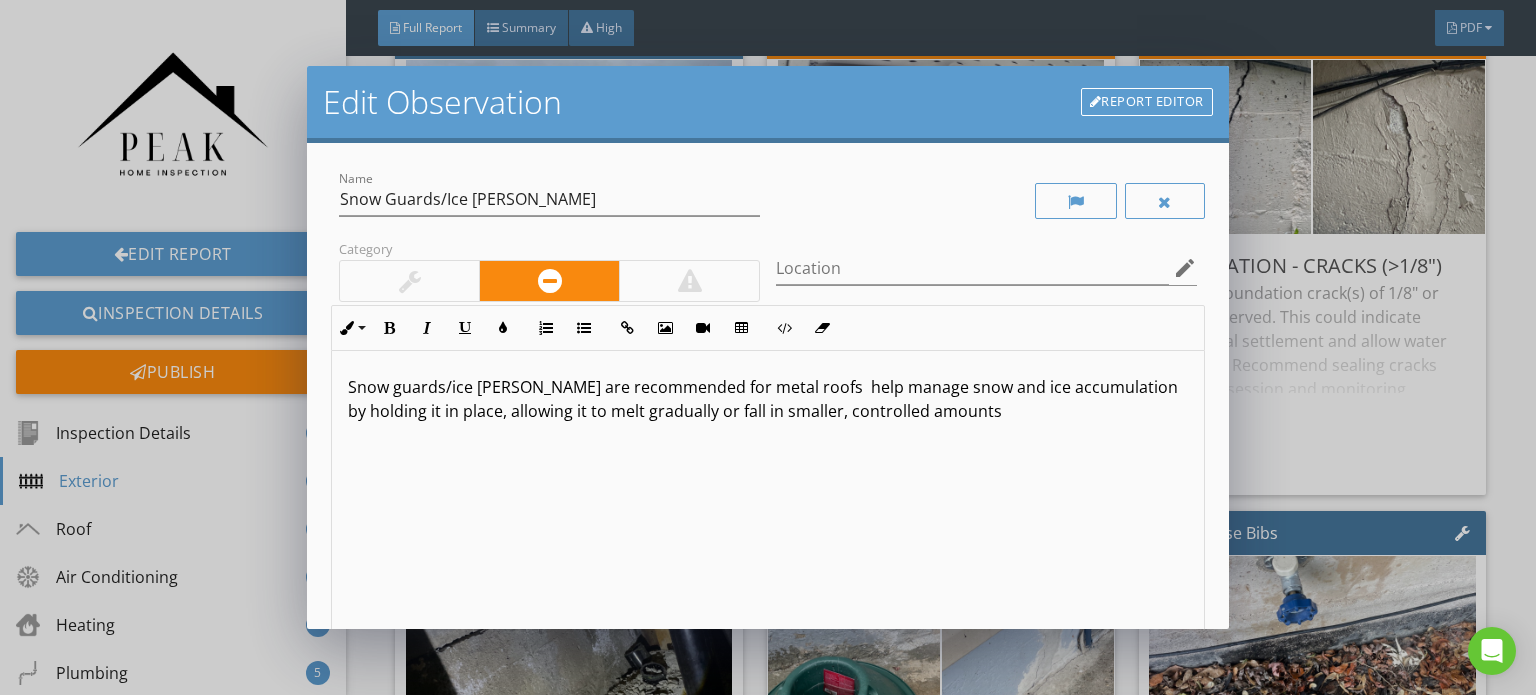 click on "Snow guards/ice rakes are recommended for metal roofs  help manage snow and ice accumulation by holding it in place, allowing it to melt gradually or fall in smaller, controlled amounts" at bounding box center [768, 399] 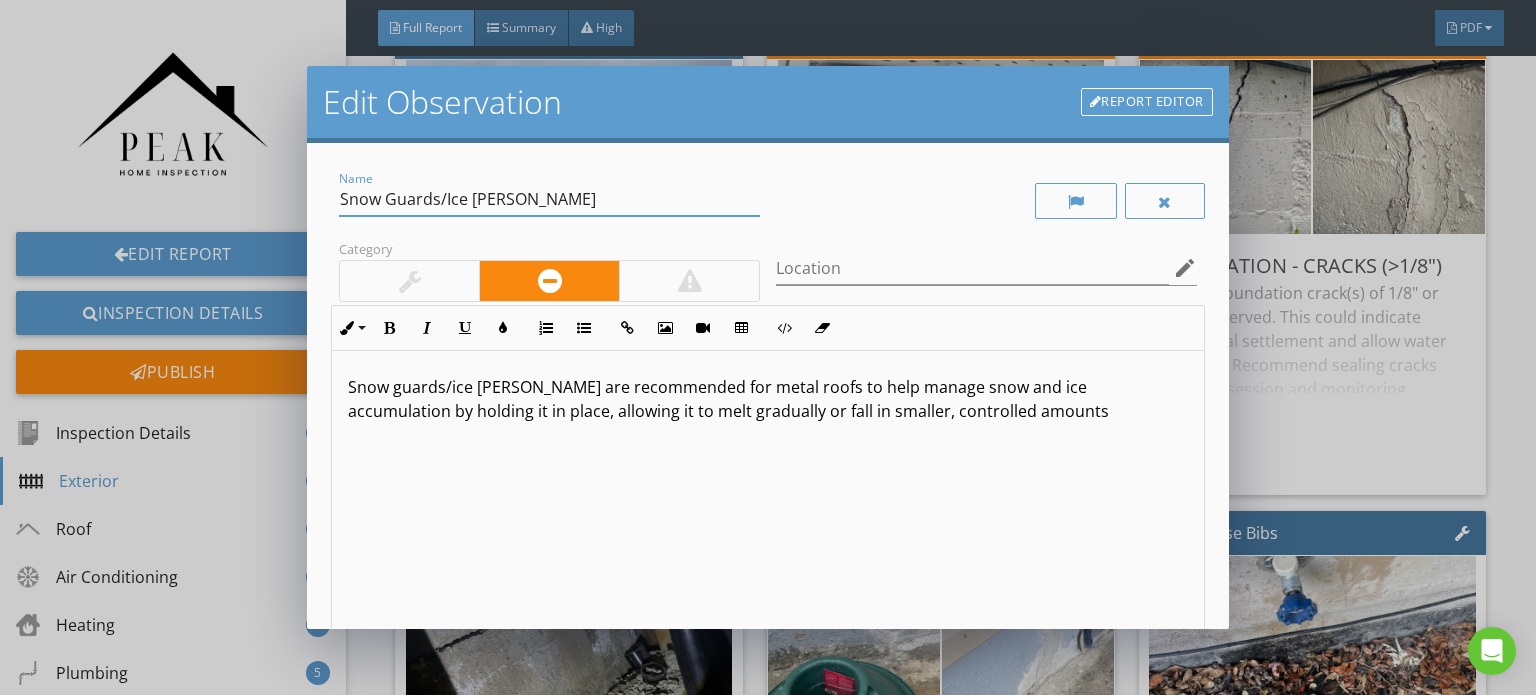 click on "Snow Guards/Ice Rakes" at bounding box center [549, 199] 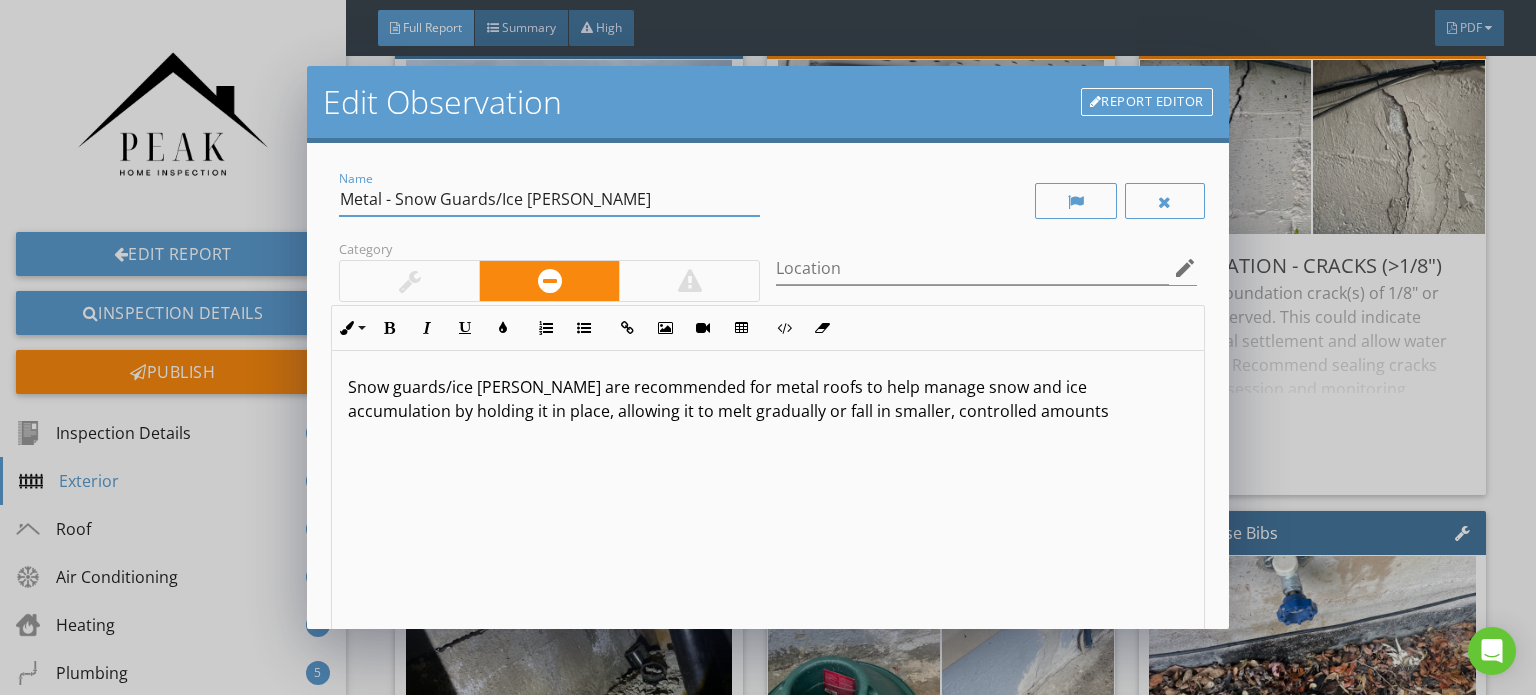 type on "Metal - Snow Guards/Ice Rakes" 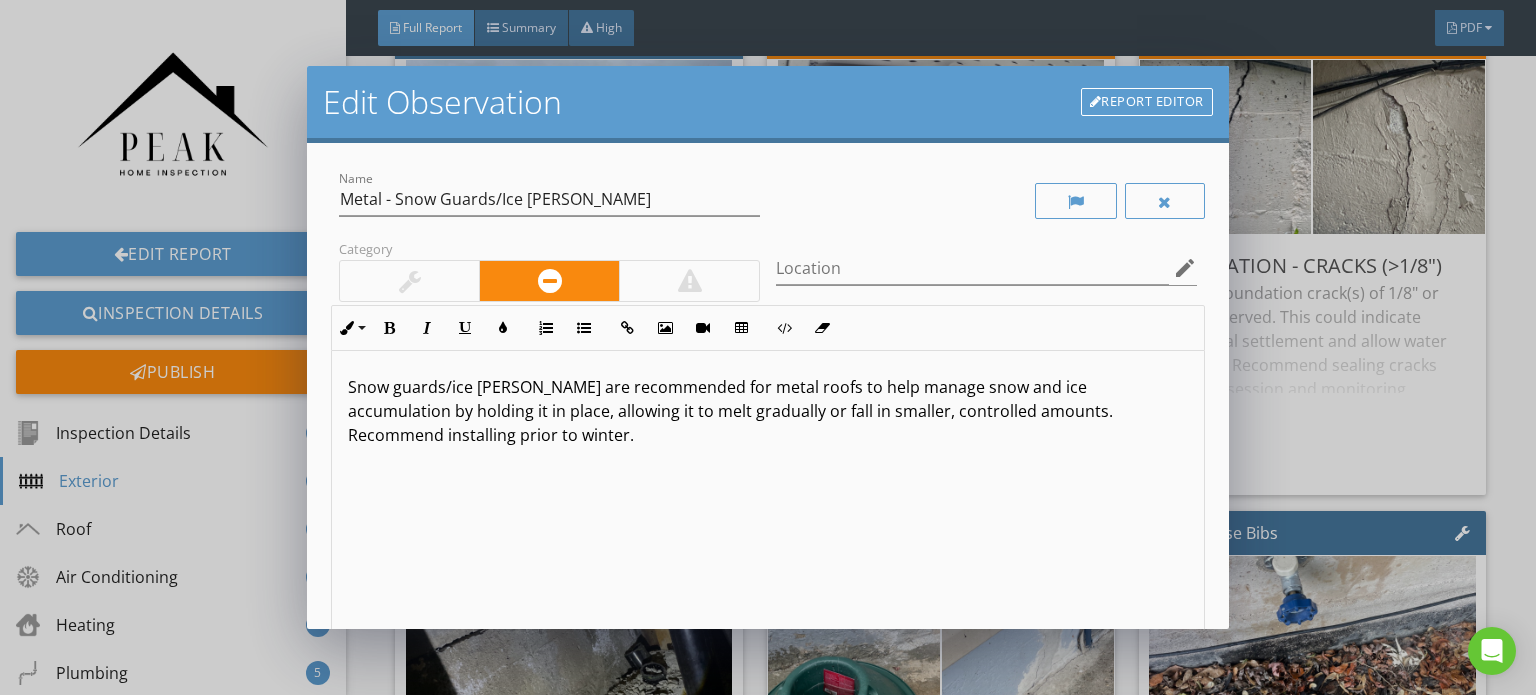 click on "Snow guards/ice rakes are recommended for metal roofs to help manage snow and ice accumulation by holding it in place, allowing it to melt gradually or fall in smaller, controlled amounts. Recommend installing prior to winter." at bounding box center (768, 411) 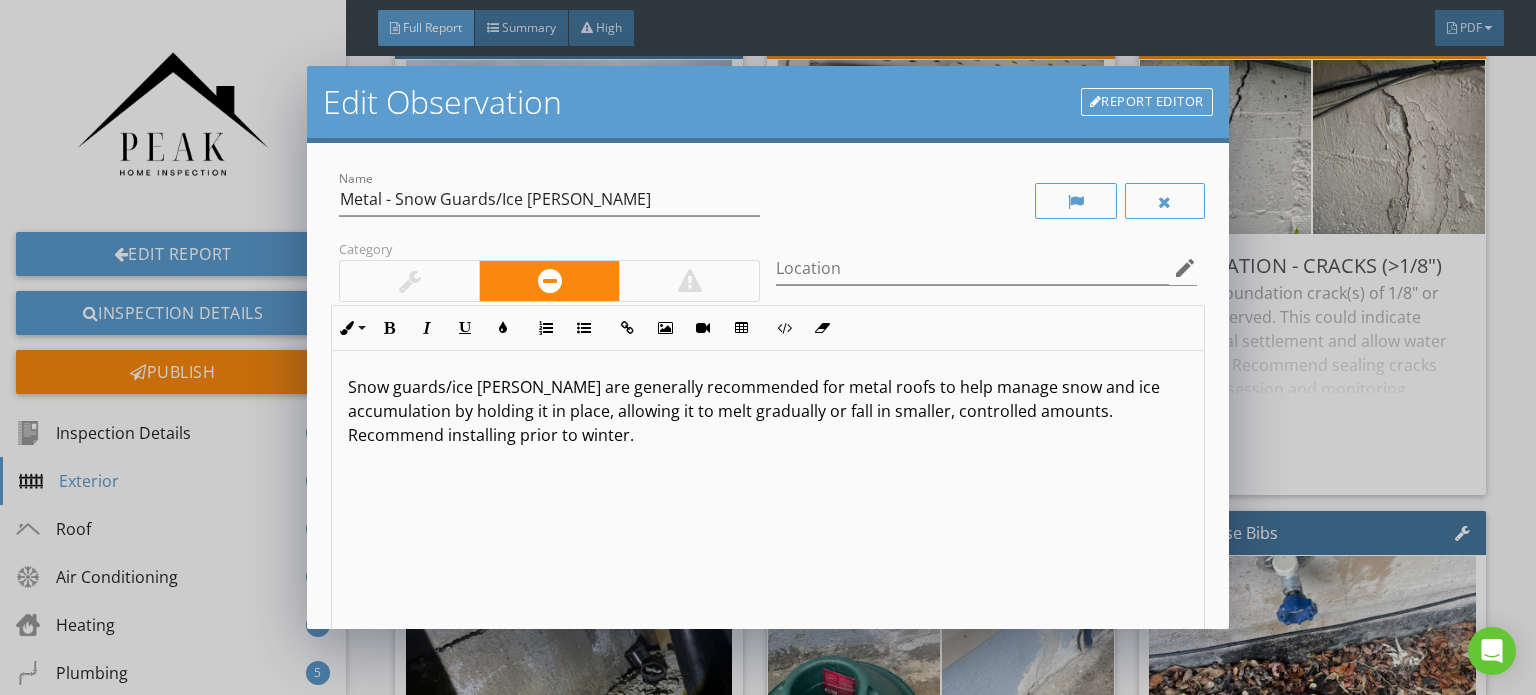click on "Snow guards/ice rakes are generally recommended for metal roofs to help manage snow and ice accumulation by holding it in place, allowing it to melt gradually or fall in smaller, controlled amounts. Recommend installing prior to winter." at bounding box center (768, 411) 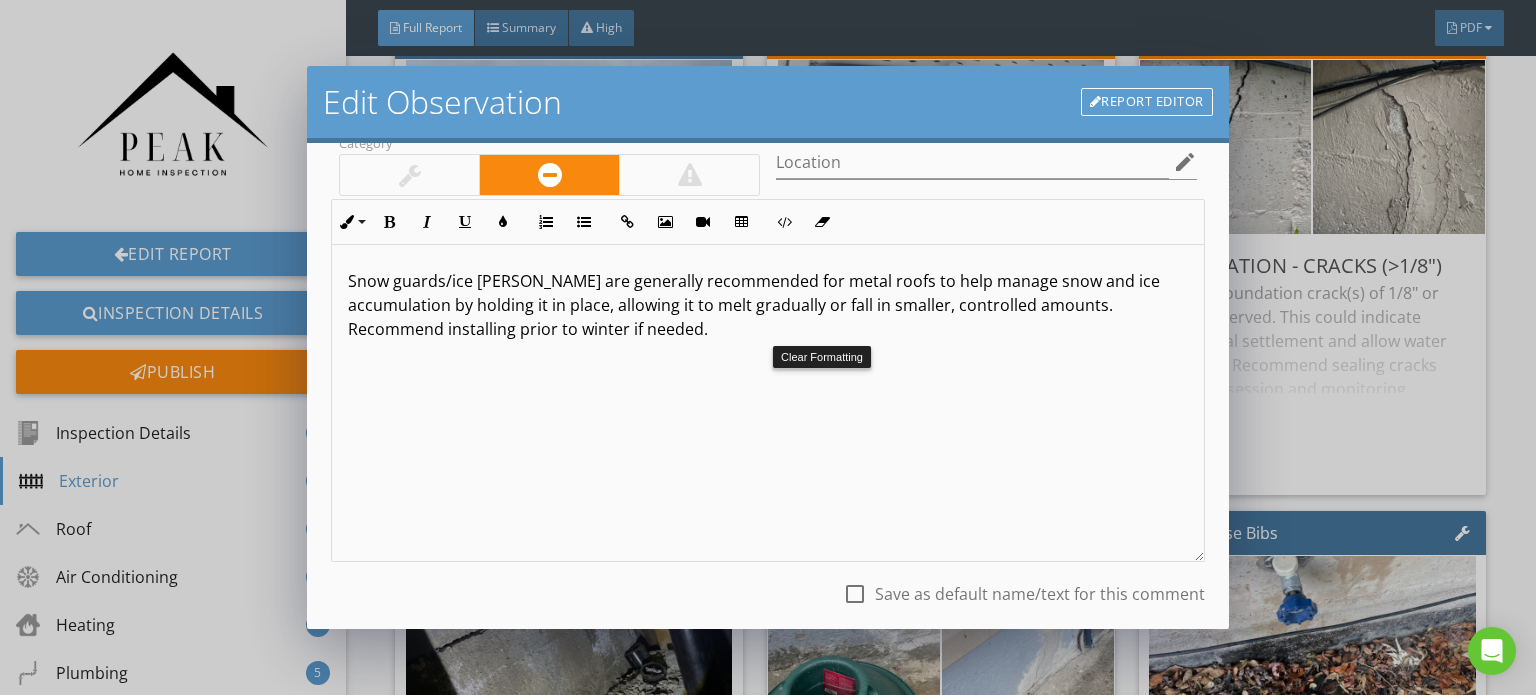 scroll, scrollTop: 230, scrollLeft: 0, axis: vertical 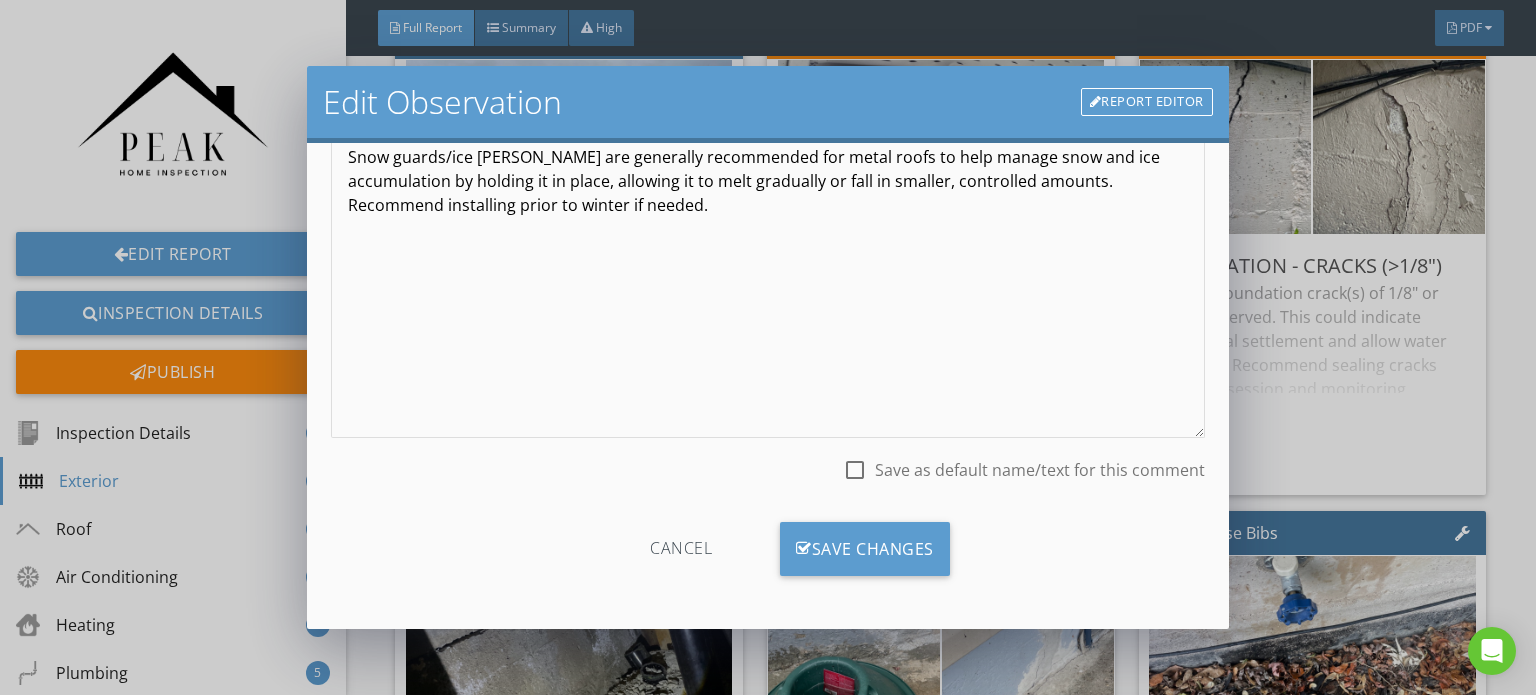 click on "check_box_outline_blank Save as default name/text for this comment" at bounding box center (768, 472) 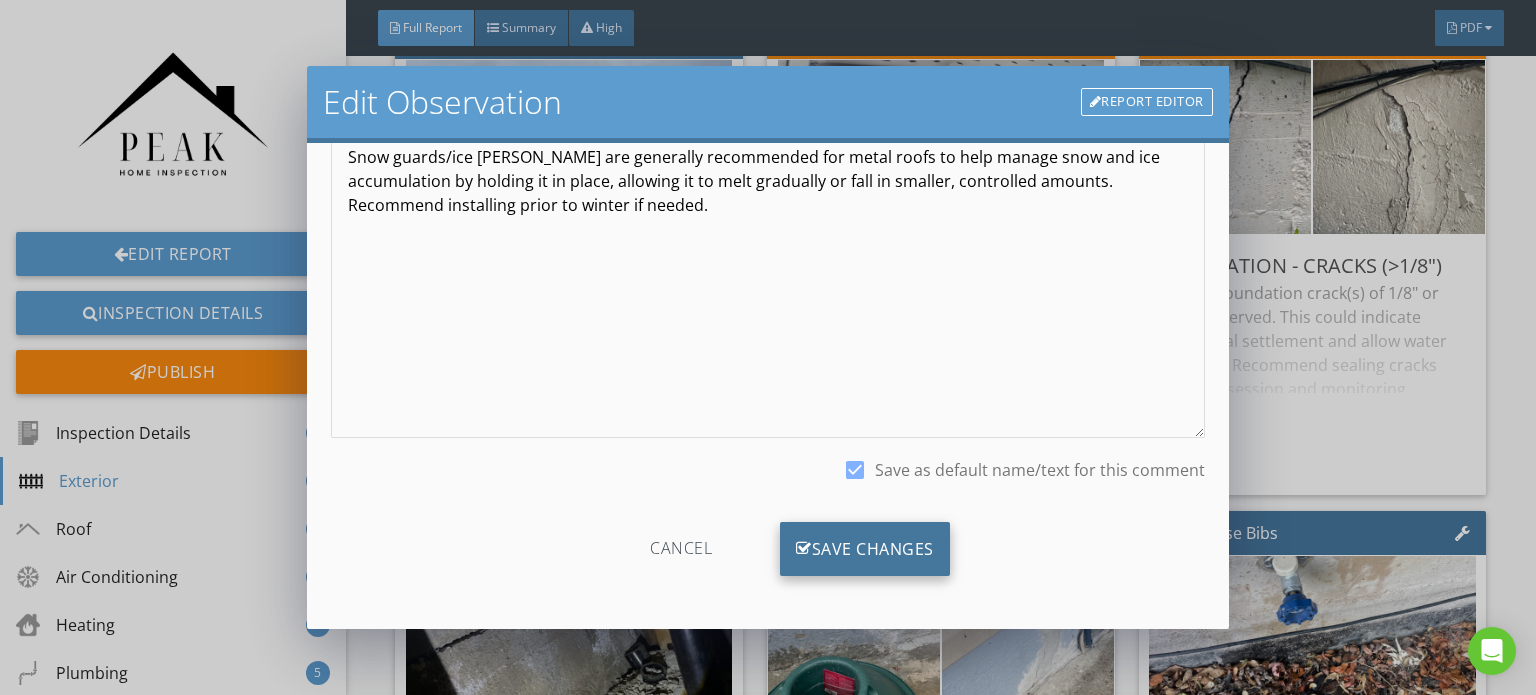 click on "Save Changes" at bounding box center (865, 549) 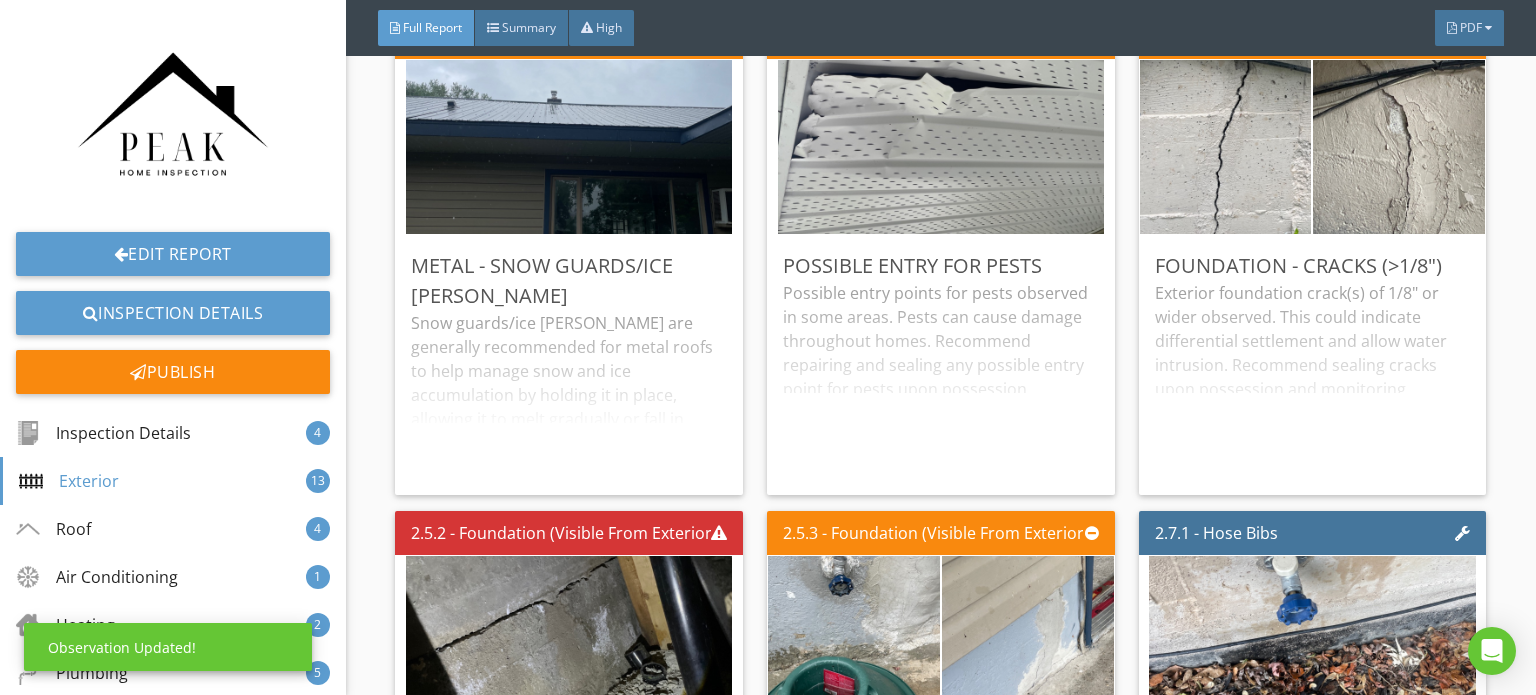 scroll, scrollTop: 0, scrollLeft: 0, axis: both 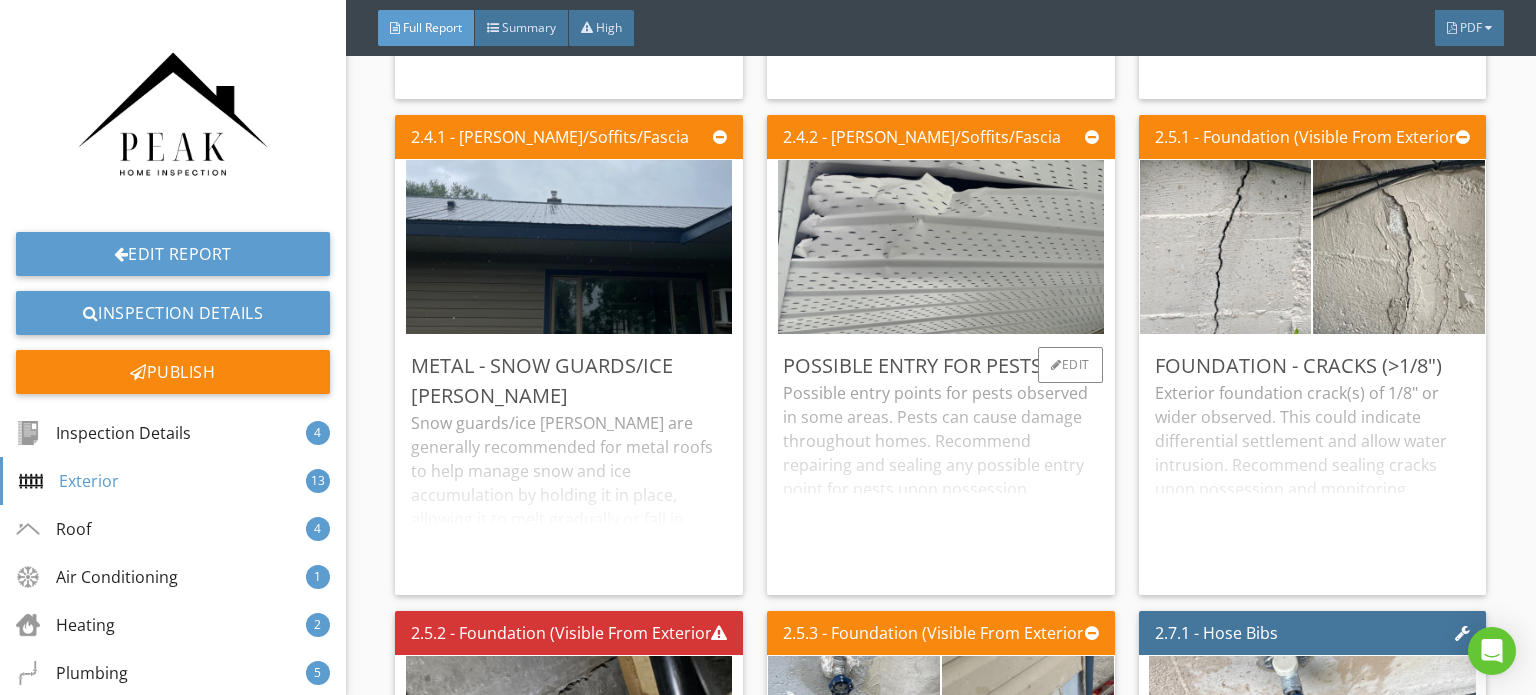 click on "Possible entry points for pests observed in some areas. Pests can cause damage throughout homes. Recommend repairing and sealing any possible entry point for pests upon possession." at bounding box center (941, 480) 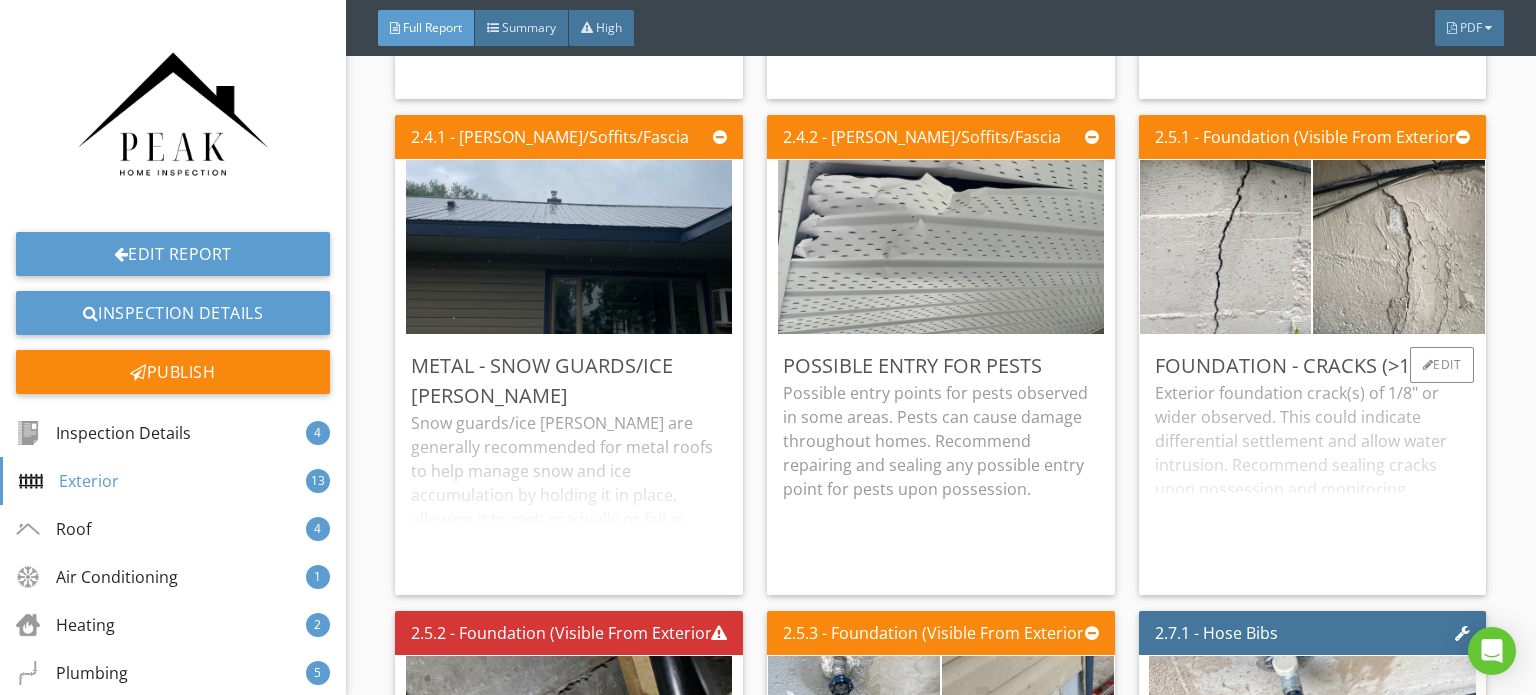 click on "Exterior foundation crack(s) of 1/8" or wider observed. This could indicate differential settlement and allow water intrusion. Recommend sealing cracks upon possession and monitoring annually for signs of change. If significant changes occur, consult with a structural engineer." at bounding box center [1313, 480] 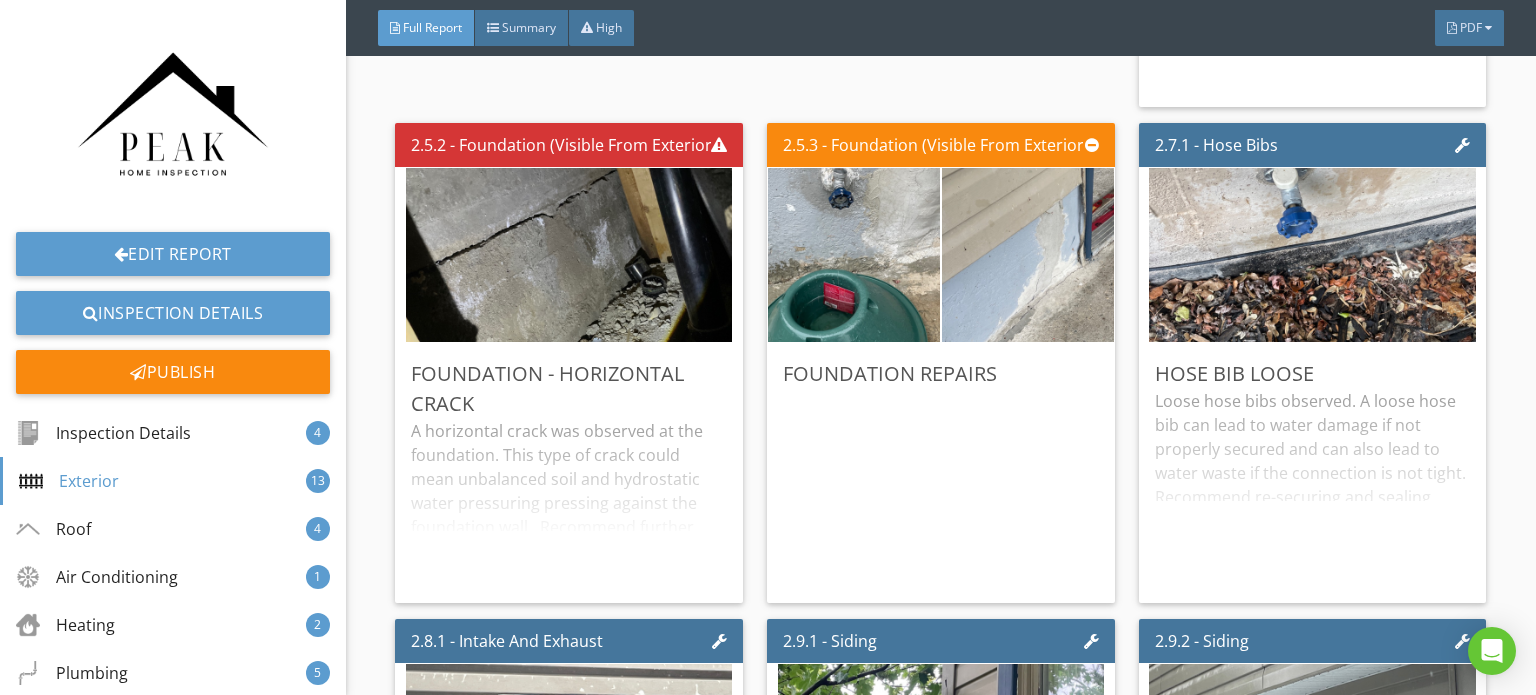 scroll, scrollTop: 6100, scrollLeft: 0, axis: vertical 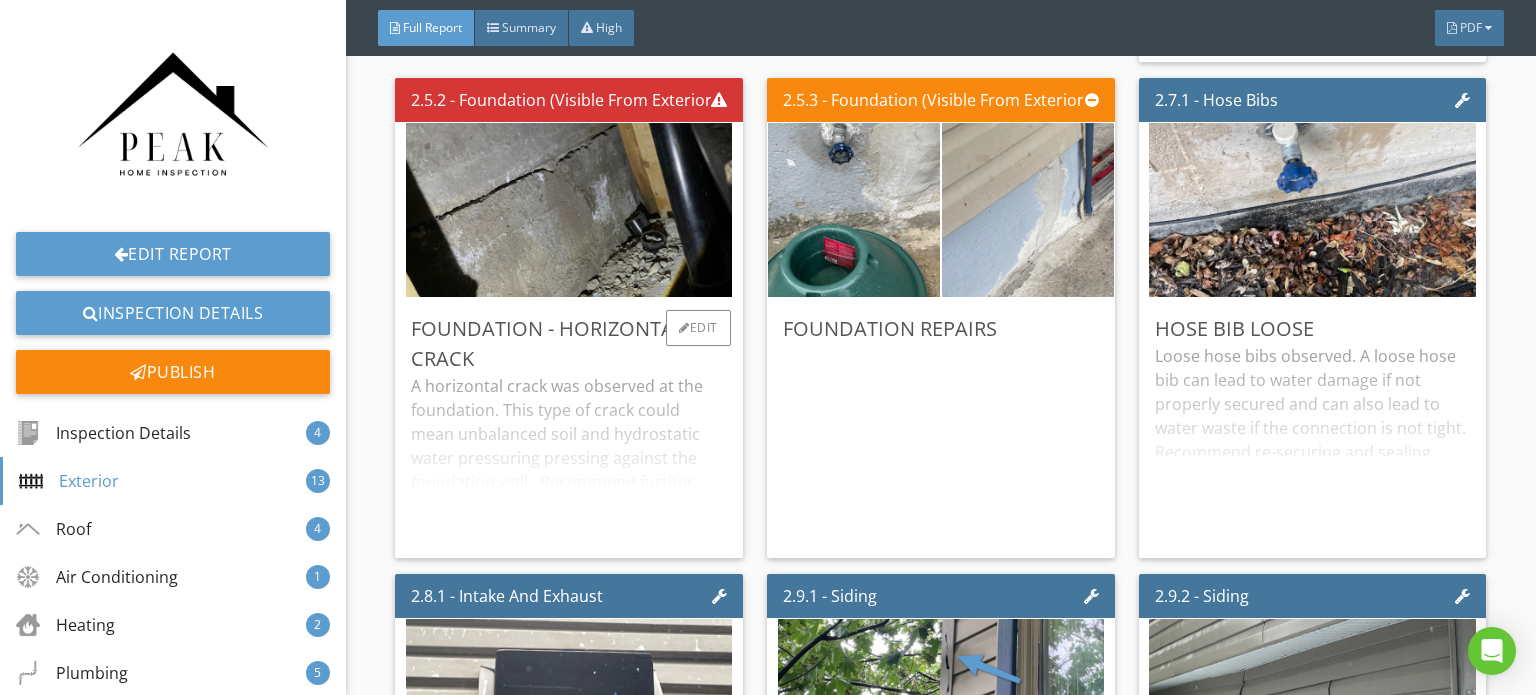 click on "A horizontal crack was observed at the foundation. This type of crack could mean unbalanced soil and hydrostatic water pressuring pressing against the foundation wall.  Recommend further evaluation and obtaining a quote from a foundation specialist before subject removal." at bounding box center [569, 458] 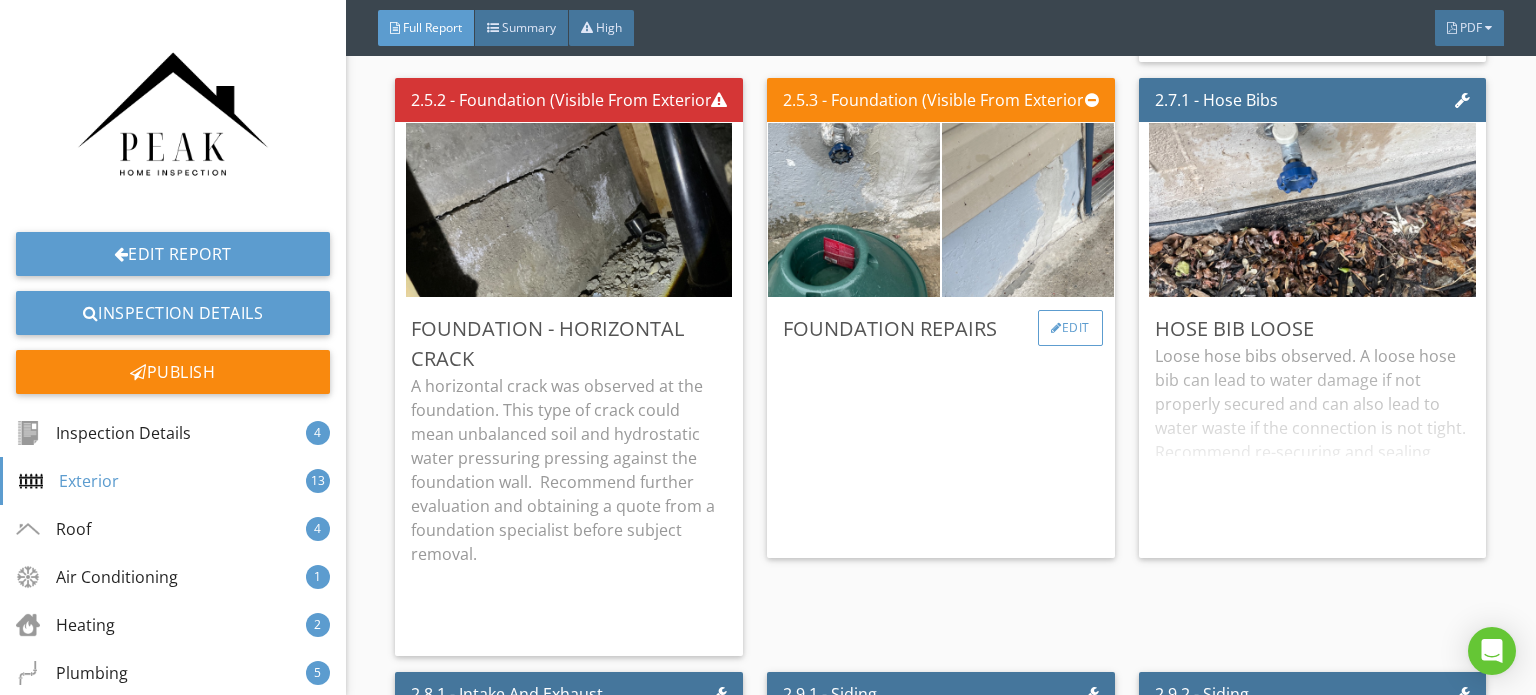 click at bounding box center [1056, 328] 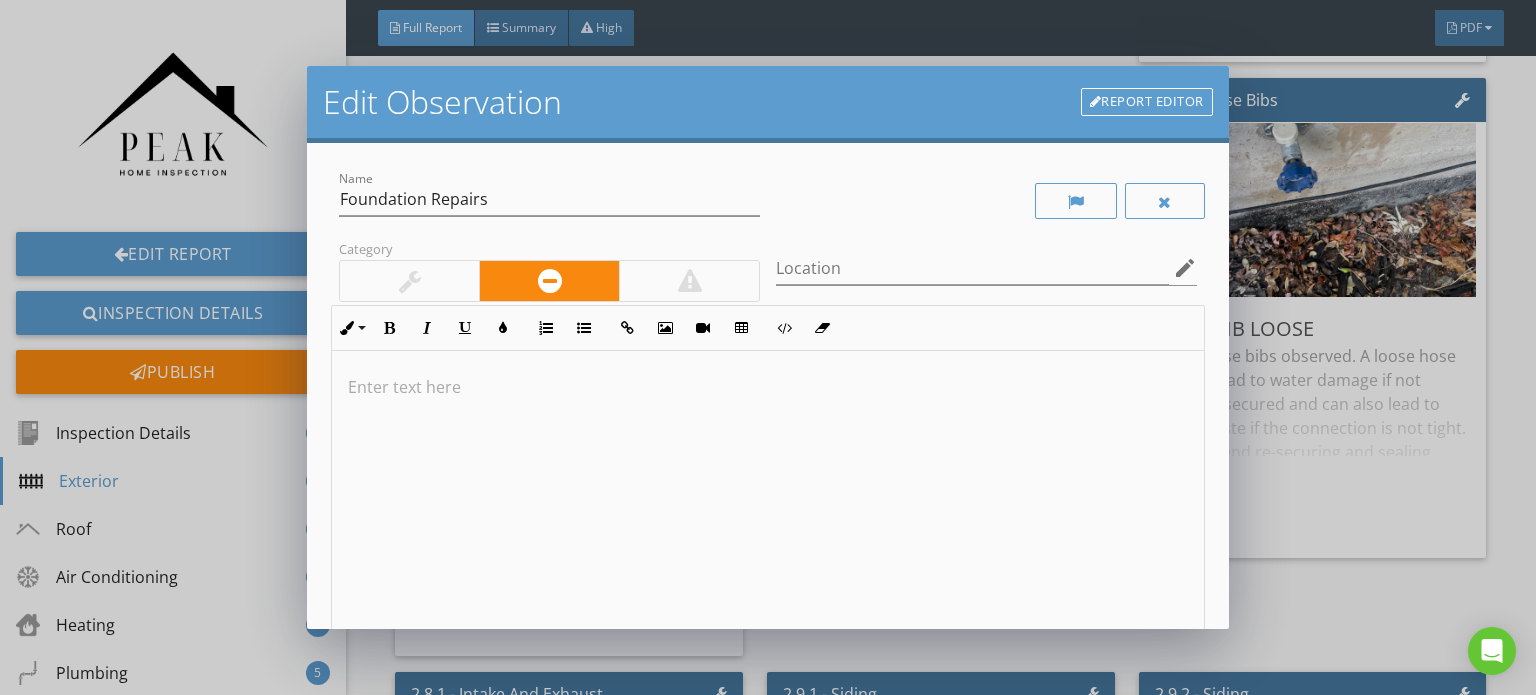 click at bounding box center [768, 509] 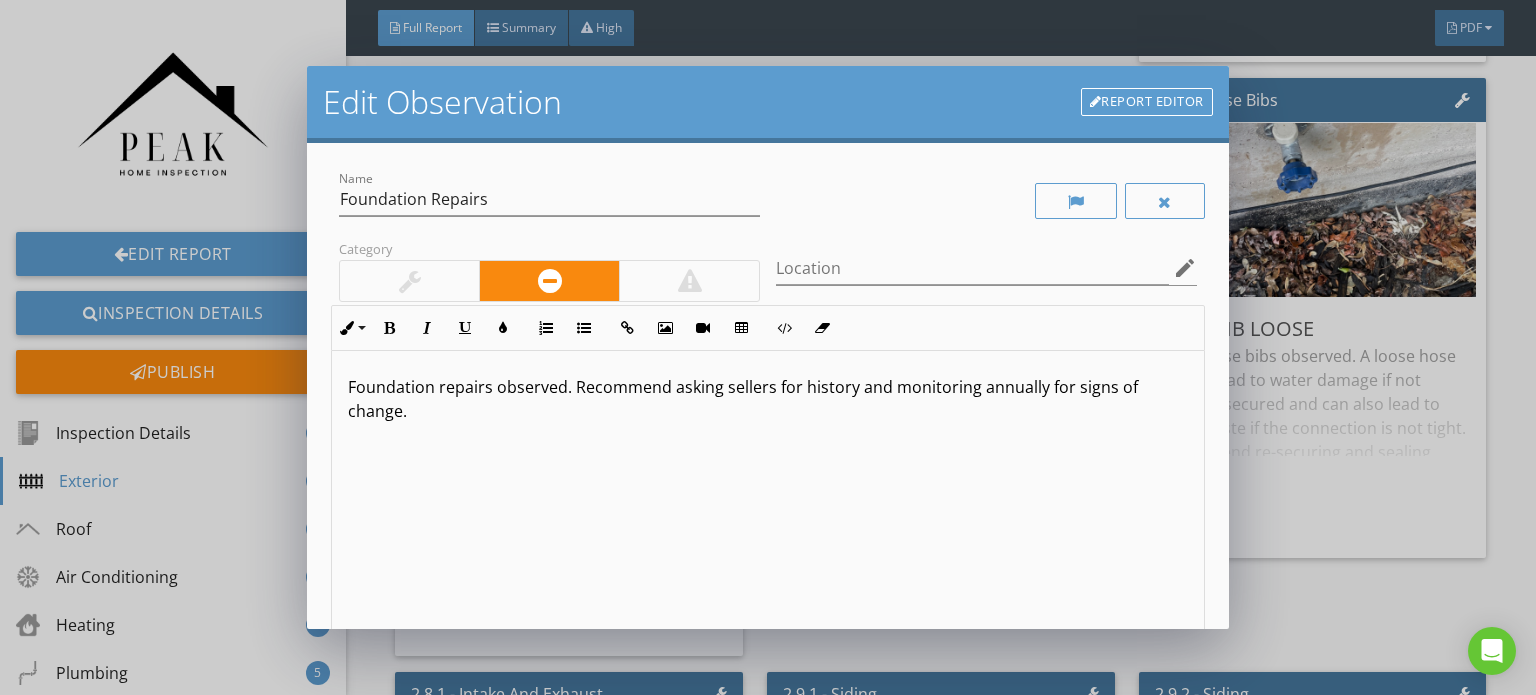 click on "Category" at bounding box center [549, 270] 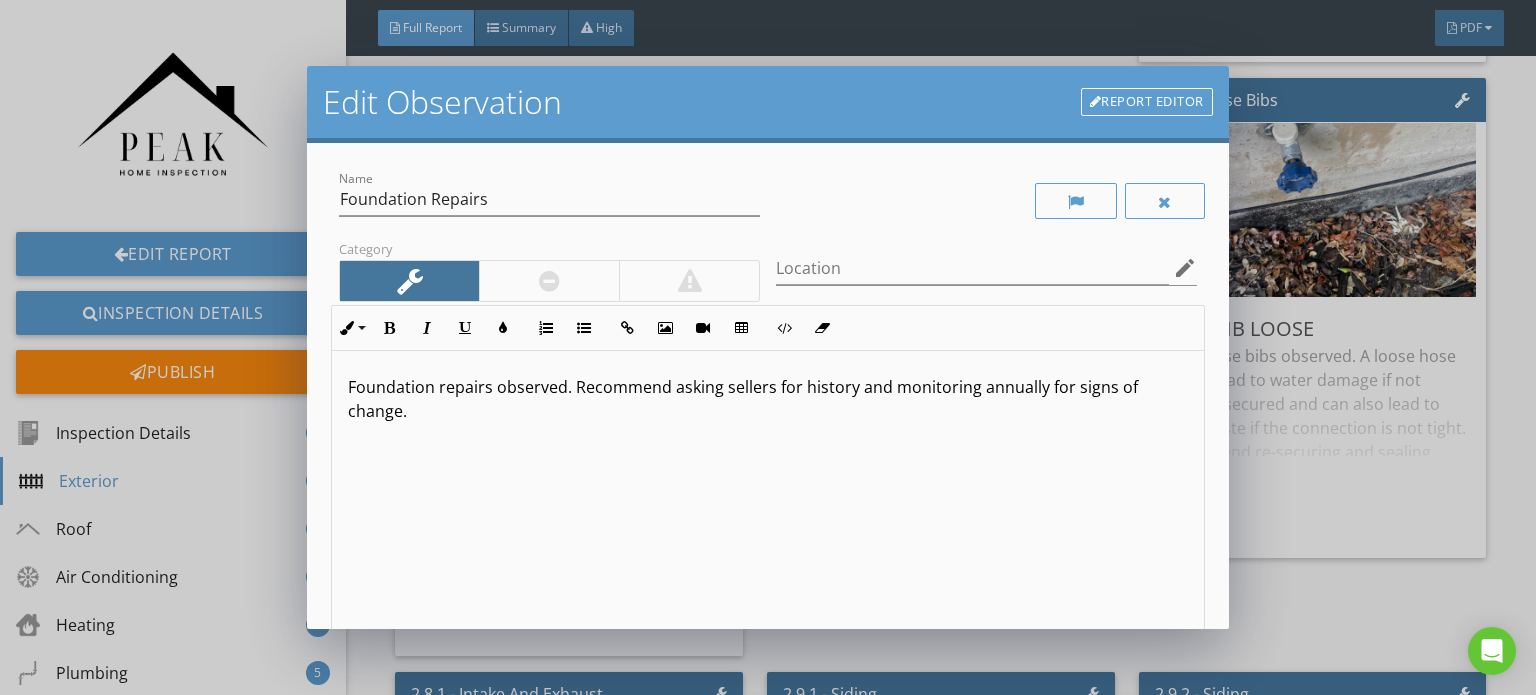 click at bounding box center (549, 281) 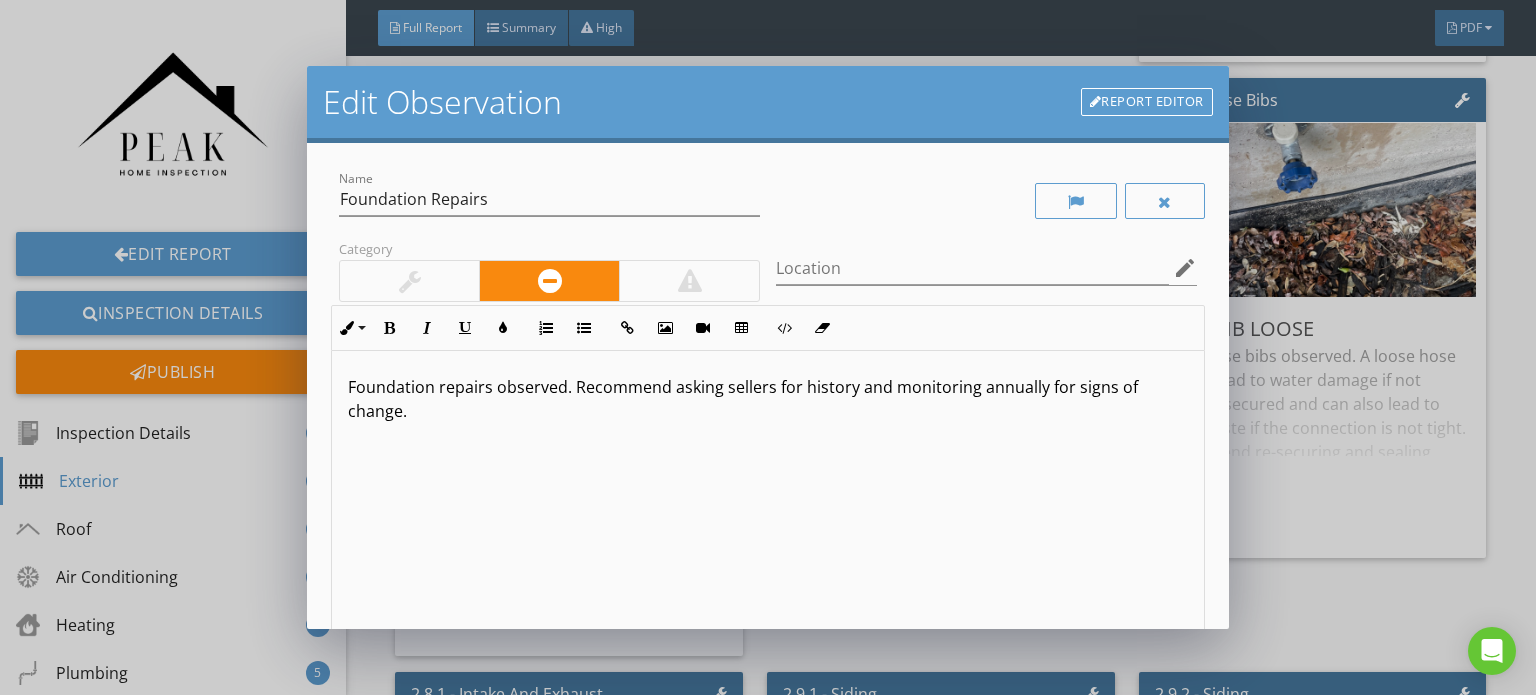 scroll, scrollTop: 0, scrollLeft: 0, axis: both 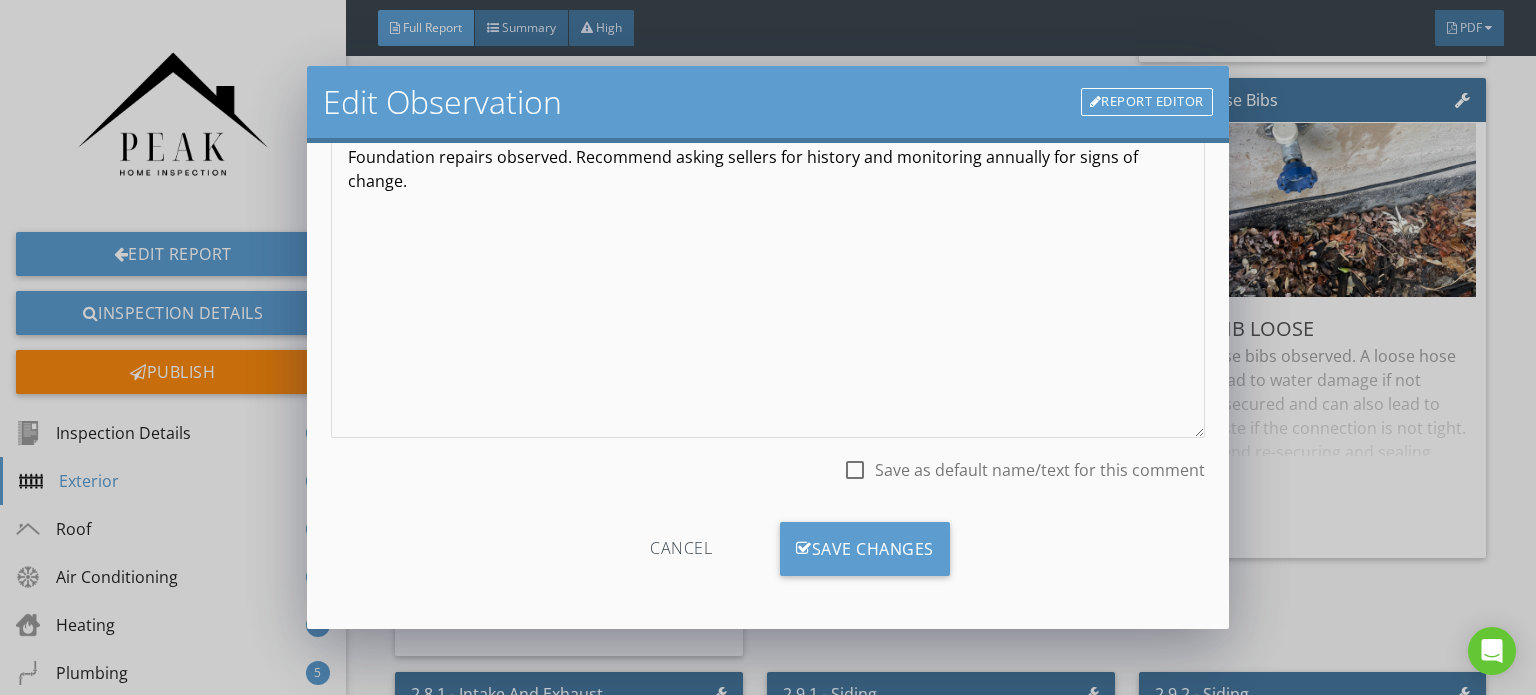click on "Save as default name/text for this comment" at bounding box center [1040, 470] 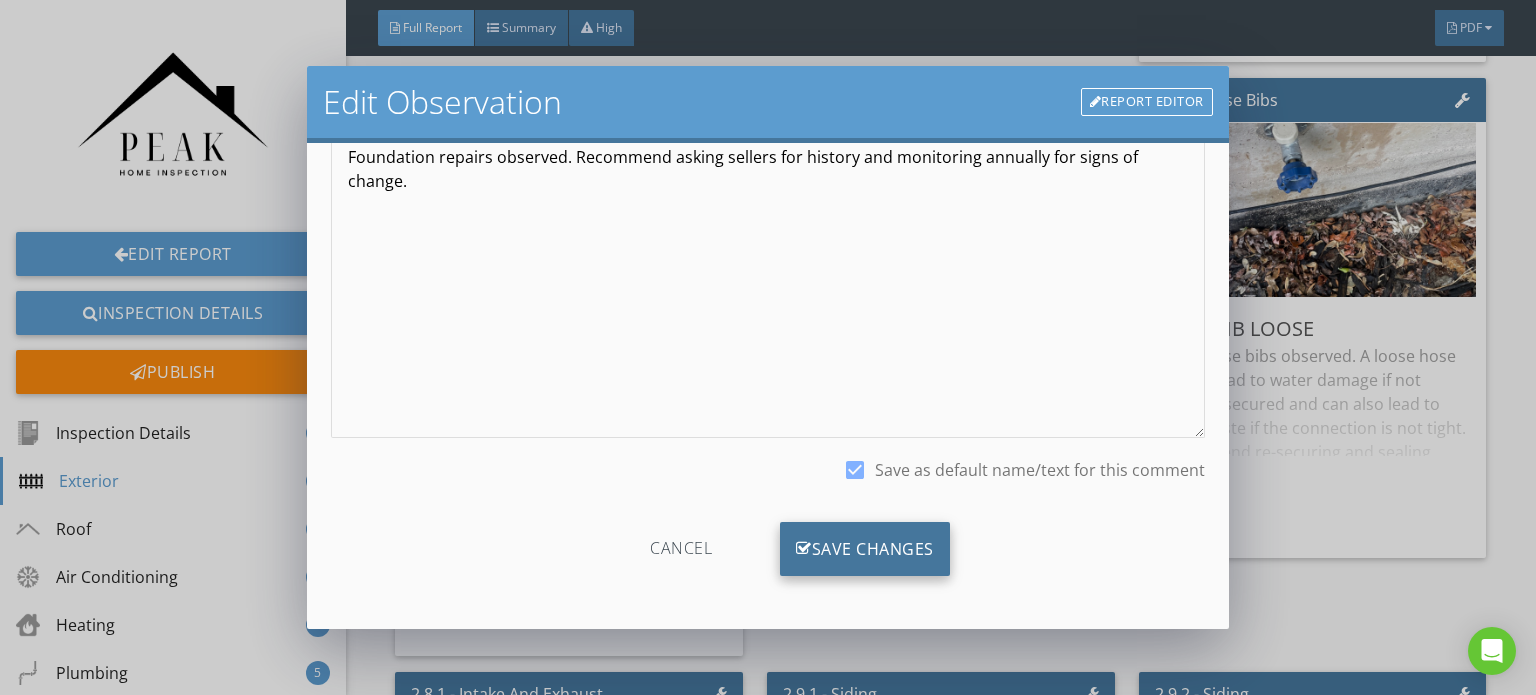 click on "Save Changes" at bounding box center [865, 549] 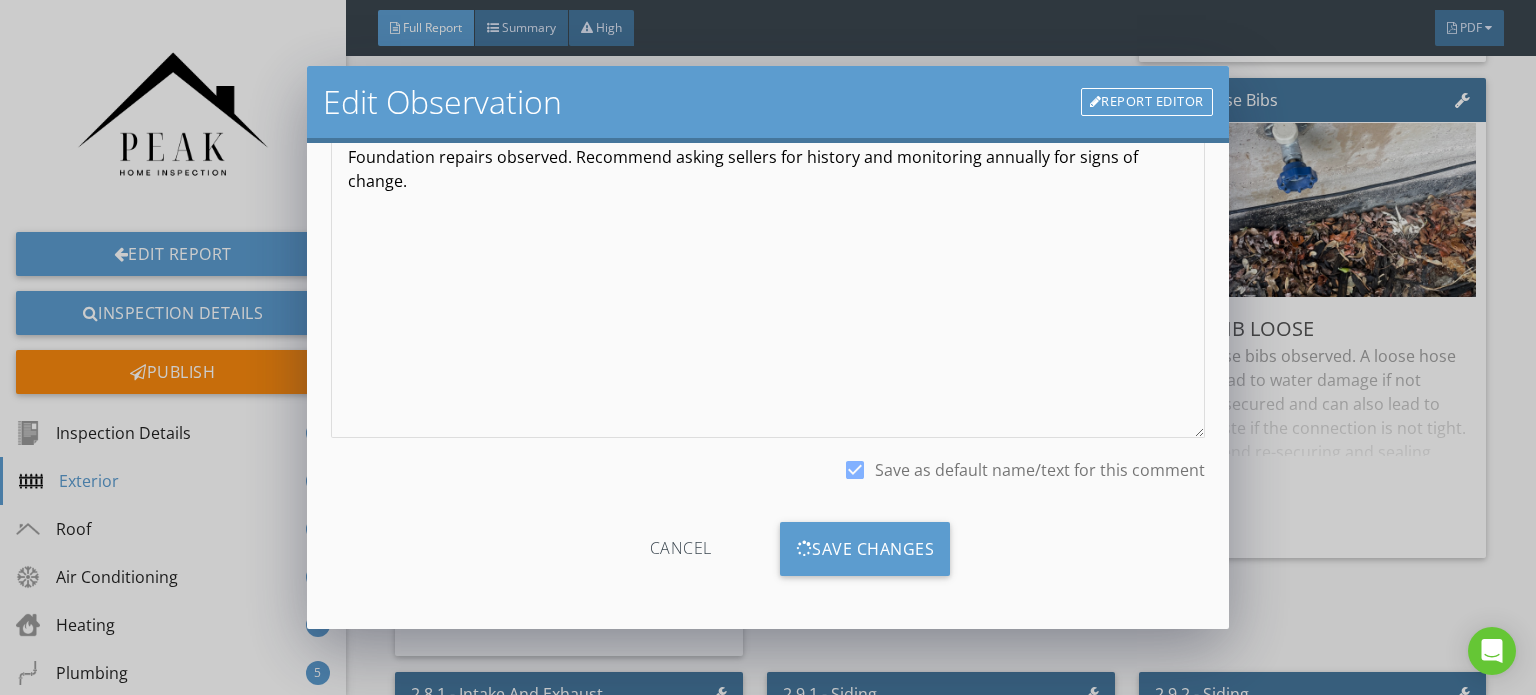 scroll, scrollTop: 0, scrollLeft: 0, axis: both 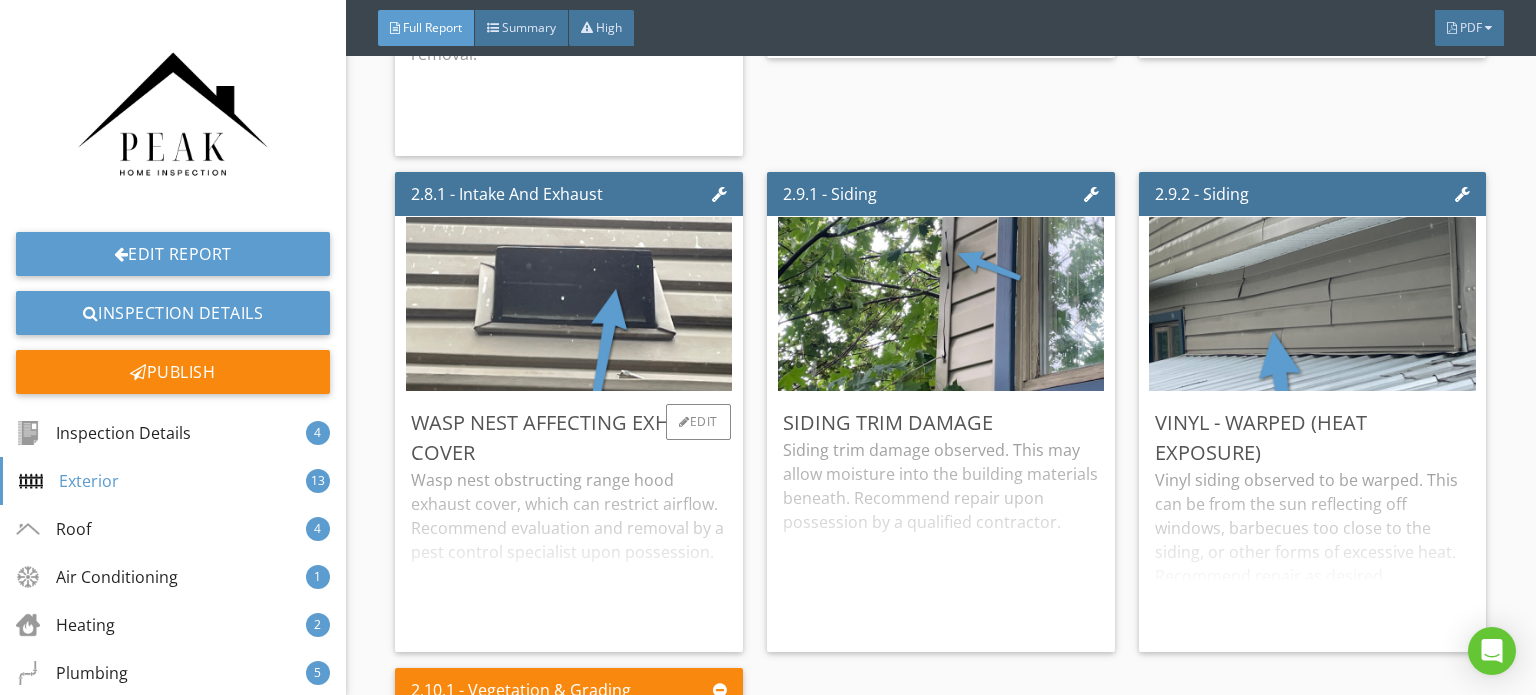 click on "Wasp nest obstructing range hood exhaust cover, which can restrict airflow. Recommend evaluation and removal by a pest control specialist upon possession." at bounding box center [569, 552] 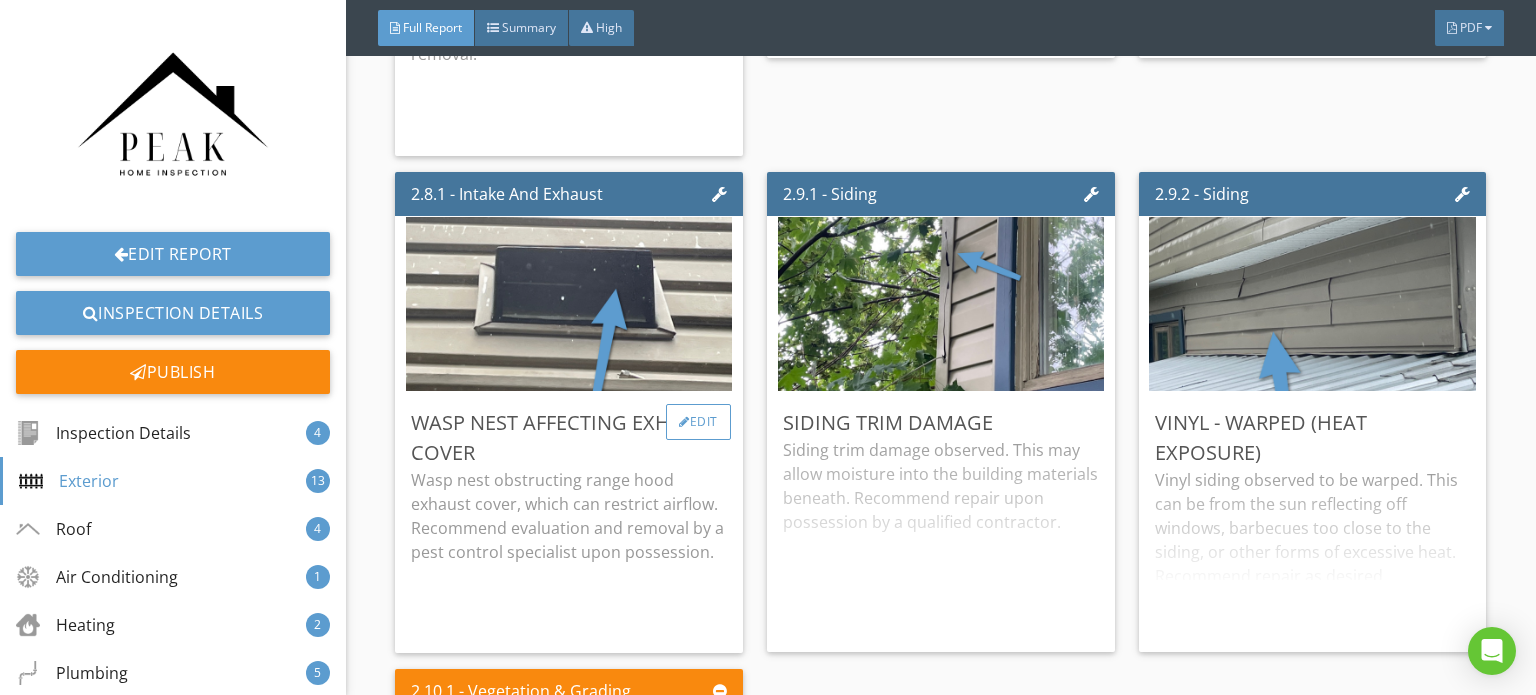 click on "Edit" at bounding box center [698, 422] 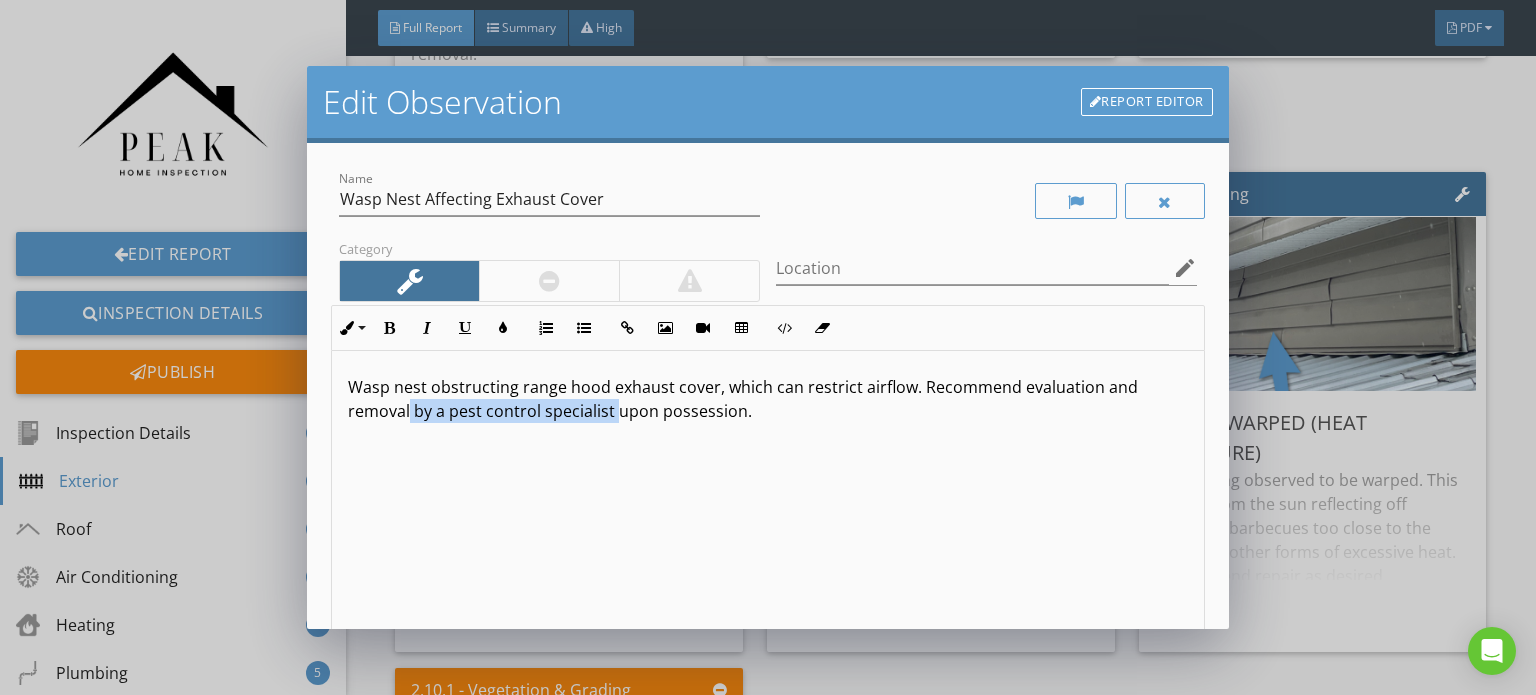 drag, startPoint x: 616, startPoint y: 410, endPoint x: 410, endPoint y: 406, distance: 206.03883 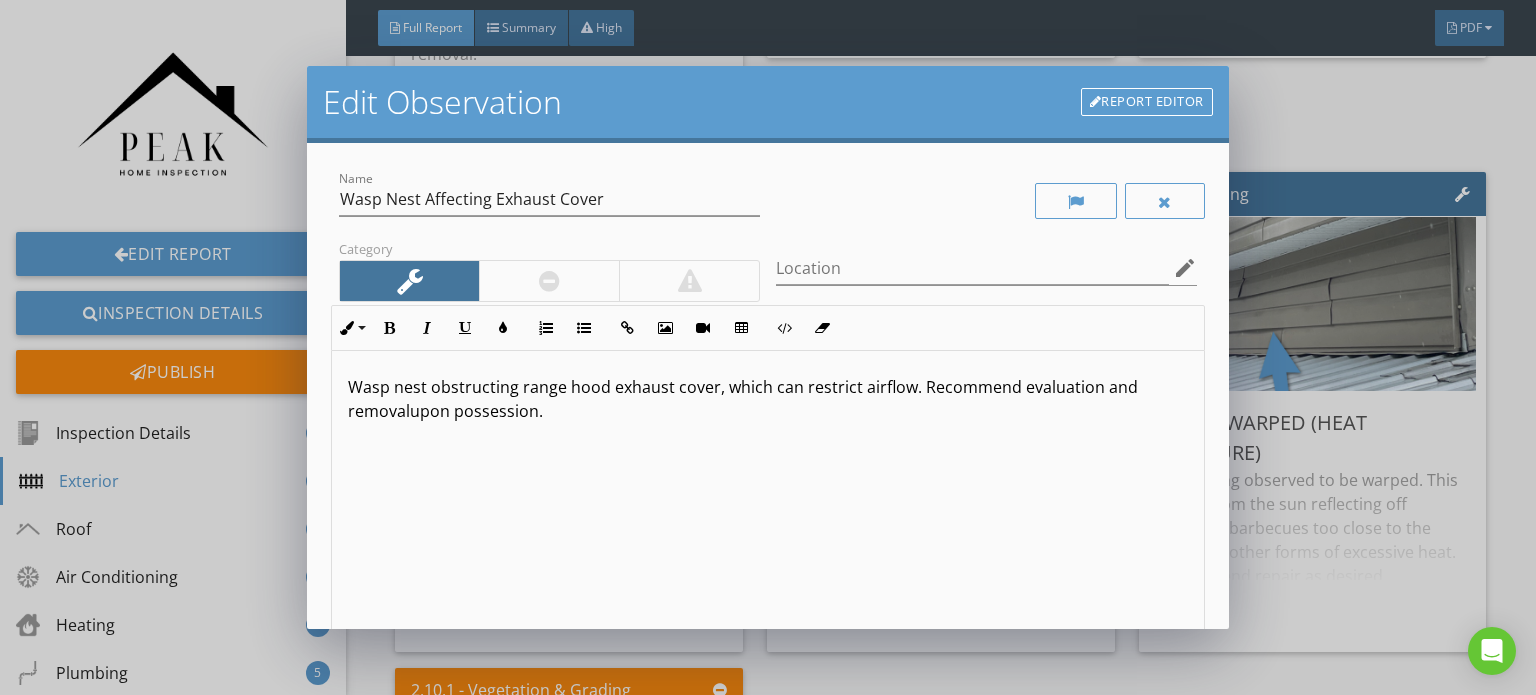 type 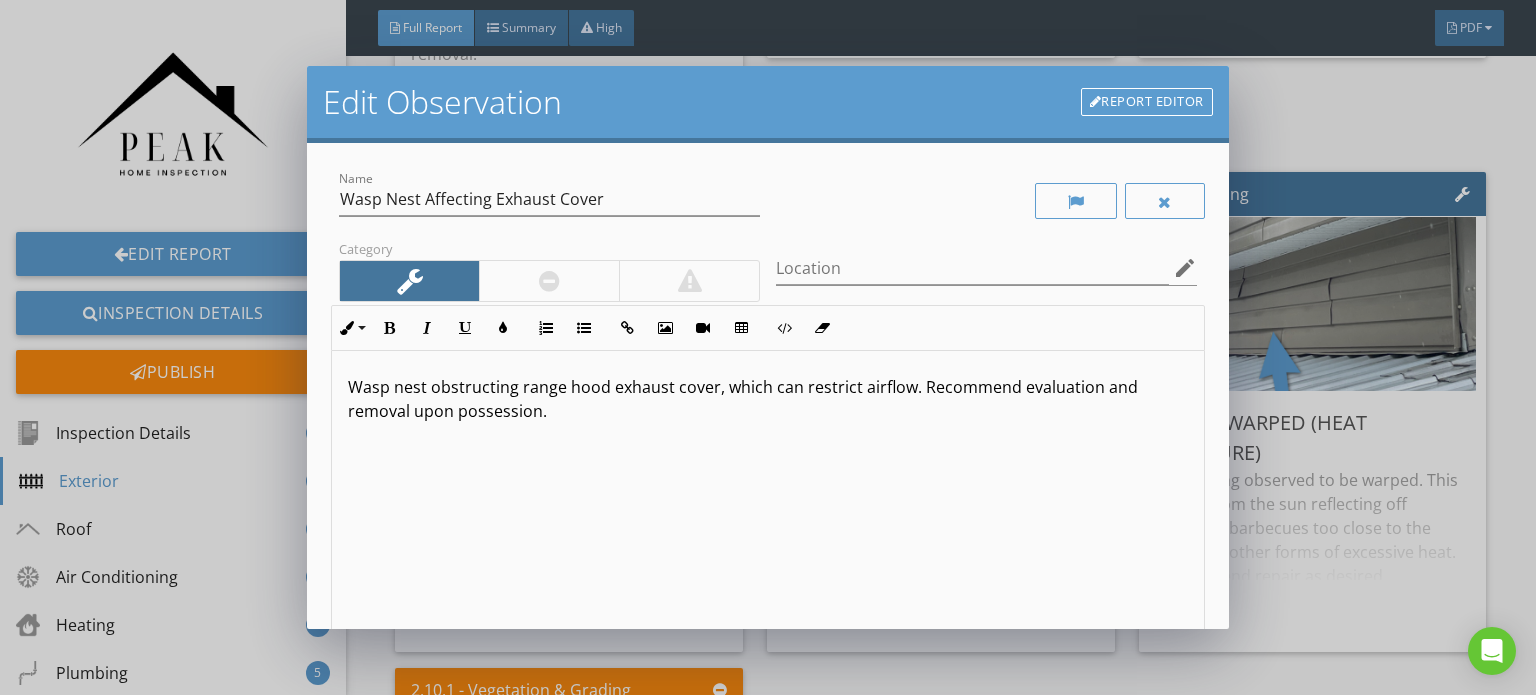 scroll, scrollTop: 0, scrollLeft: 0, axis: both 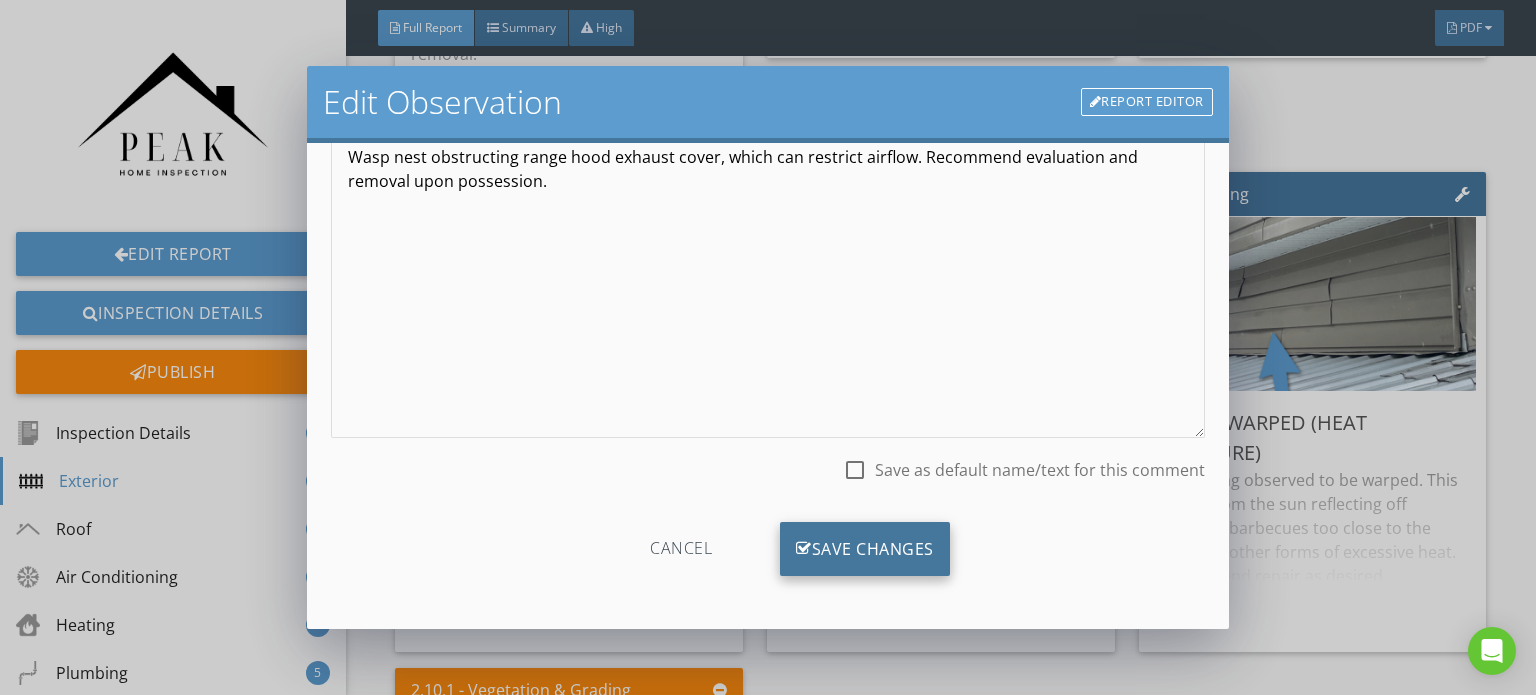 drag, startPoint x: 952, startPoint y: 455, endPoint x: 904, endPoint y: 551, distance: 107.33126 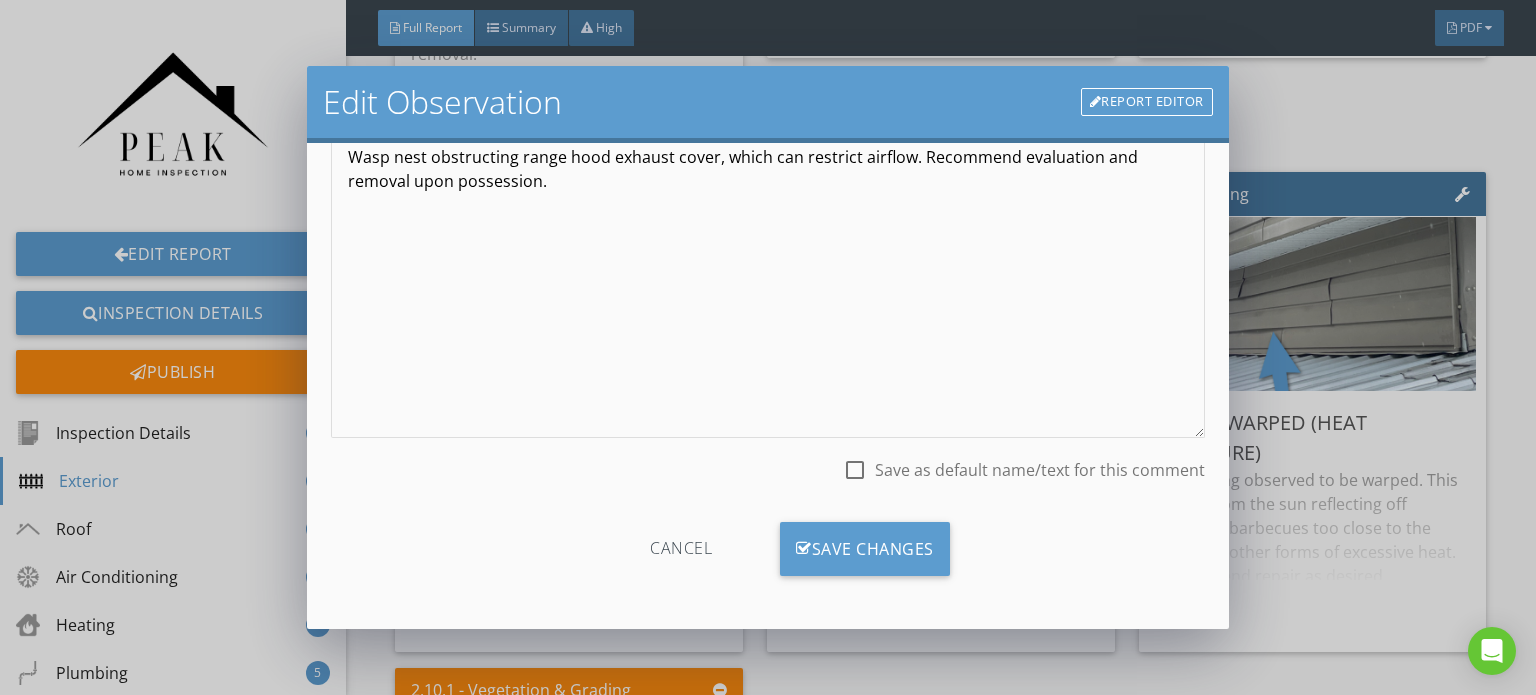 click on "Save as default name/text for this comment" at bounding box center [1040, 470] 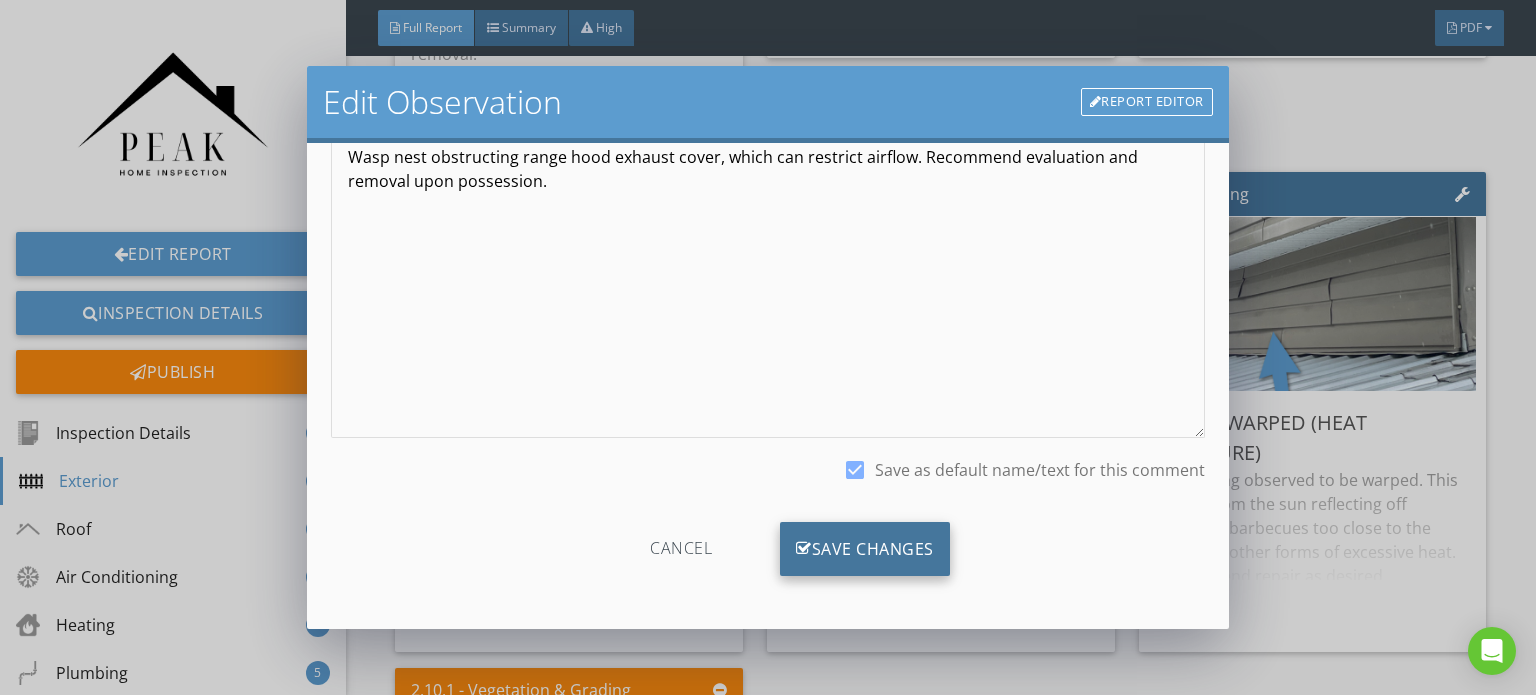 click on "Save Changes" at bounding box center (865, 549) 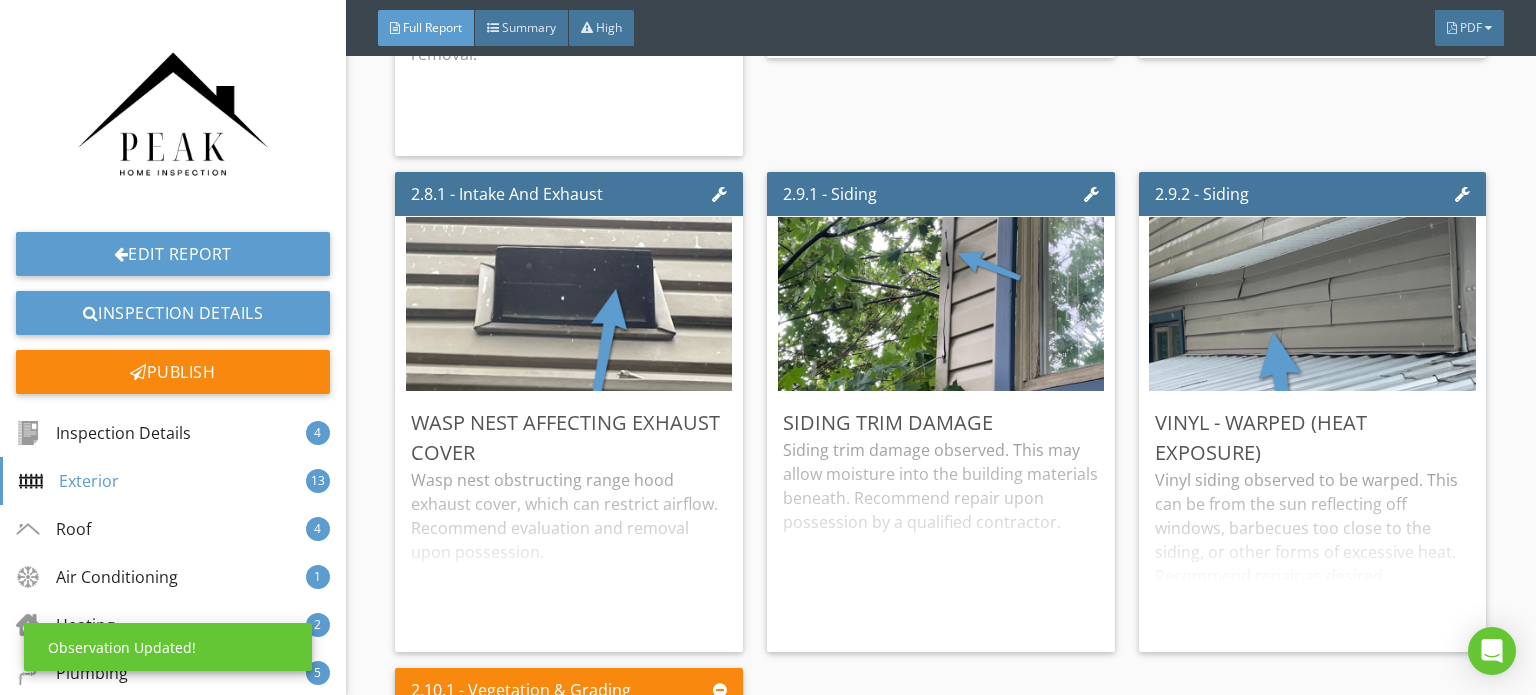 scroll, scrollTop: 0, scrollLeft: 0, axis: both 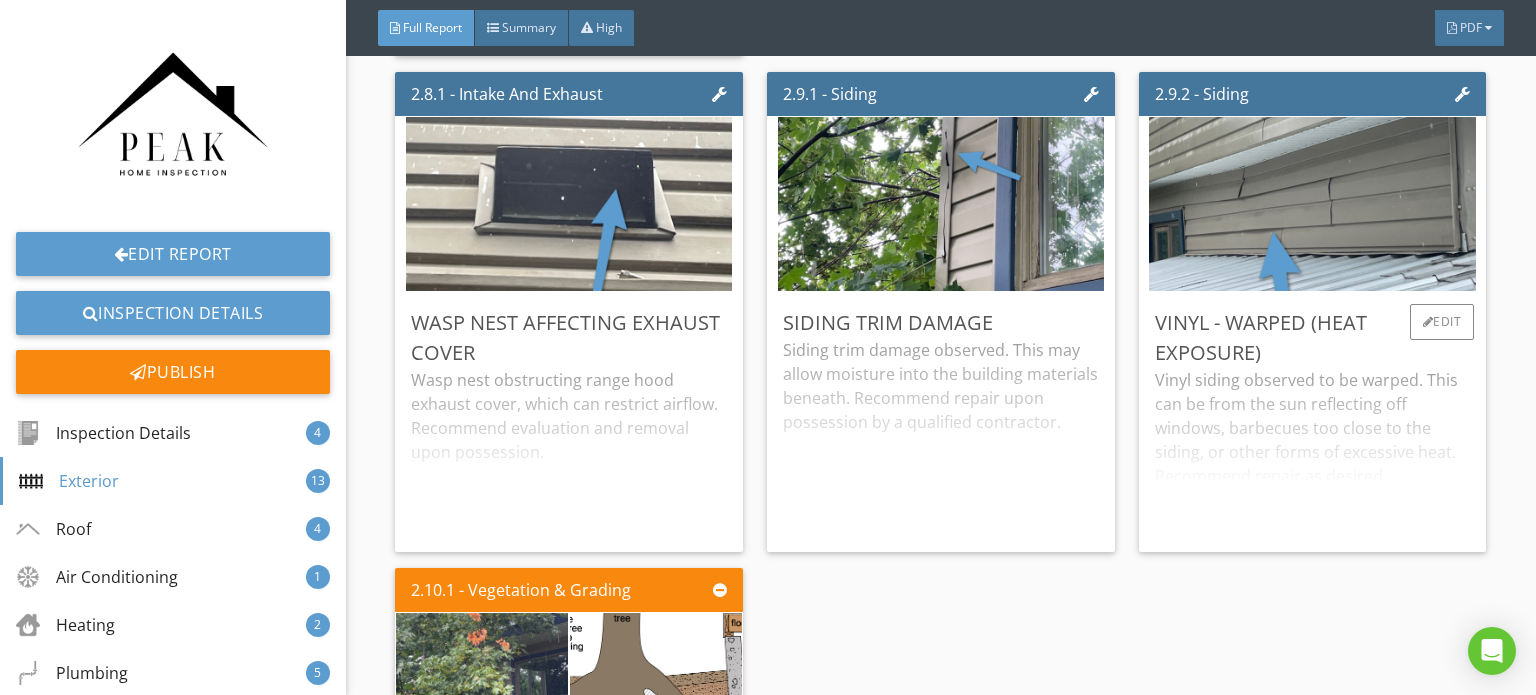 click on "Vinyl siding observed to be warped. This can be from the sun reflecting off windows, barbecues too close to the siding, or other forms of excessive heat. Recommend repair as desired." at bounding box center (1313, 452) 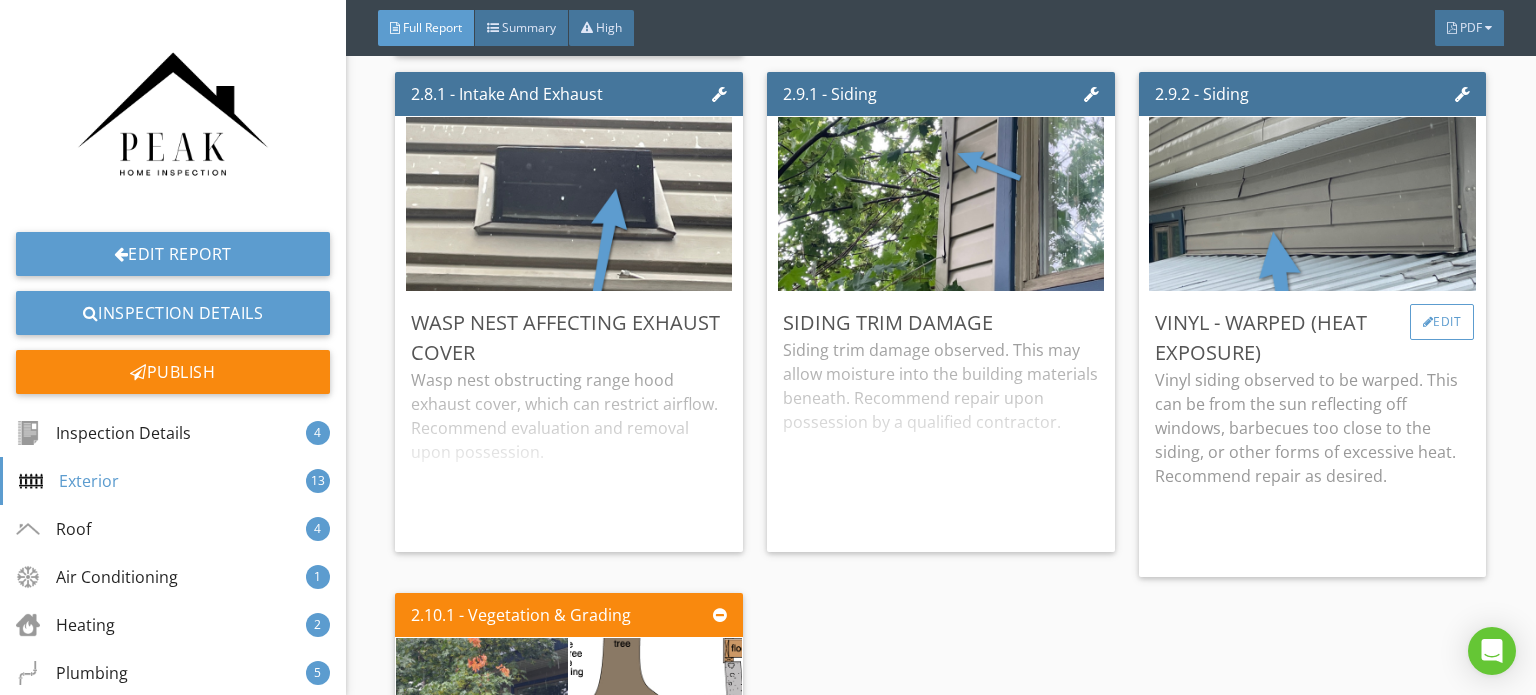 click on "Edit" at bounding box center (1442, 322) 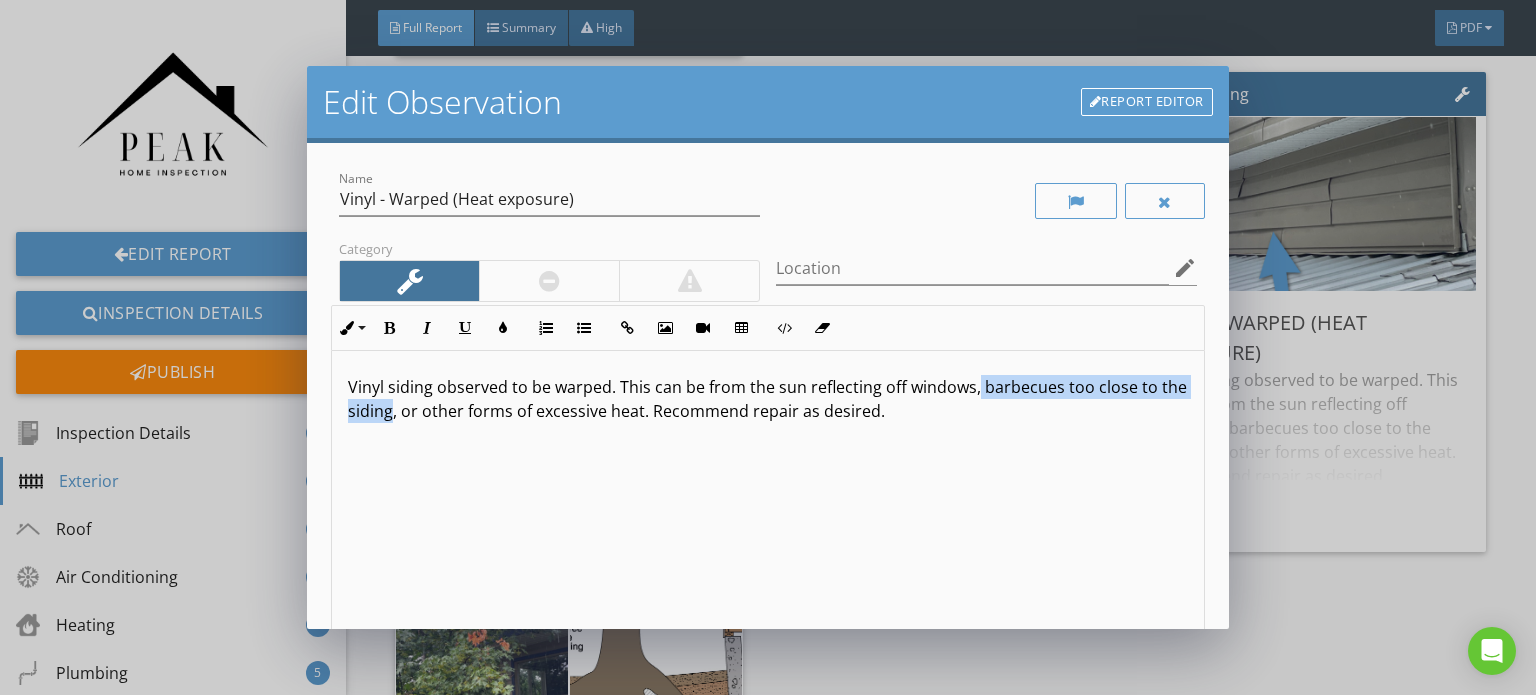 drag, startPoint x: 422, startPoint y: 416, endPoint x: 972, endPoint y: 382, distance: 551.0499 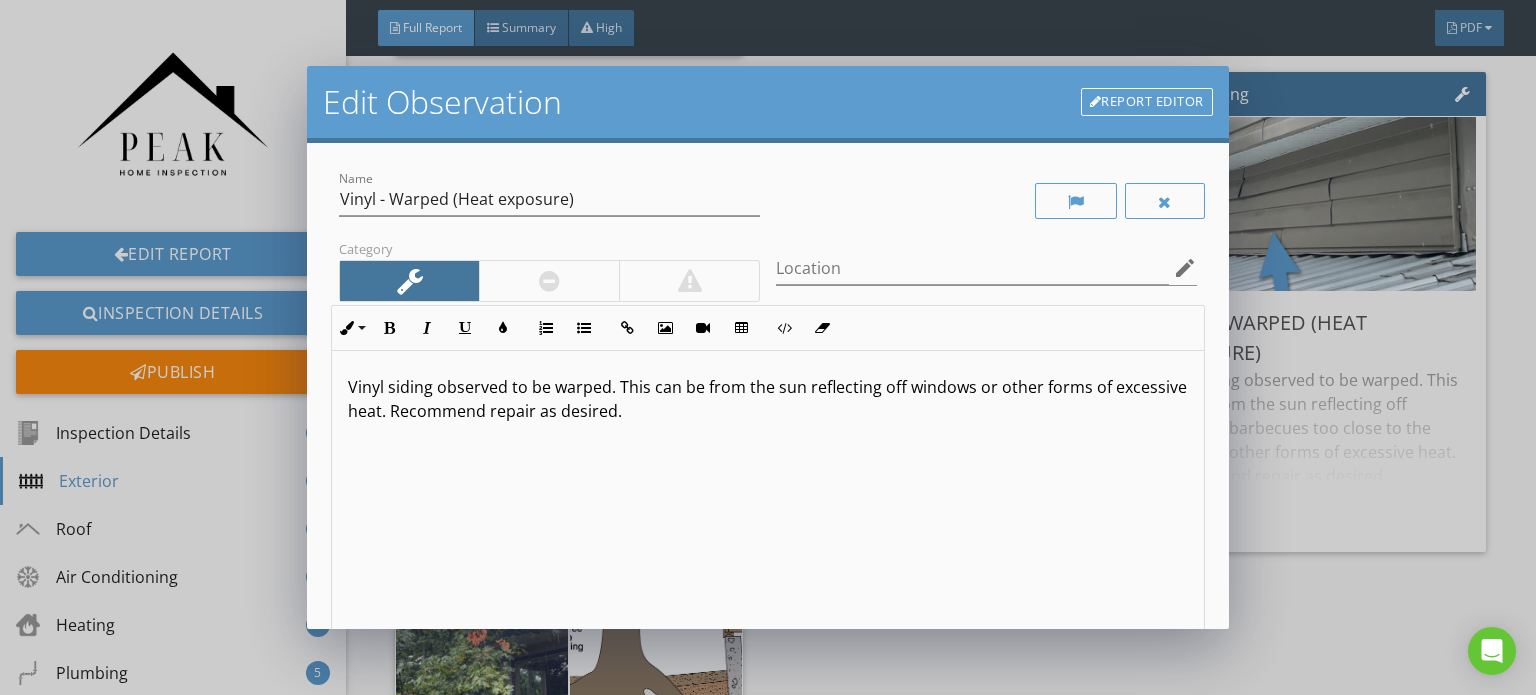 type 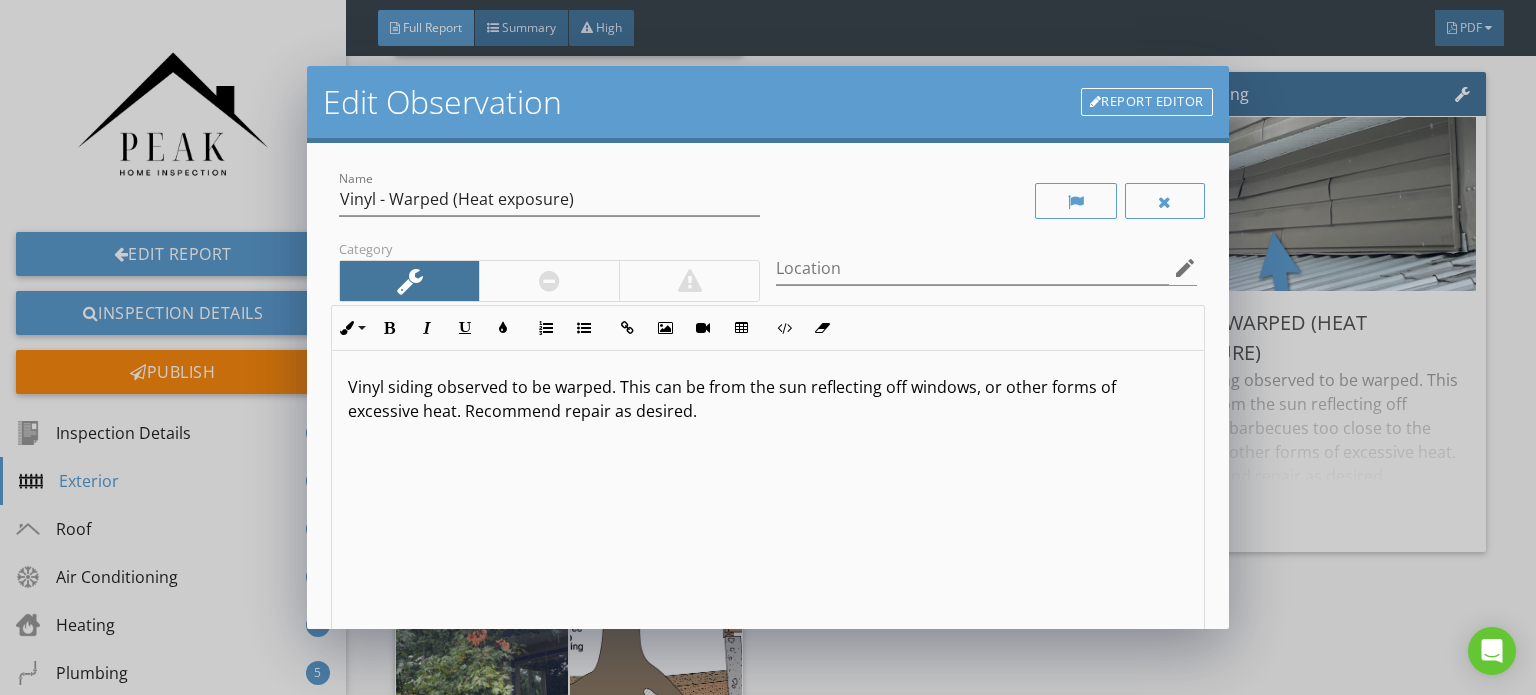 scroll, scrollTop: 0, scrollLeft: 0, axis: both 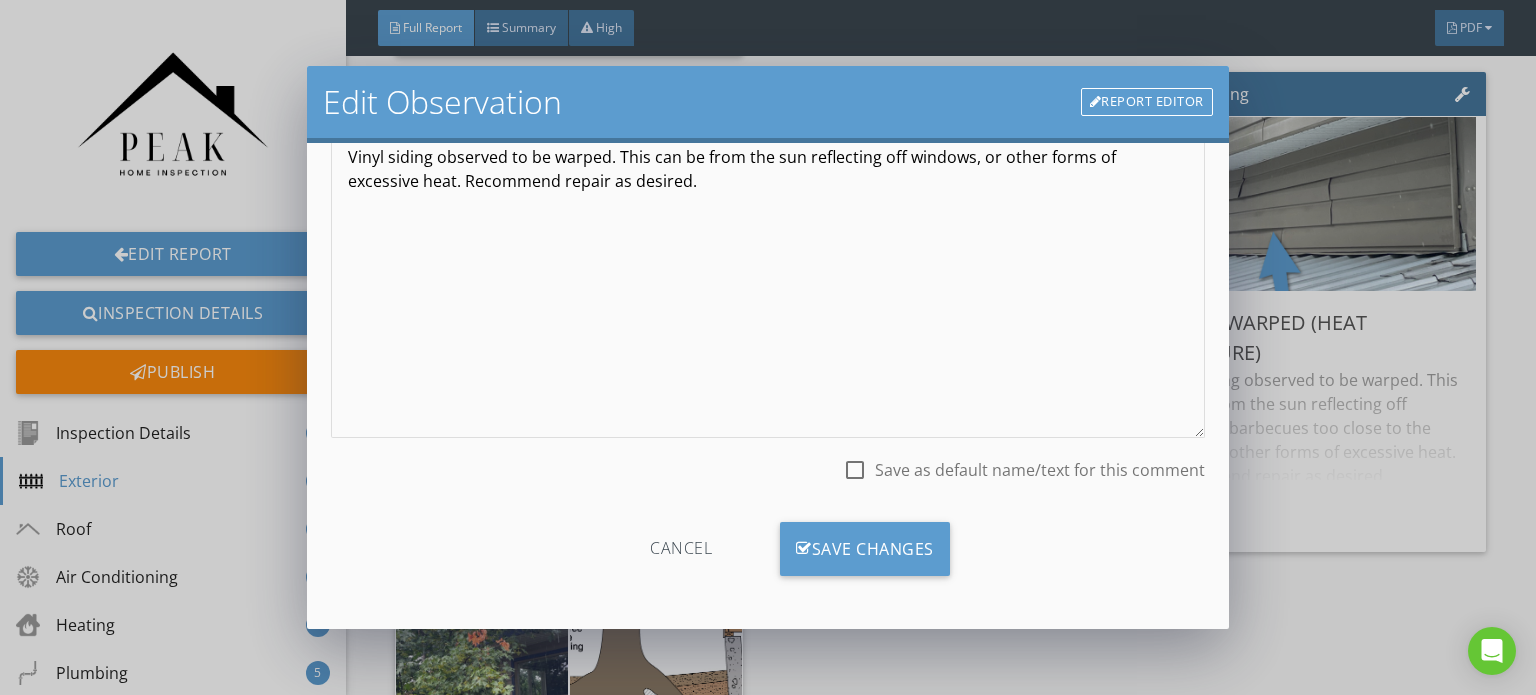 click on "Cancel
Save Changes" at bounding box center [768, 556] 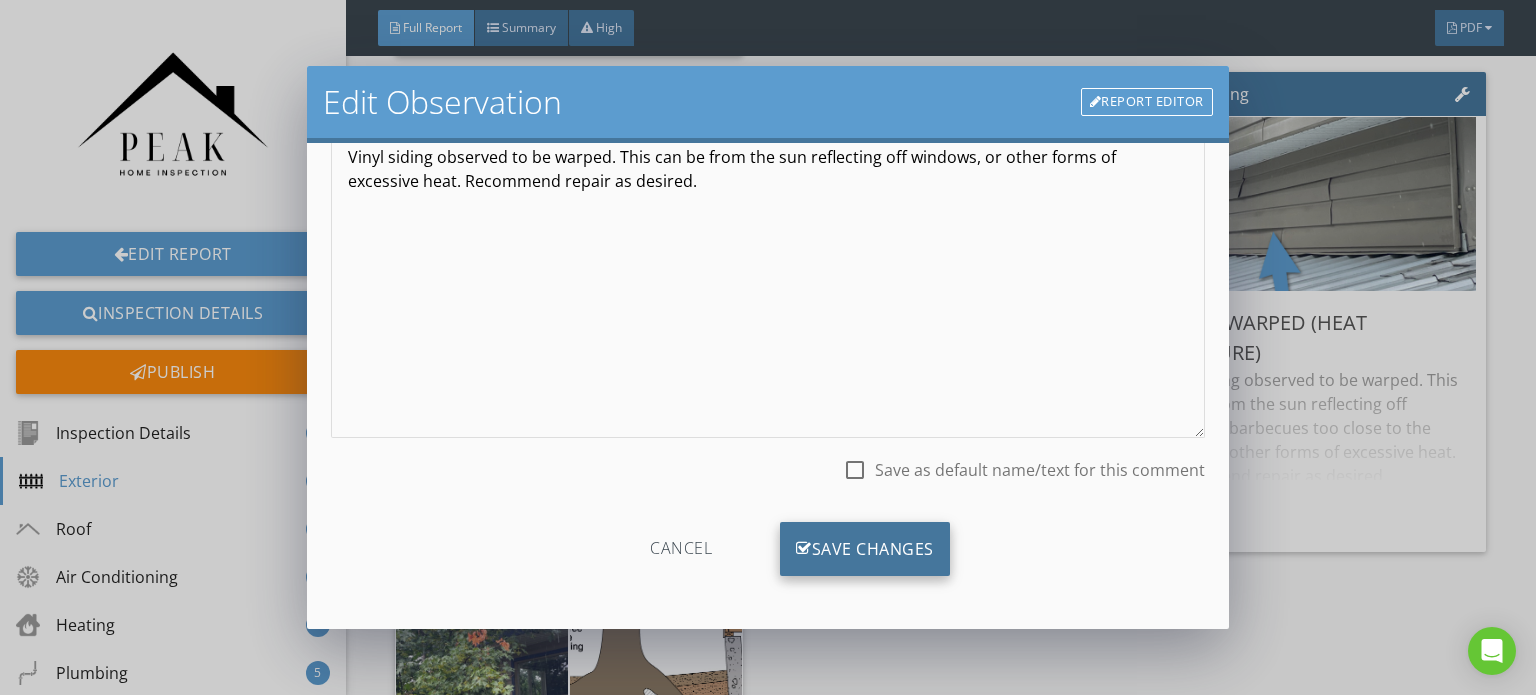 click on "Save Changes" at bounding box center [865, 549] 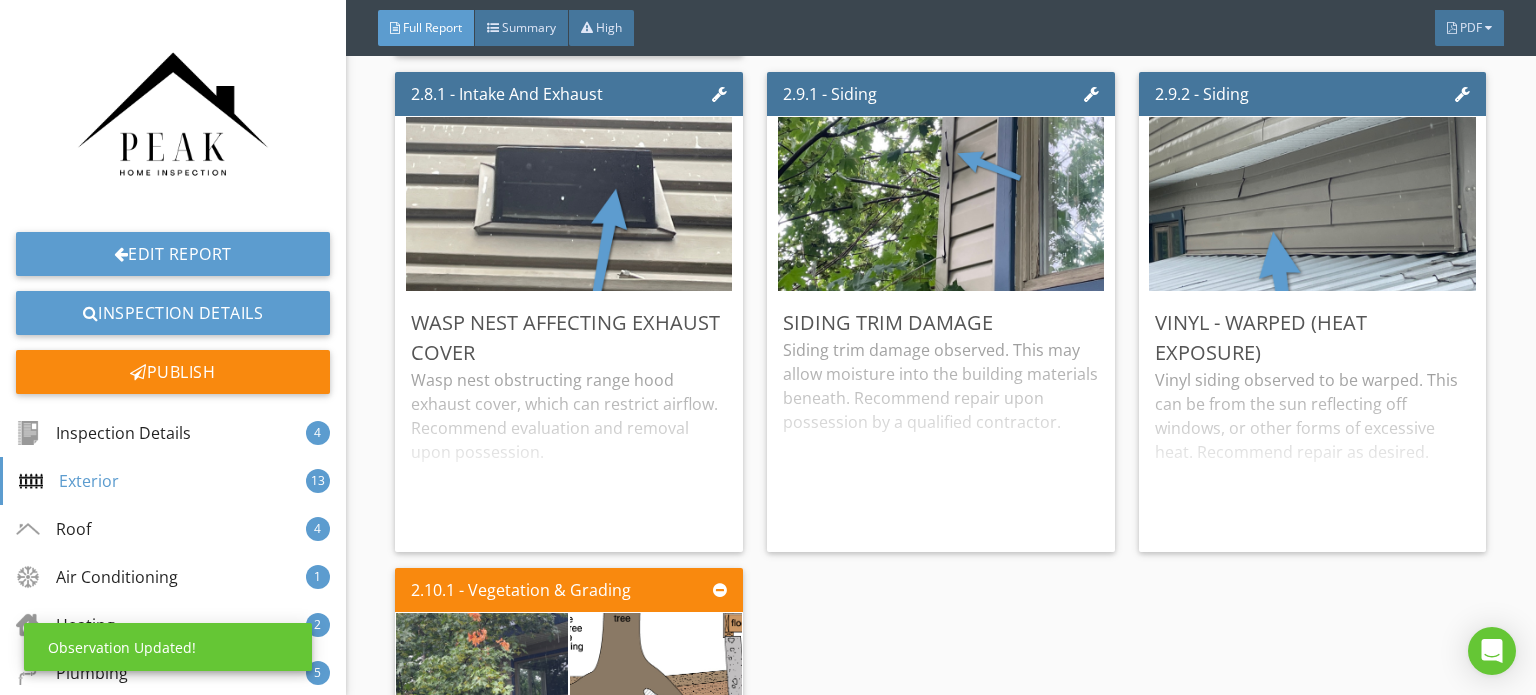 scroll, scrollTop: 0, scrollLeft: 0, axis: both 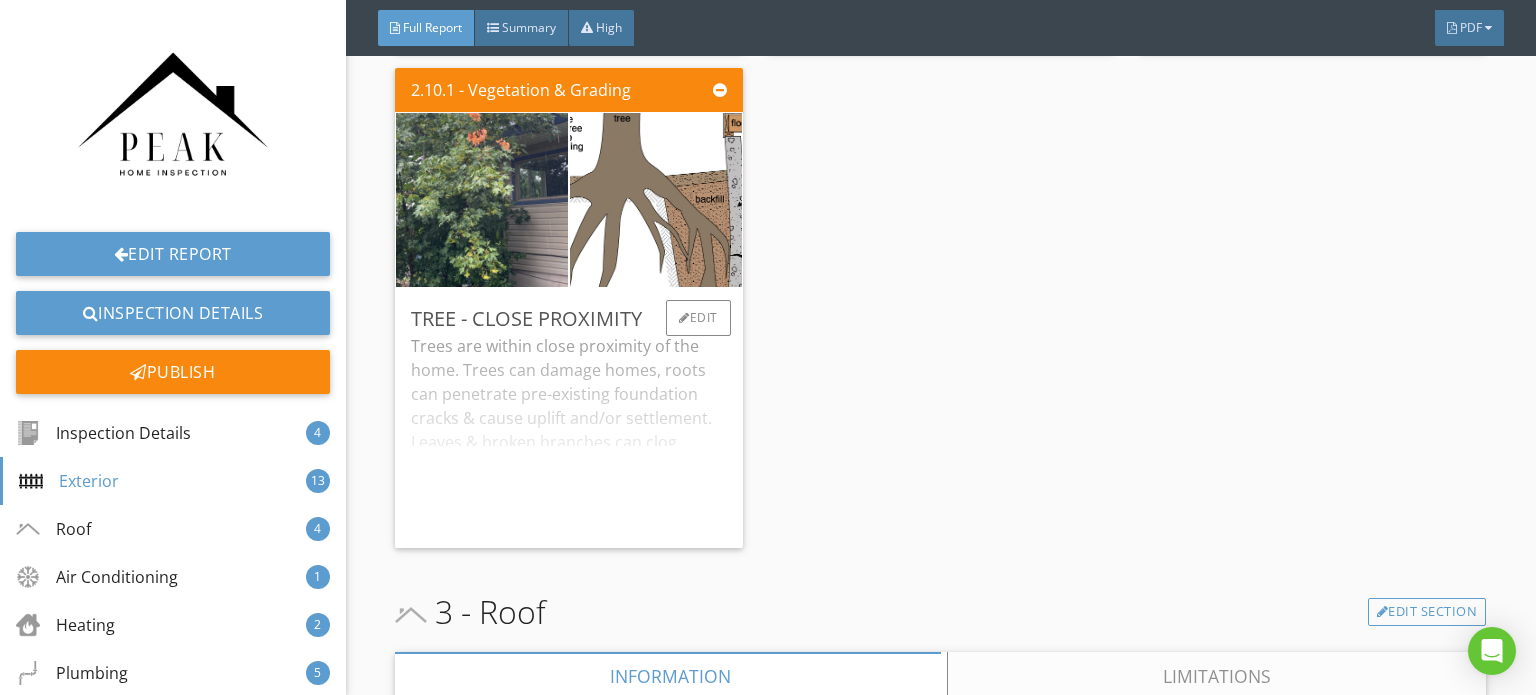 click on "Trees are within close proximity of the home. Trees can damage homes, roots can penetrate pre-existing foundation cracks & cause uplift and/or settlement. Leaves & broken branches can clog gutters. Tree roots can potentially penetrate underground drainage pipes, and may be used by insects and rodents to gain access to the building. Recommend considering removal if these issues arise." at bounding box center (569, 433) 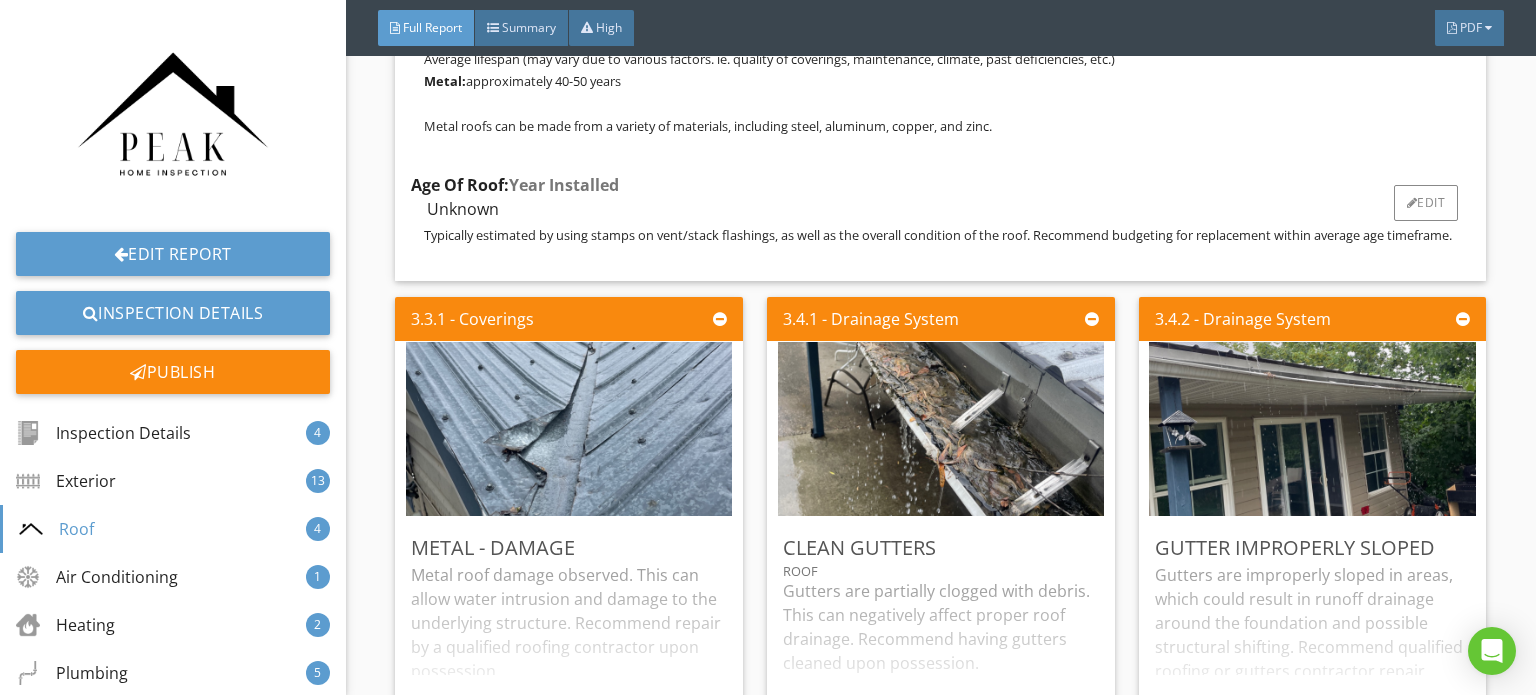 scroll, scrollTop: 9000, scrollLeft: 0, axis: vertical 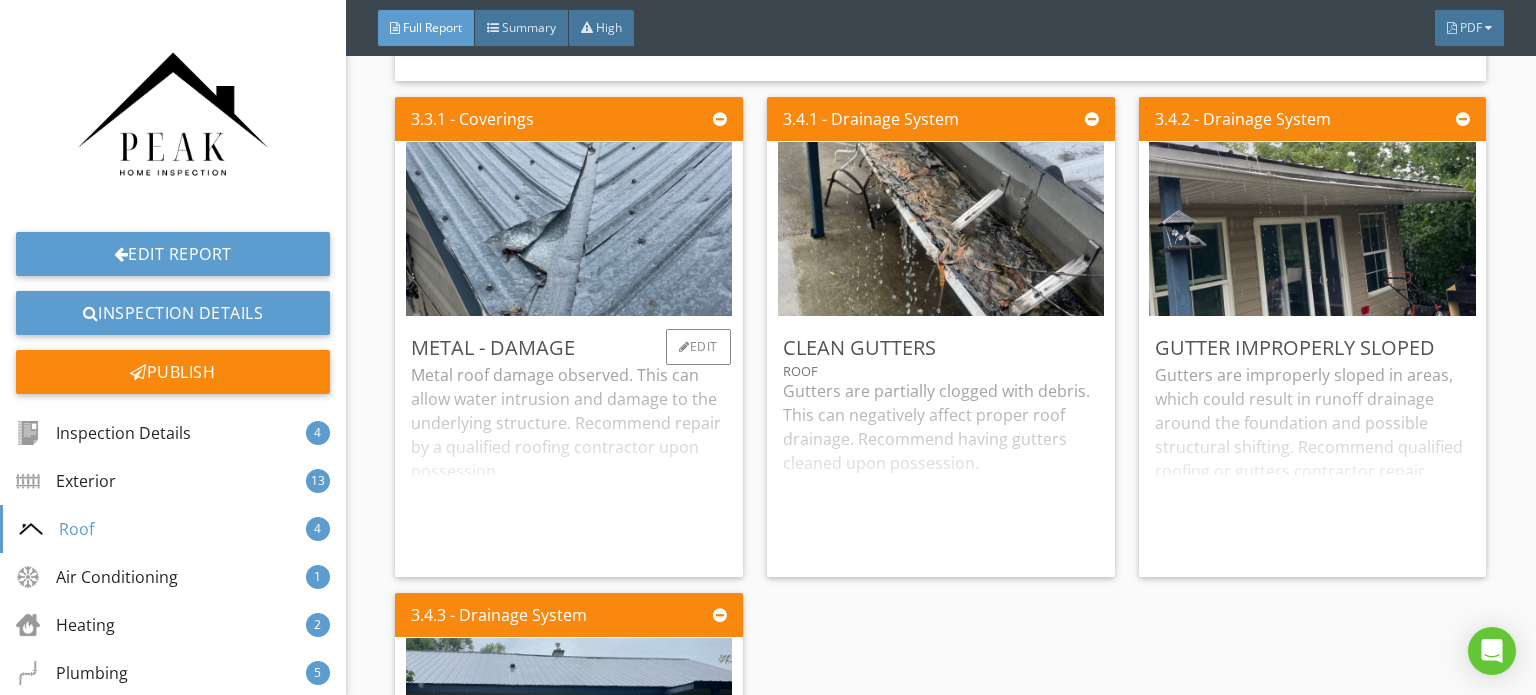 click on "Metal roof damage observed. This can allow water intrusion and damage to the underlying structure. Recommend repair by a qualified roofing contractor upon possession." at bounding box center (569, 462) 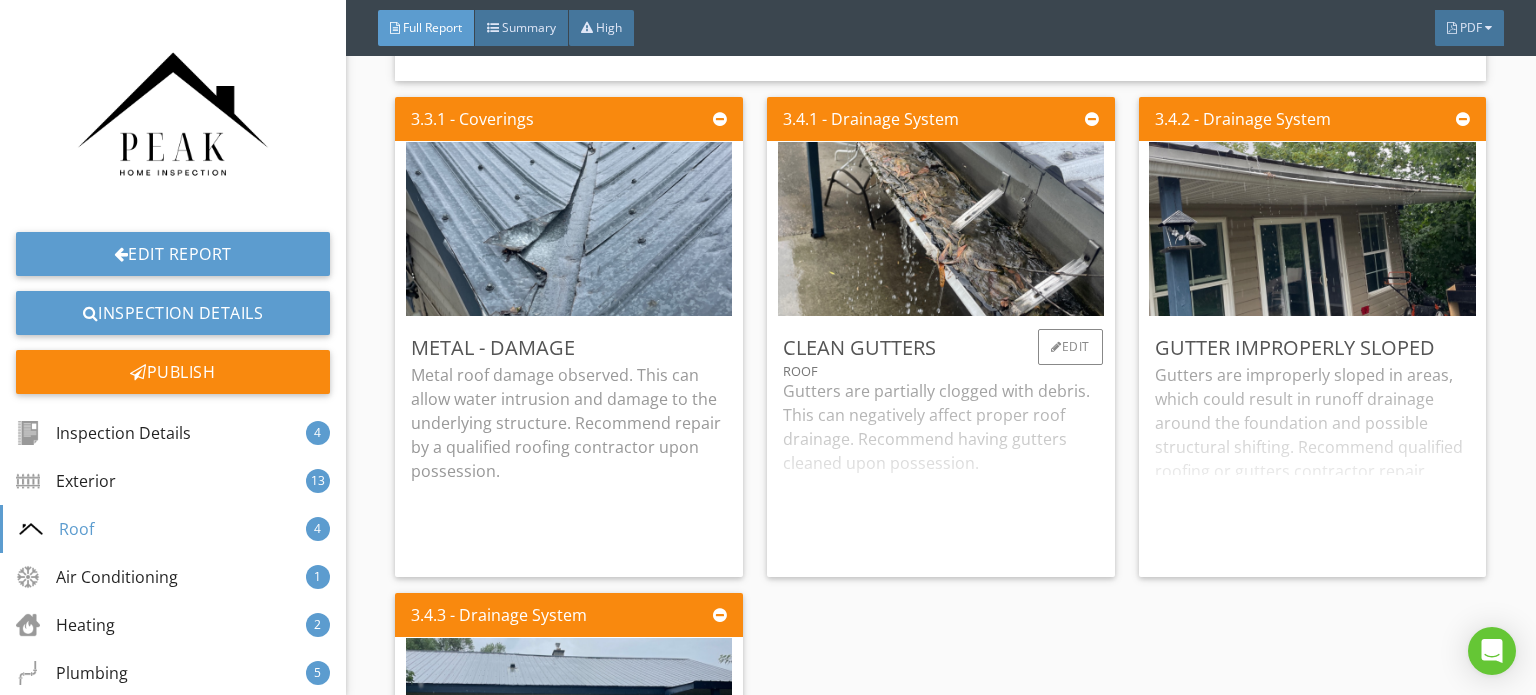 click on "Gutters are partially clogged with debris. This can negatively affect proper roof drainage. Recommend having gutters cleaned upon possession." at bounding box center [941, 470] 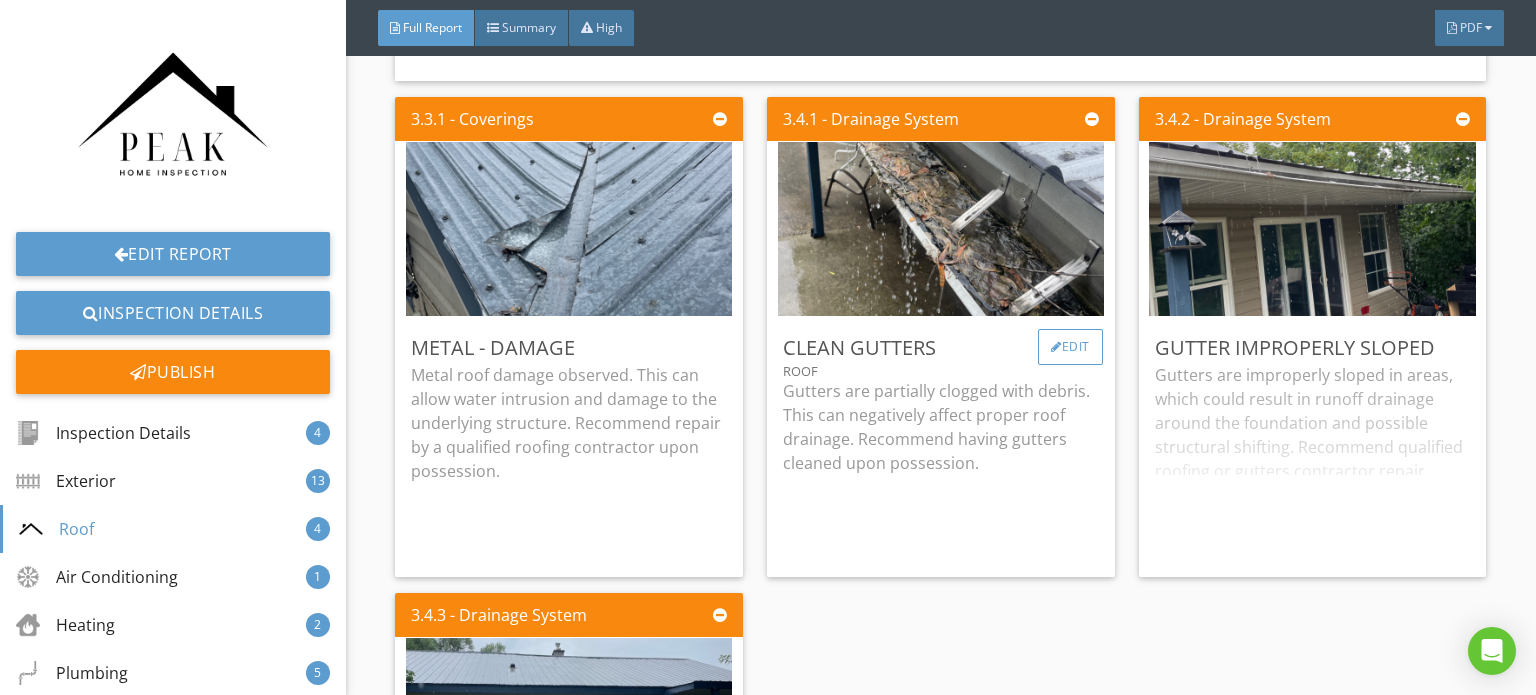 click on "Edit" at bounding box center [1070, 347] 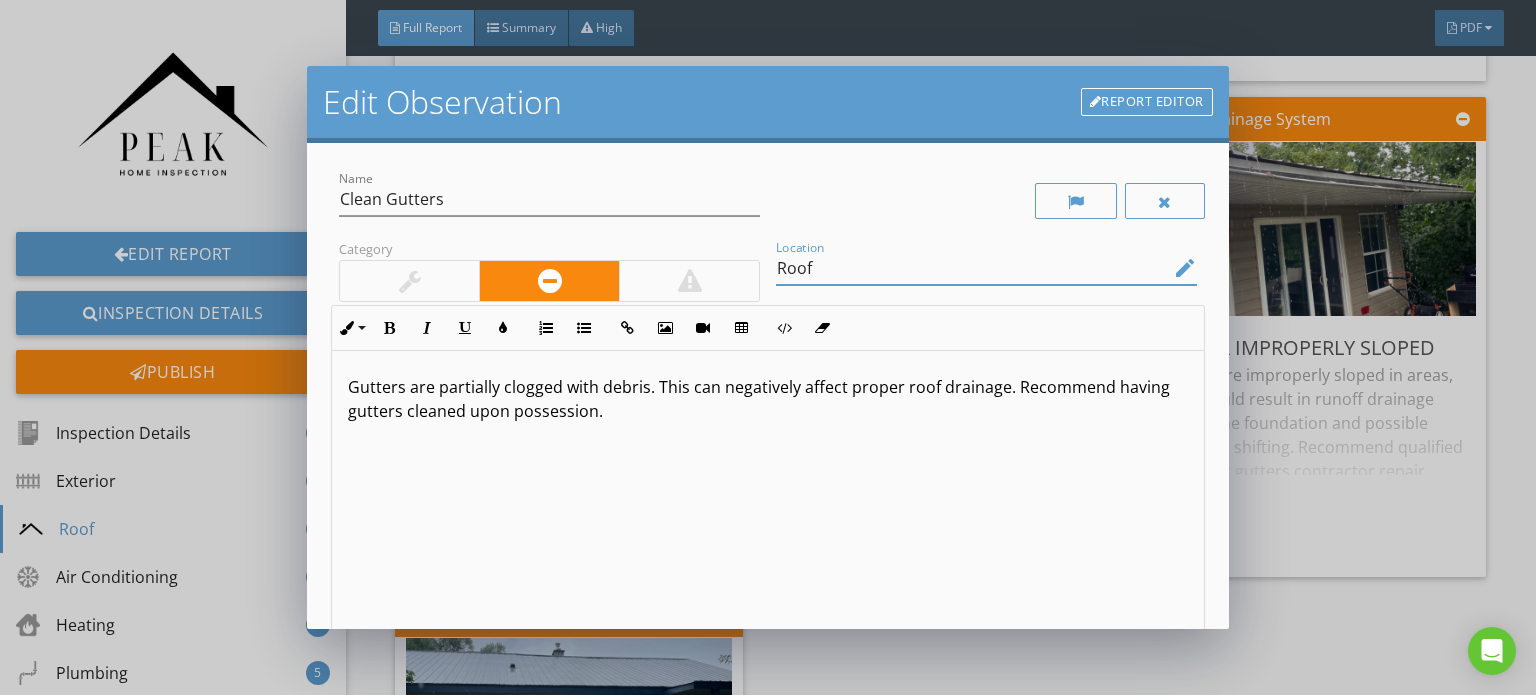 drag, startPoint x: 864, startPoint y: 261, endPoint x: 713, endPoint y: 251, distance: 151.33076 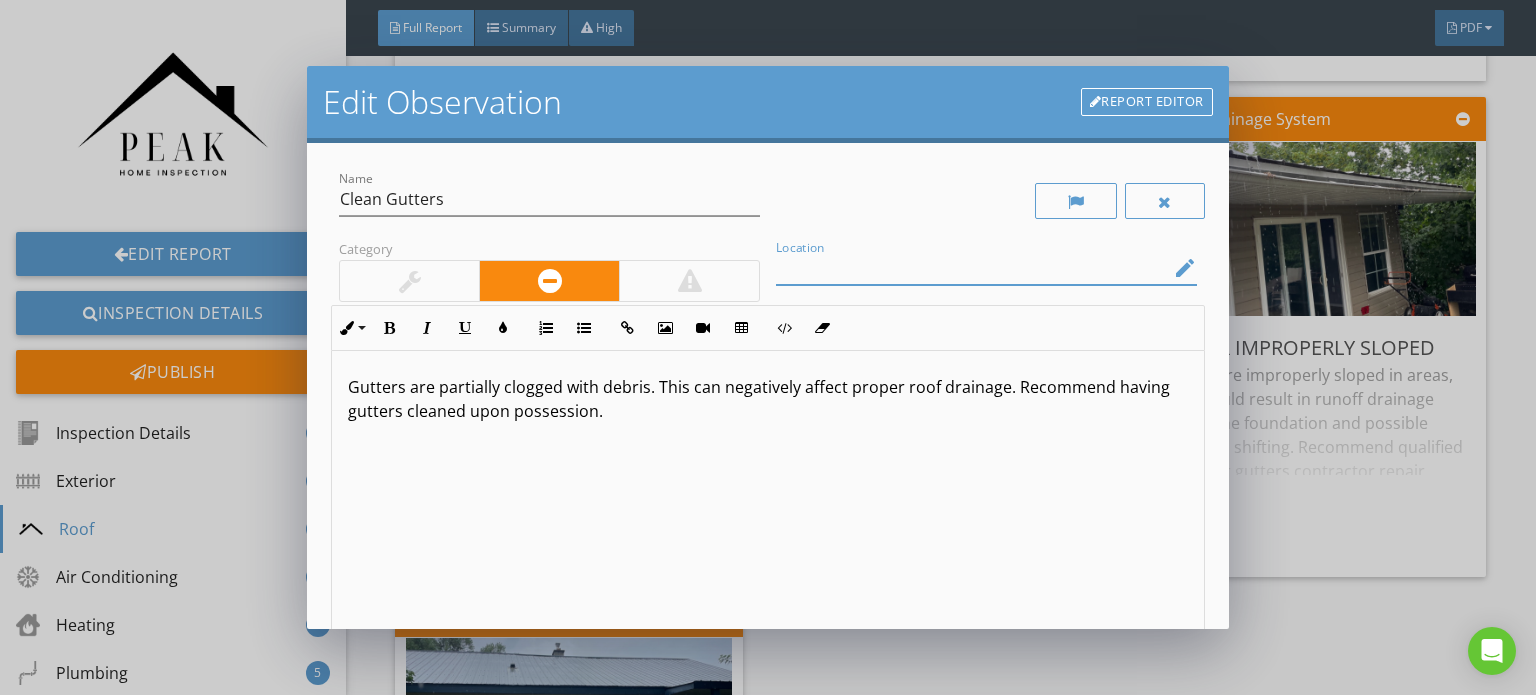 scroll, scrollTop: 0, scrollLeft: 0, axis: both 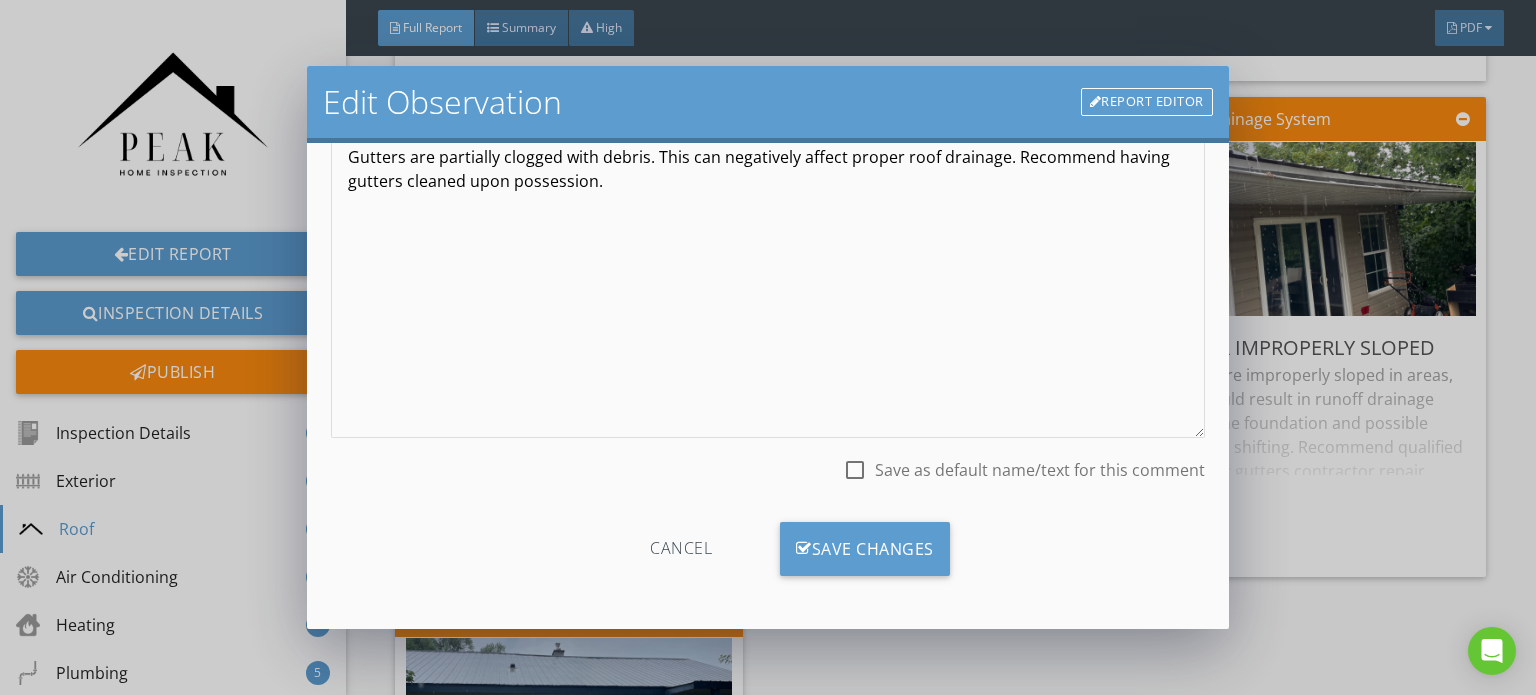 type 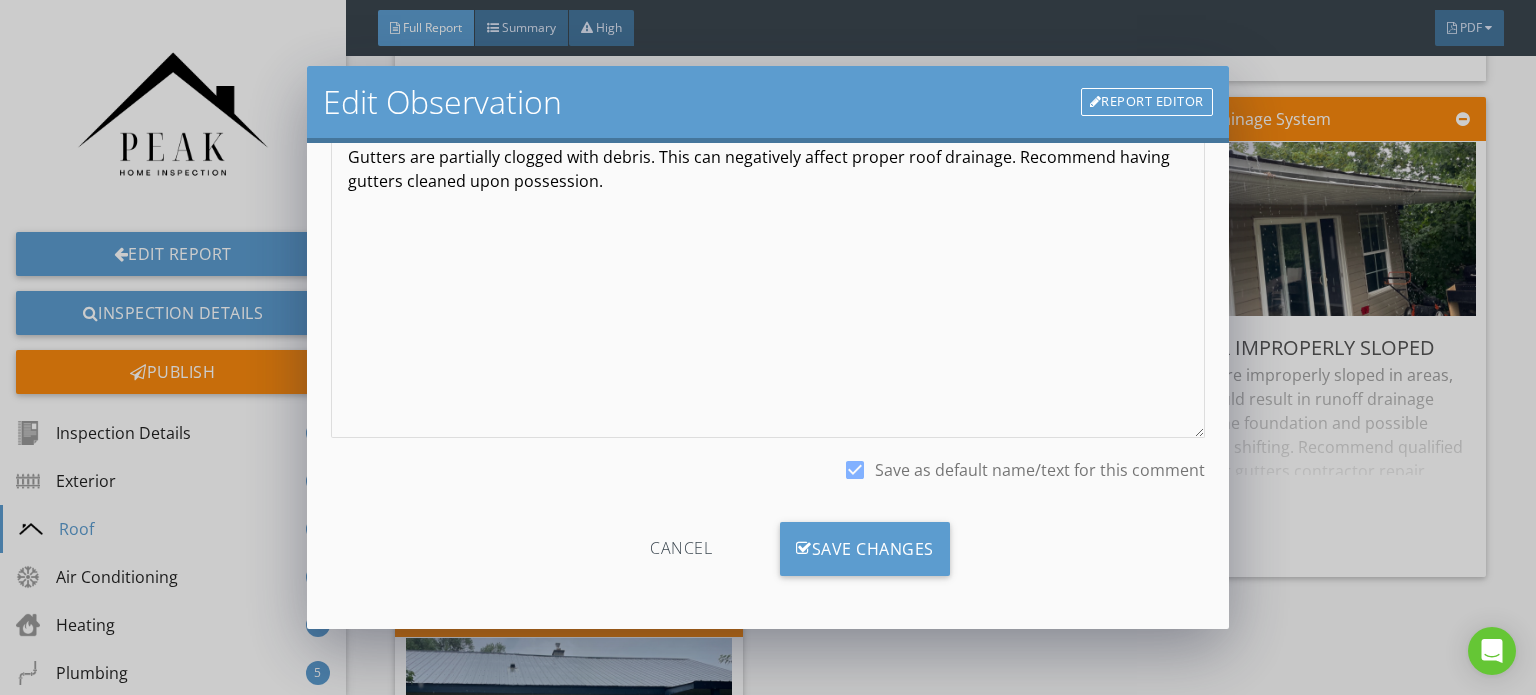 click on "Cancel
Save Changes" at bounding box center (768, 556) 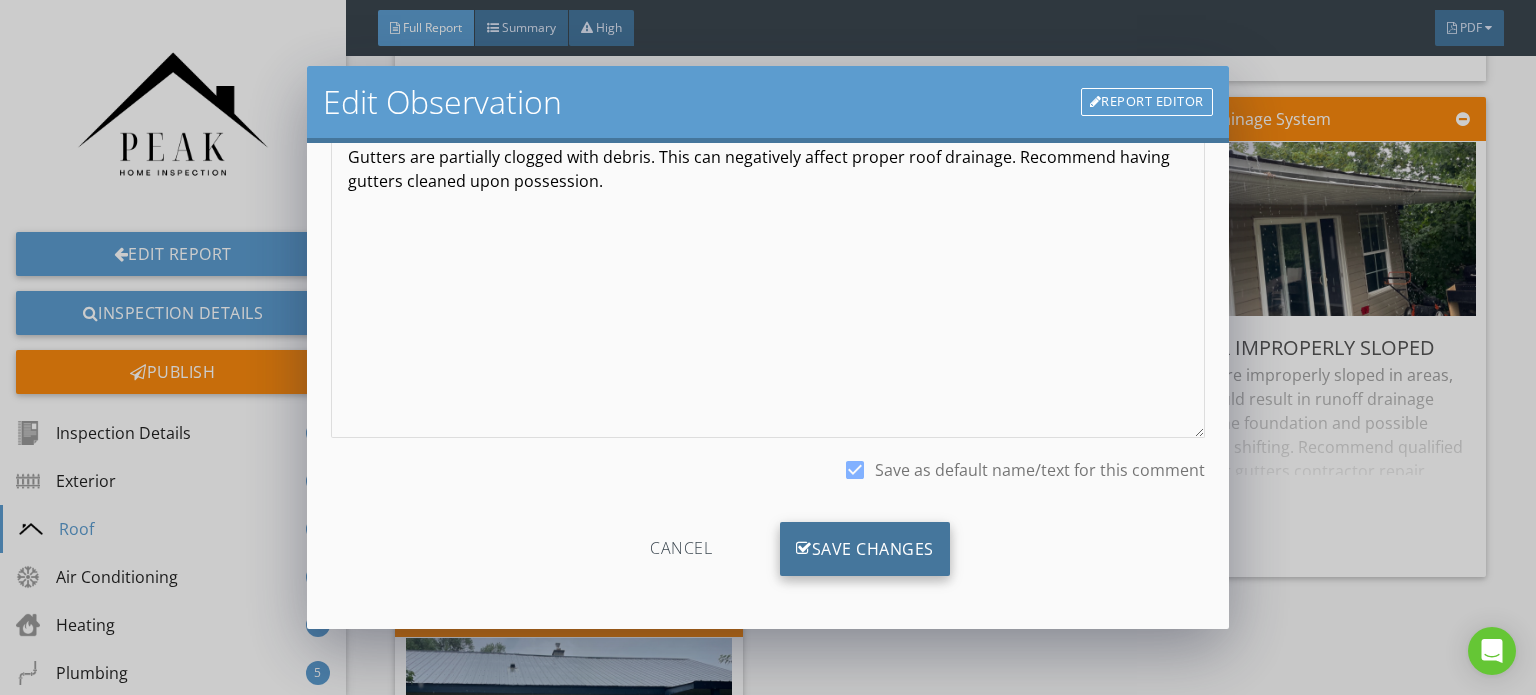 click on "Save Changes" at bounding box center (865, 549) 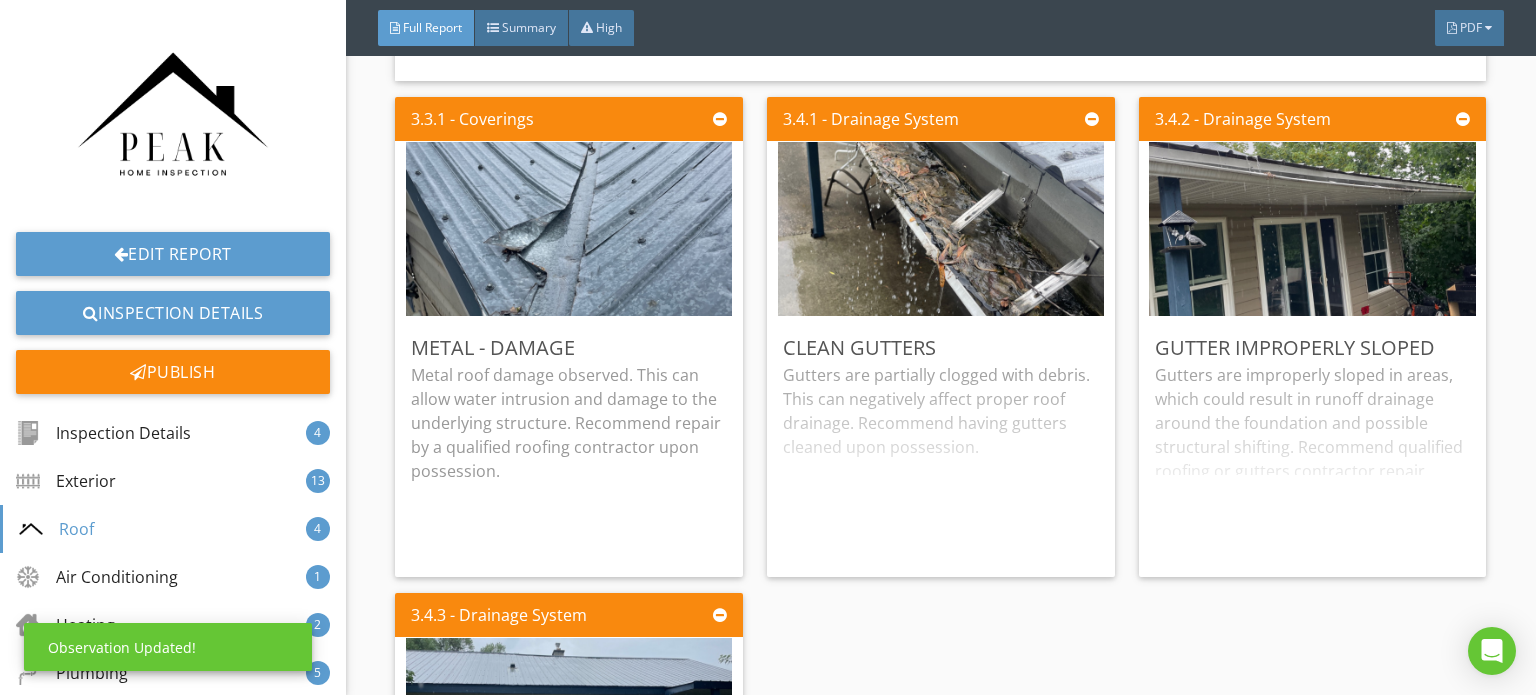 scroll, scrollTop: 0, scrollLeft: 0, axis: both 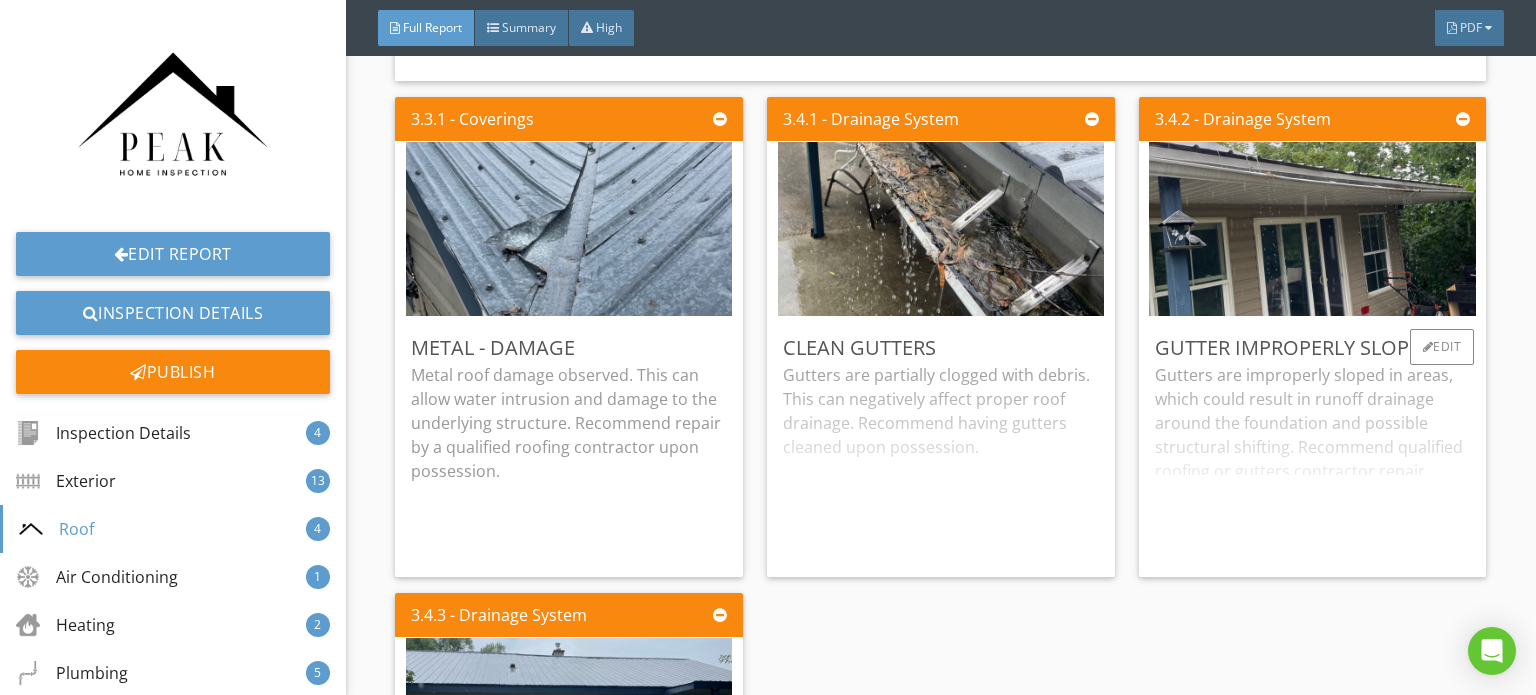 click on "Gutters are improperly sloped in areas, which could result in runoff drainage around the foundation and possible structural shifting. Recommend qualified roofing or gutters contractor repair." at bounding box center (1313, 462) 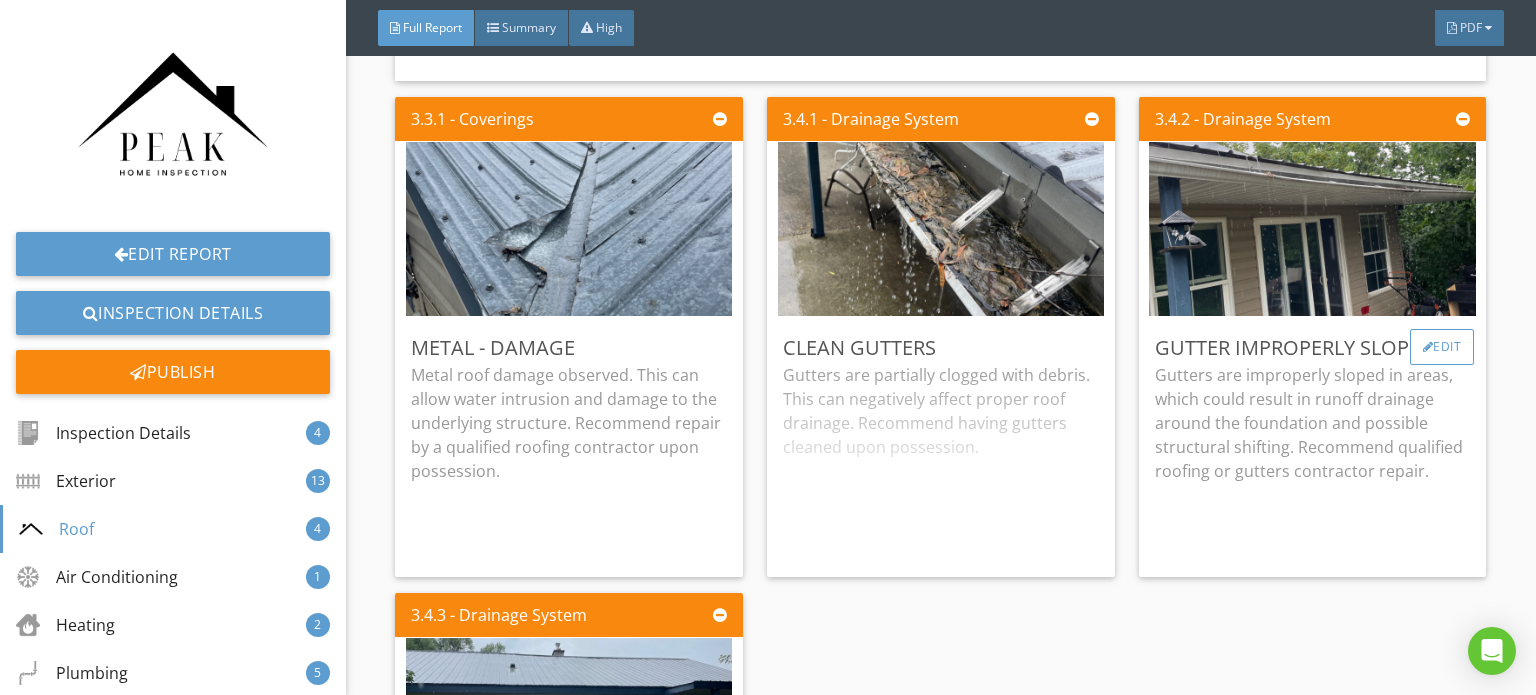 click on "Edit" at bounding box center (1442, 347) 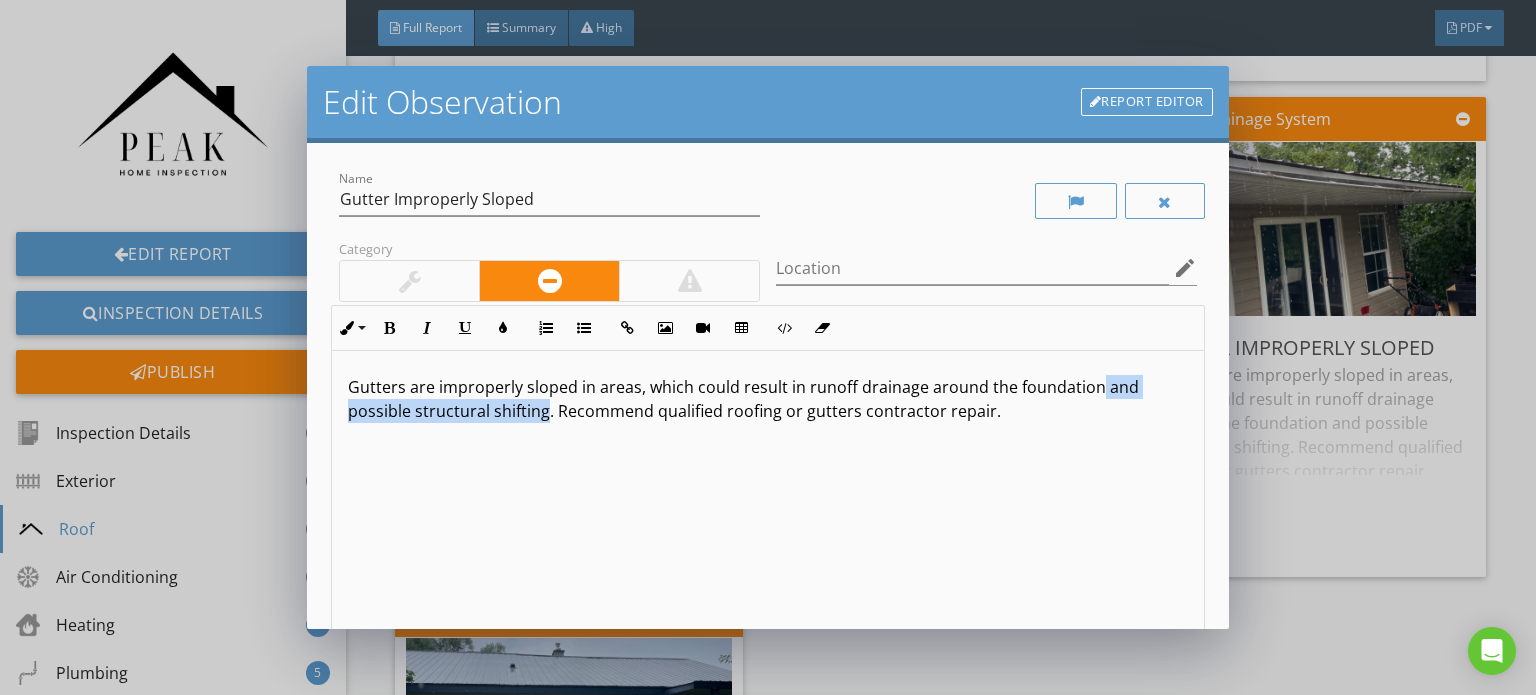 drag, startPoint x: 545, startPoint y: 421, endPoint x: 1089, endPoint y: 391, distance: 544.8266 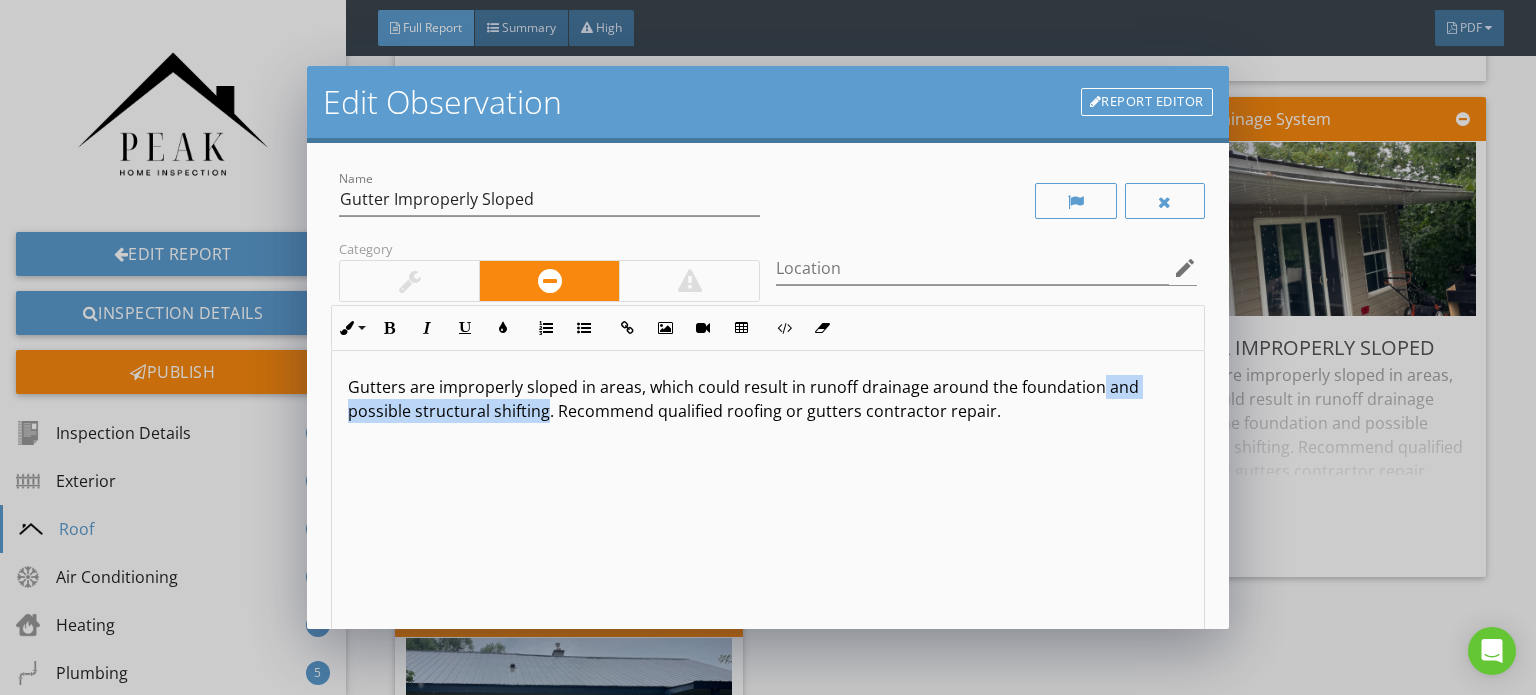 type 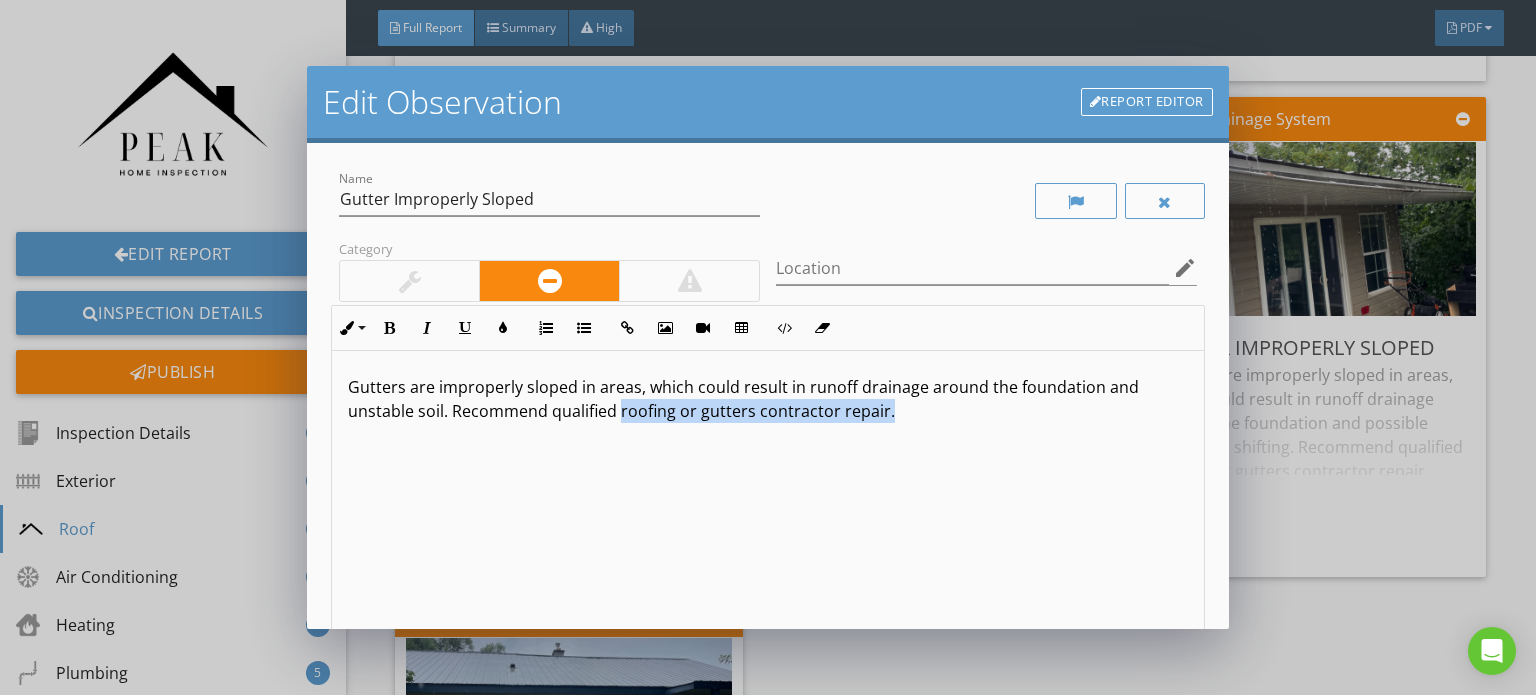 drag, startPoint x: 941, startPoint y: 426, endPoint x: 638, endPoint y: 476, distance: 307.09772 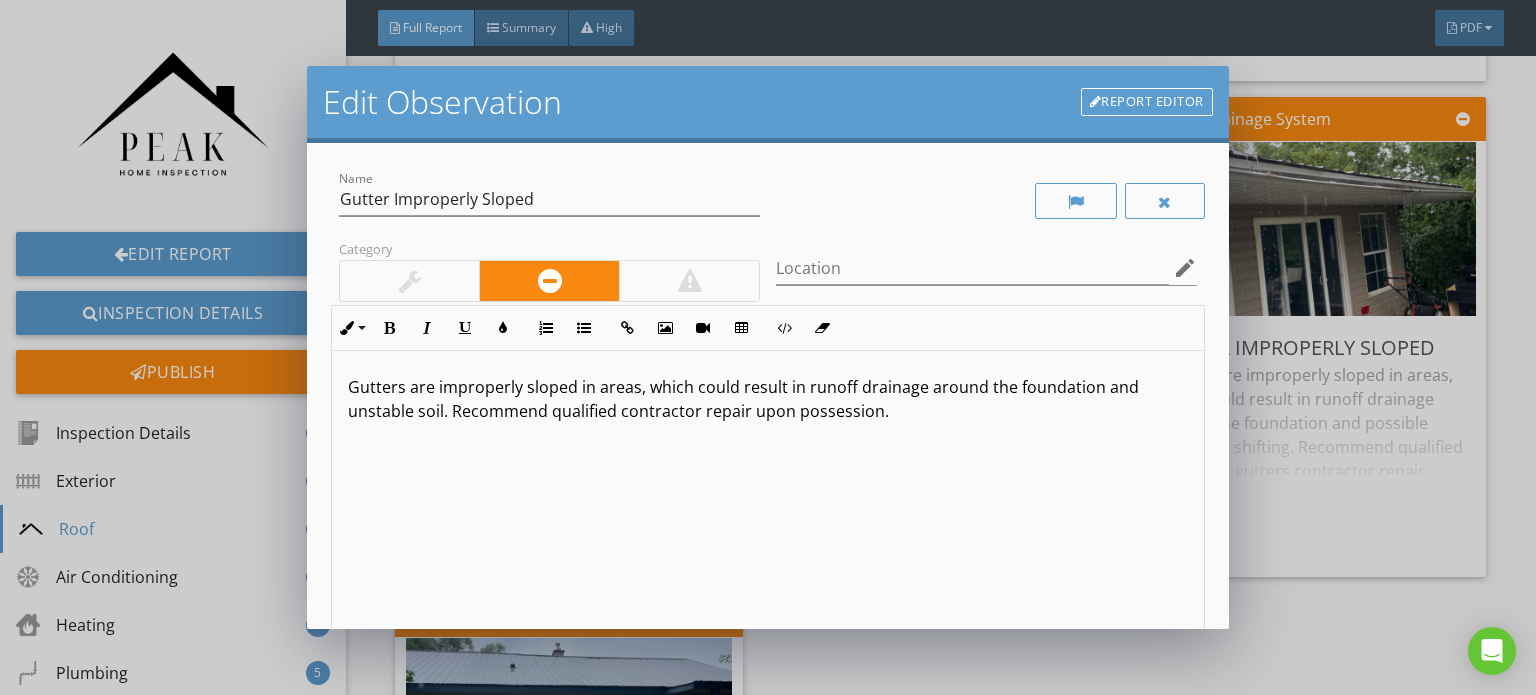 scroll, scrollTop: 0, scrollLeft: 0, axis: both 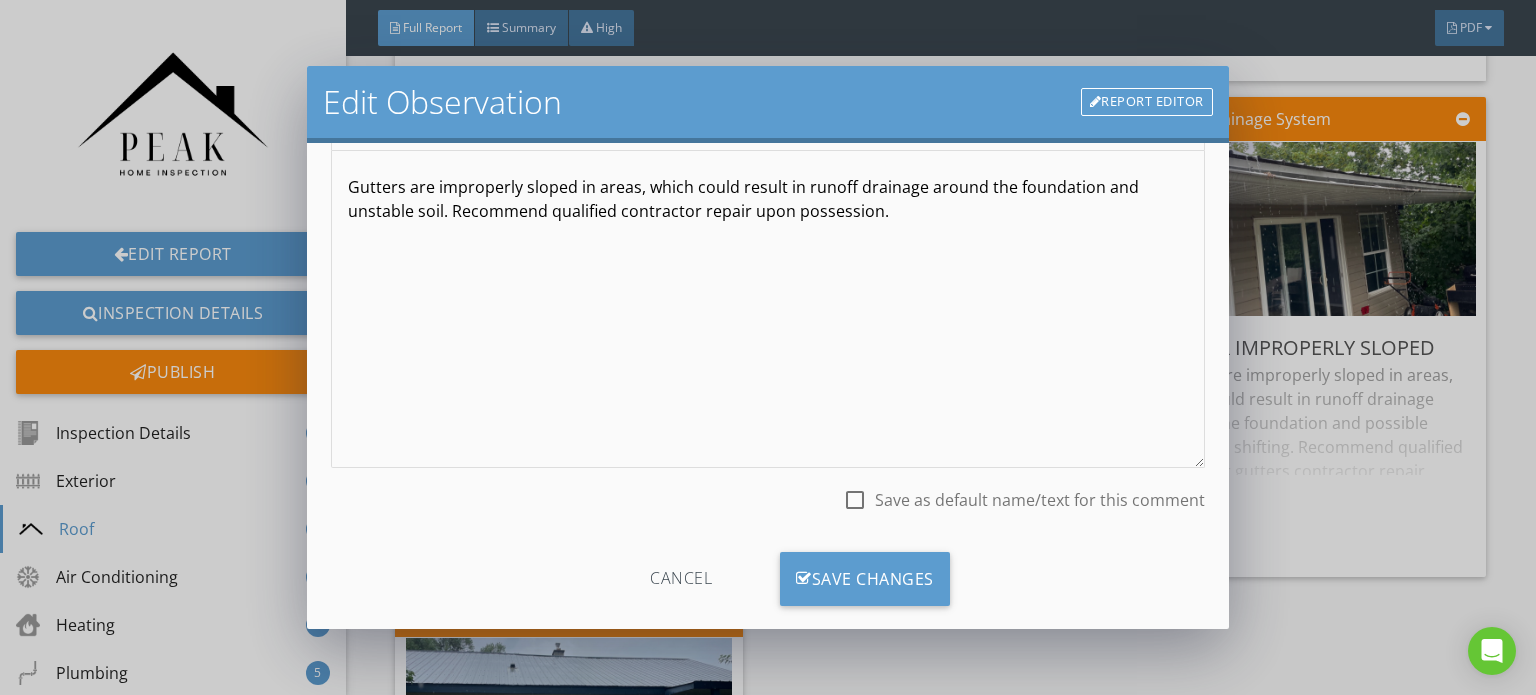 click on "Save as default name/text for this comment" at bounding box center [1040, 500] 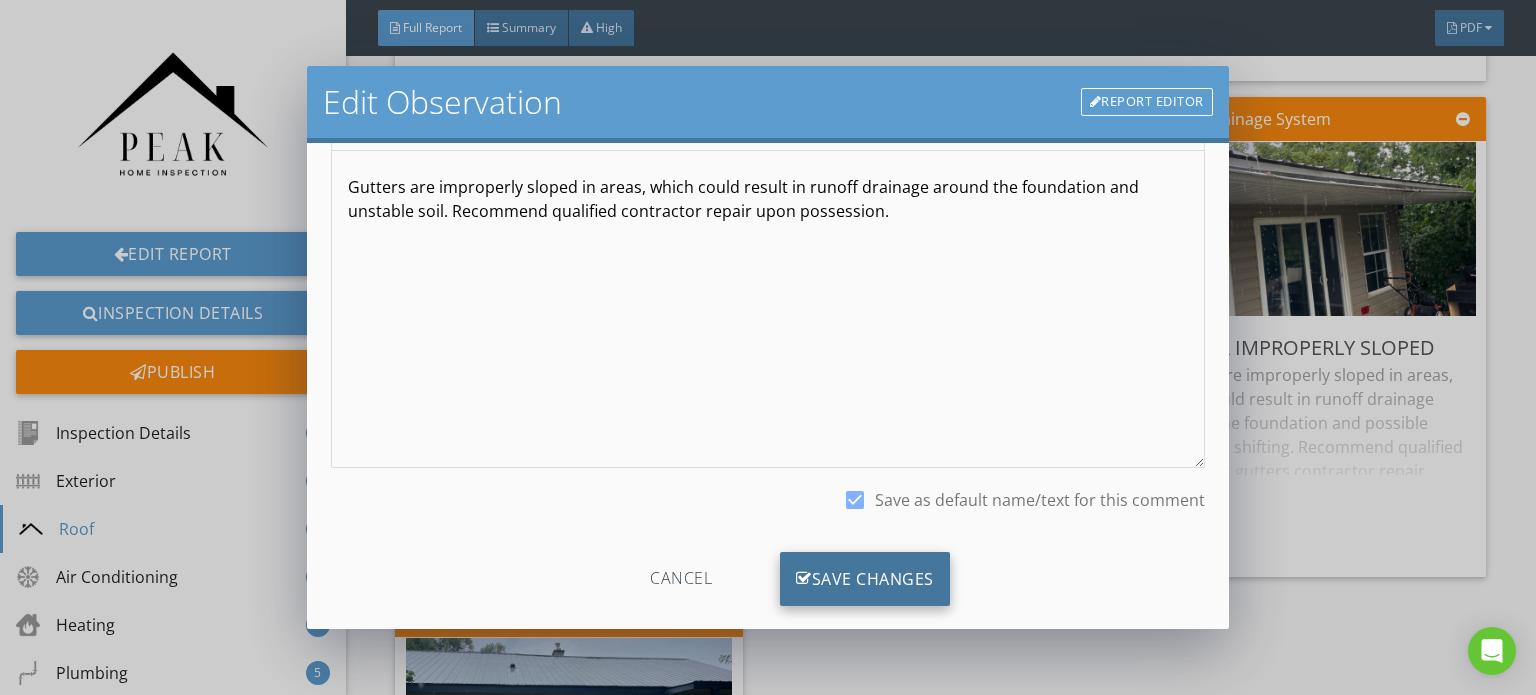 click on "Save Changes" at bounding box center [865, 579] 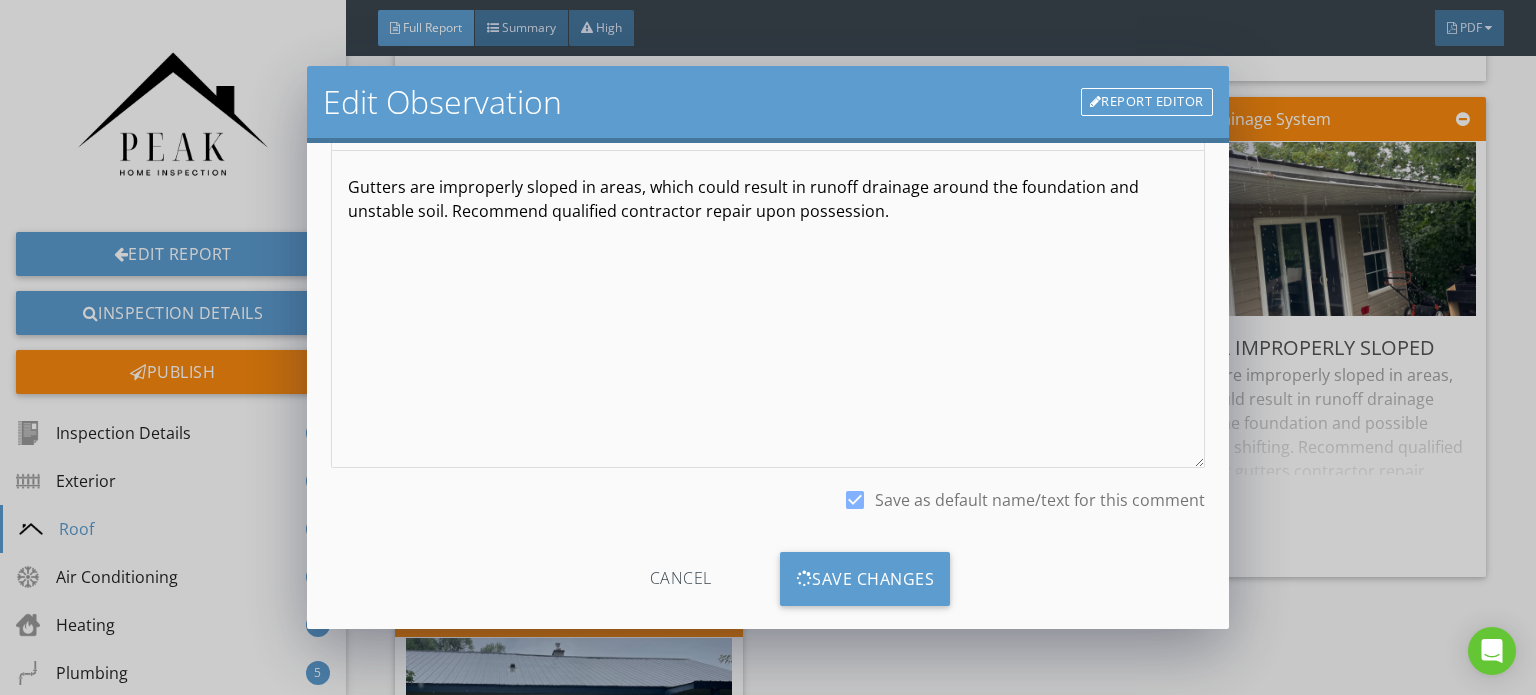 scroll, scrollTop: 0, scrollLeft: 0, axis: both 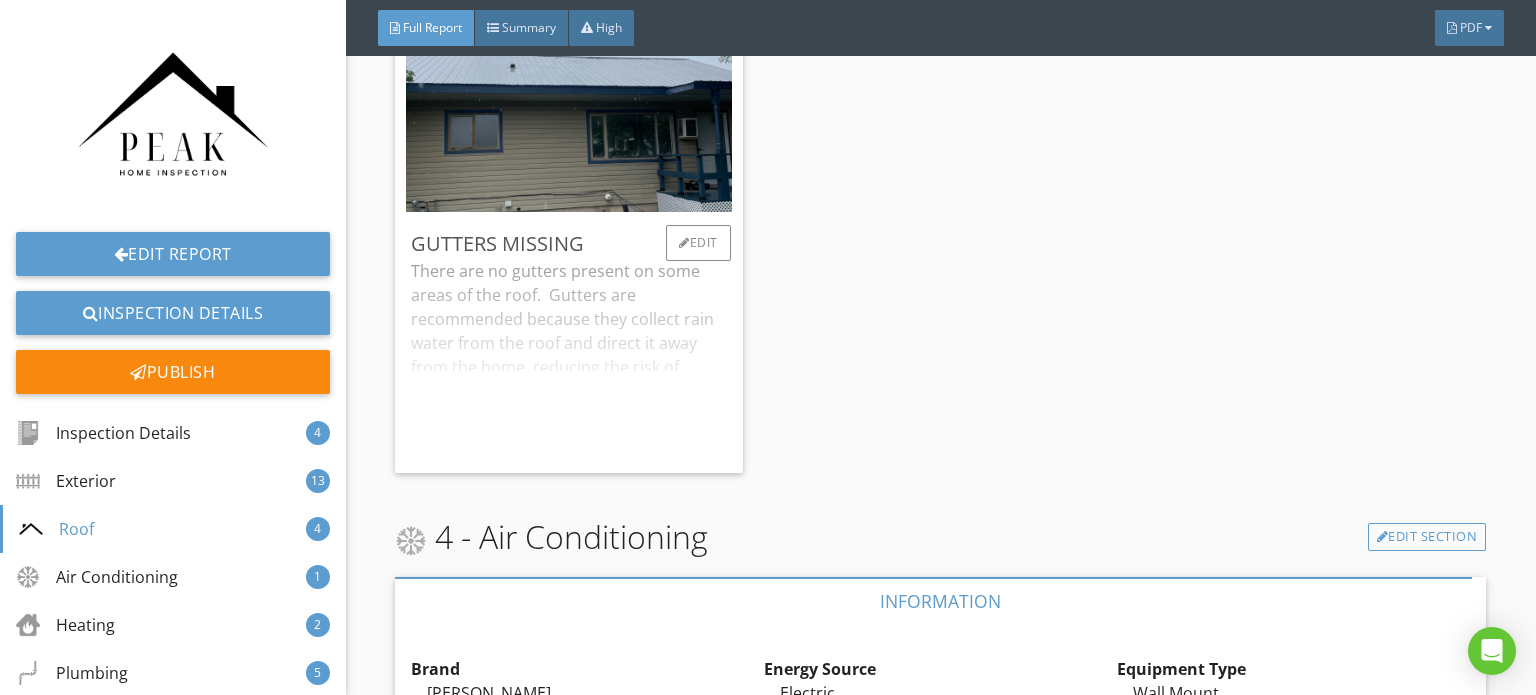 click on "There are no gutters present on some areas of the roof.  Gutters are recommended because they collect rain water from the roof and direct it away from the home, reducing the risk of excess moisture against the foundation. Recommend having gutters installed upon possession." at bounding box center [569, 358] 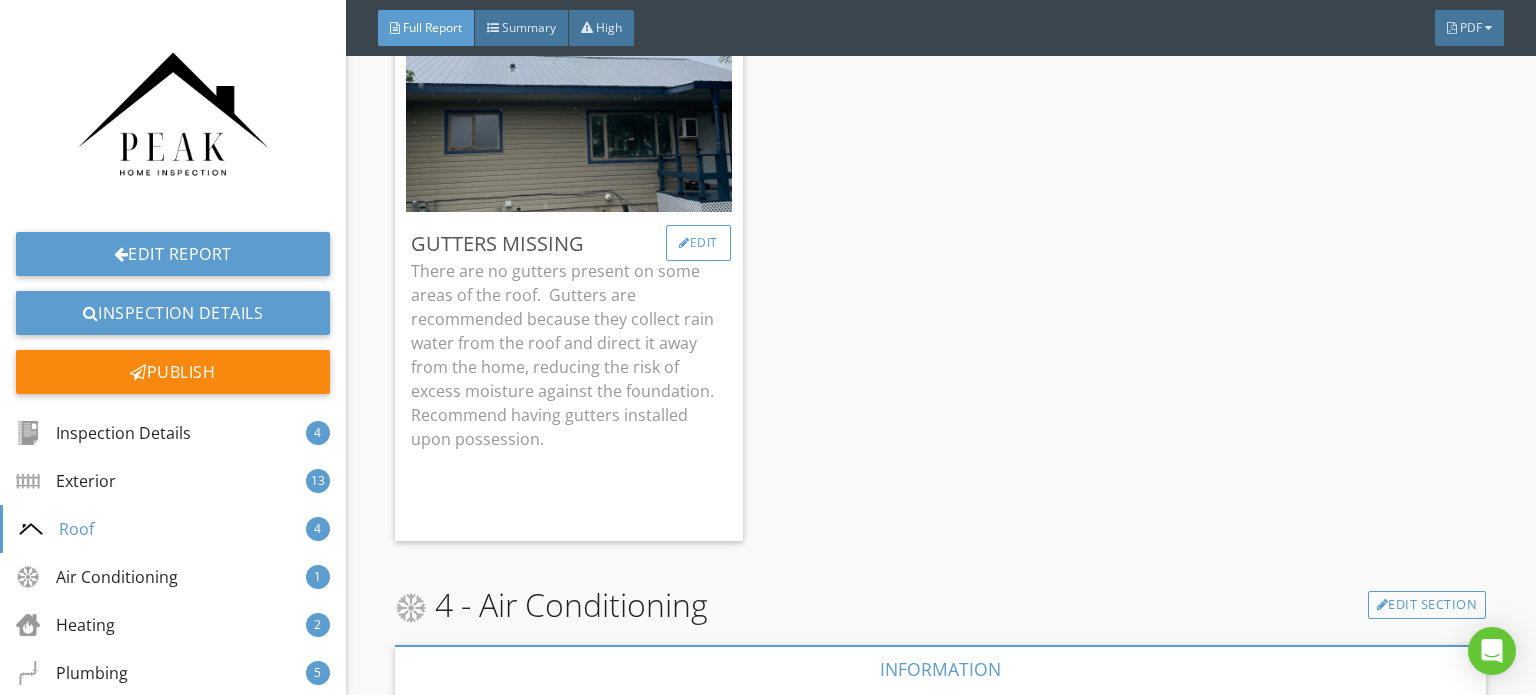 click on "Edit" at bounding box center [698, 243] 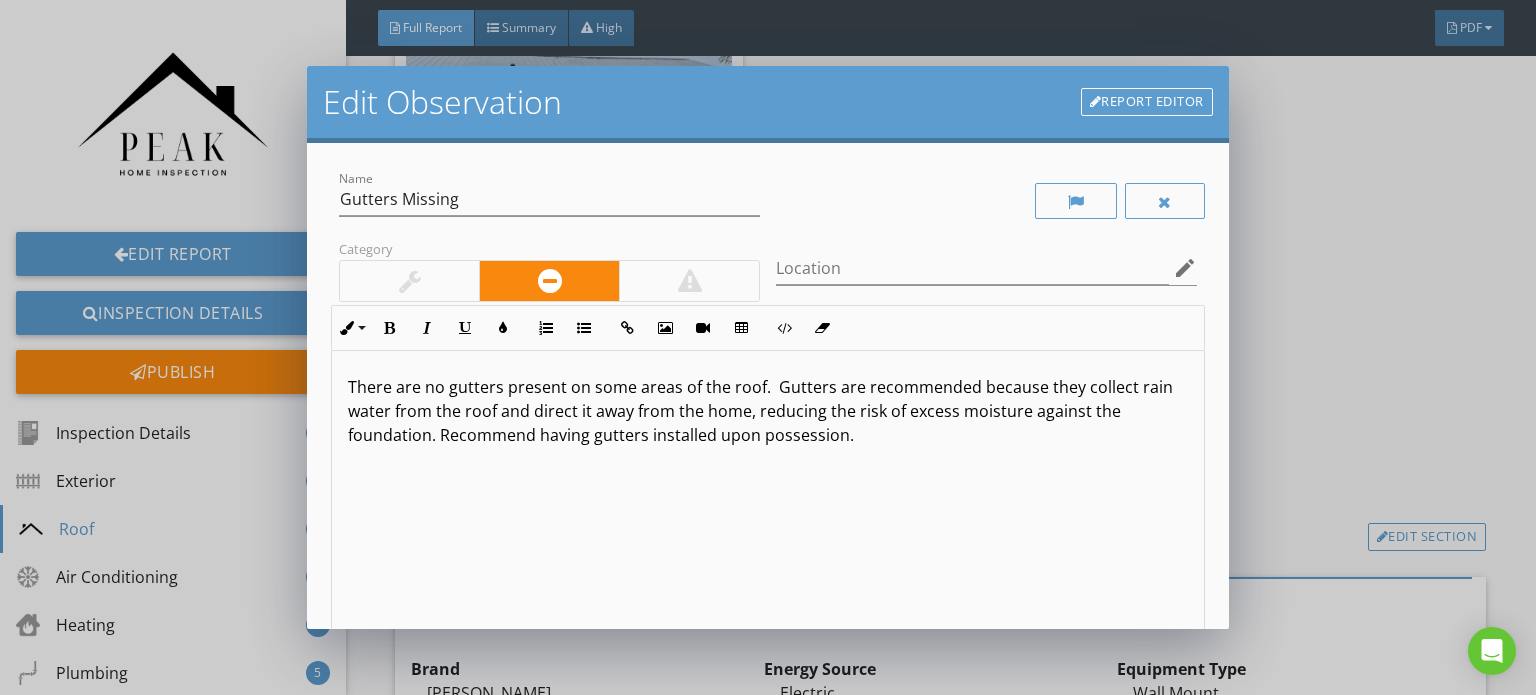 click on "There are no gutters present on some areas of the roof.  Gutters are recommended because they collect rain water from the roof and direct it away from the home, reducing the risk of excess moisture against the foundation. Recommend having gutters installed upon possession." at bounding box center [768, 411] 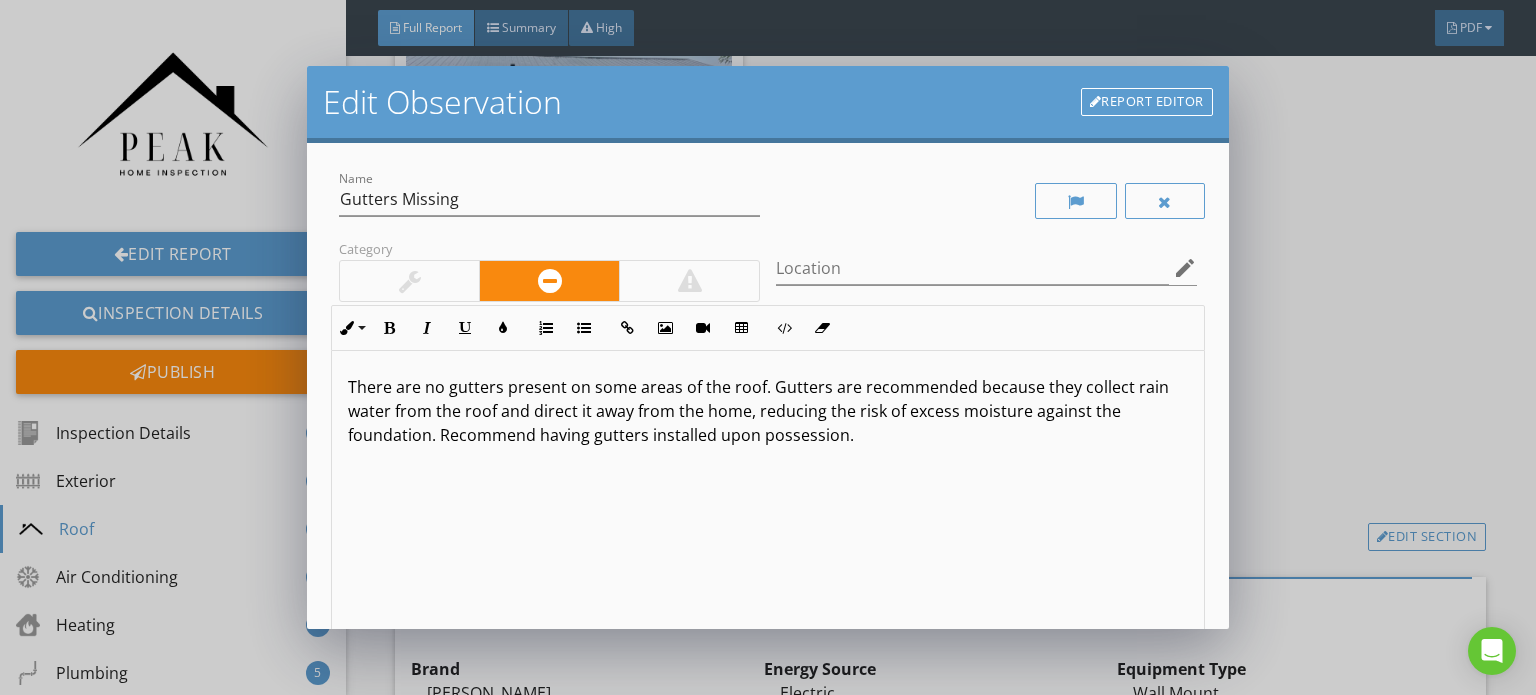 click on "There are no gutters present on some areas of the roof. Gutters are recommended because they collect rain water from the roof and direct it away from the home, reducing the risk of excess moisture against the foundation. Recommend having gutters installed upon possession." at bounding box center (768, 411) 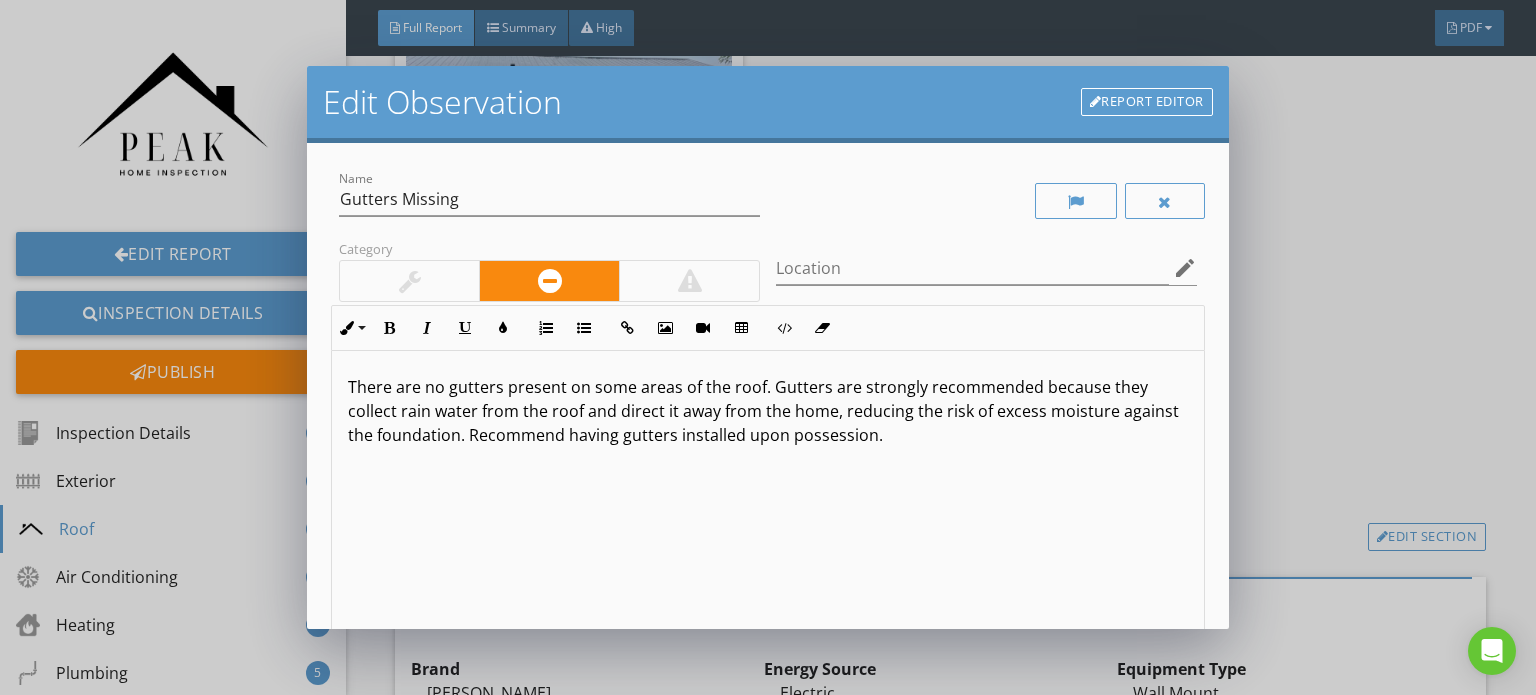 click at bounding box center [690, 281] 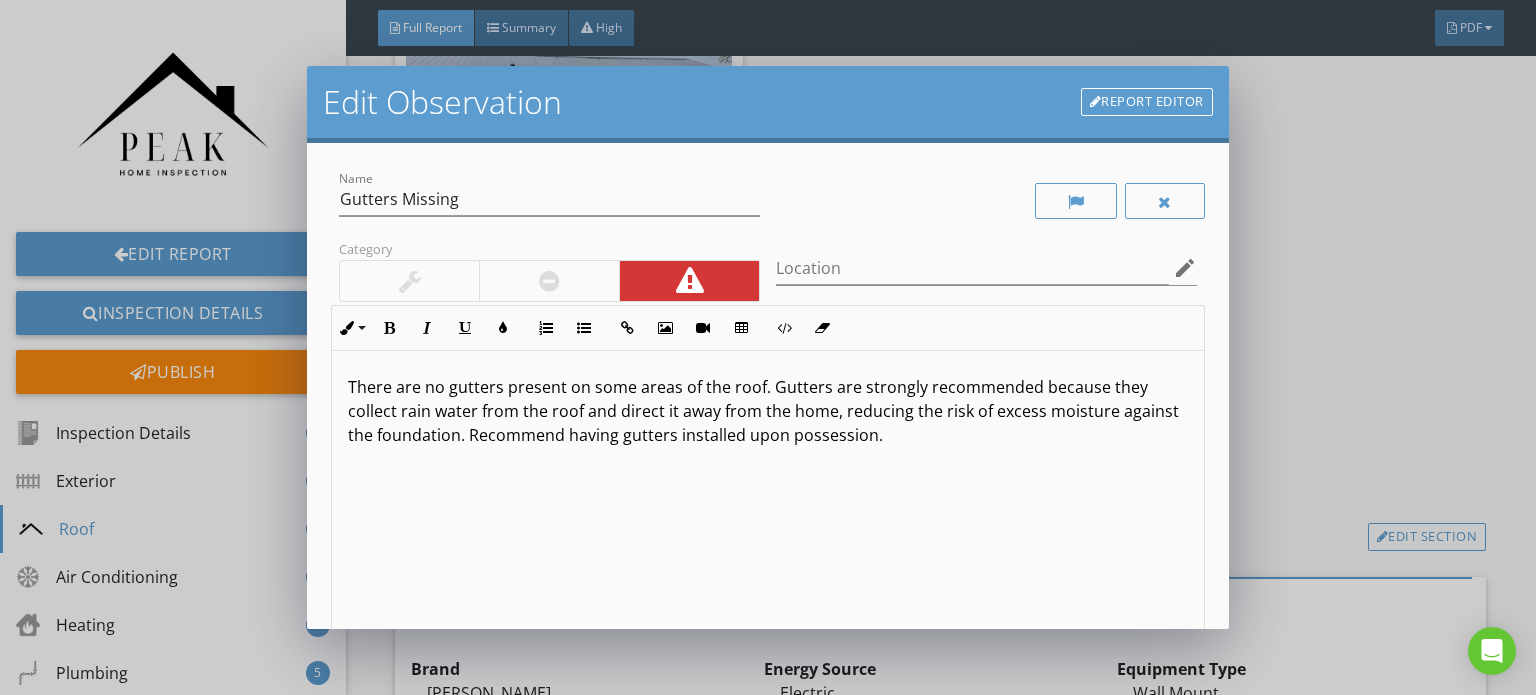 scroll, scrollTop: 0, scrollLeft: 0, axis: both 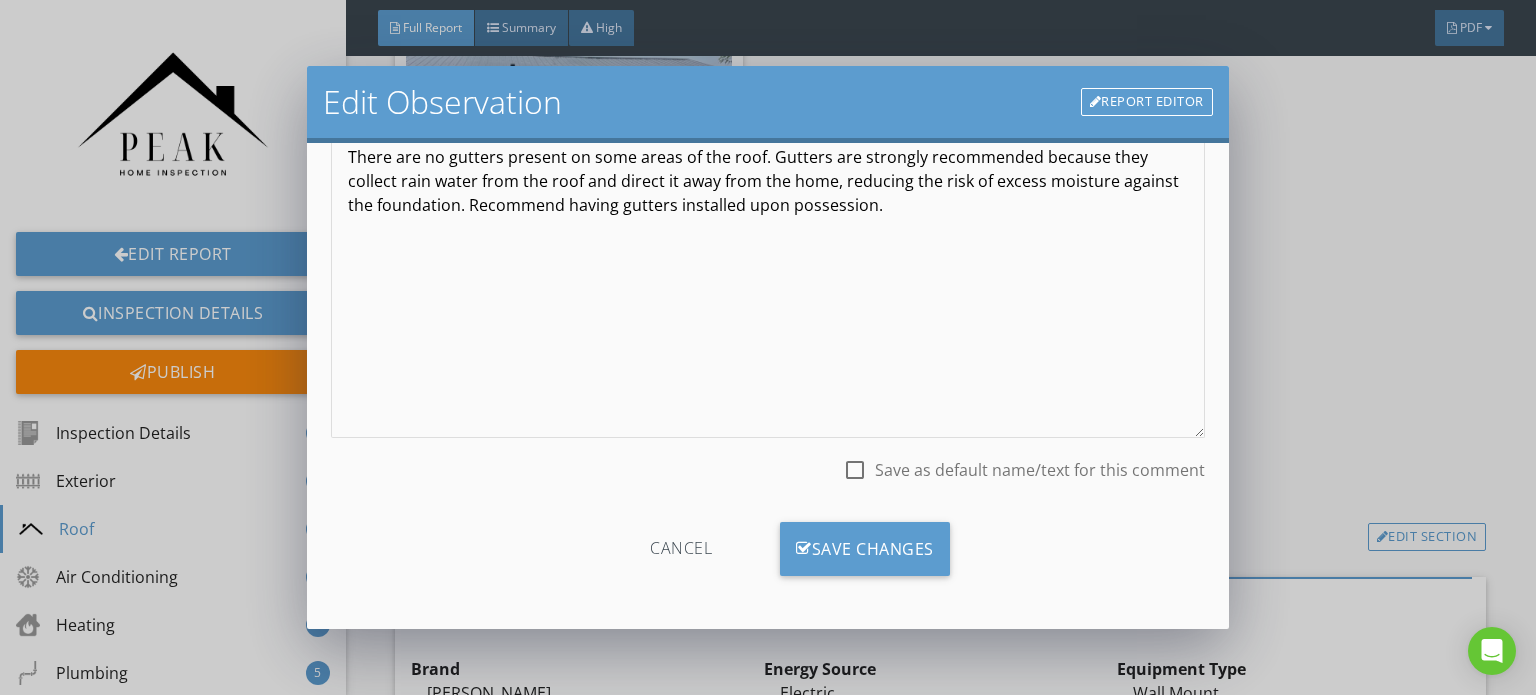 click on "Save as default name/text for this comment" at bounding box center (1040, 470) 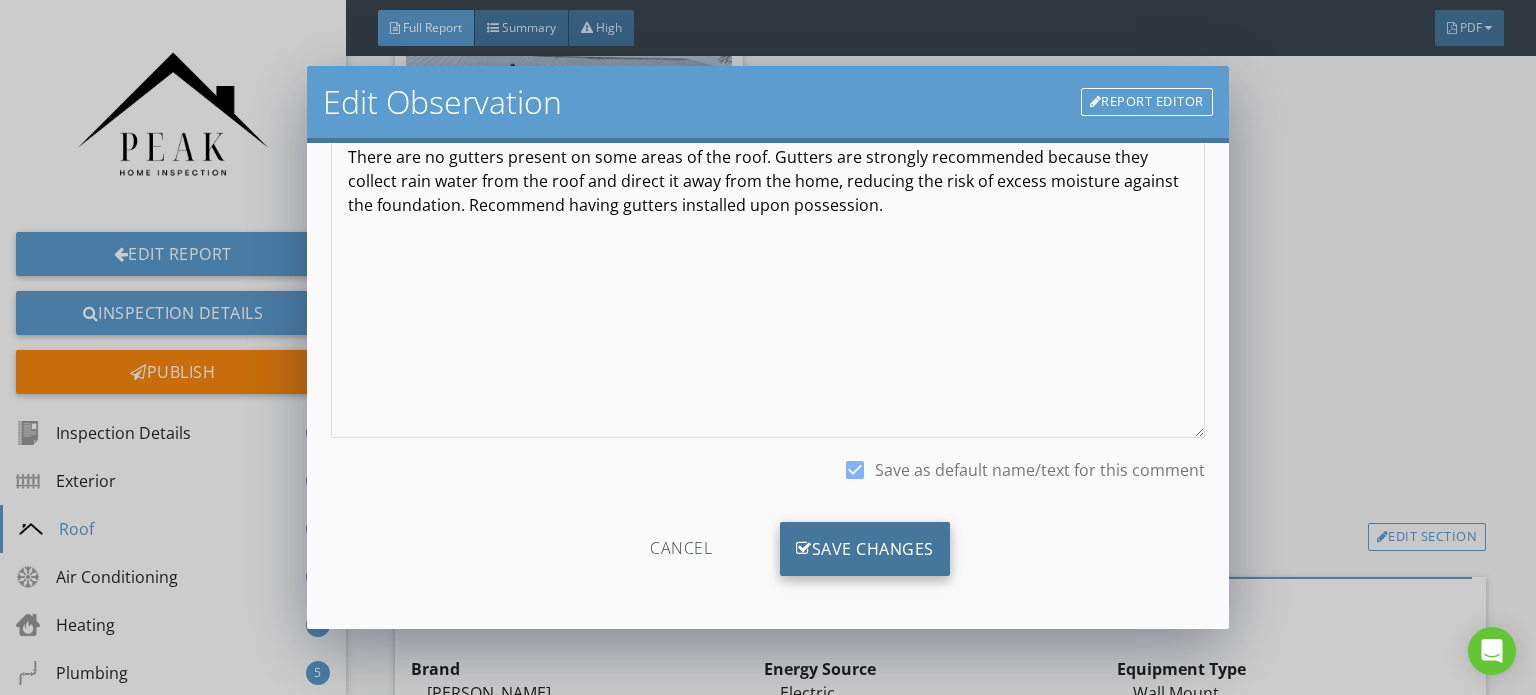 click on "Save Changes" at bounding box center [865, 549] 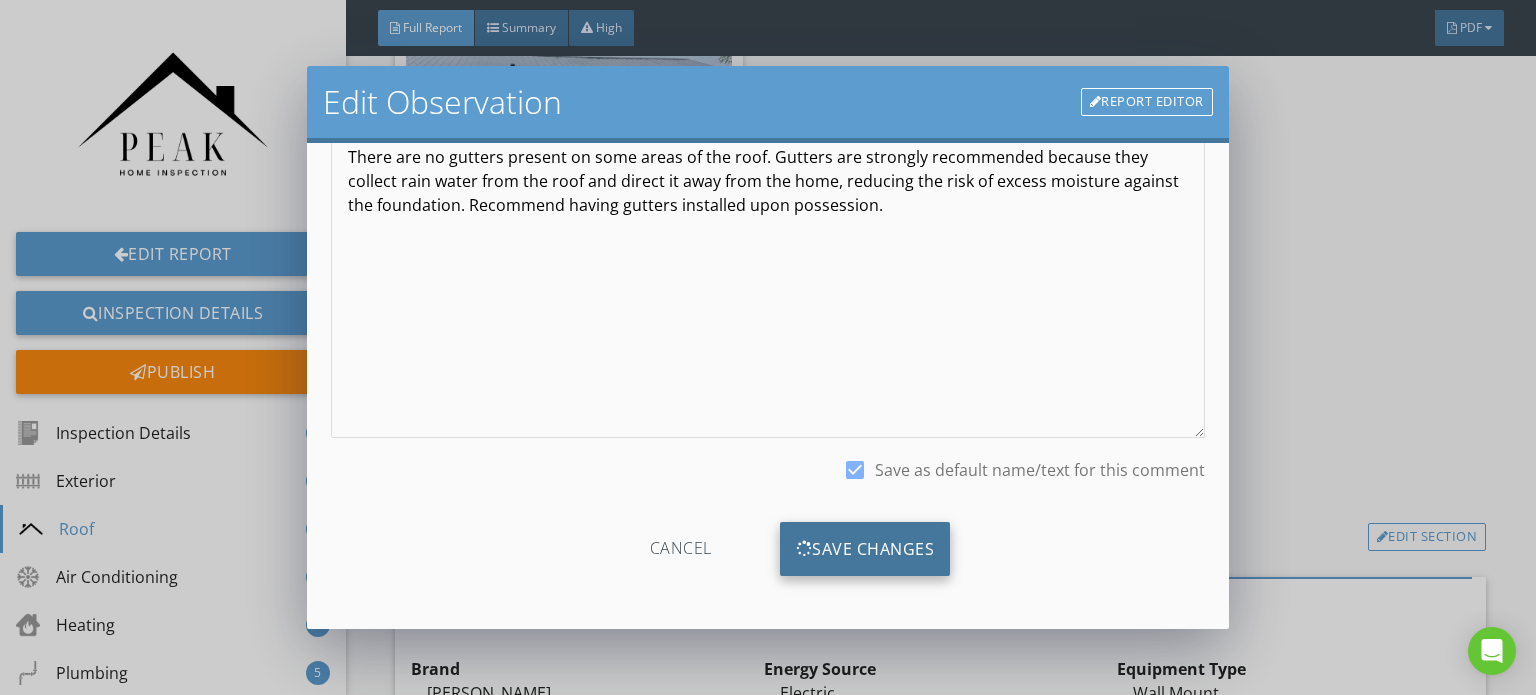 scroll, scrollTop: 0, scrollLeft: 0, axis: both 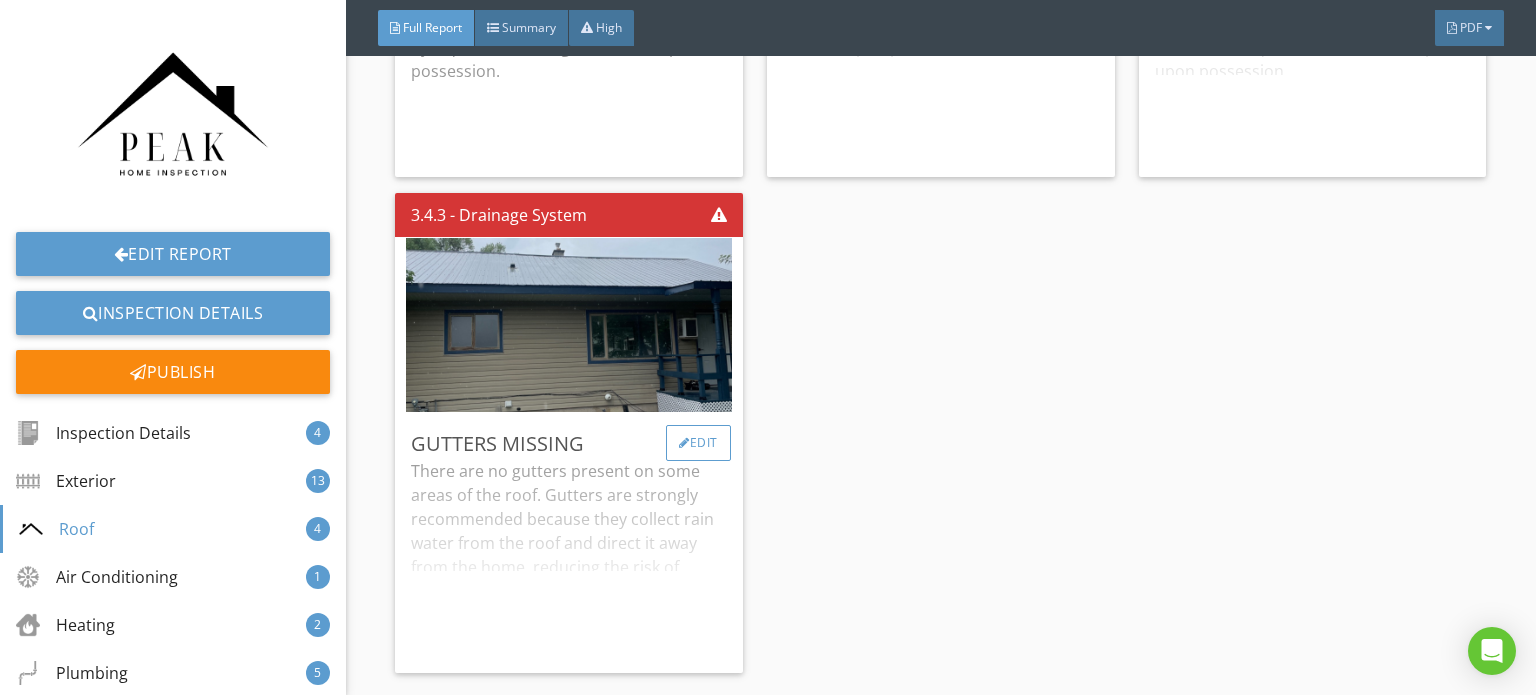 click on "Edit" at bounding box center [698, 443] 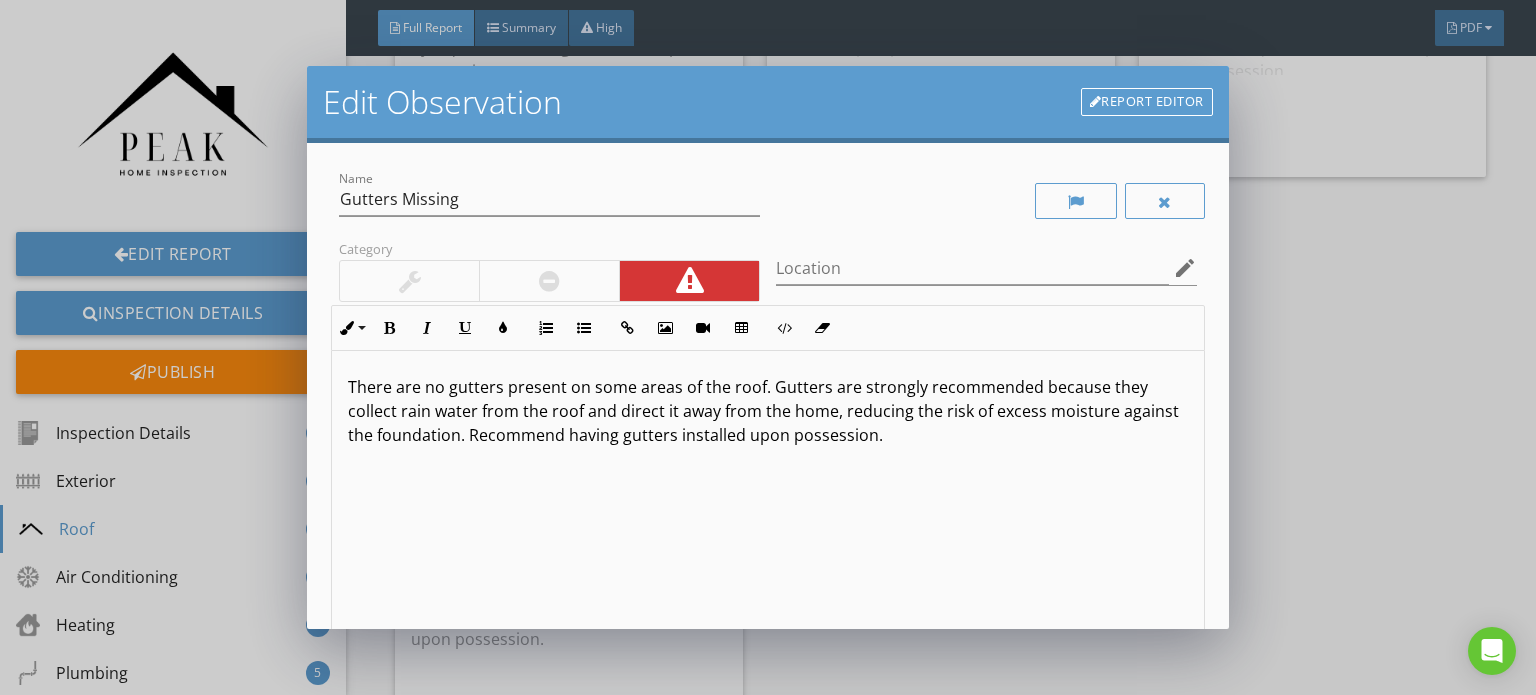click at bounding box center [549, 281] 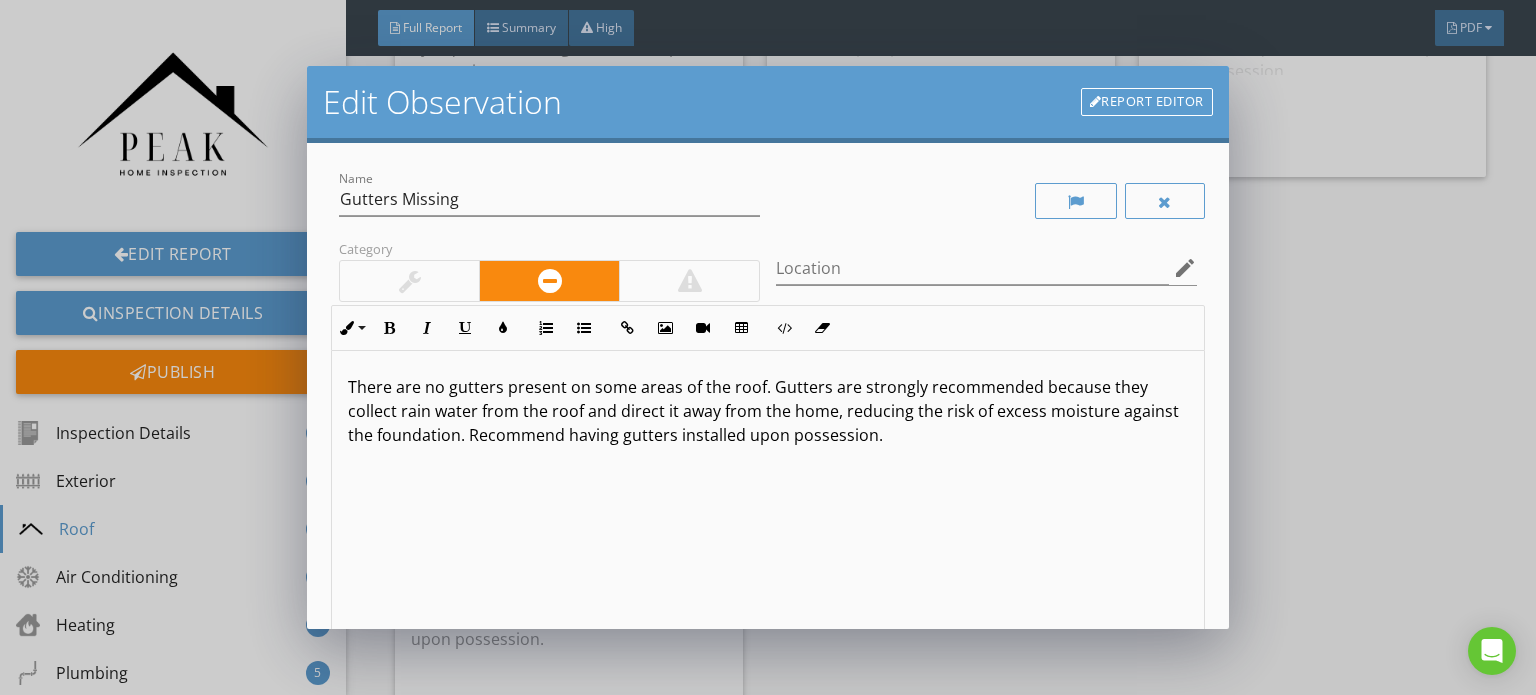 scroll, scrollTop: 0, scrollLeft: 0, axis: both 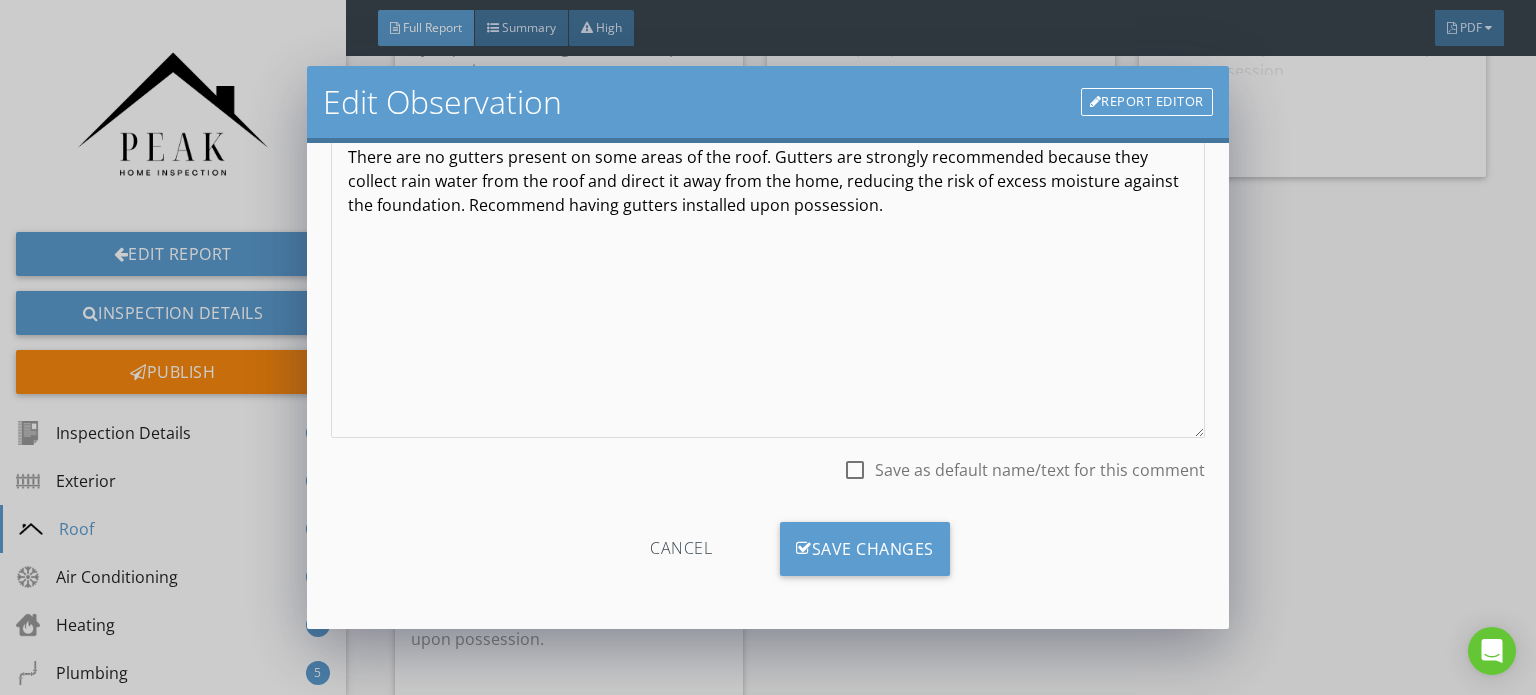 click on "Save as default name/text for this comment" at bounding box center [1040, 470] 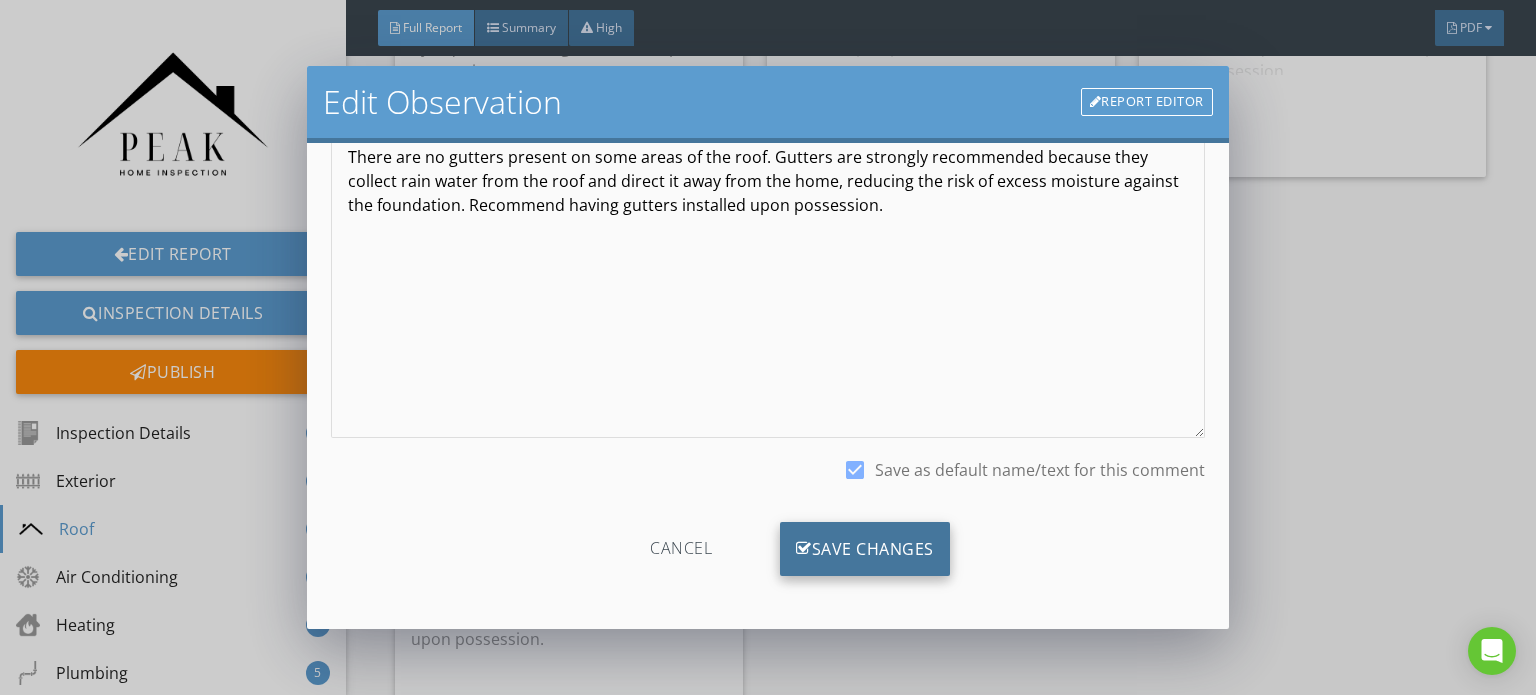 click on "Save Changes" at bounding box center (865, 549) 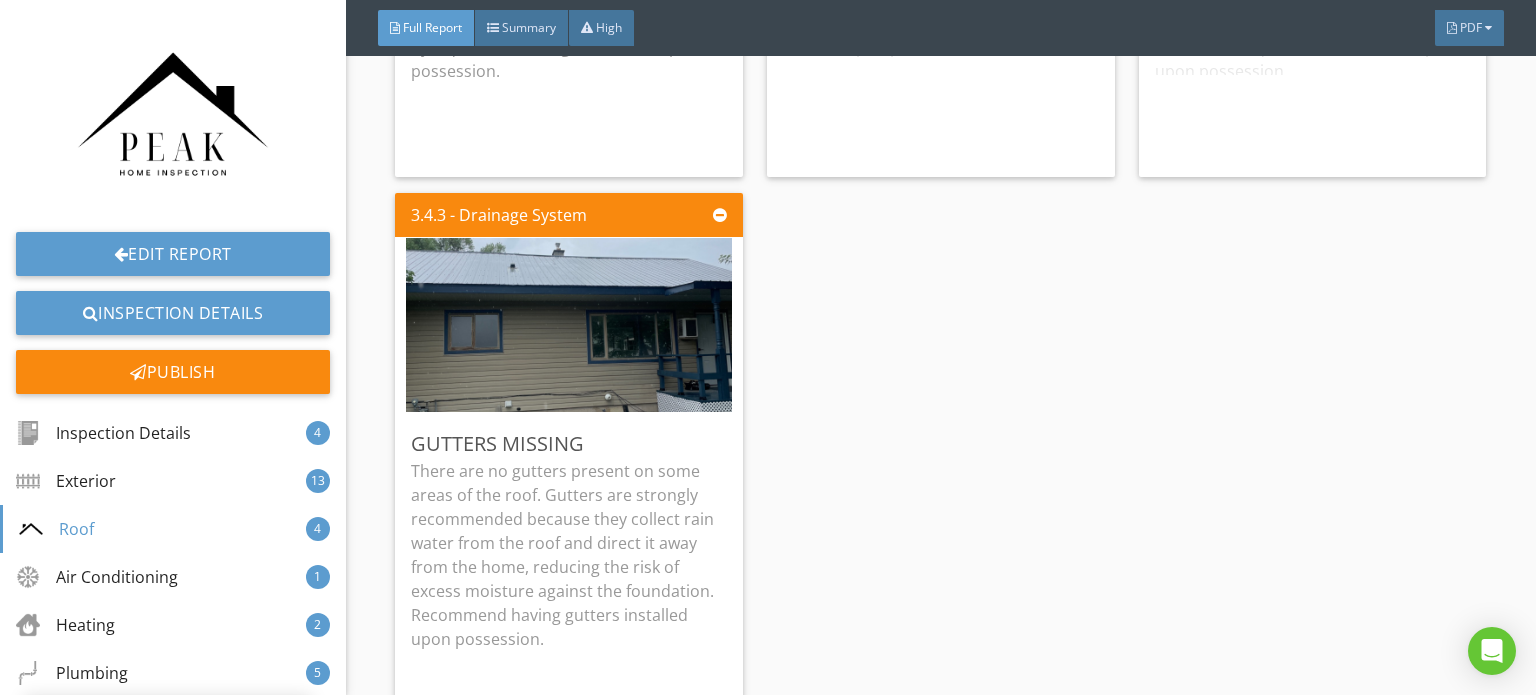 scroll, scrollTop: 0, scrollLeft: 0, axis: both 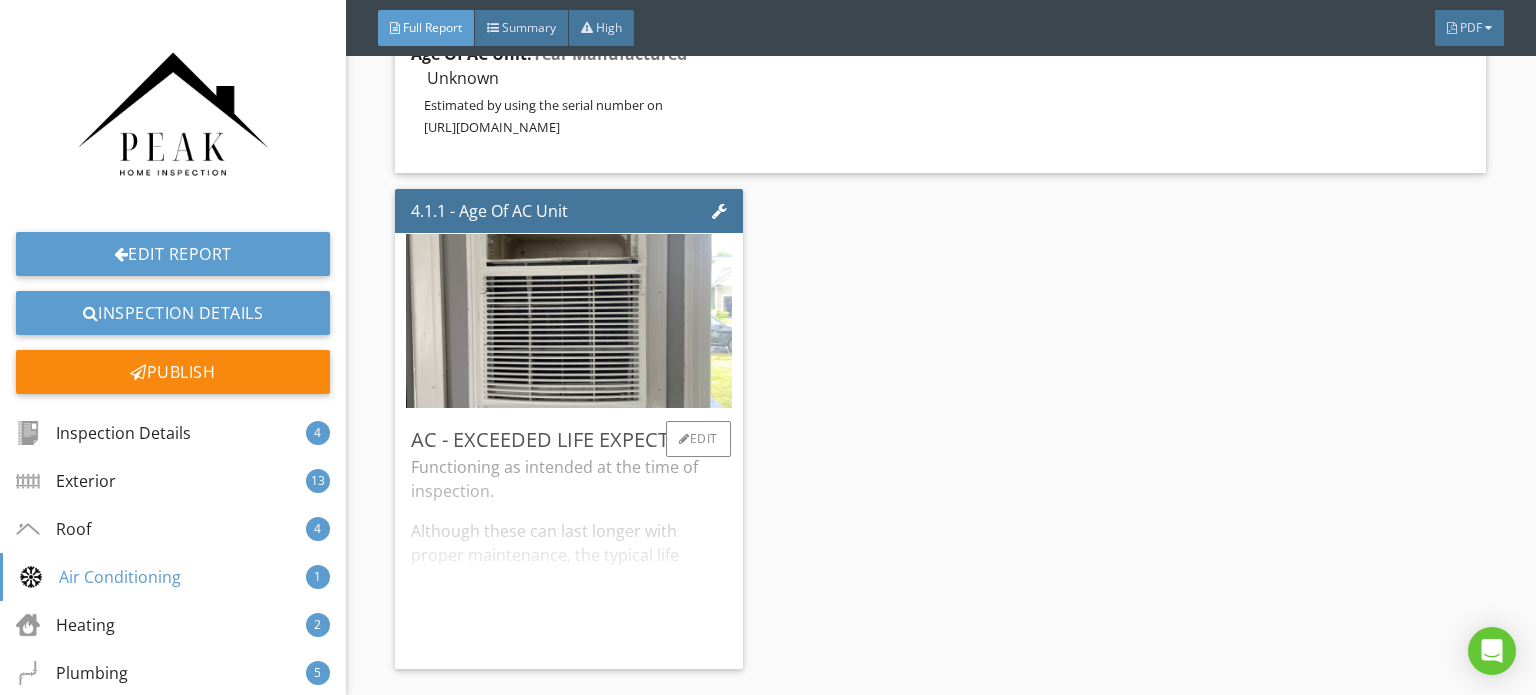 click on "Functioning as intended at the time of inspection.  Although these can last longer with proper maintenance, the typical life expectancy of an AC condenser unit is  around 15-20 years . Older units may be using a discontinued refrigerant and may be difficult/expensive to repair. Recommend obtaining a quote for replacement and budgeting for eventual replacement." at bounding box center (569, 554) 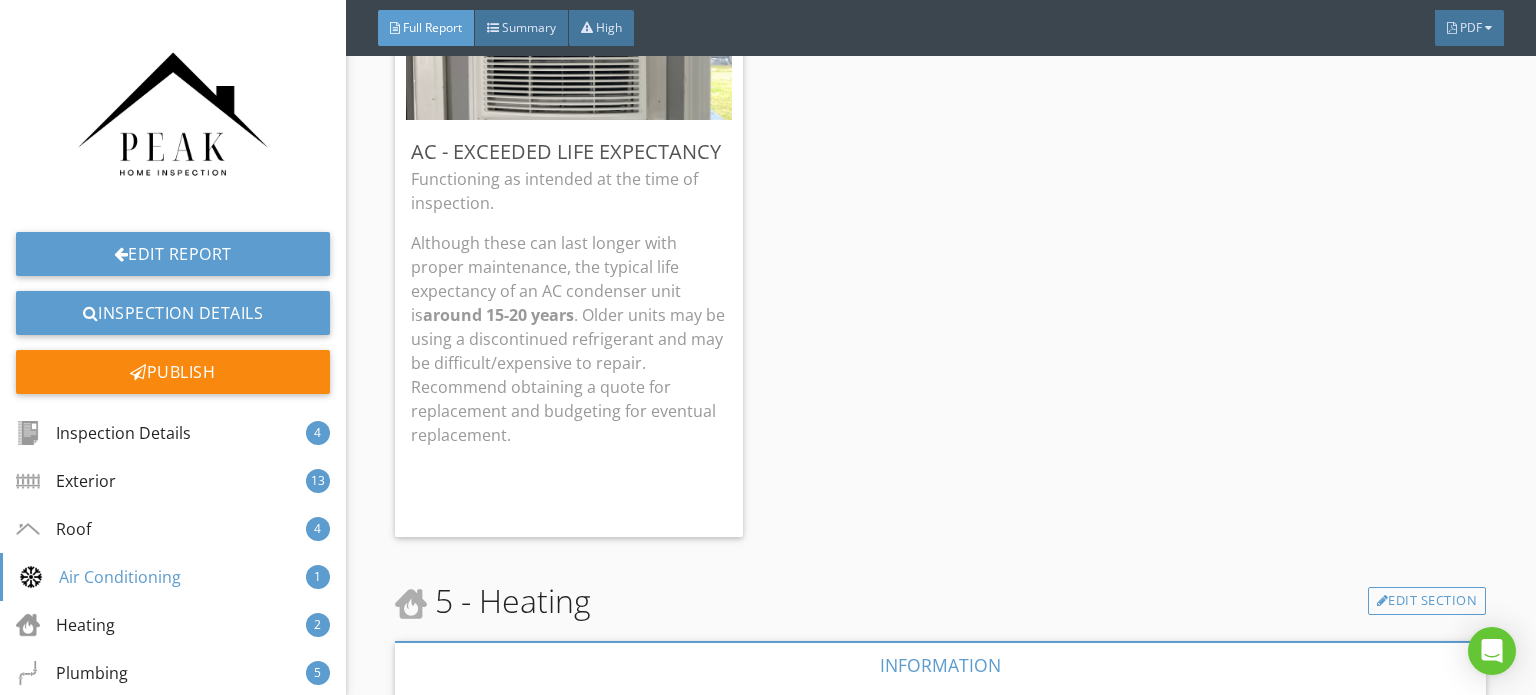 scroll, scrollTop: 11200, scrollLeft: 0, axis: vertical 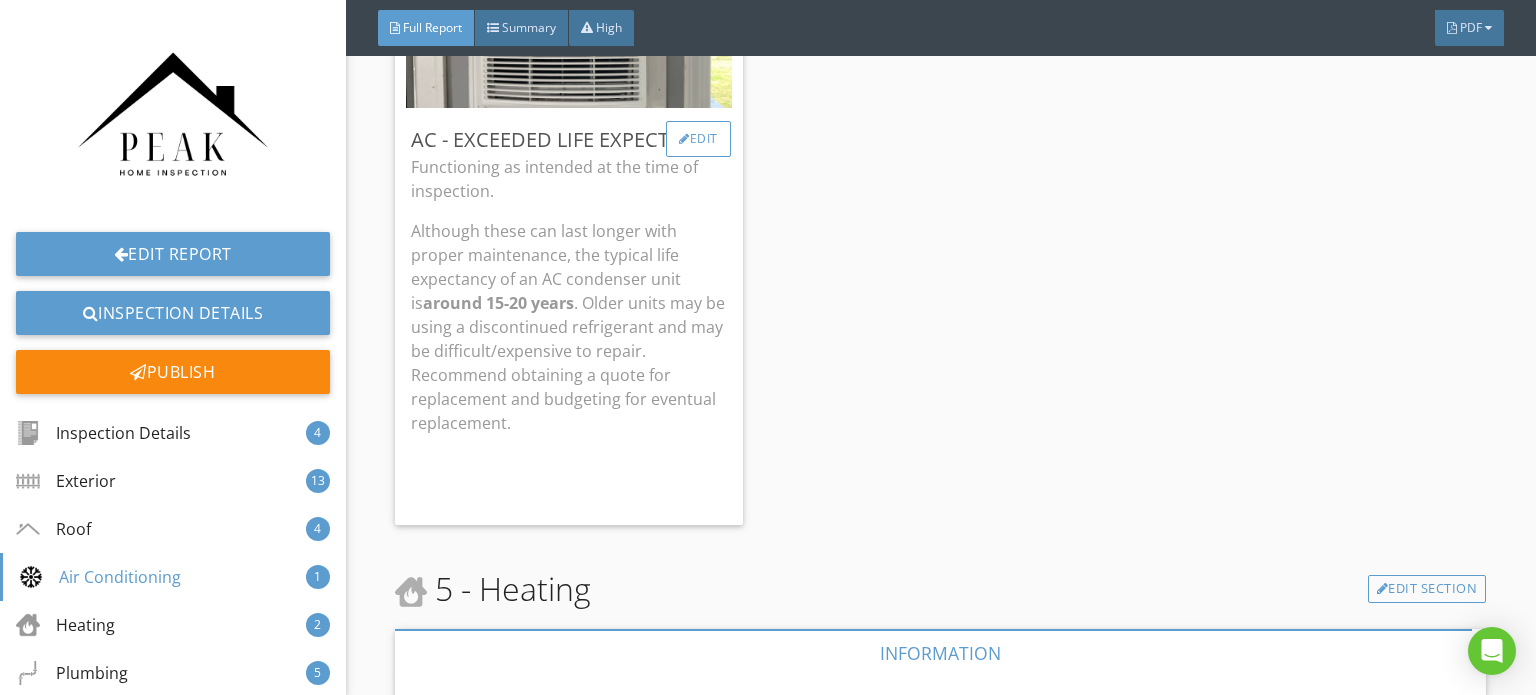 click at bounding box center [684, 139] 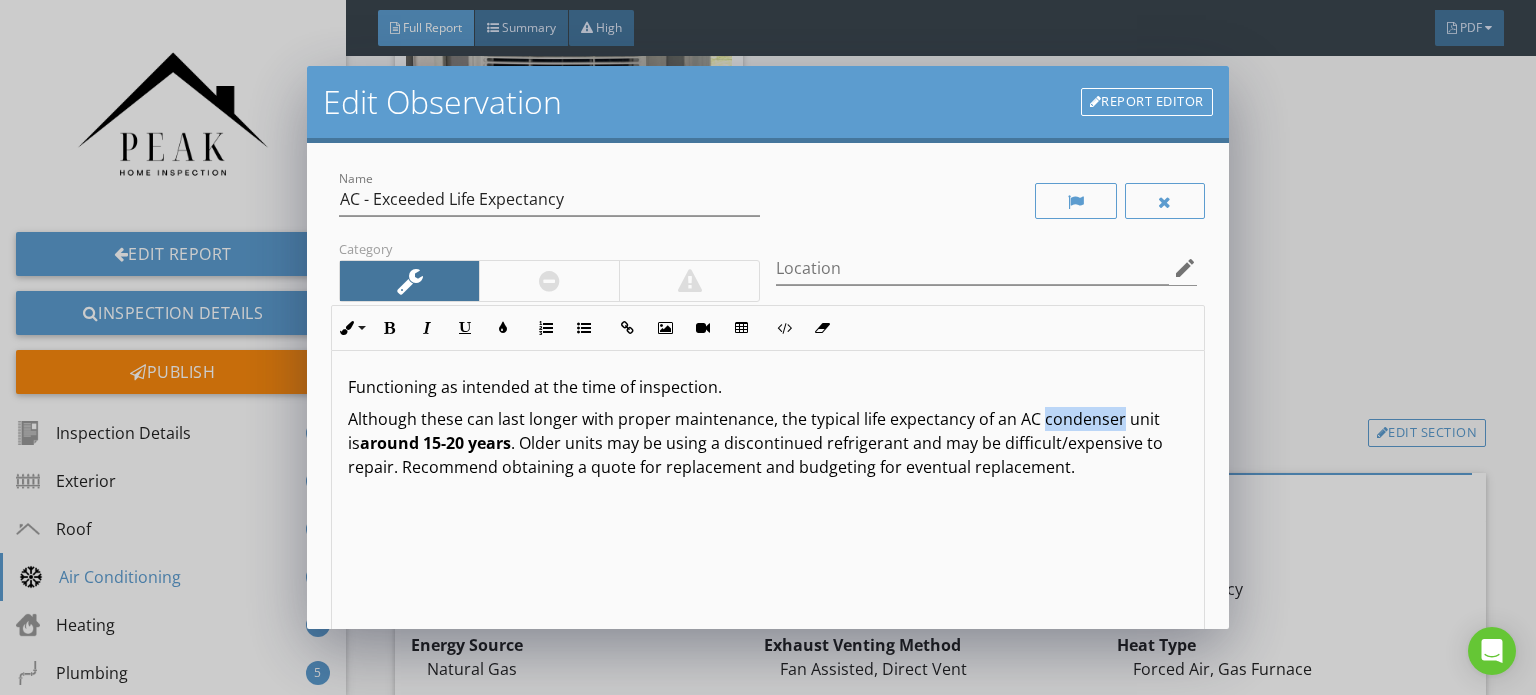 drag, startPoint x: 1113, startPoint y: 421, endPoint x: 1040, endPoint y: 421, distance: 73 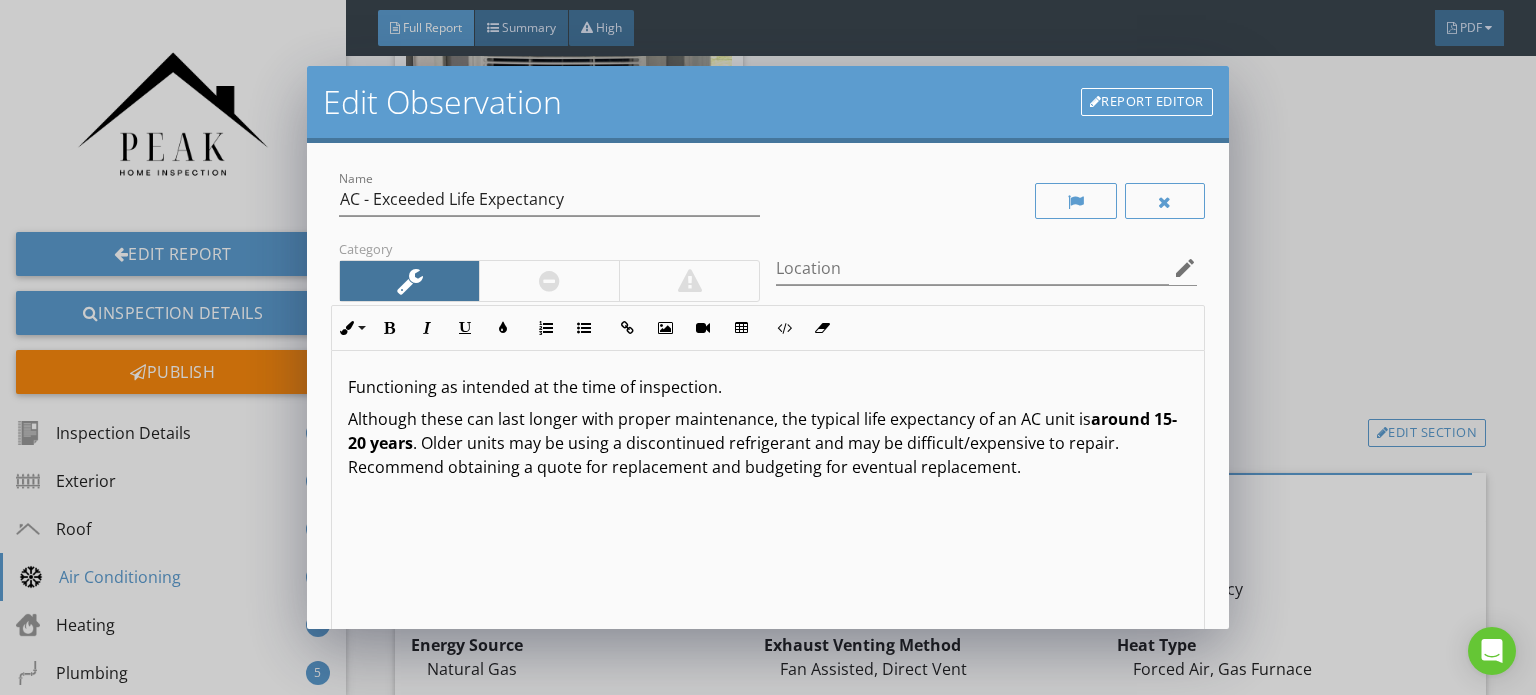 scroll, scrollTop: 0, scrollLeft: 0, axis: both 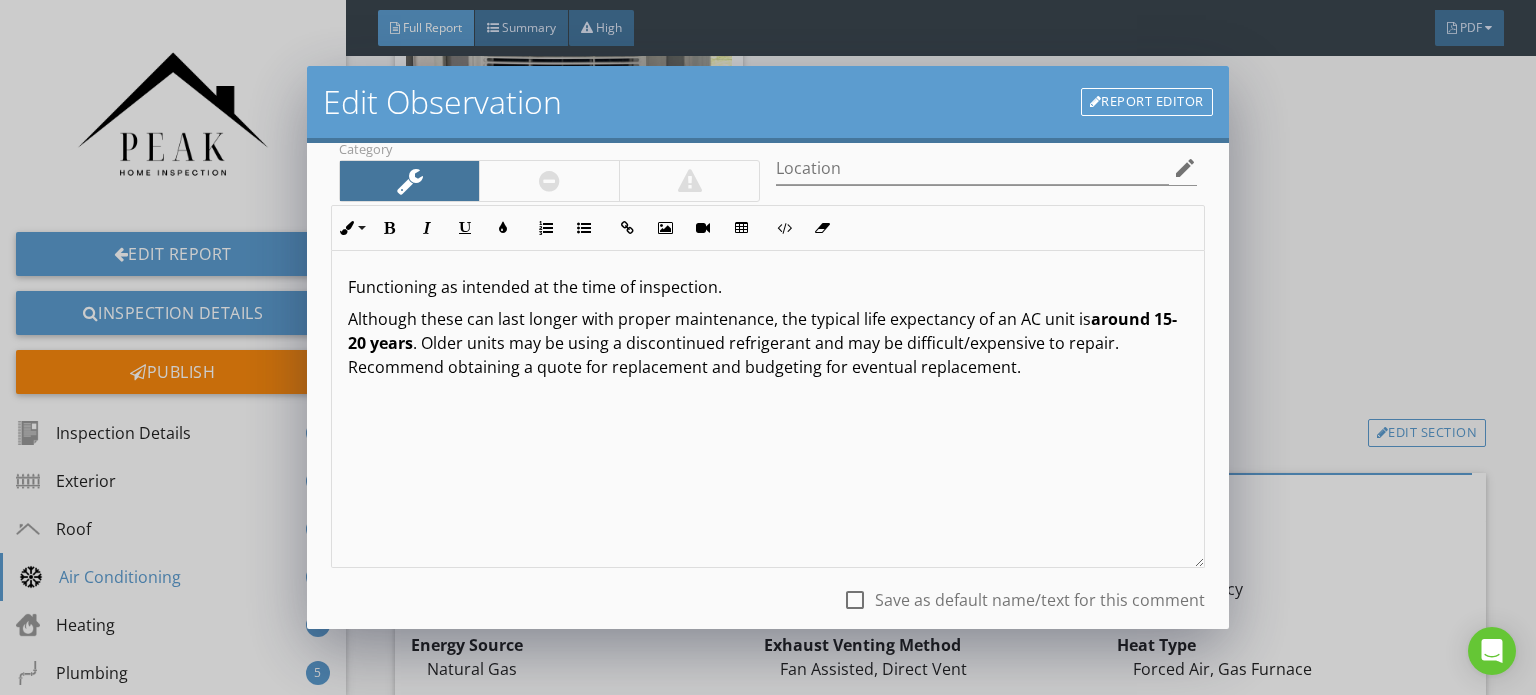 click on "Save as default name/text for this comment" at bounding box center [1040, 600] 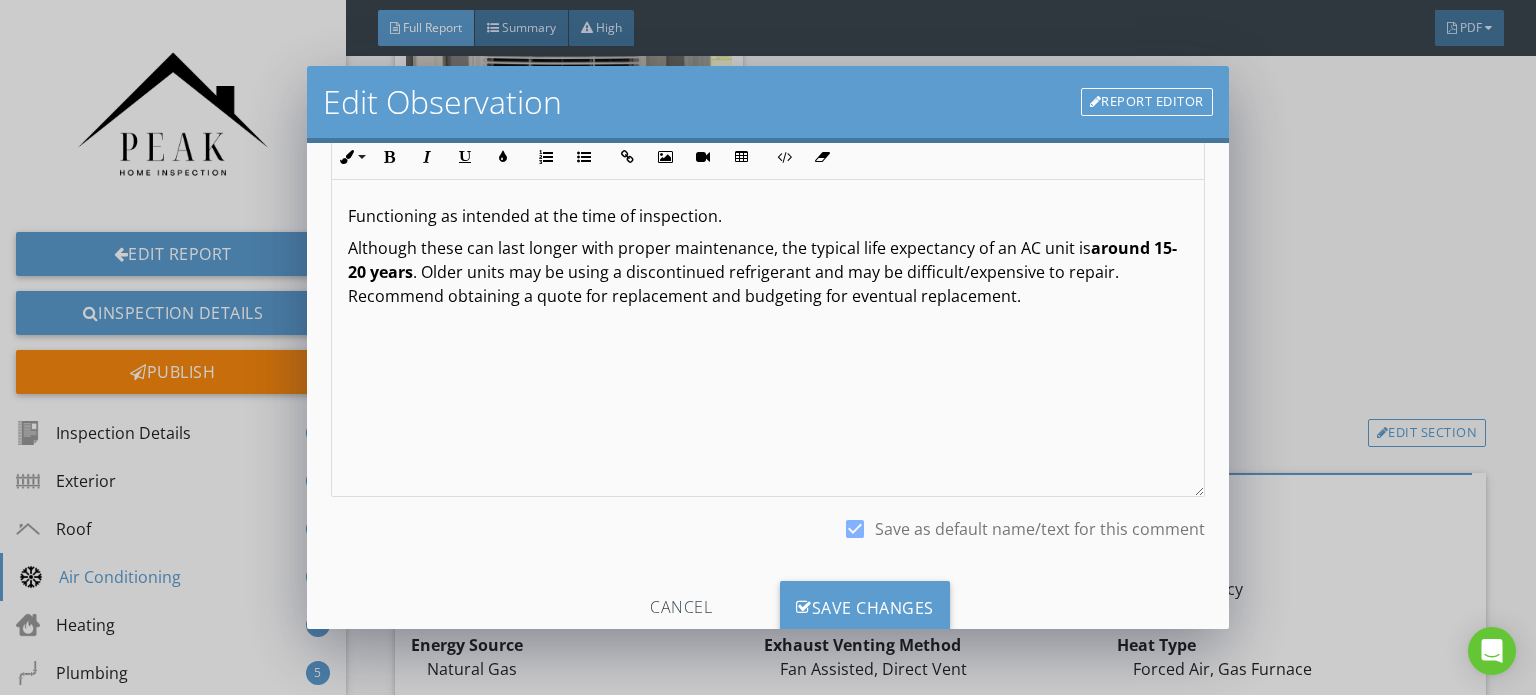 scroll, scrollTop: 230, scrollLeft: 0, axis: vertical 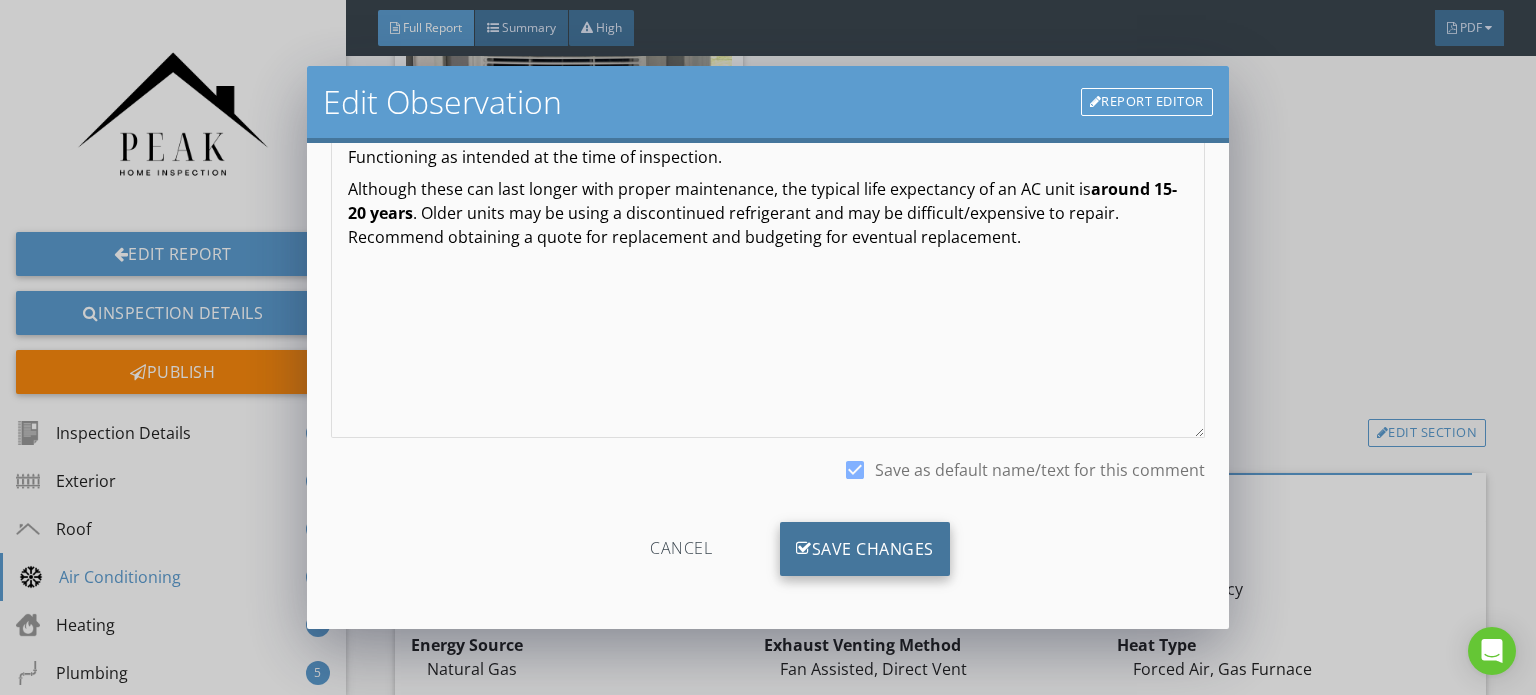click on "Save Changes" at bounding box center [865, 549] 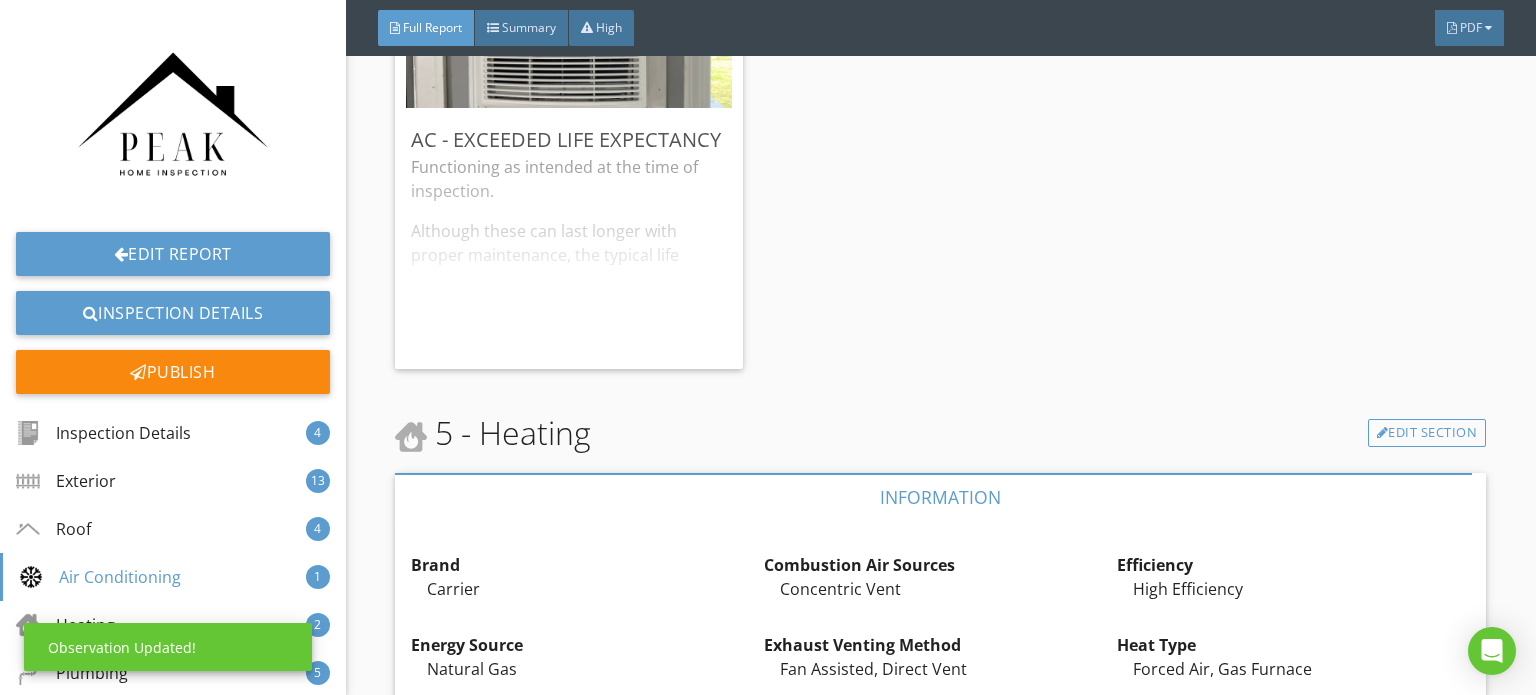 scroll, scrollTop: 0, scrollLeft: 0, axis: both 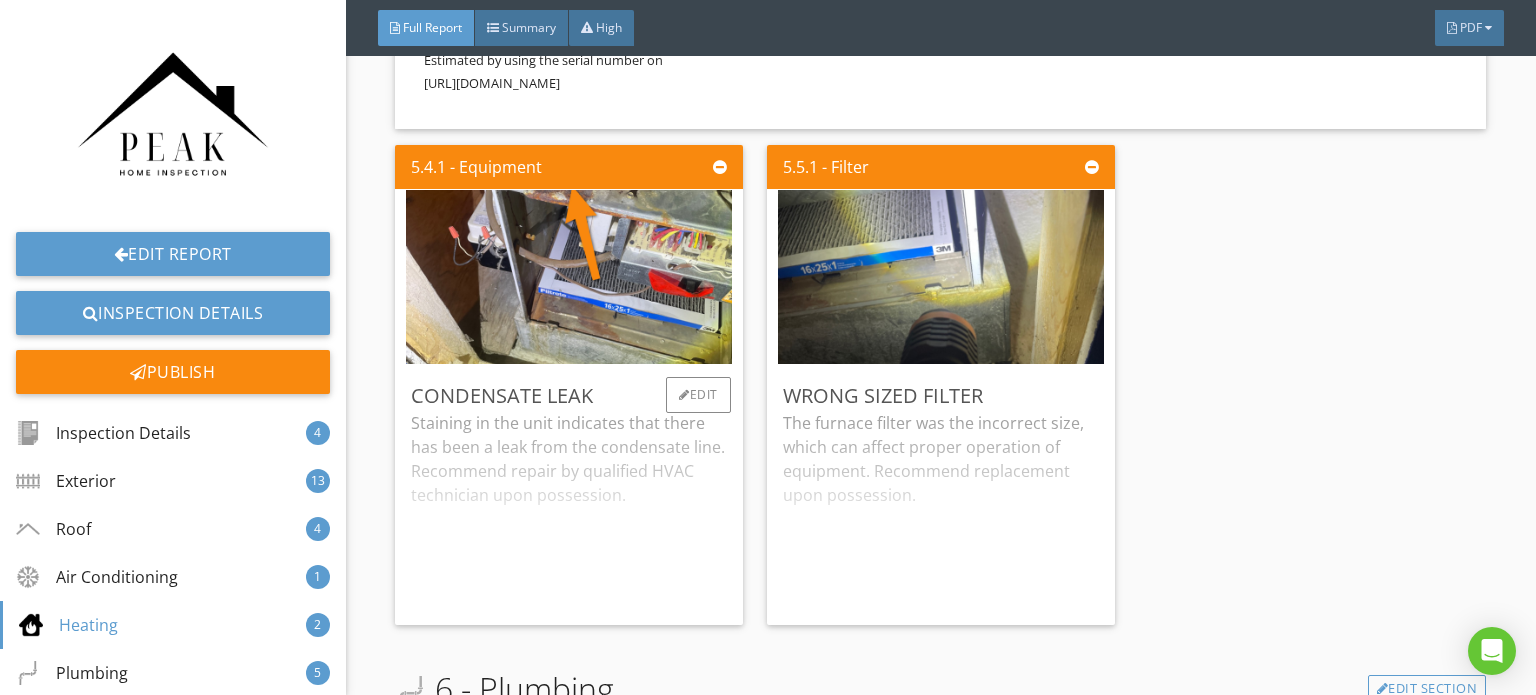 click on "Staining in the unit indicates that there has been a leak from the condensate line. Recommend repair by qualified HVAC technician upon possession." at bounding box center [569, 510] 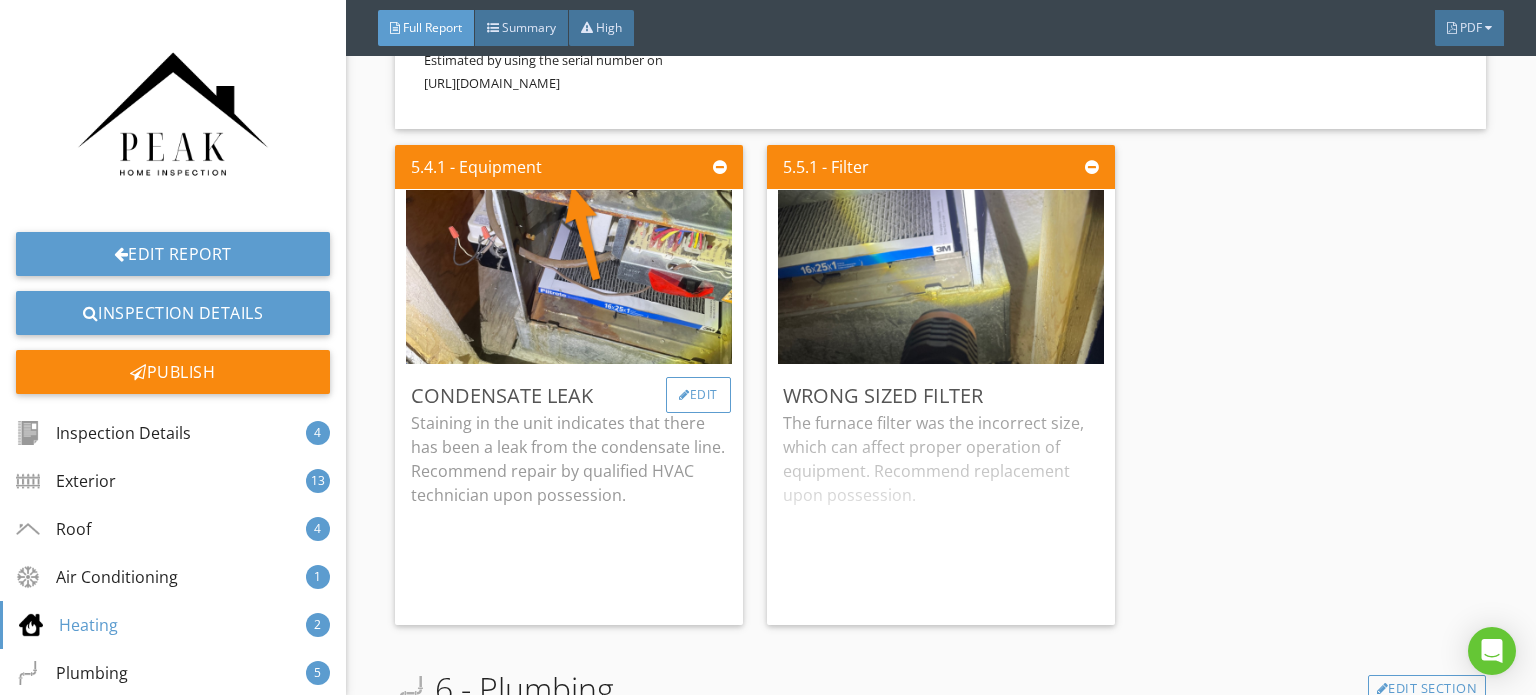 click on "Edit" at bounding box center (698, 395) 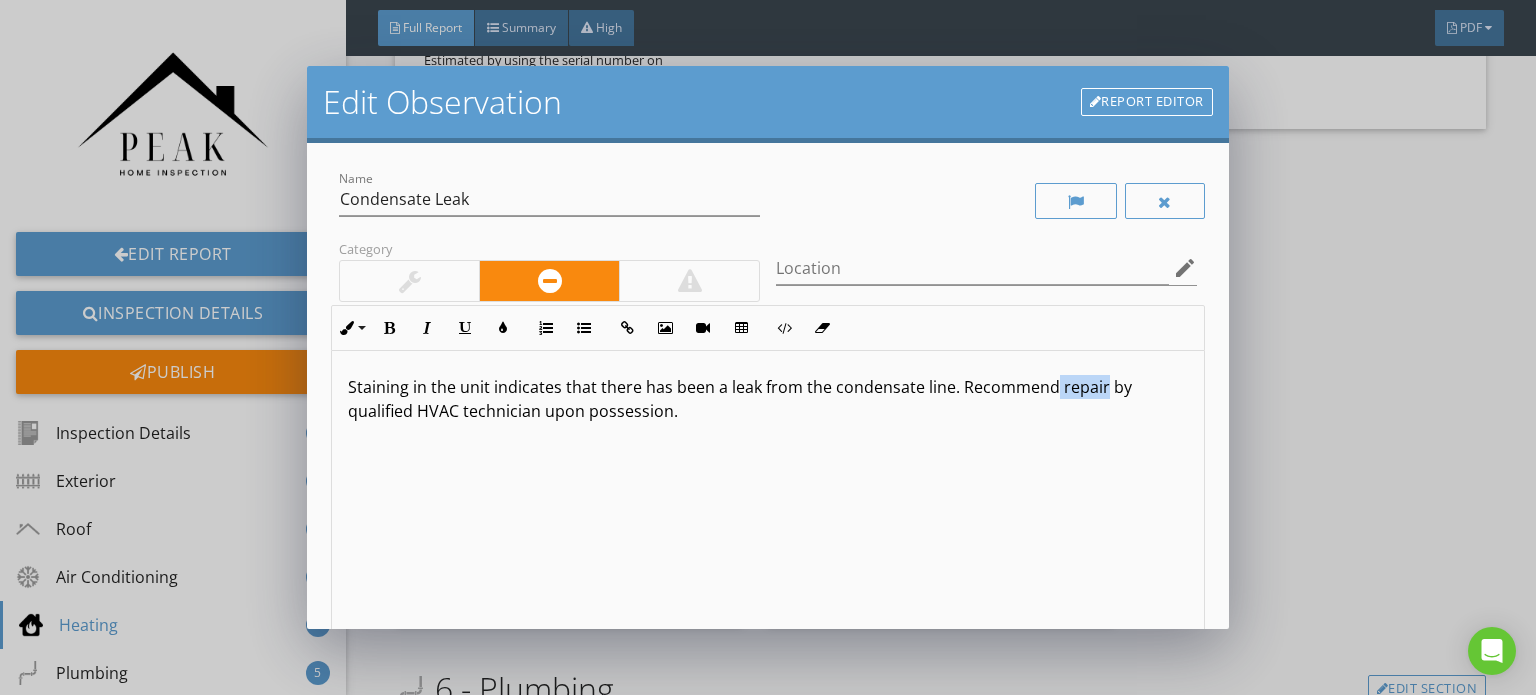 drag, startPoint x: 1100, startPoint y: 391, endPoint x: 1052, endPoint y: 391, distance: 48 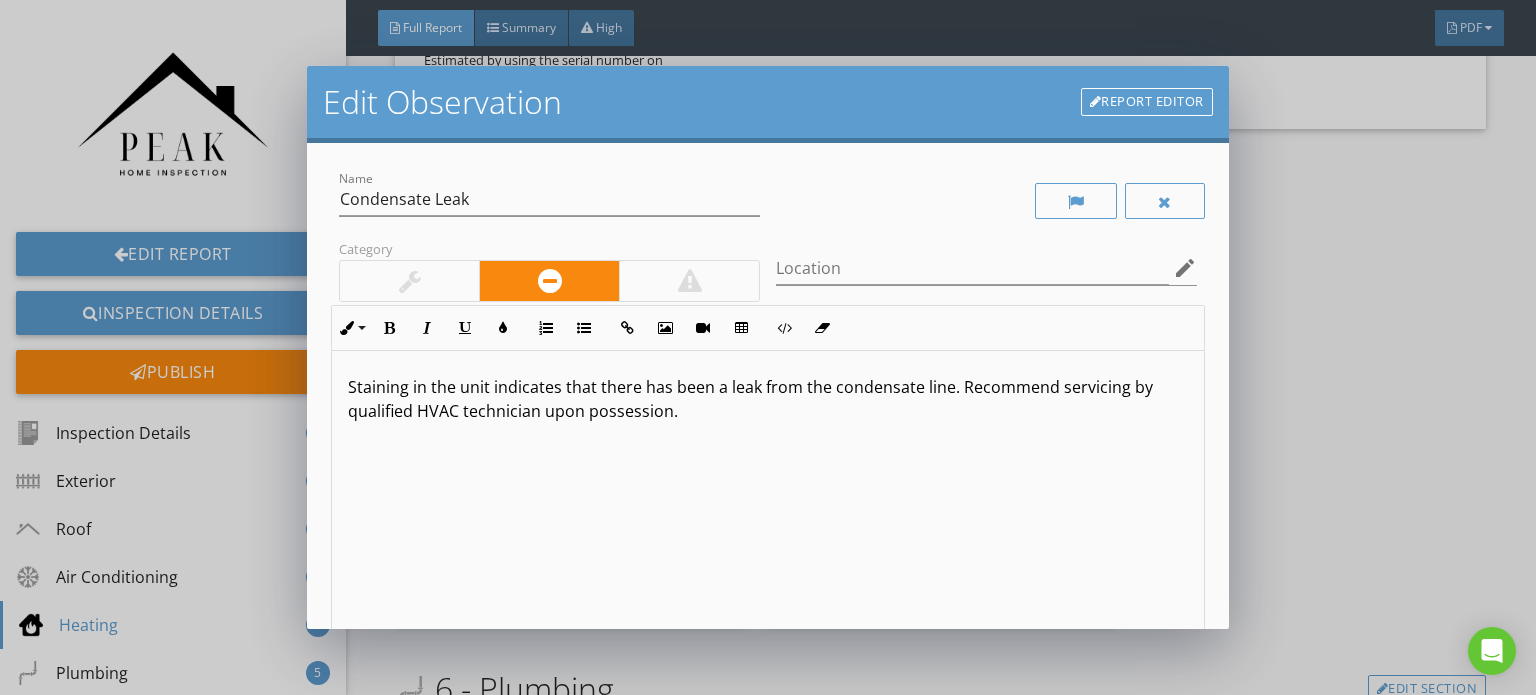 scroll, scrollTop: 0, scrollLeft: 0, axis: both 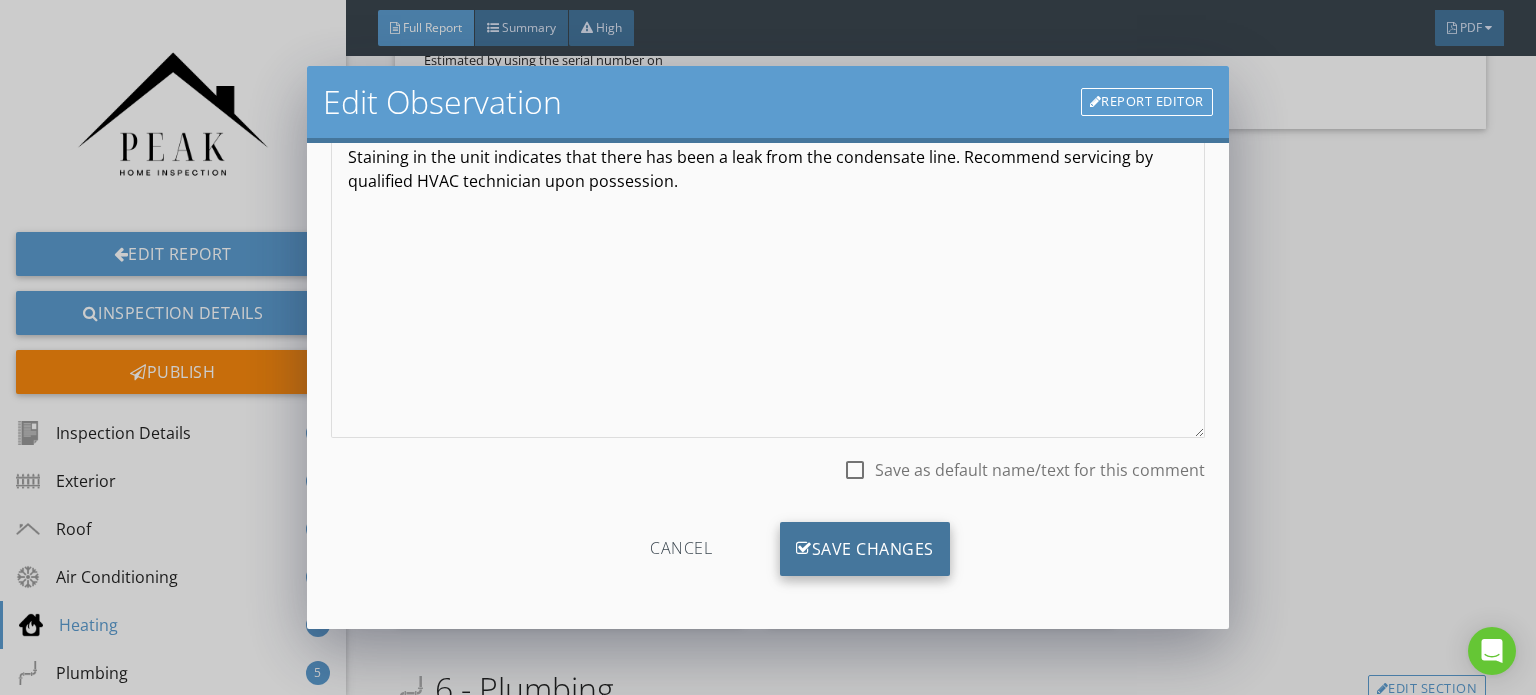 click on "Save Changes" at bounding box center [865, 549] 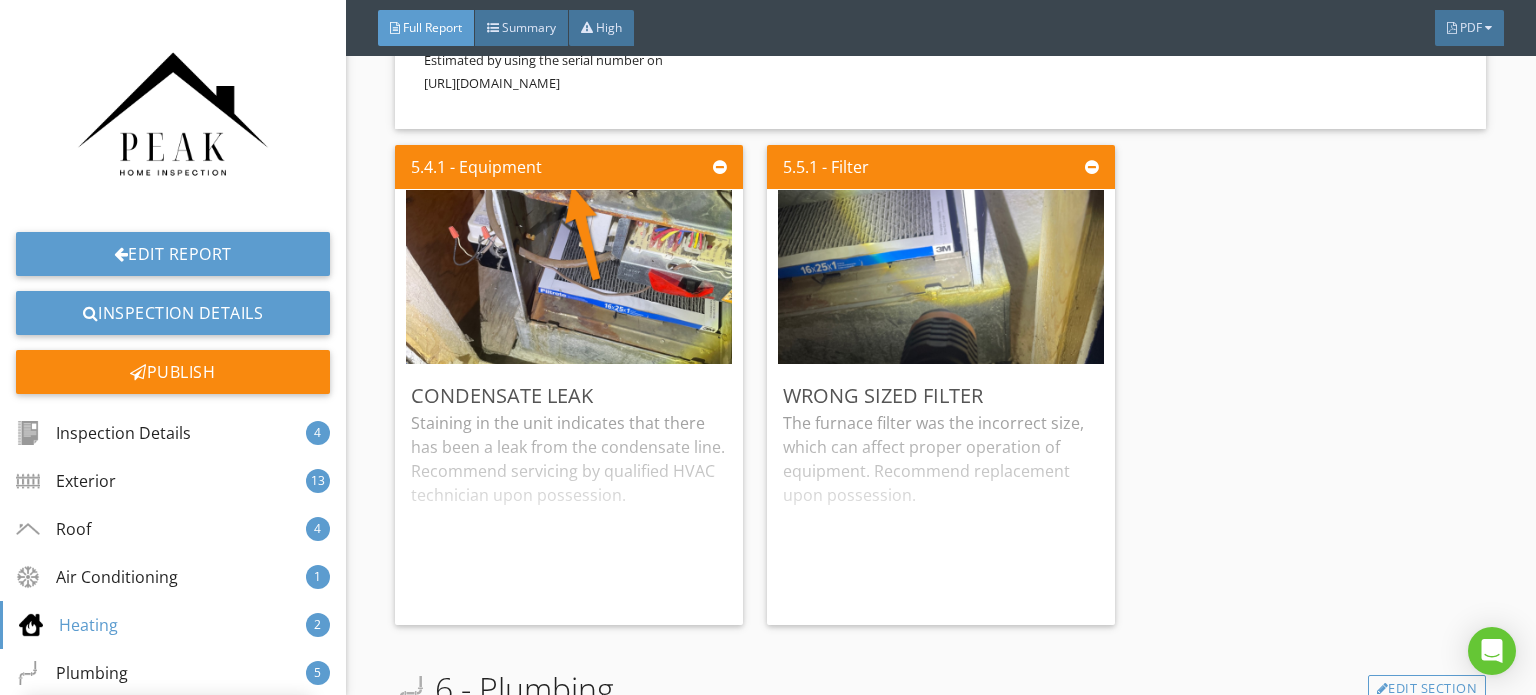 scroll, scrollTop: 0, scrollLeft: 0, axis: both 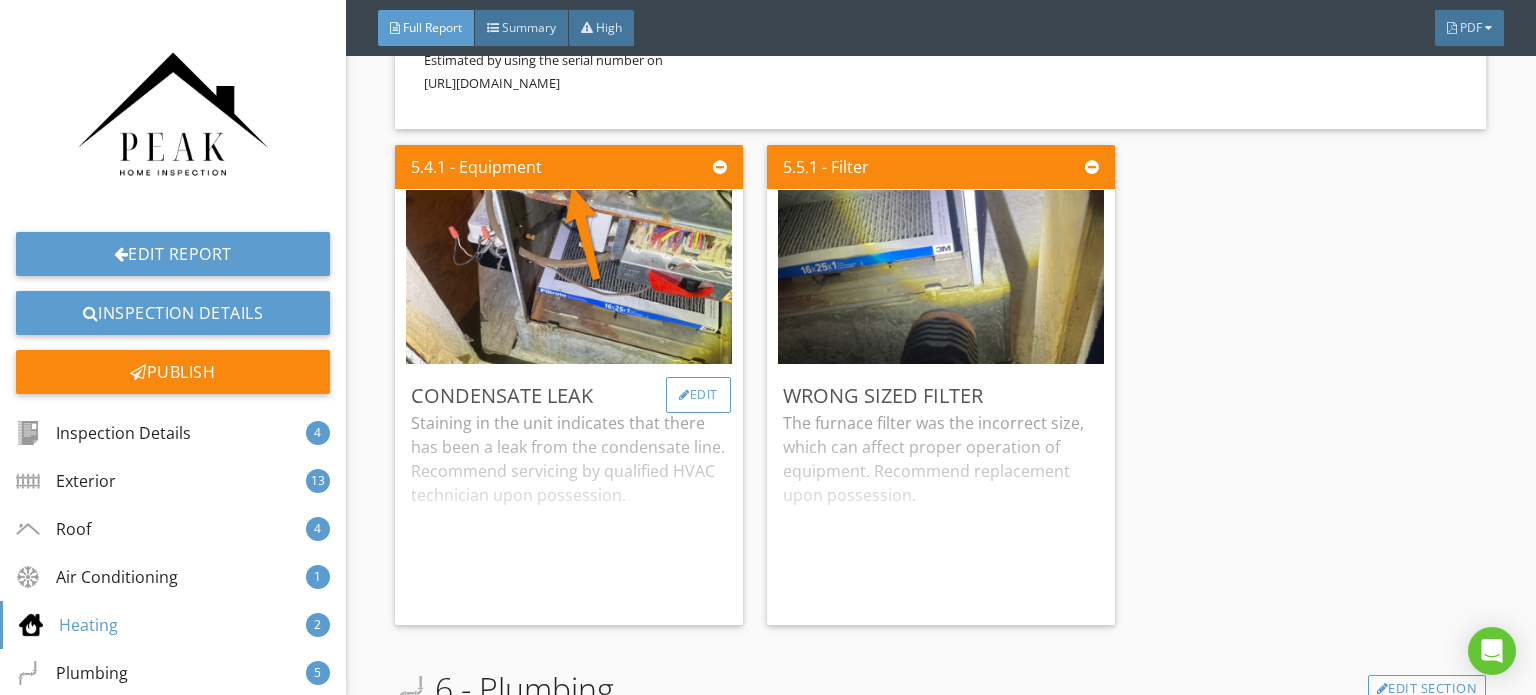 click on "Edit" at bounding box center [698, 395] 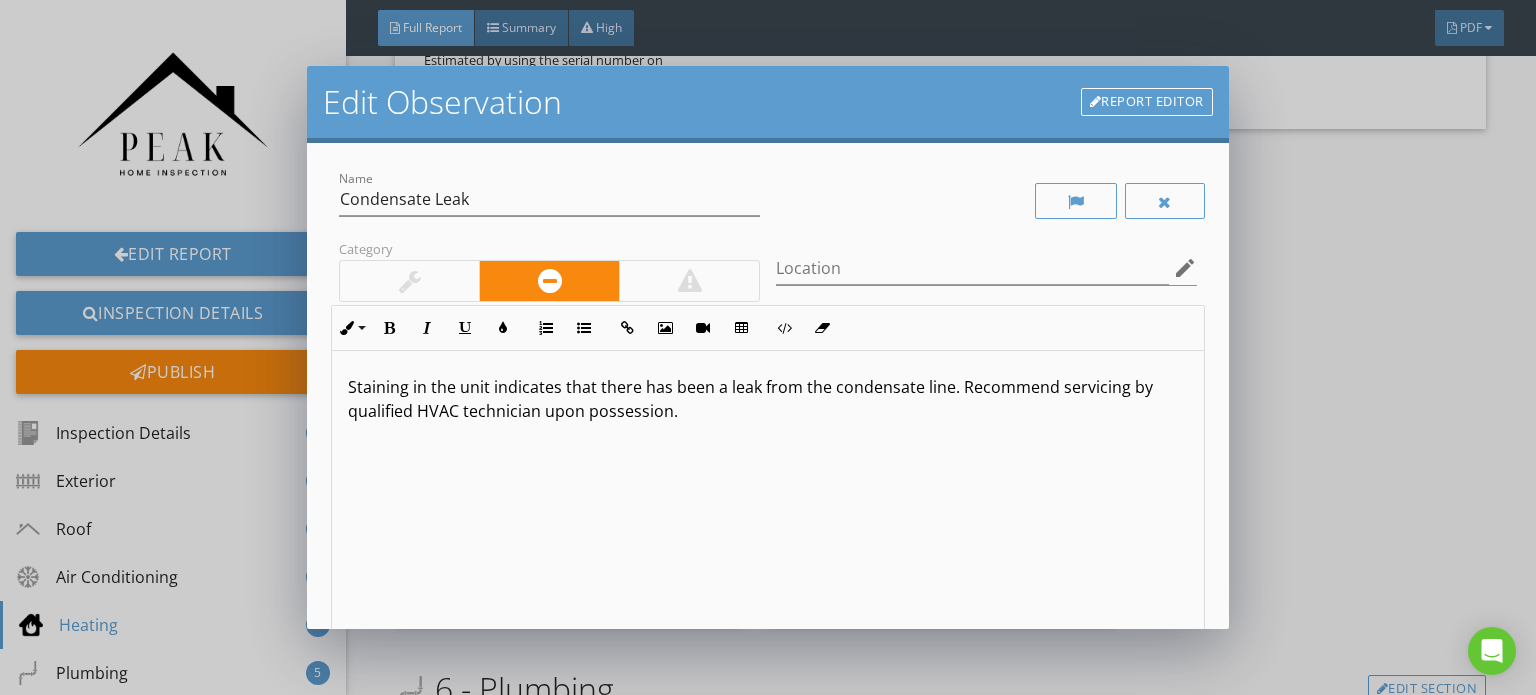 scroll, scrollTop: 0, scrollLeft: 0, axis: both 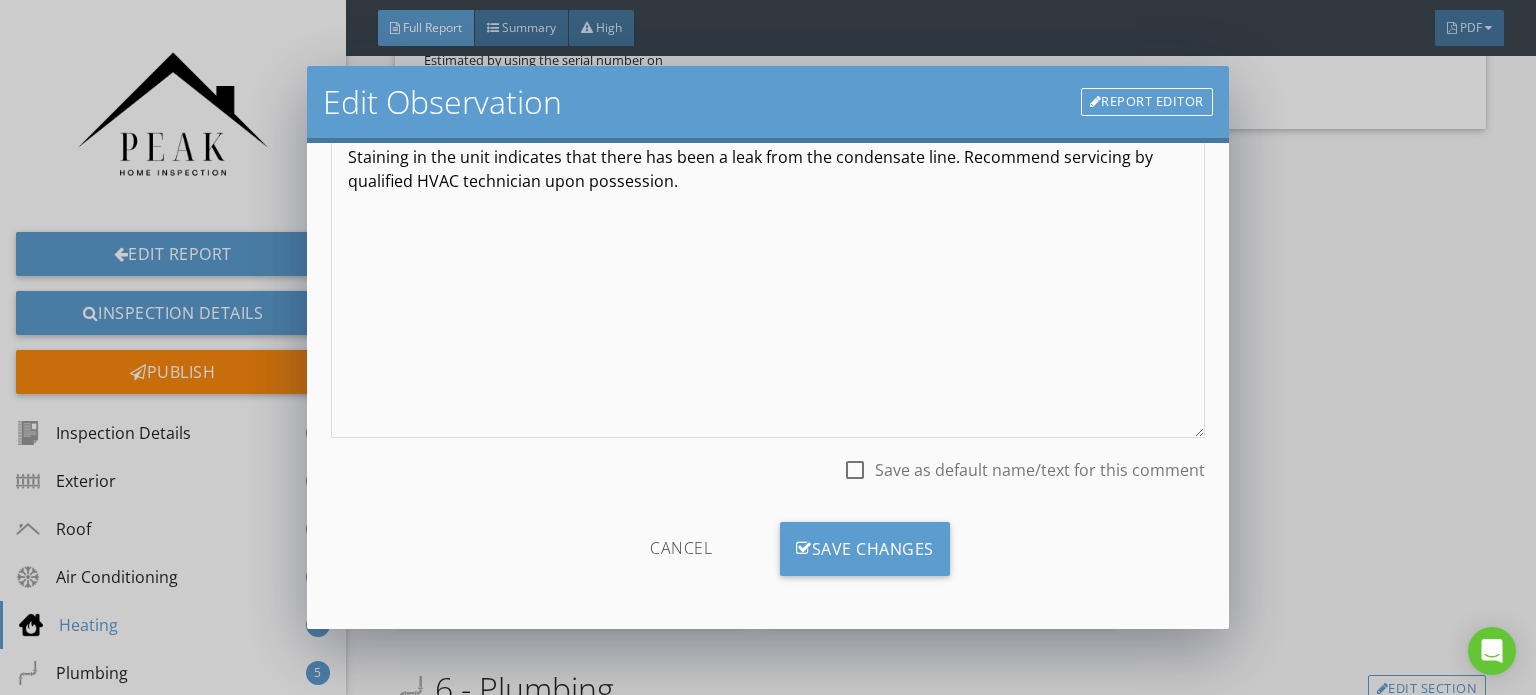 click on "check_box_outline_blank Save as default name/text for this comment" at bounding box center (1024, 482) 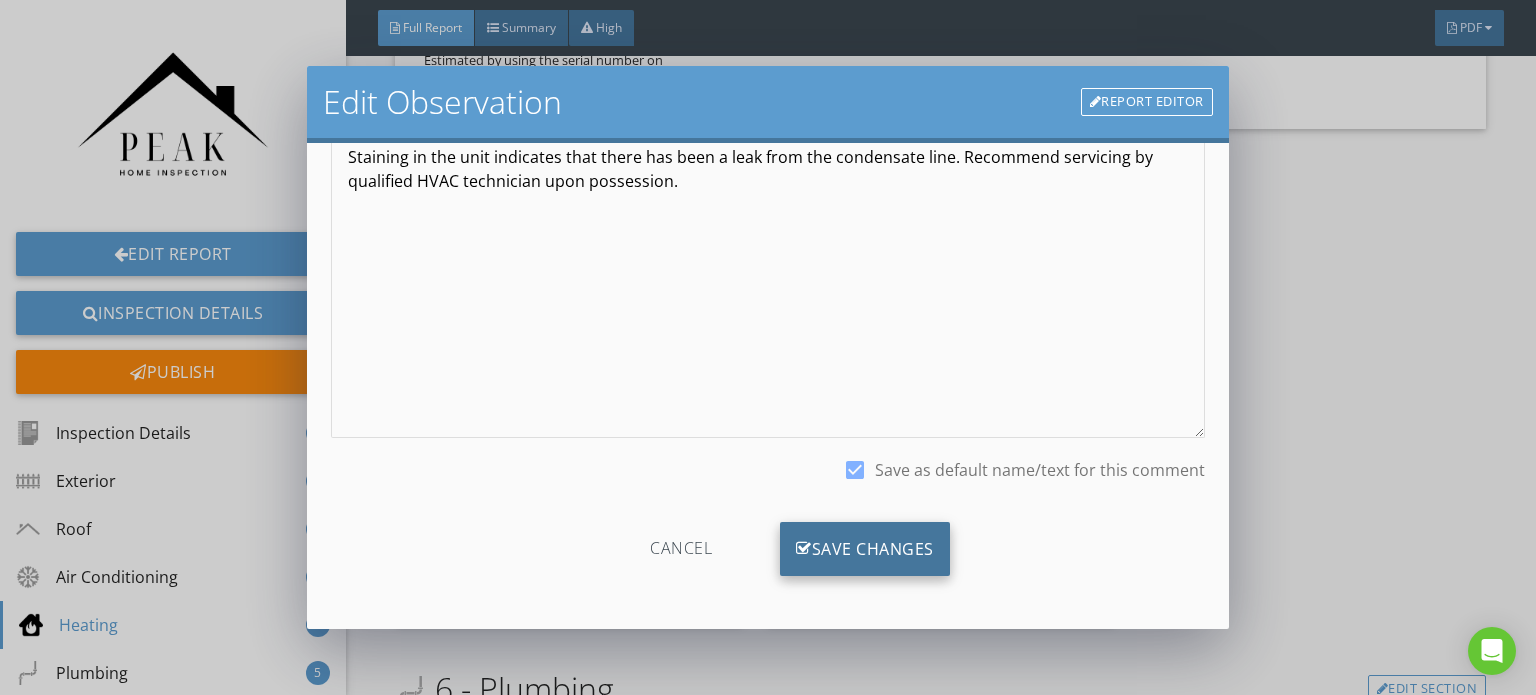 click on "Save Changes" at bounding box center (865, 549) 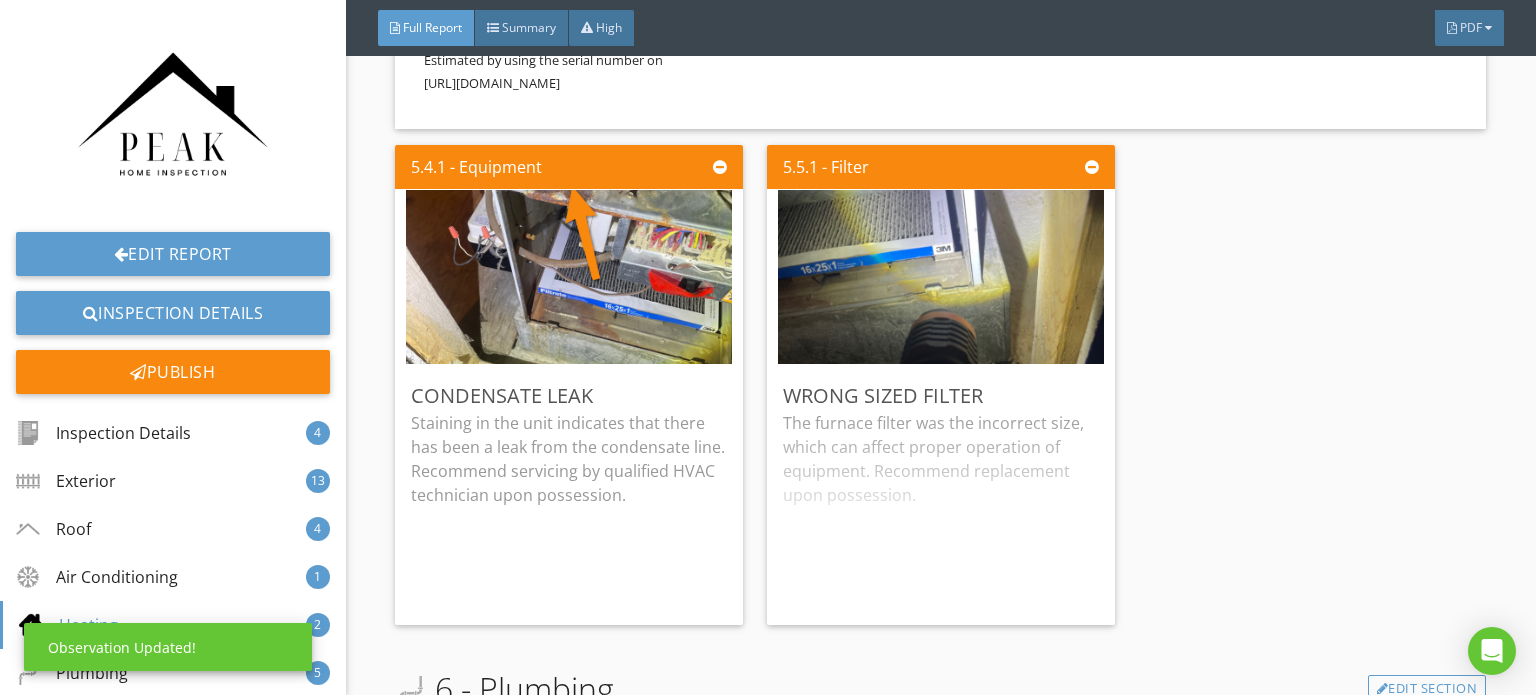 scroll, scrollTop: 0, scrollLeft: 0, axis: both 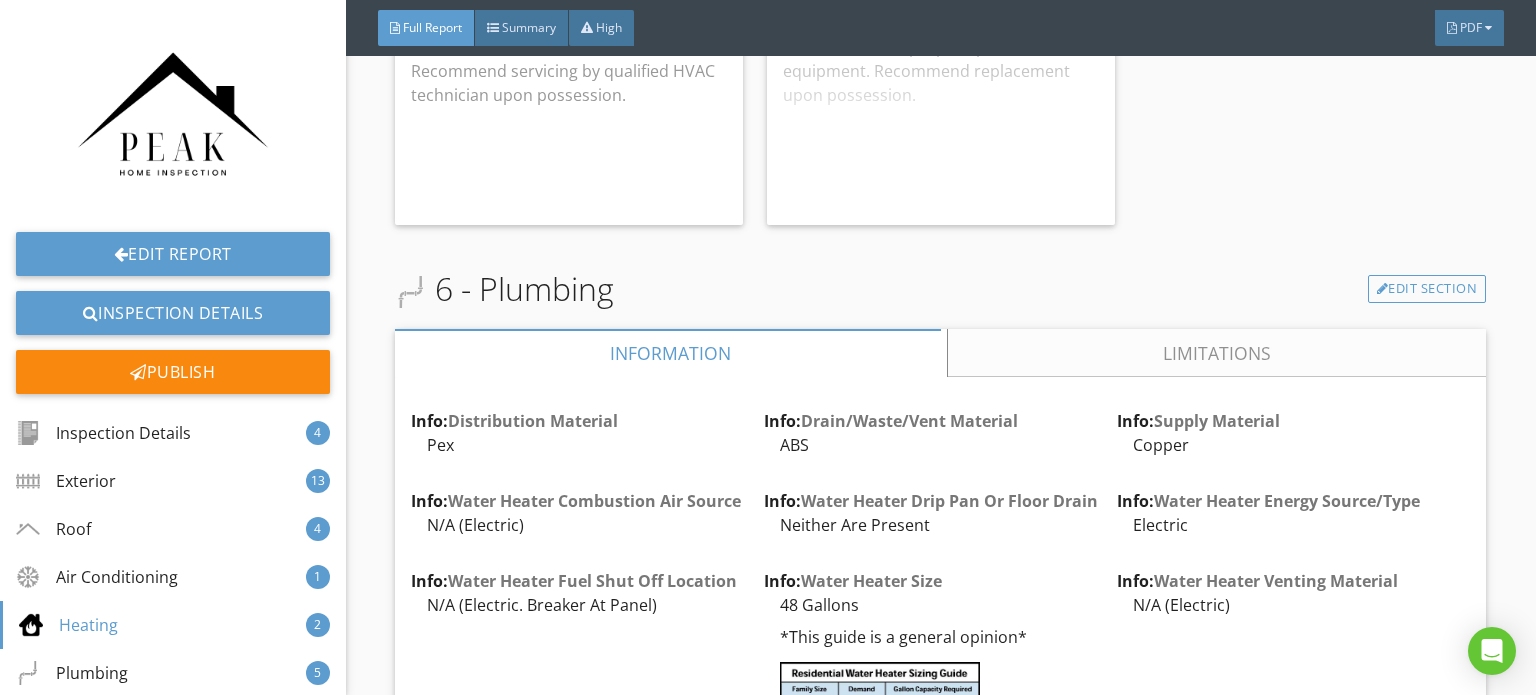 click on "Info:
Distribution Material
Pex
Edit
Info:
Drain/Waste/Vent Material
ABS
Edit
Info:
Supply Material
Copper
Edit
Info:
Water Heater Combustion Air Source
N/A (Electric)
Edit
Info:
Water Heater Drip Pan Or Floor Drain
Neither Are Present
Edit
Info:
Water Heater Energy Source/Type
Electric
Edit
Info:
Water Heater Fuel Shut Off Location
N/A (Electric. Breaker At Panel)
Edit
Info:
Water Heater Size
48
Gallons   *This guide is a general opinion*
Edit
Info:
Water Heater Venting Material
N/A (Electric)
Edit
Info:" at bounding box center [940, 1680] 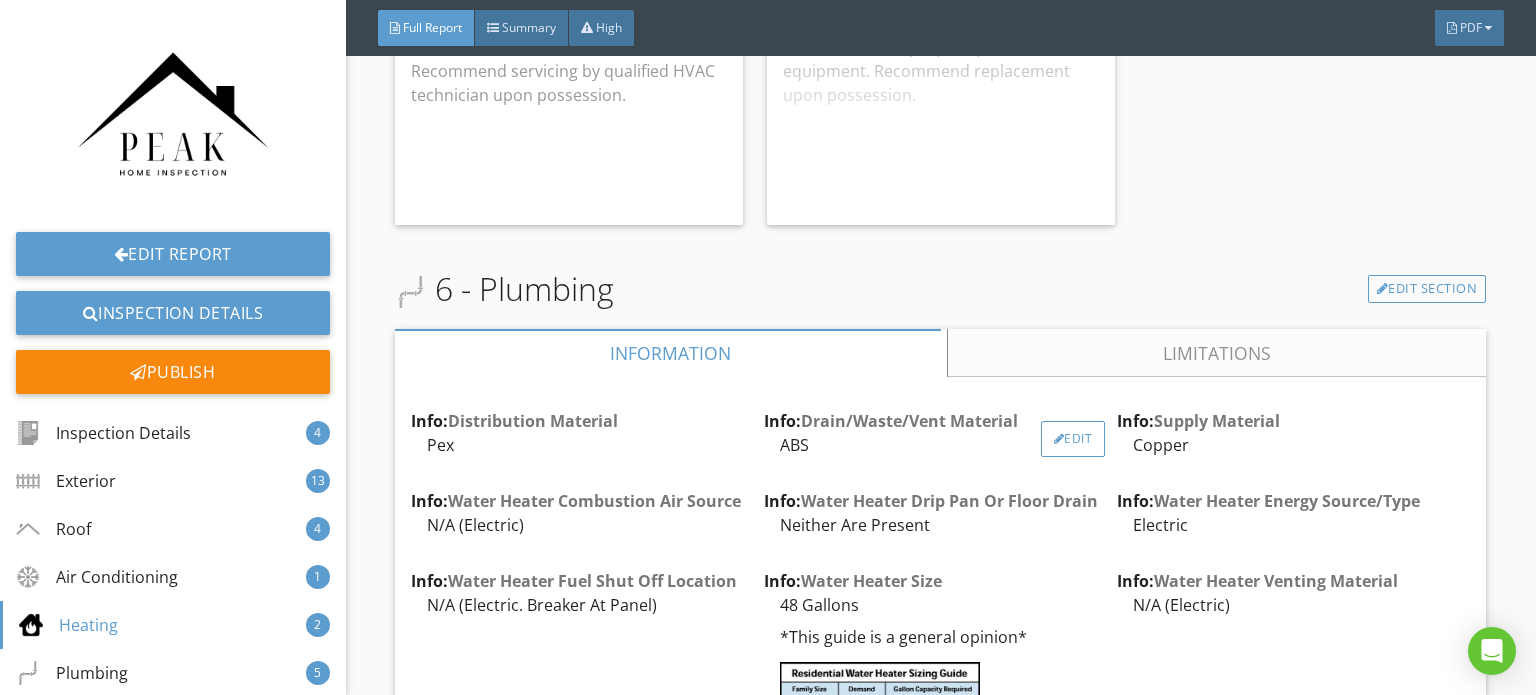 click on "Edit" at bounding box center (1073, 439) 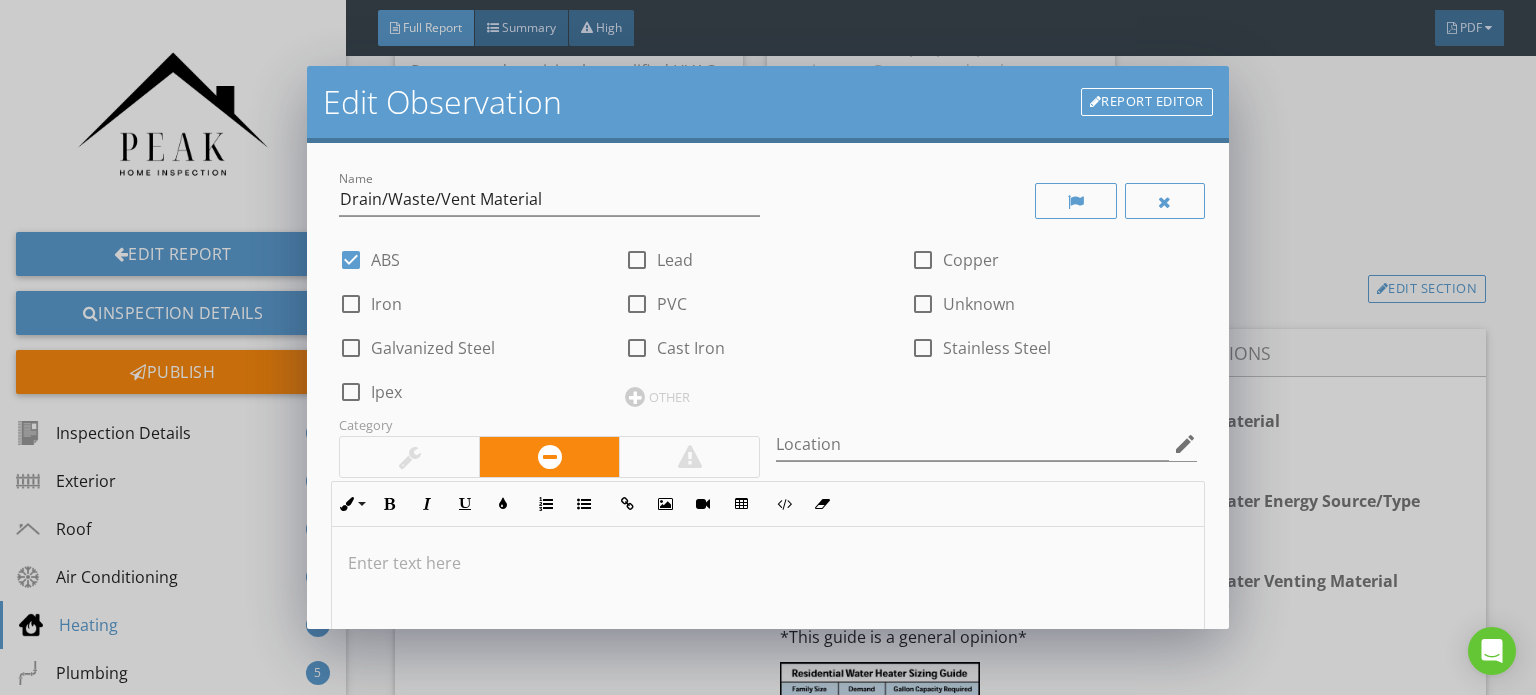 click on "Edit Observation
Report Editor
Name Drain/Waste/Vent Material       check_box ABS check_box_outline_blank Lead check_box_outline_blank Copper check_box_outline_blank Iron check_box_outline_blank PVC check_box_outline_blank Unknown check_box_outline_blank Galvanized Steel check_box_outline_blank Cast Iron check_box_outline_blank Stainless Steel check_box_outline_blank Ipex     OTHER           Category               Location edit   Inline Style XLarge Large Normal Small Light Small/Light Bold Italic Underline Colors Ordered List Unordered List Insert Link Insert Image Insert Video Insert Table Code View Clear Formatting Enter text here       check_box_outline_blank Save as default name/text for this comment   Cancel
Save Changes" at bounding box center [768, 347] 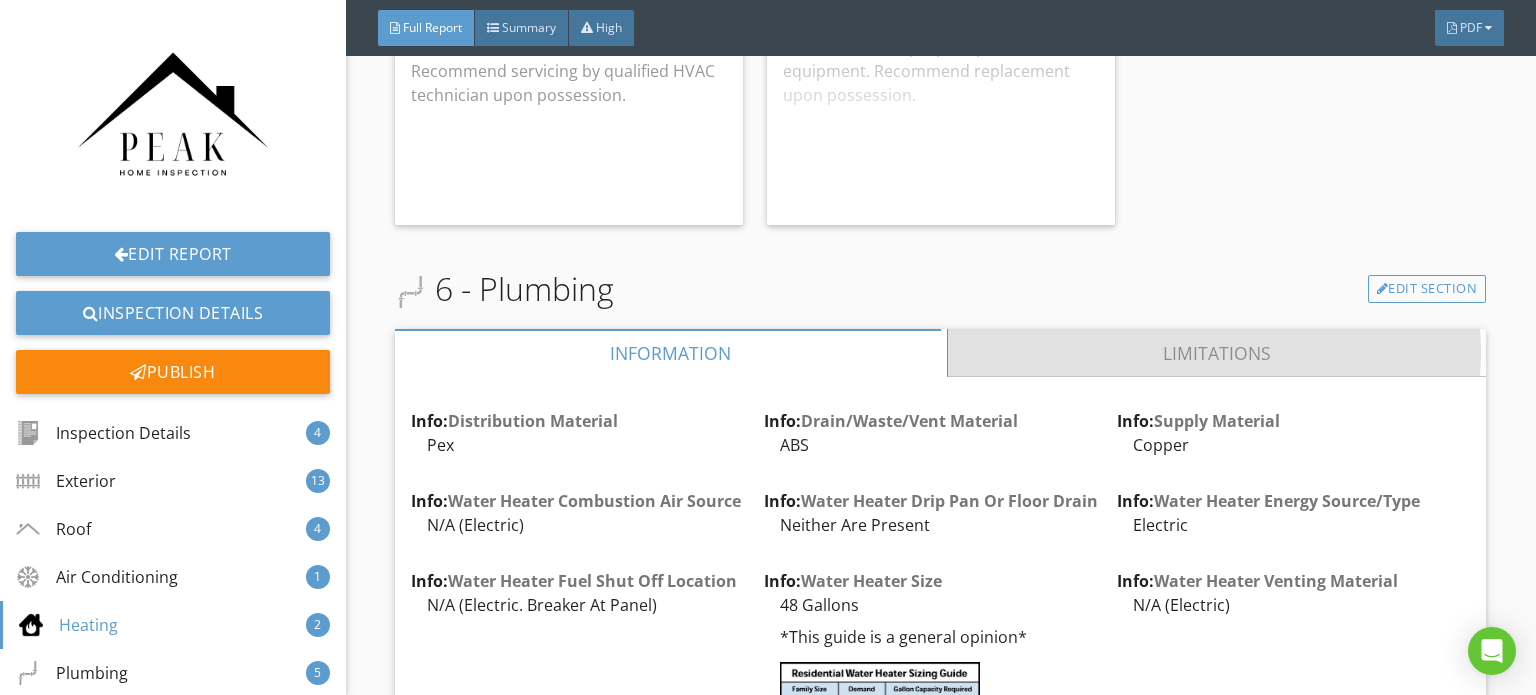 click on "Limitations" at bounding box center [1217, 353] 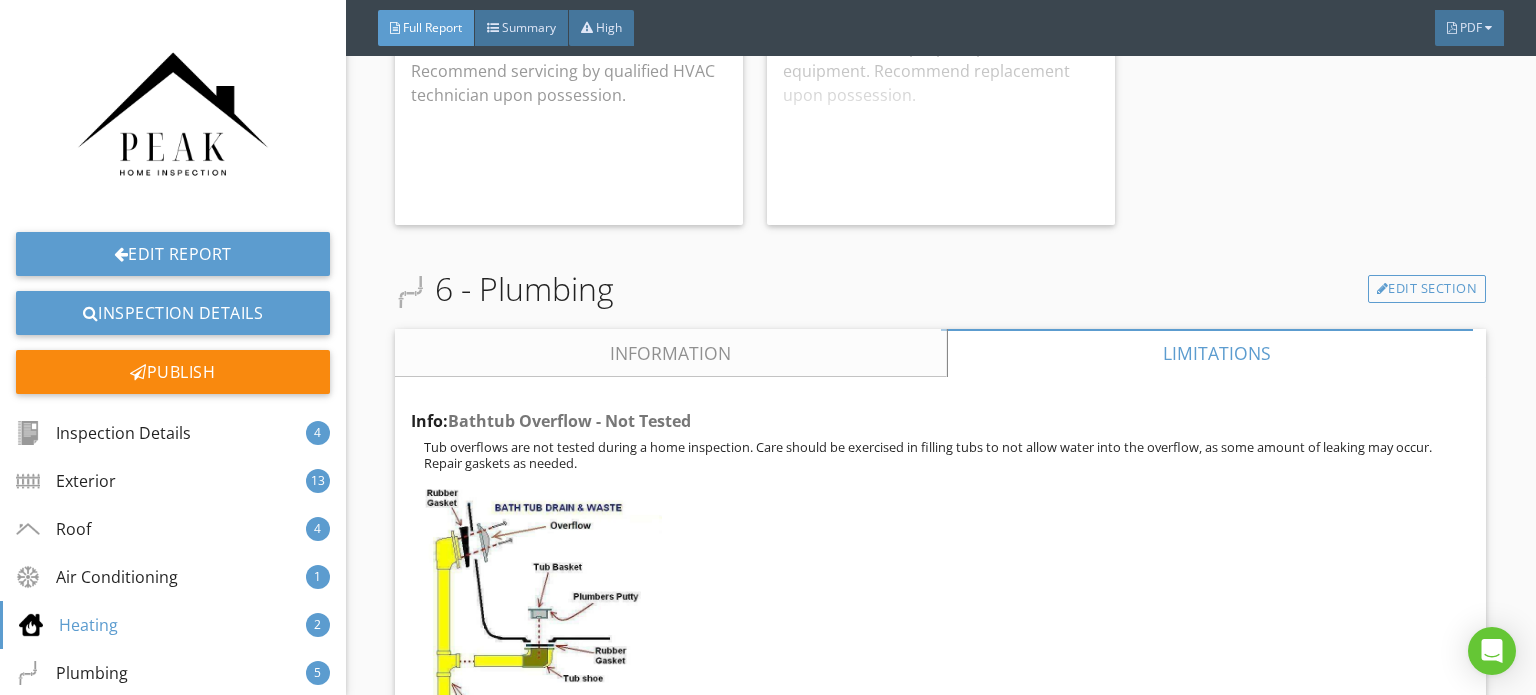 click on "Information" at bounding box center [671, 353] 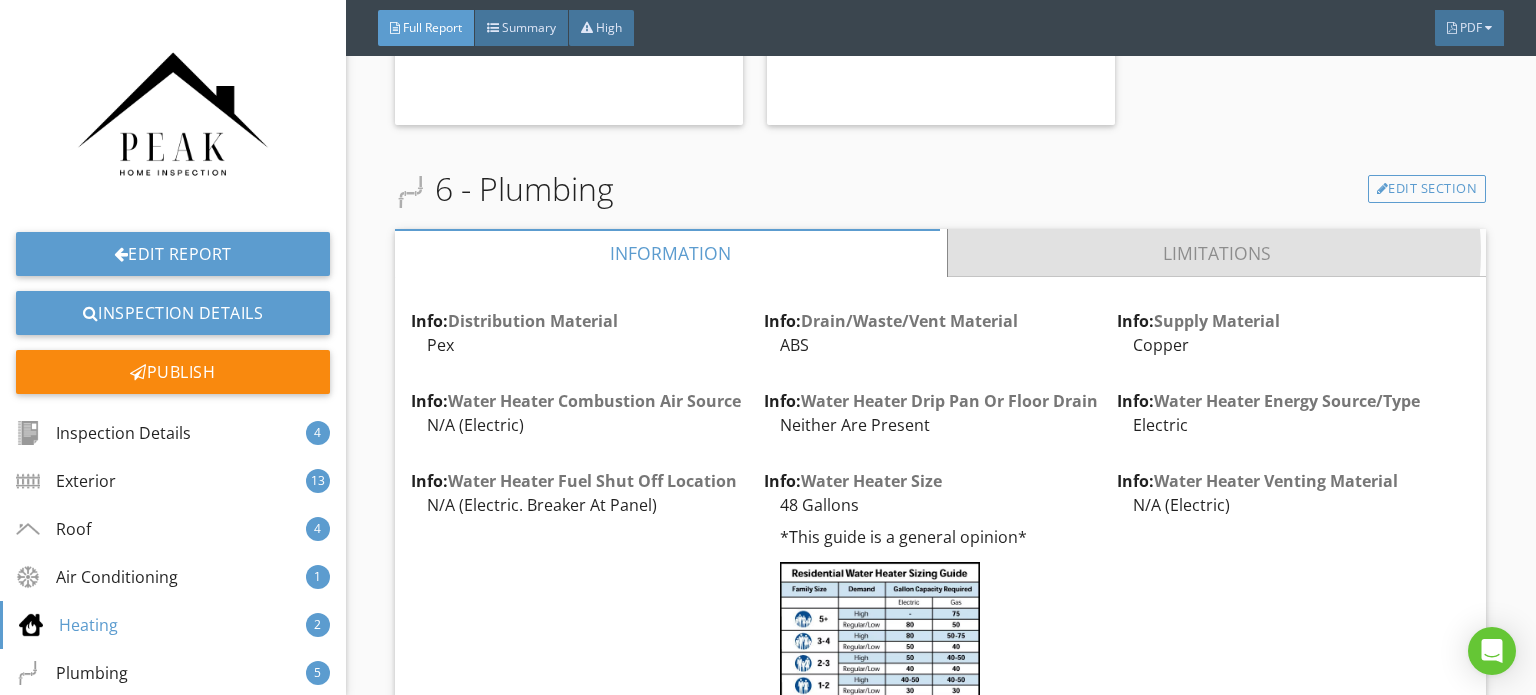 click on "Limitations" at bounding box center (1217, 253) 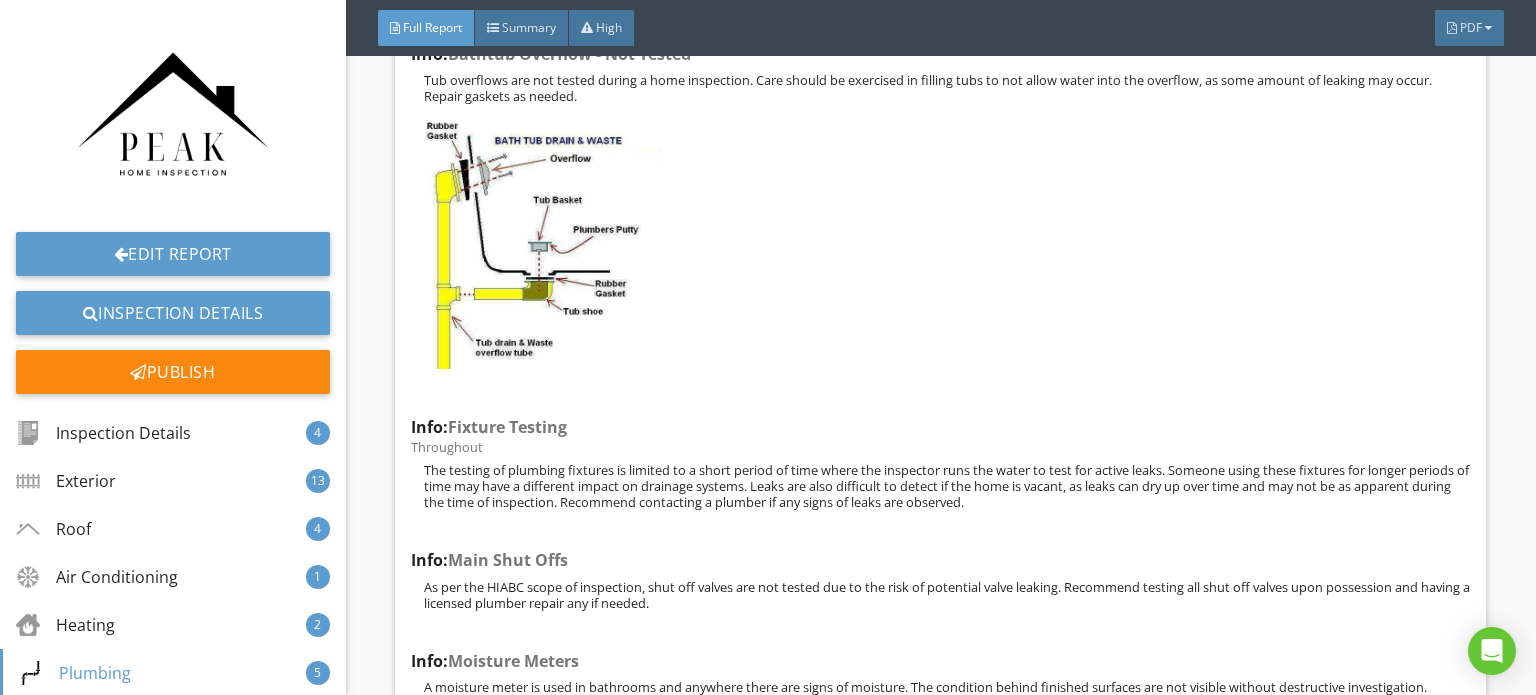 scroll, scrollTop: 14500, scrollLeft: 0, axis: vertical 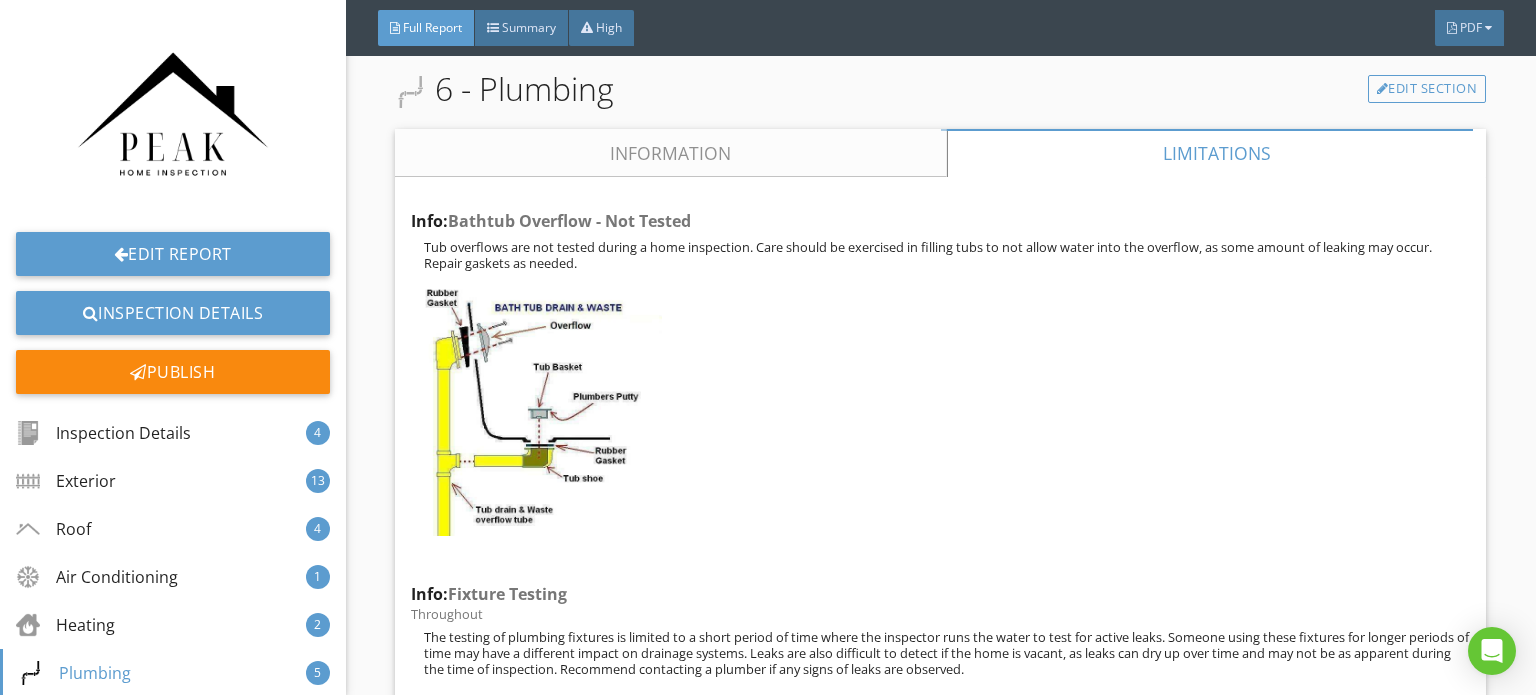 click on "Info:
Bathtub Overflow - Not Tested       Tub overflows are not tested during a home inspection. Care should be exercised in filling tubs to not allow water into the overflow, as some amount of leaking may occur. Repair gaskets as needed.
Edit
Info:
Fixture Testing   Throughout     The testing of plumbing fixtures is limited to a short period of time where the inspector runs the water to test for active leaks. Someone using these fixtures for longer periods of time may have a different impact on drainage systems. Leaks are also difficult to detect if the home is vacant, as leaks can dry up over time and may not be as apparent during the time of inspection. Recommend contacting a plumber if any signs of leaks are observed.
Edit
Info:
Main Shut Offs
Edit
Info:
Moisture Meters
Edit" at bounding box center [940, 555] 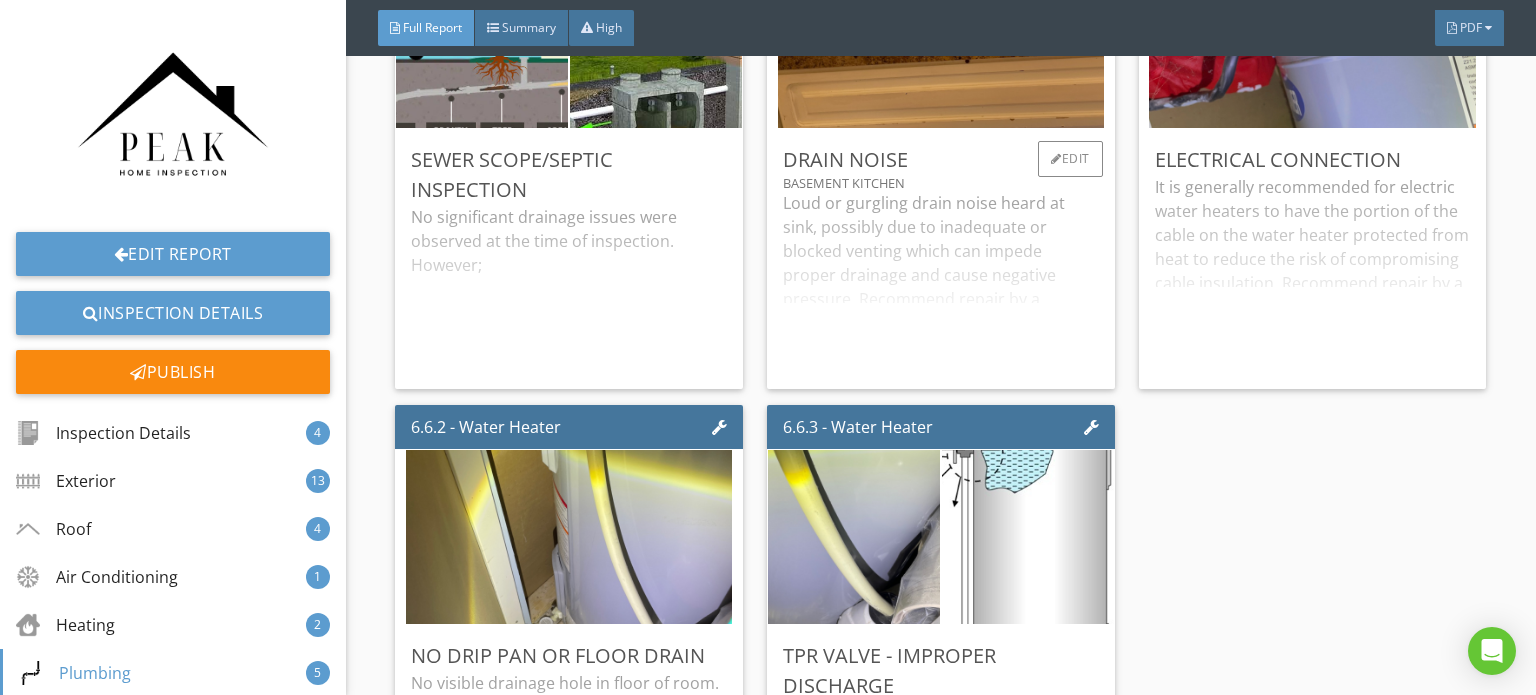scroll, scrollTop: 17400, scrollLeft: 0, axis: vertical 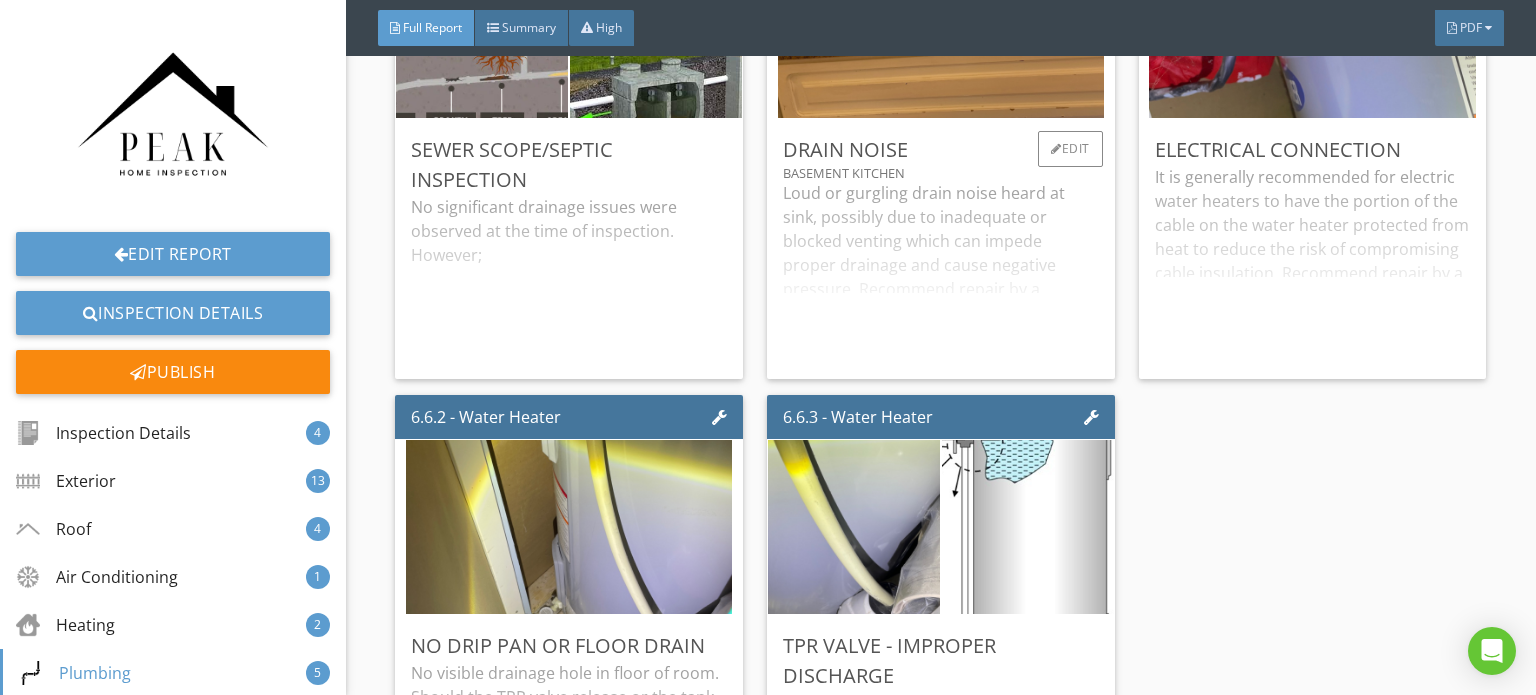 click on "Loud or gurgling drain noise heard at sink, possibly due to inadequate or blocked venting which can impede proper drainage and cause negative pressure. Recommend repair by a qualified plumber upon possession." at bounding box center [941, 272] 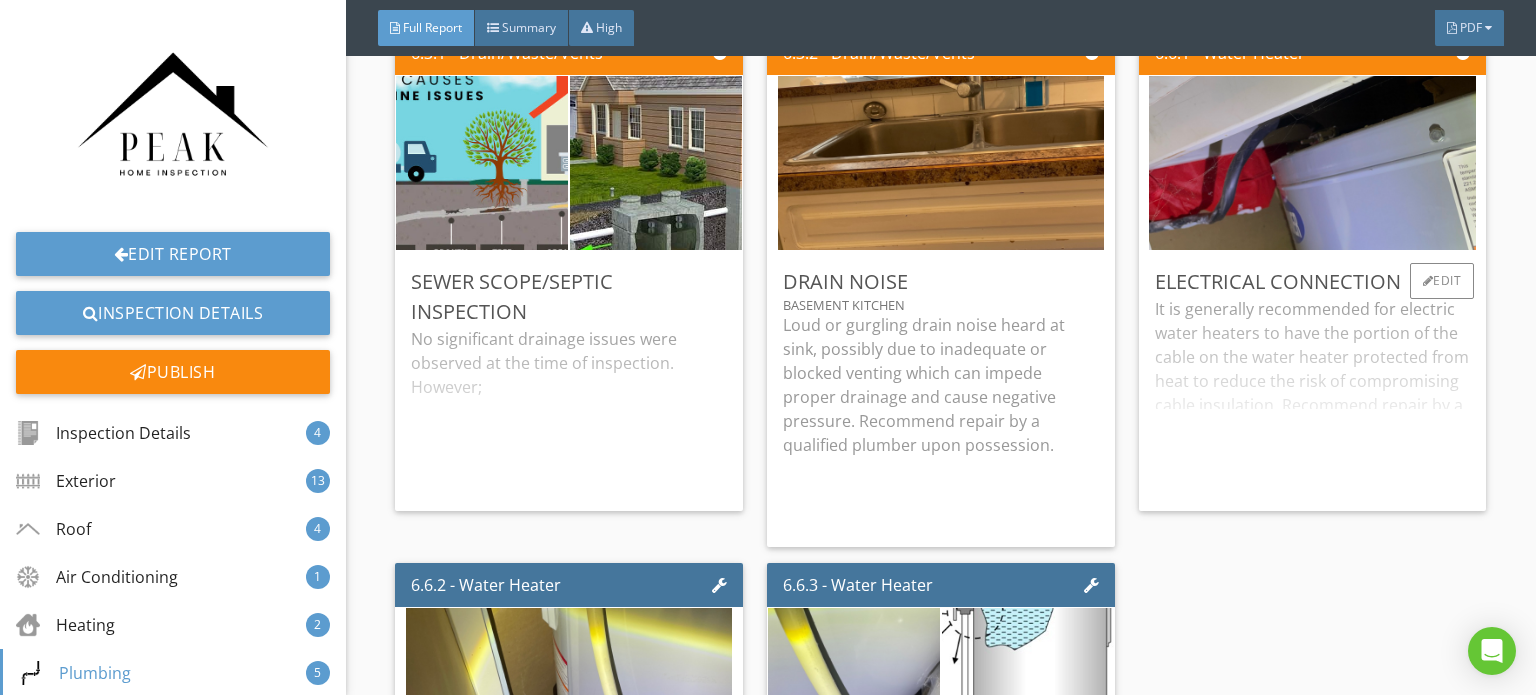 scroll, scrollTop: 17300, scrollLeft: 0, axis: vertical 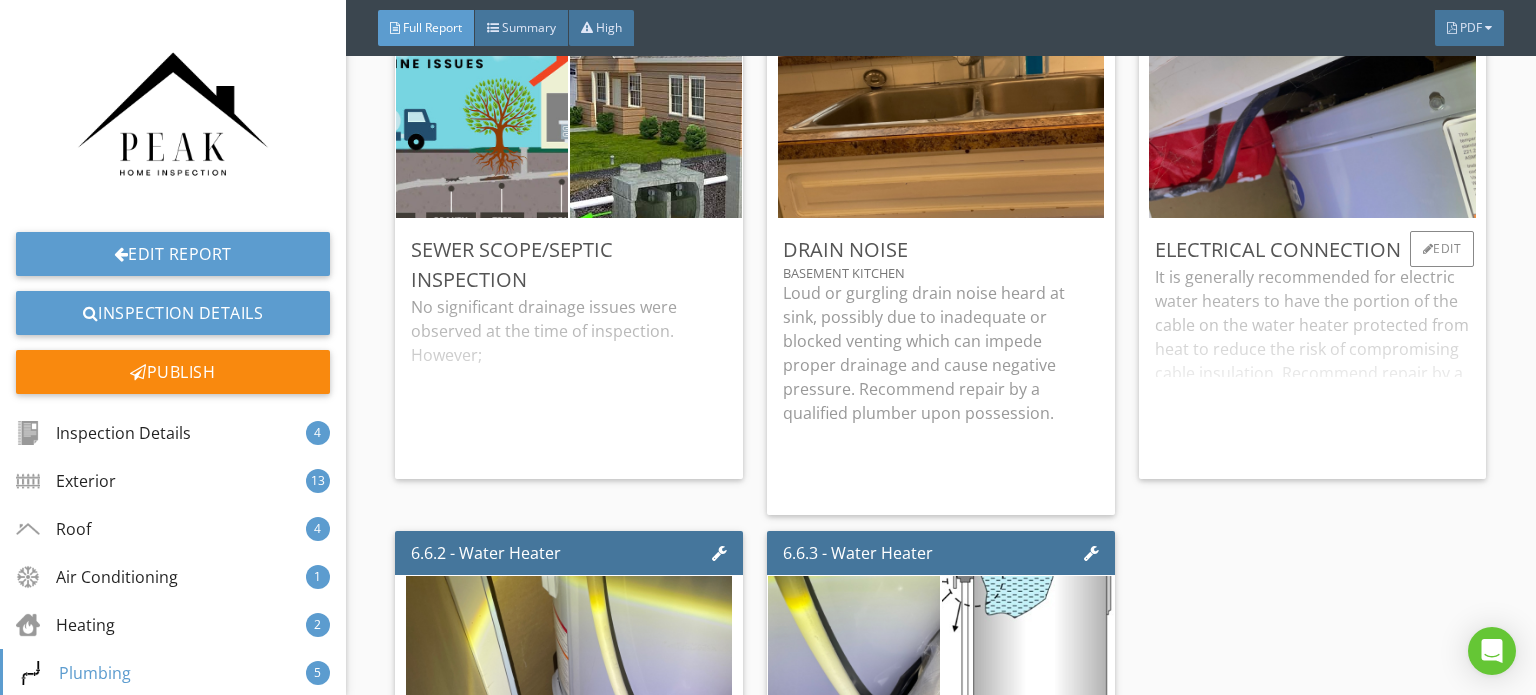 click on "It is generally recommended for electric water heaters to have the portion of the cable on the water heater protected from heat to reduce the risk of compromising cable insulation. Recommend repair by a qualified electrician upon possession." at bounding box center [1313, 364] 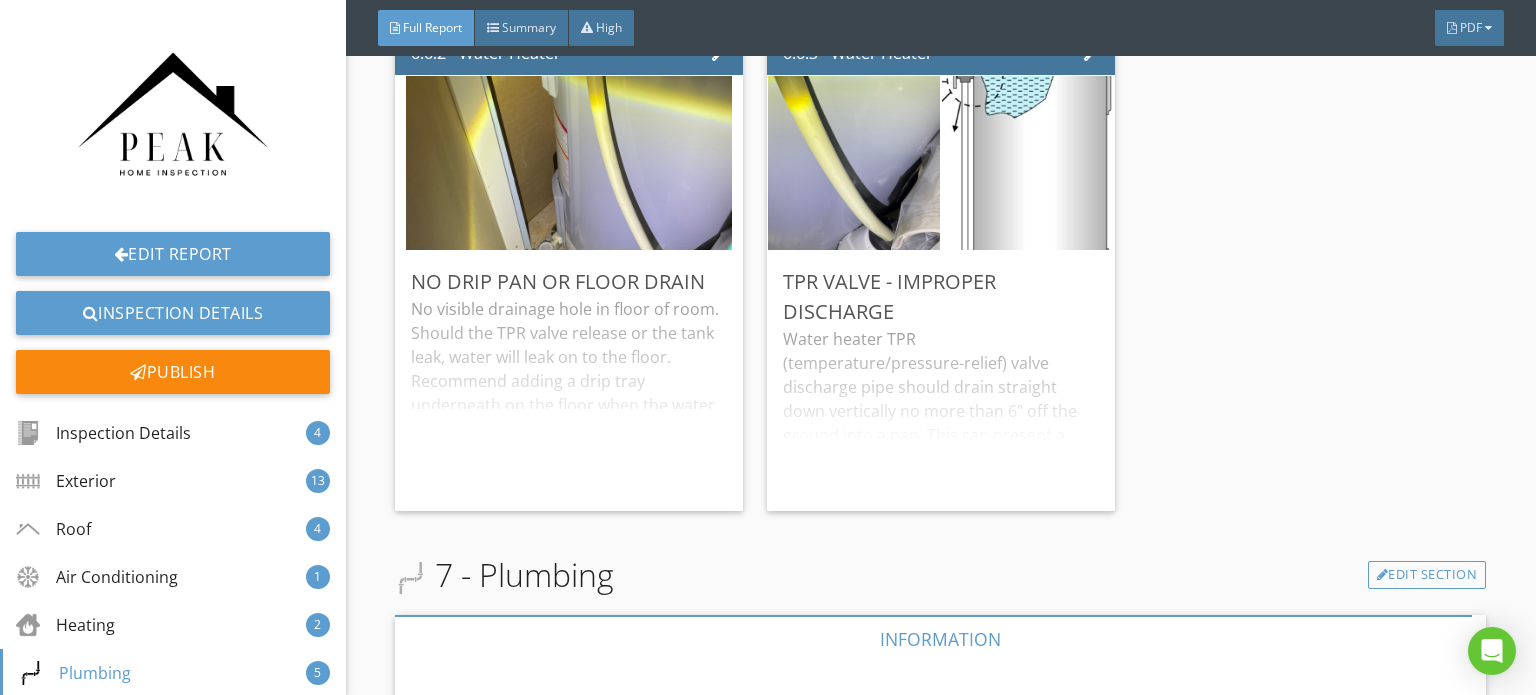scroll, scrollTop: 17700, scrollLeft: 0, axis: vertical 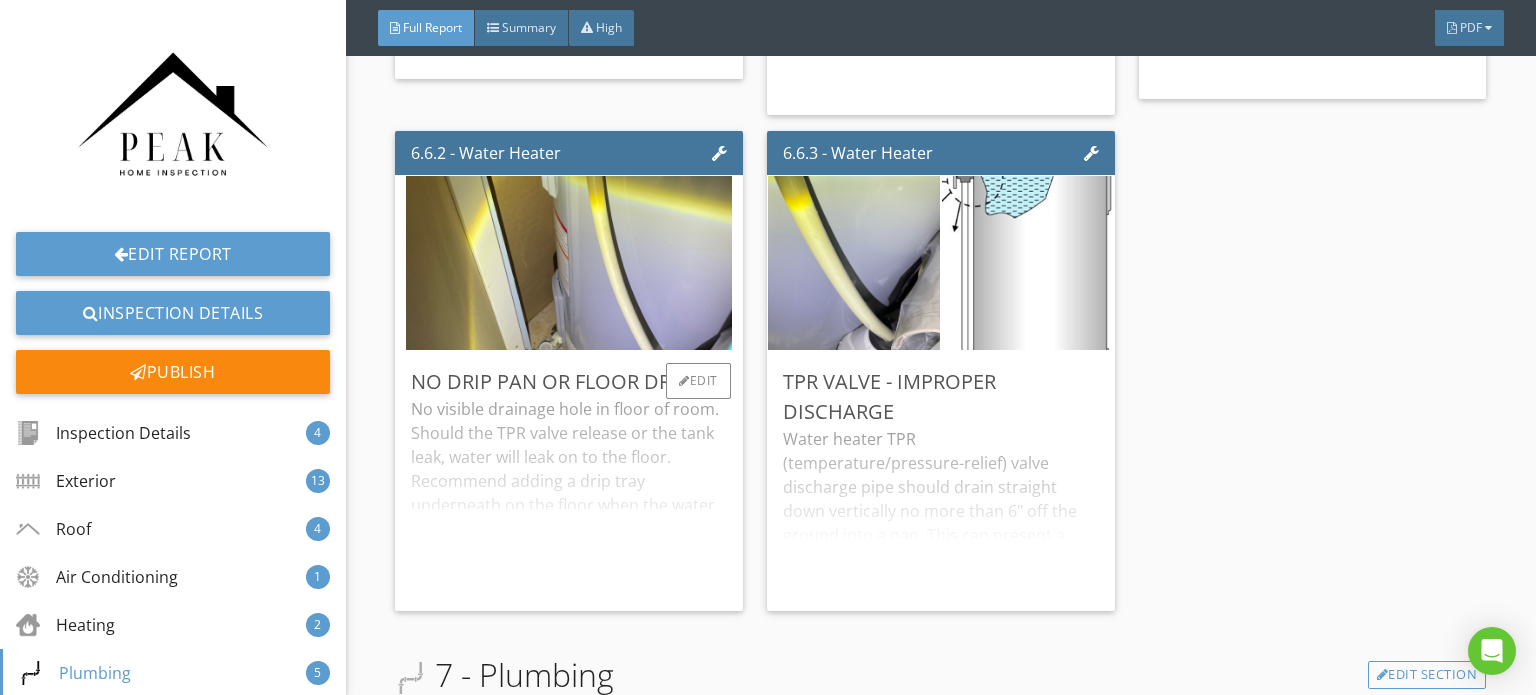 click on "No visible drainage hole in floor of room. Should the TPR valve release or the tank leak, water will leak on to the floor. Recommend adding a drip tray underneath on the floor when the water heater is replaced and placing a water alarm in the area in the mean time." at bounding box center (569, 496) 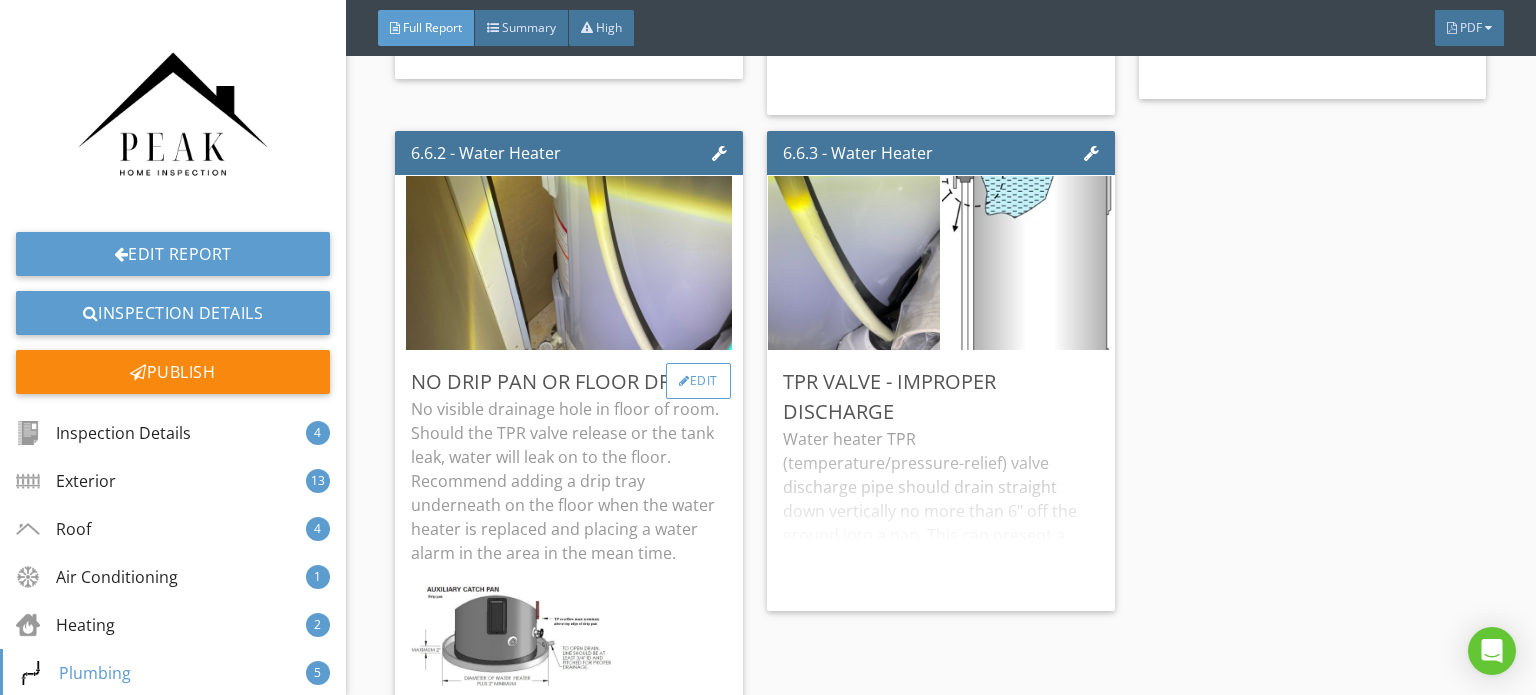 click on "Edit" at bounding box center (698, 381) 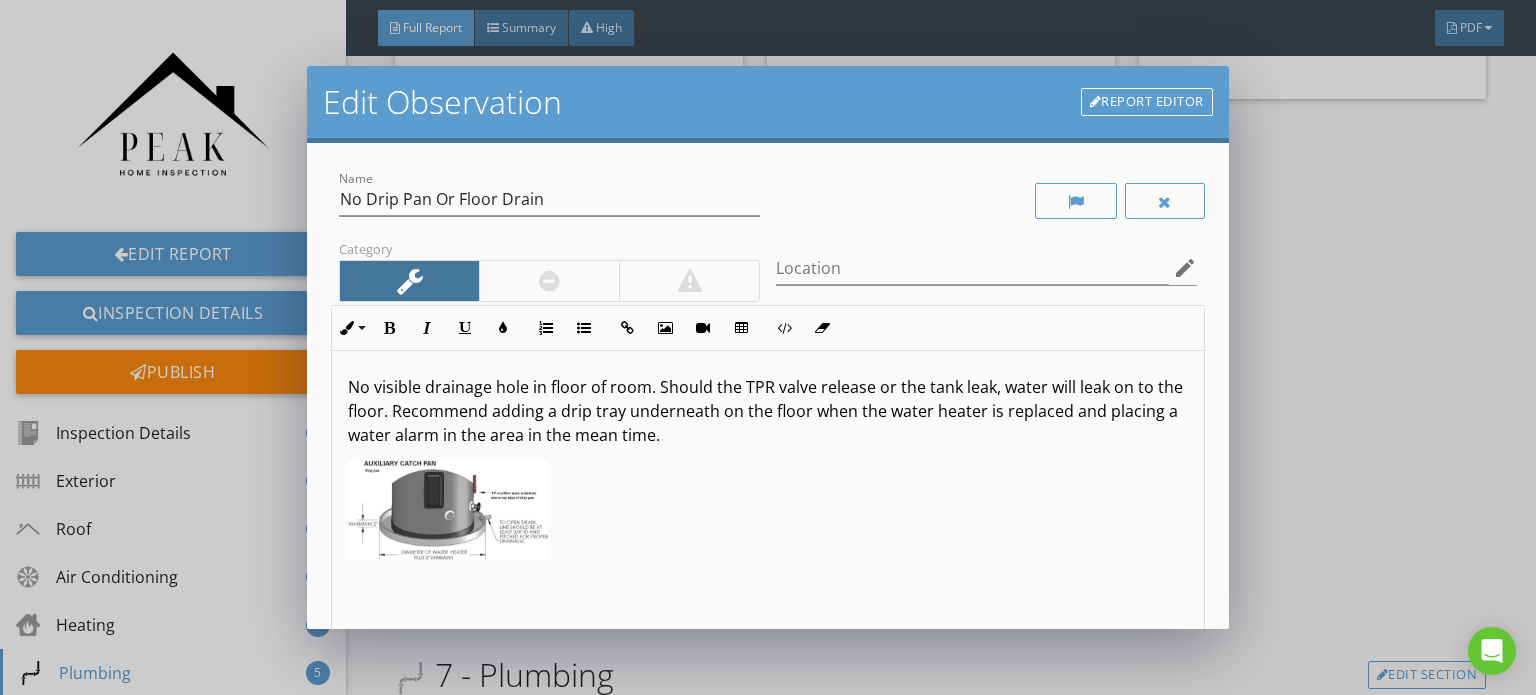 click at bounding box center [549, 281] 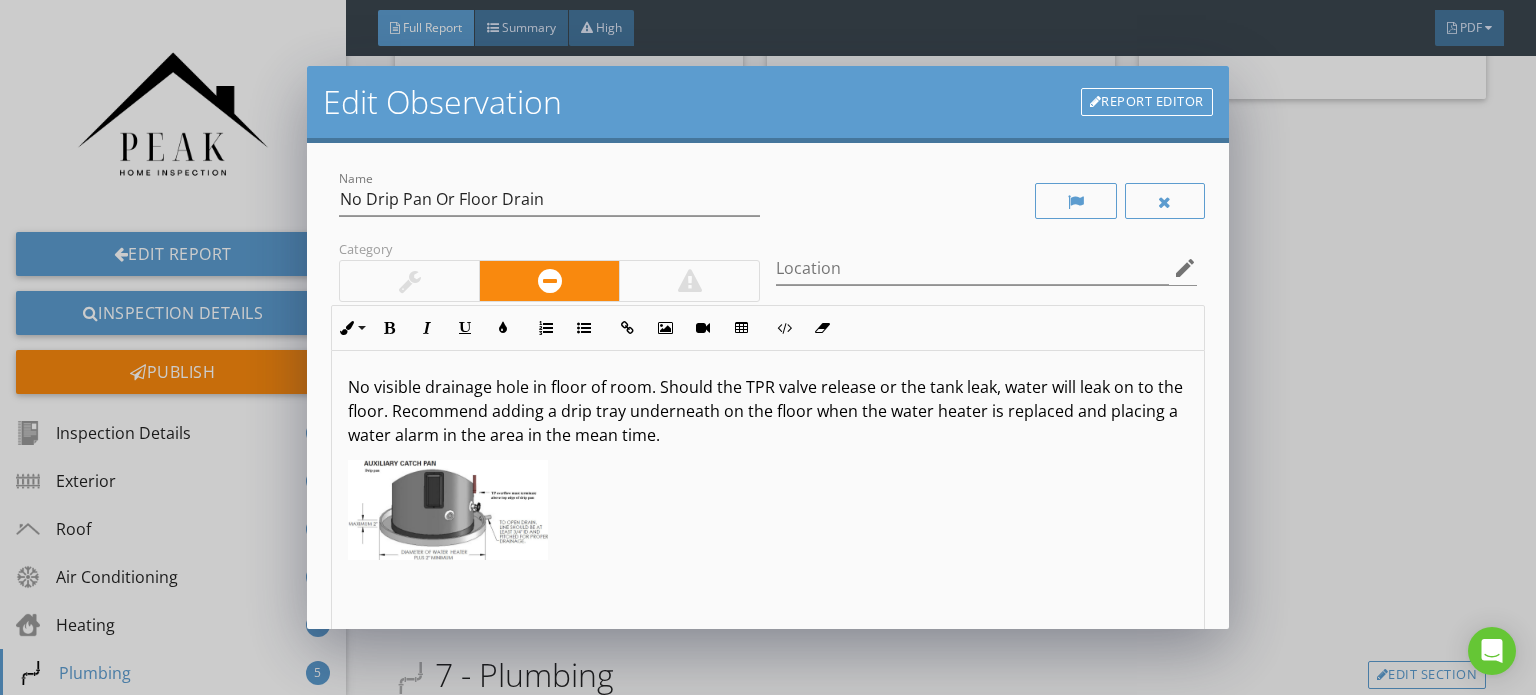 scroll, scrollTop: 0, scrollLeft: 0, axis: both 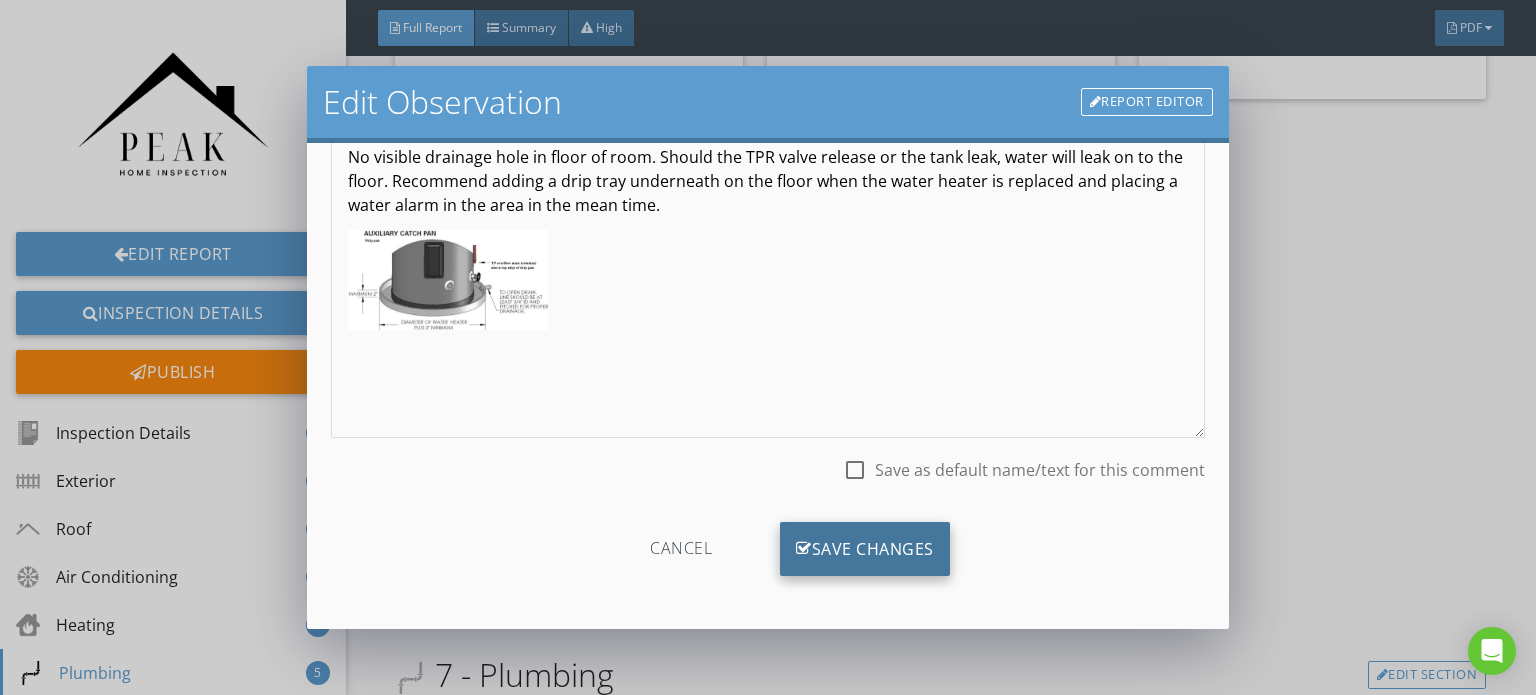 click on "Save Changes" at bounding box center [865, 549] 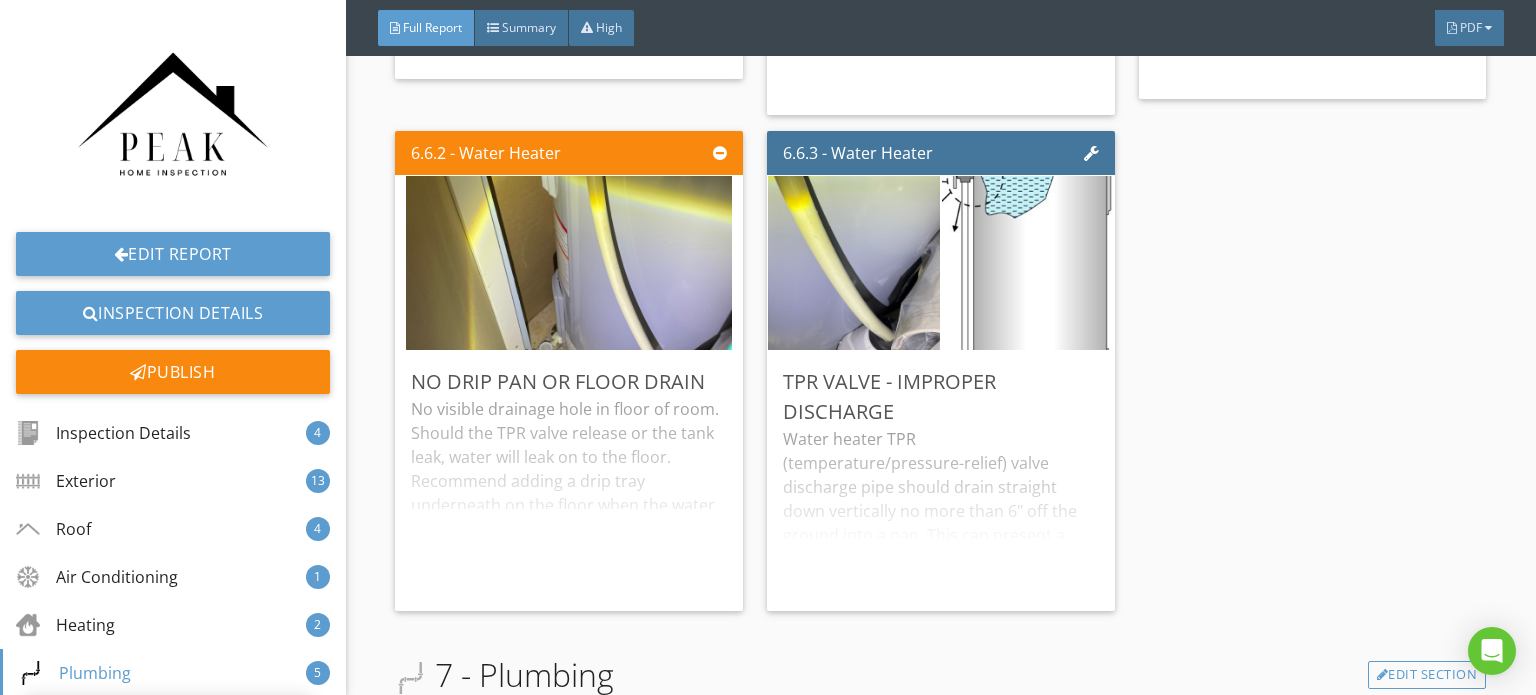 scroll, scrollTop: 0, scrollLeft: 0, axis: both 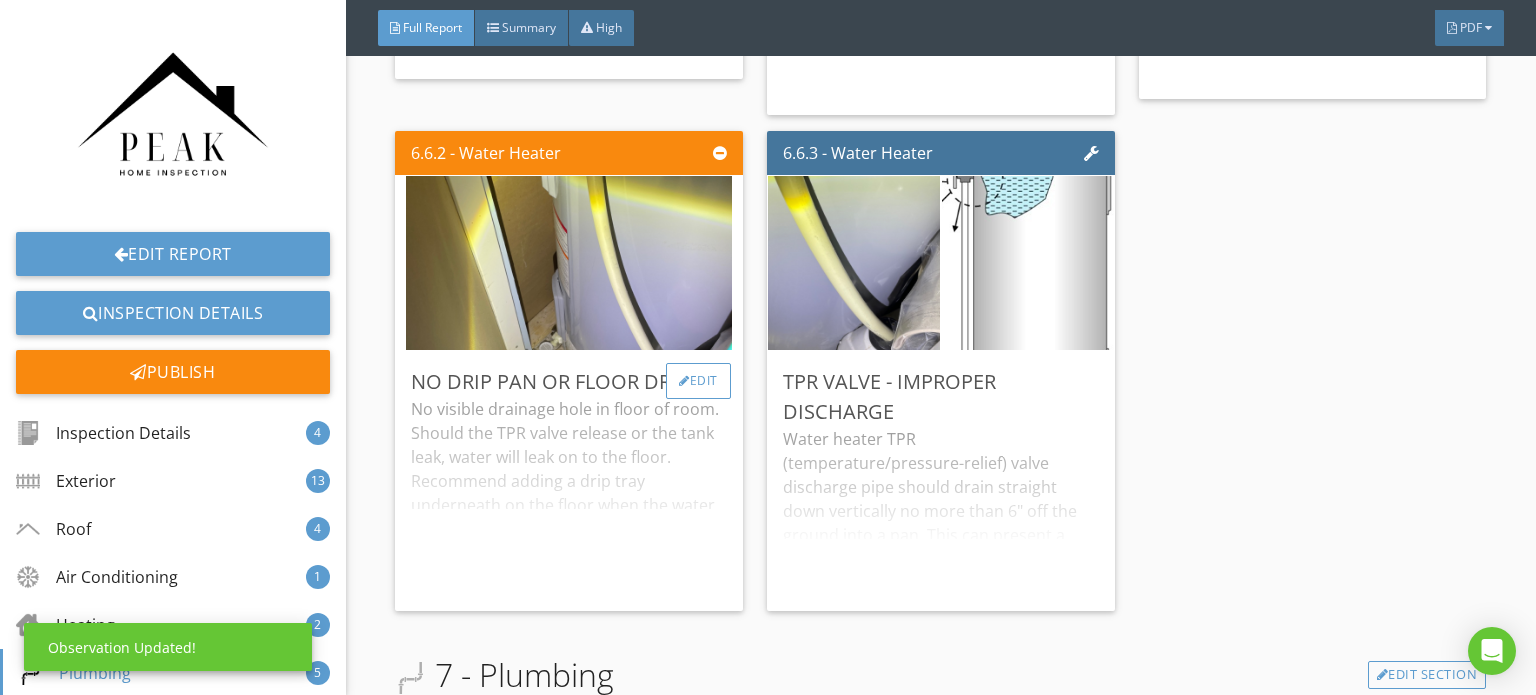 click on "Edit" at bounding box center (698, 381) 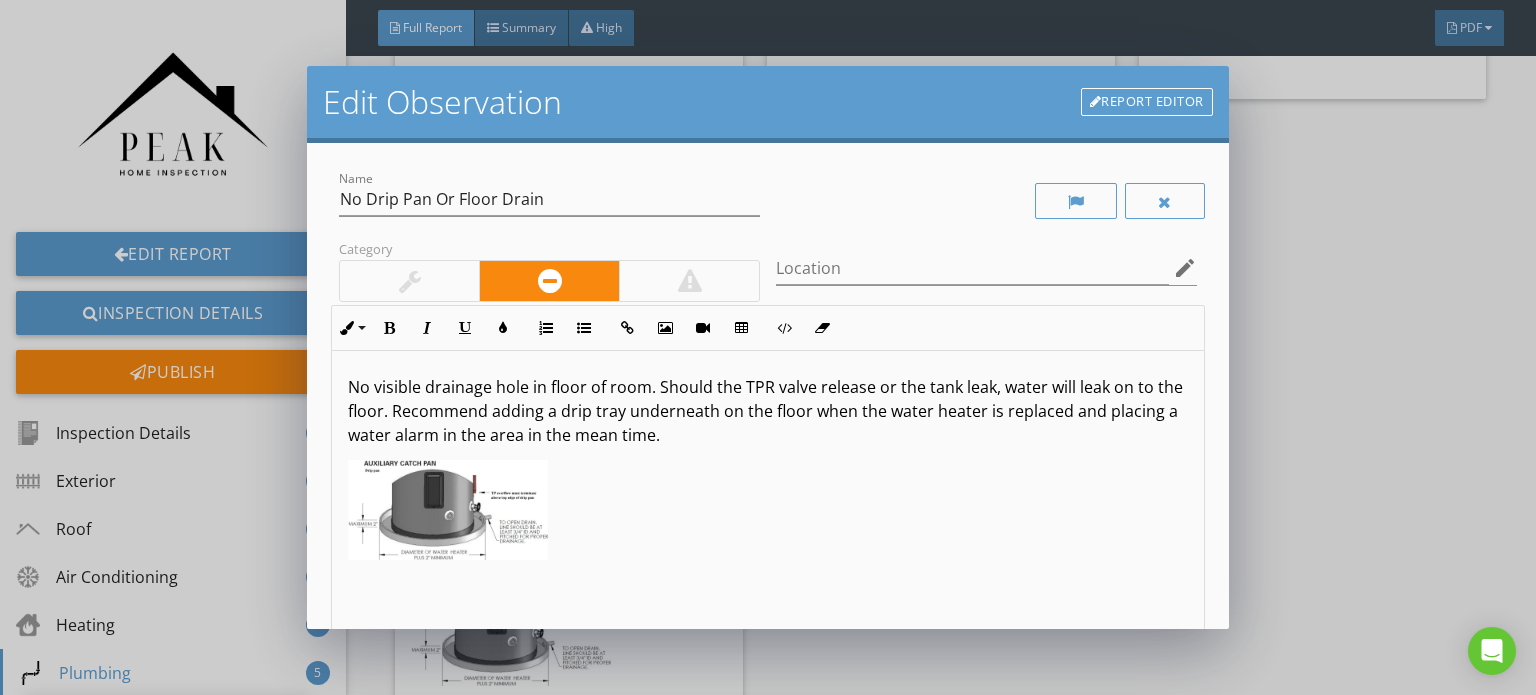 scroll, scrollTop: 0, scrollLeft: 0, axis: both 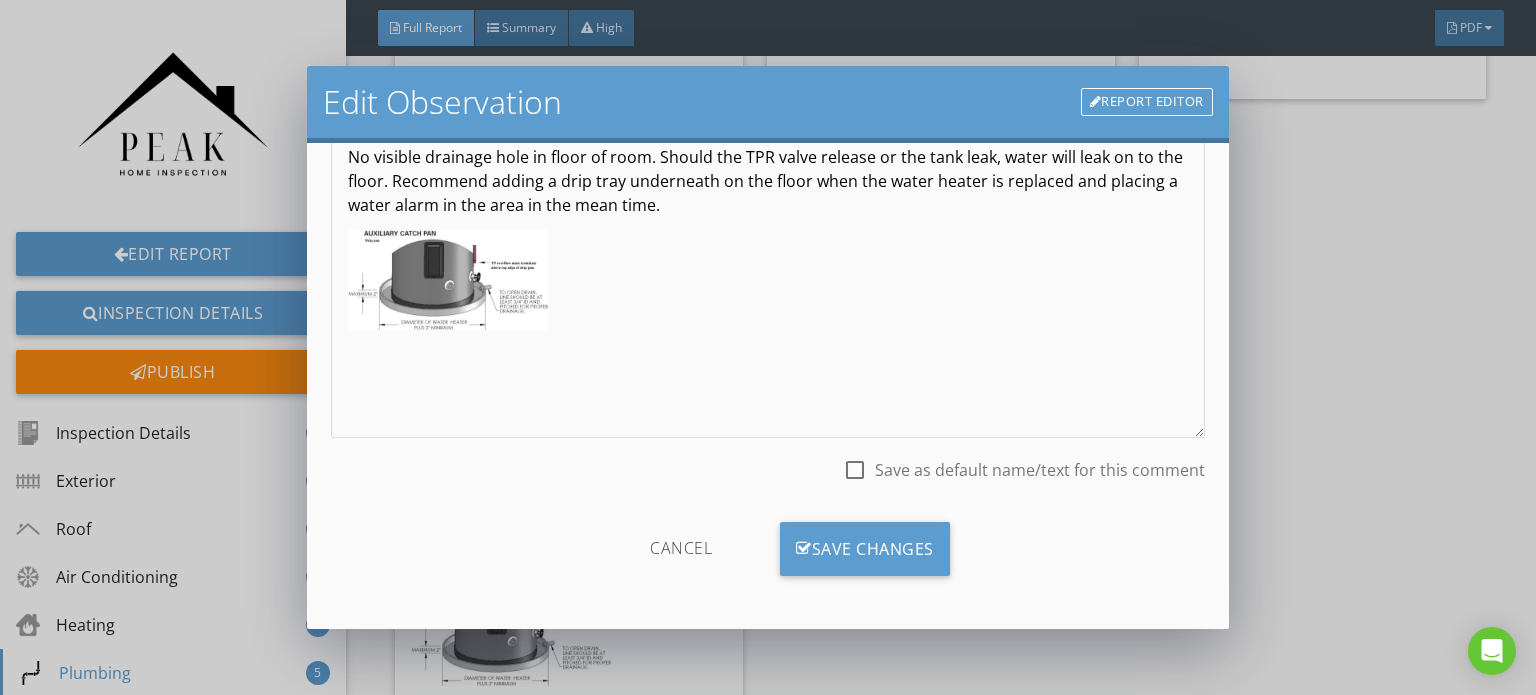 click on "Save as default name/text for this comment" at bounding box center [1040, 470] 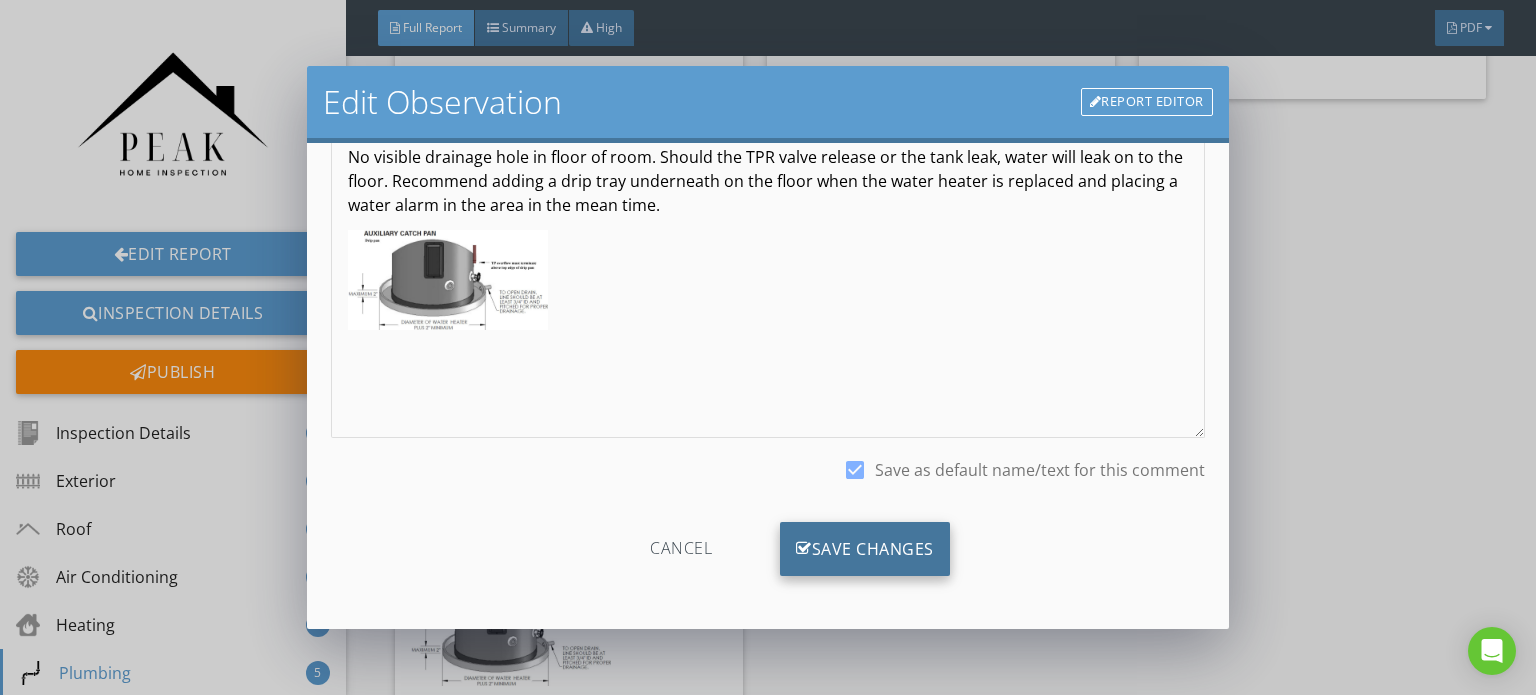 click on "Save Changes" at bounding box center [865, 549] 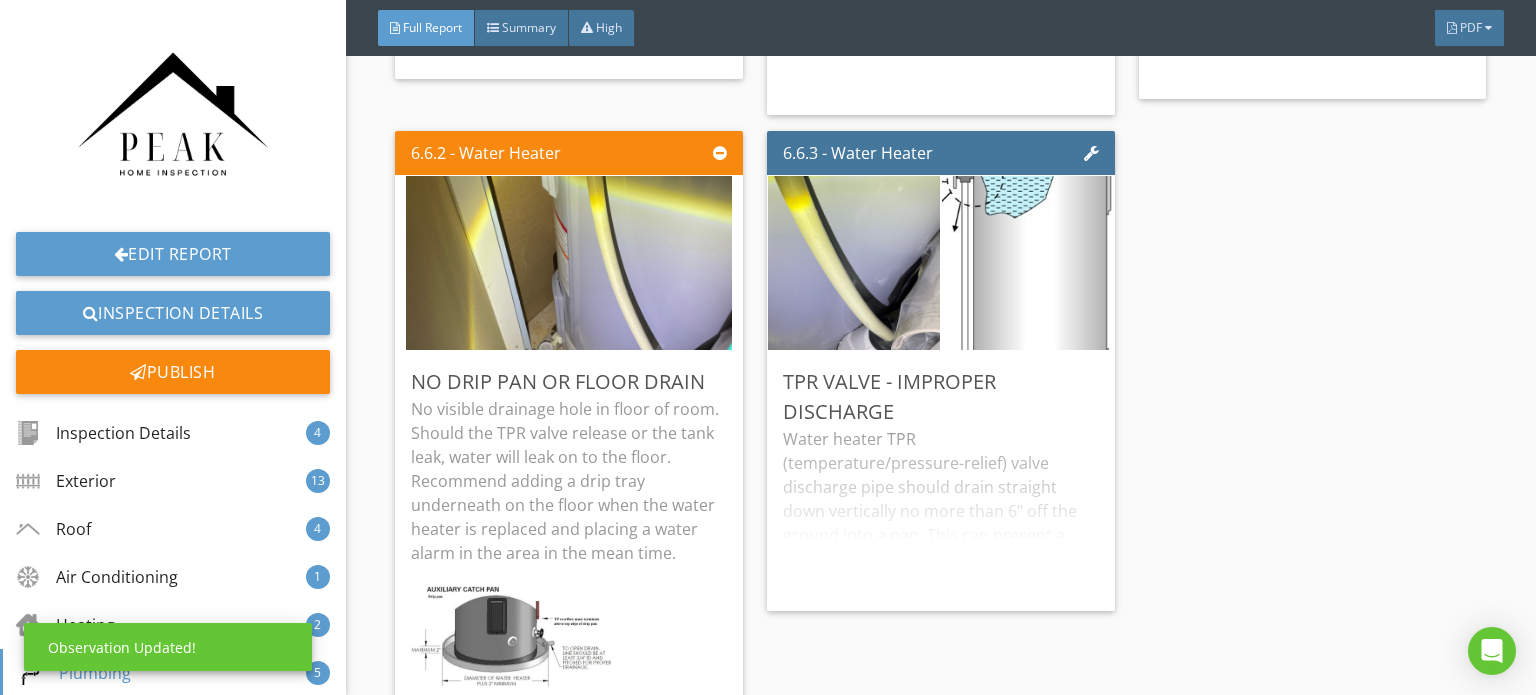 scroll, scrollTop: 0, scrollLeft: 0, axis: both 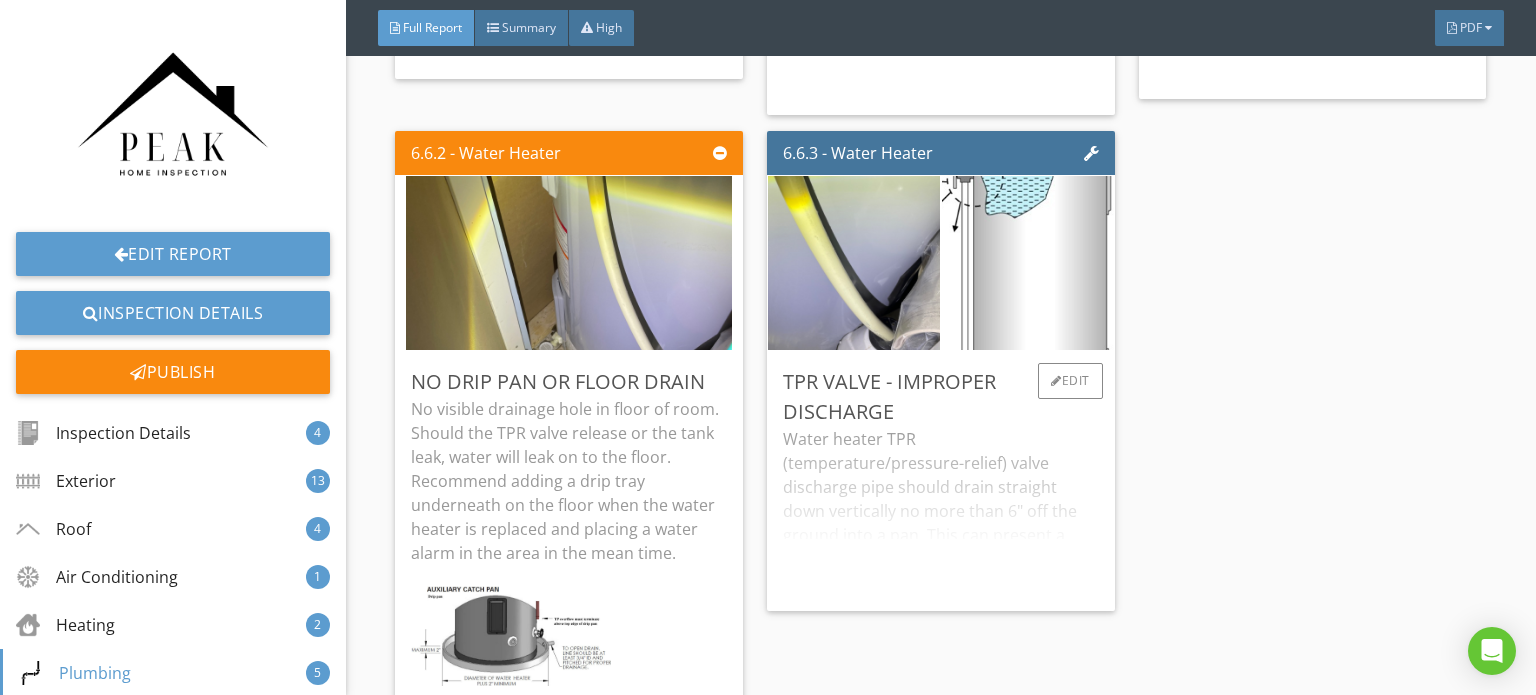 click on "Water heater TPR (temperature/pressure-relief) valve discharge pipe should drain straight down vertically no more than 6" off the ground into a pan. This can present a safety issue, or cause potential water damage. Recommend repair by a licensed plumber upon possession." at bounding box center [941, 511] 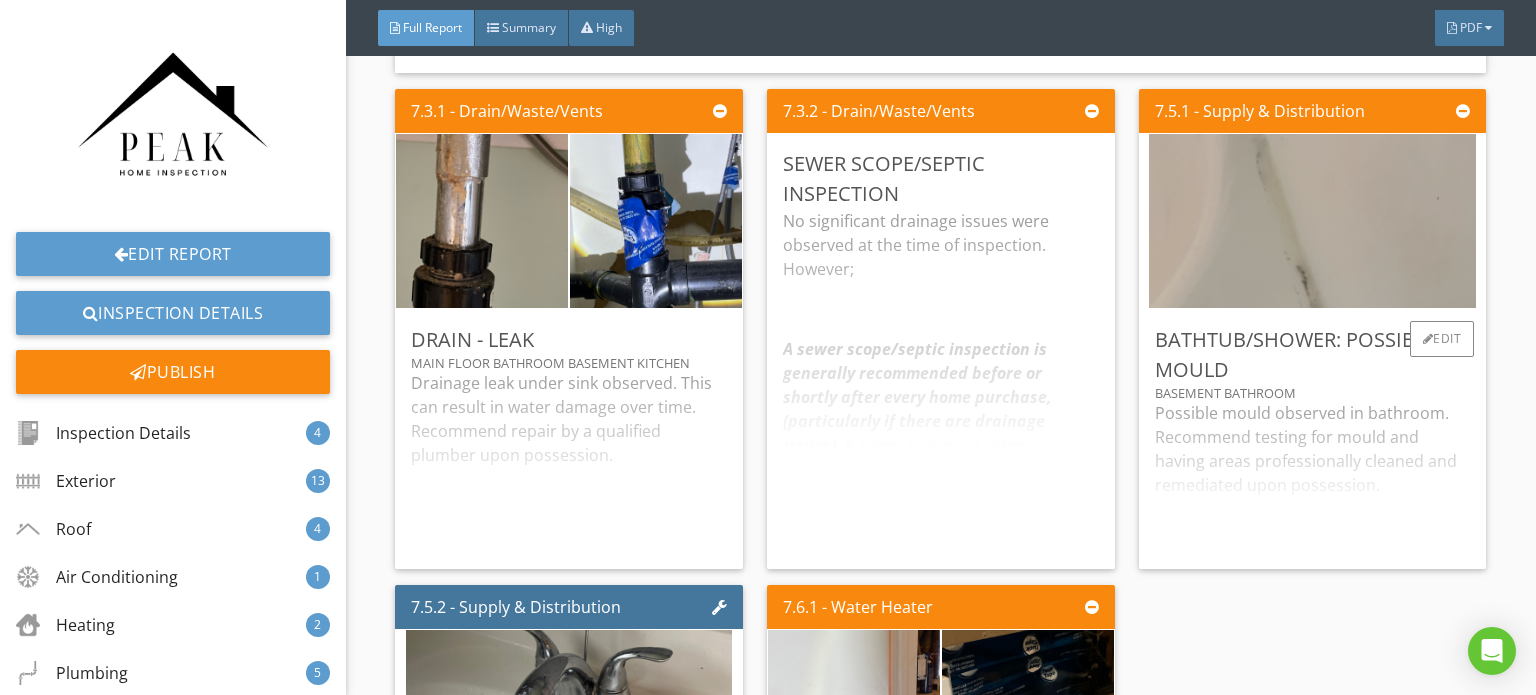scroll, scrollTop: 20300, scrollLeft: 0, axis: vertical 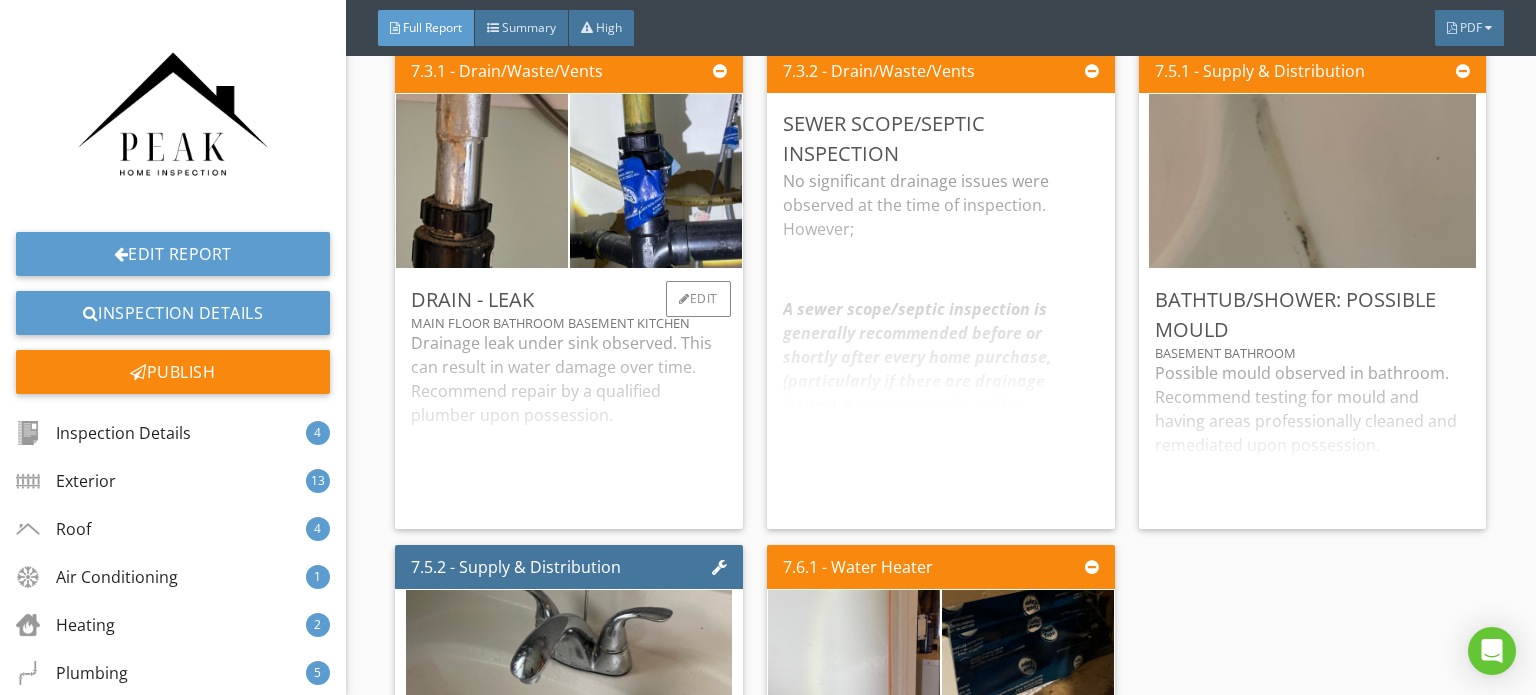 click on "Drainage leak under sink observed. This can result in water damage over time. Recommend repair by a qualified plumber upon possession." at bounding box center [569, 422] 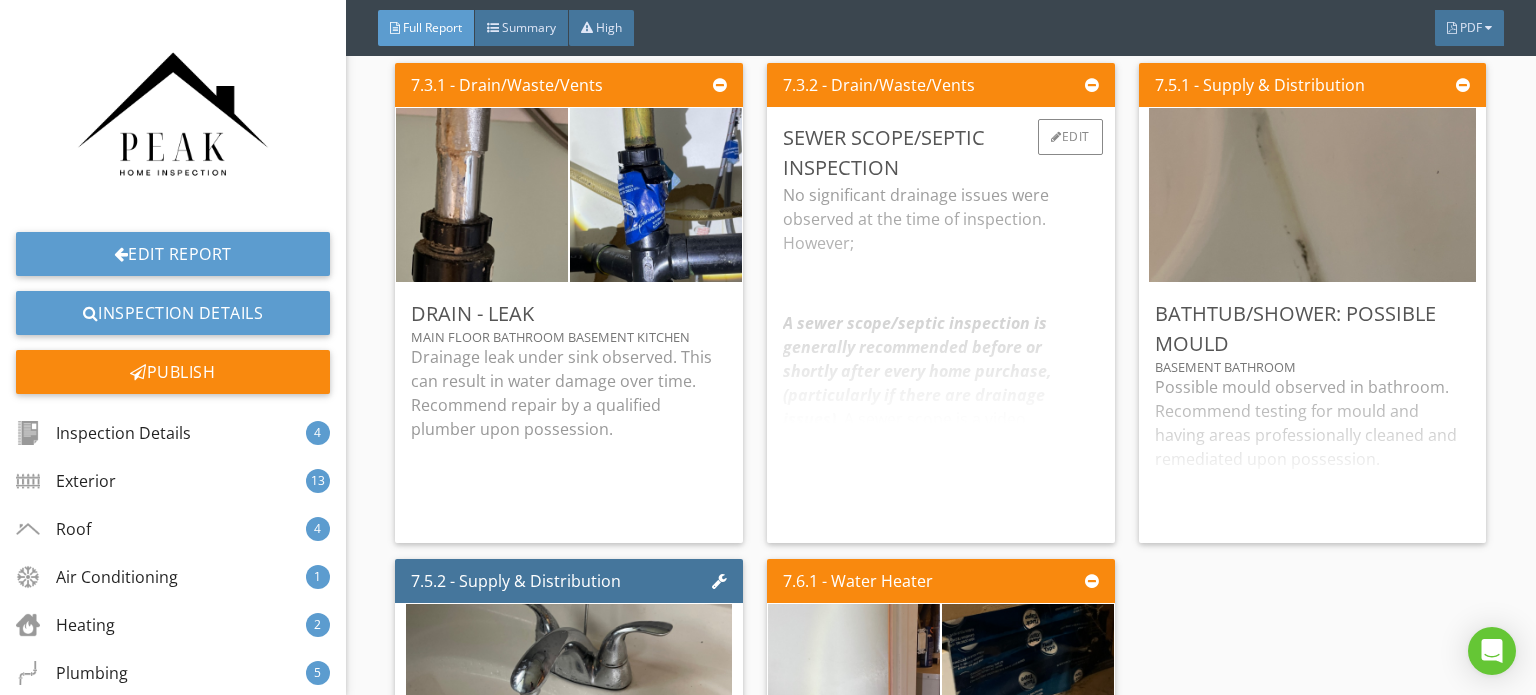 scroll, scrollTop: 20300, scrollLeft: 0, axis: vertical 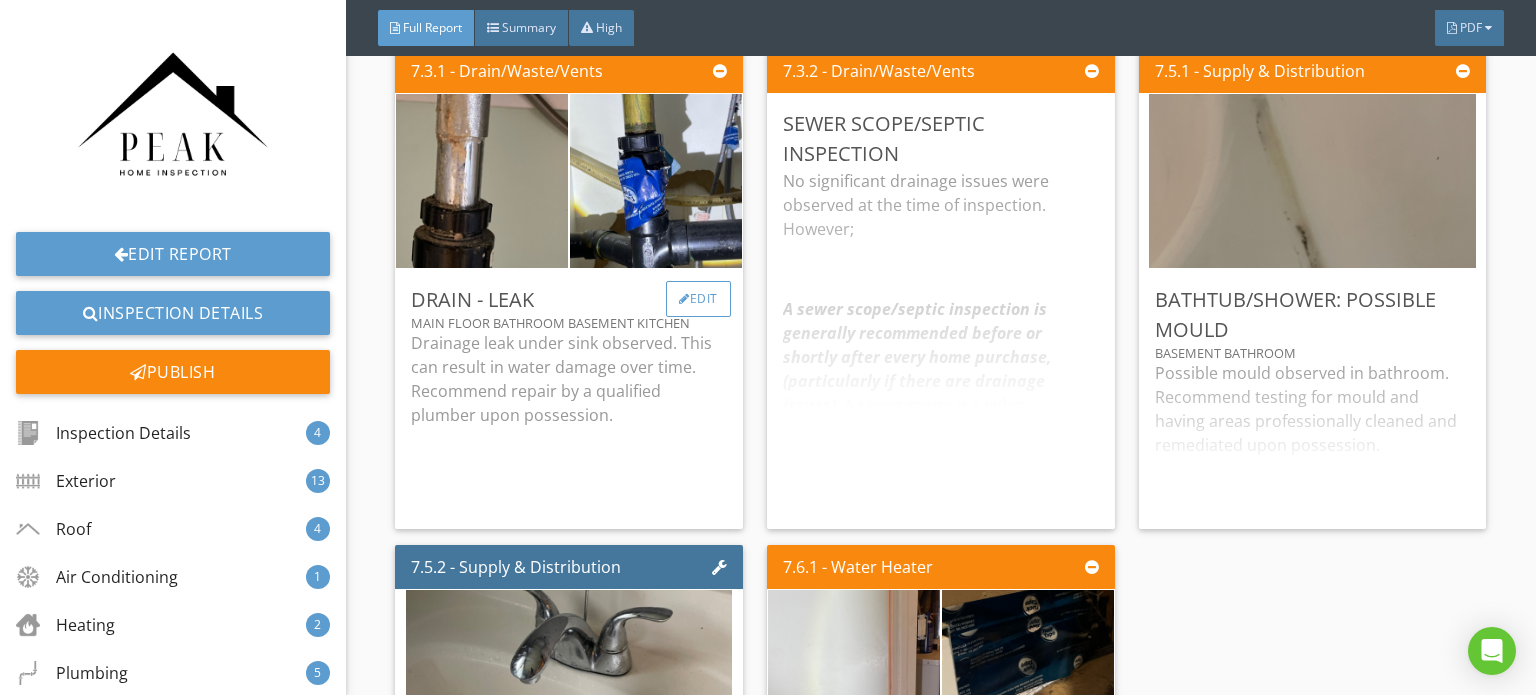 click on "Edit" at bounding box center (698, 299) 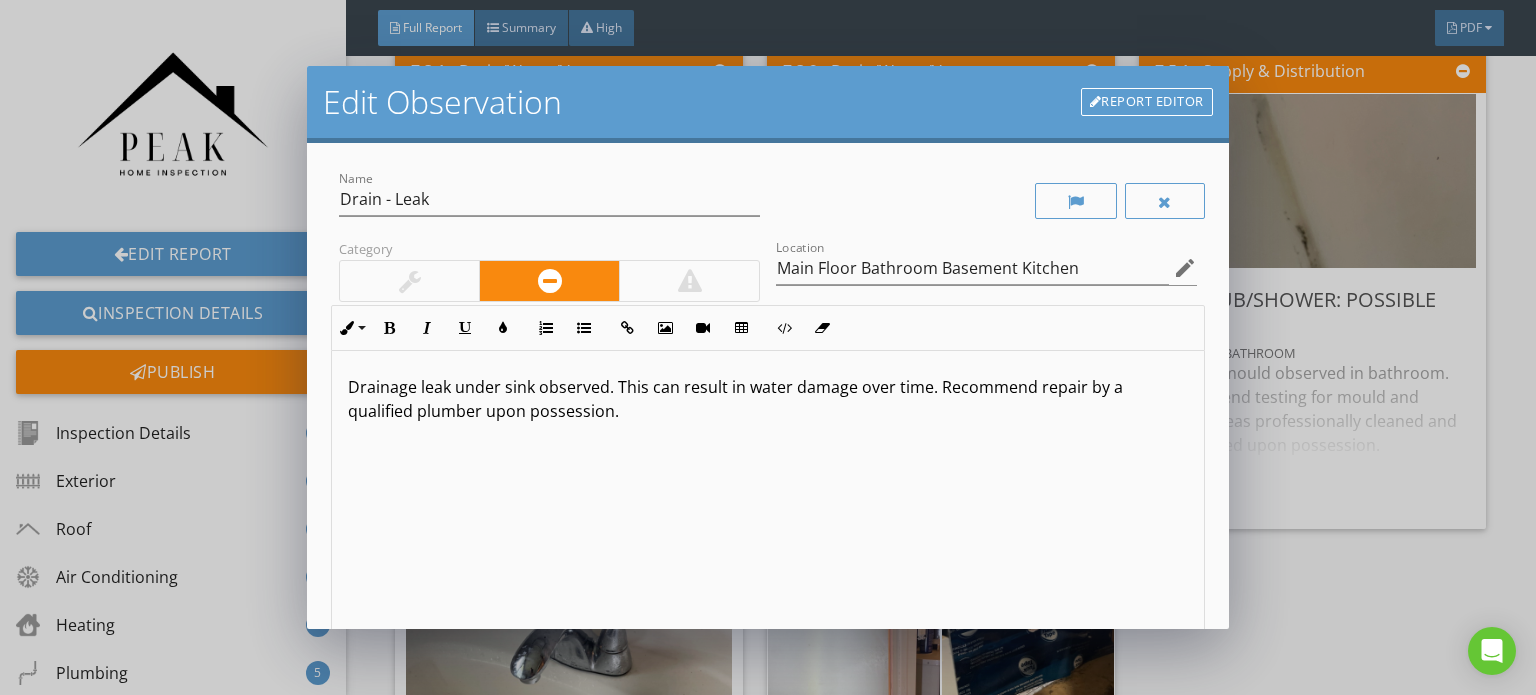 click on "Drainage leak under sink observed. This can result in water damage over time. Recommend repair by a qualified plumber upon possession." at bounding box center (768, 399) 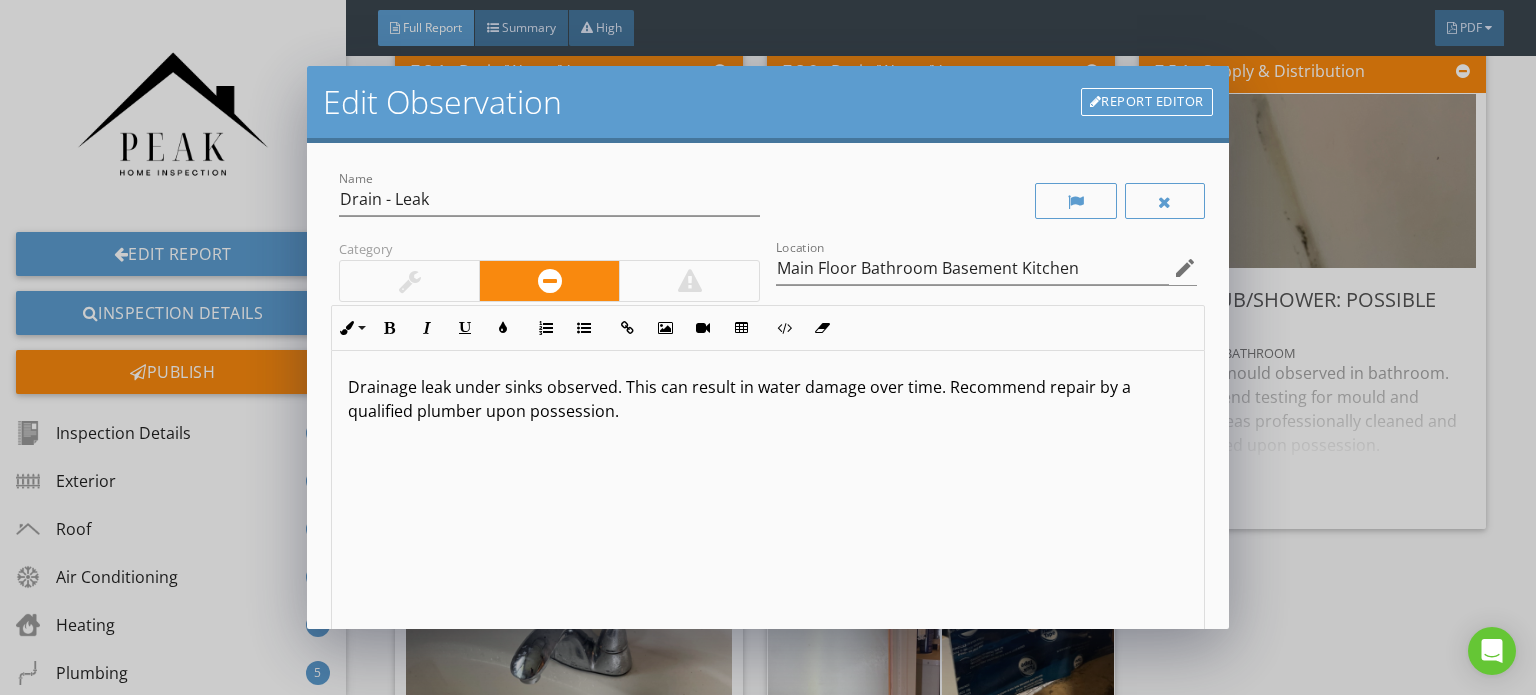 scroll, scrollTop: 0, scrollLeft: 0, axis: both 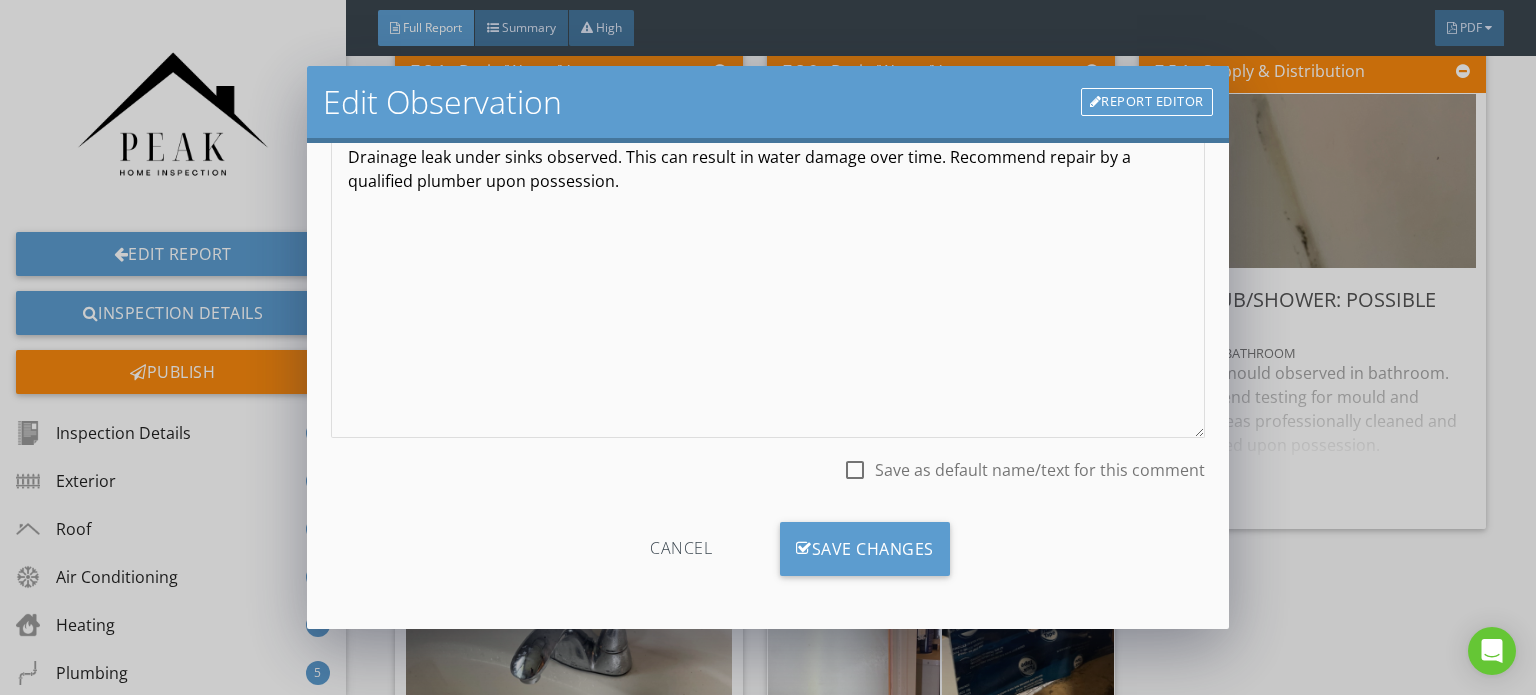 click on "check_box_outline_blank Save as default name/text for this comment" at bounding box center (1024, 482) 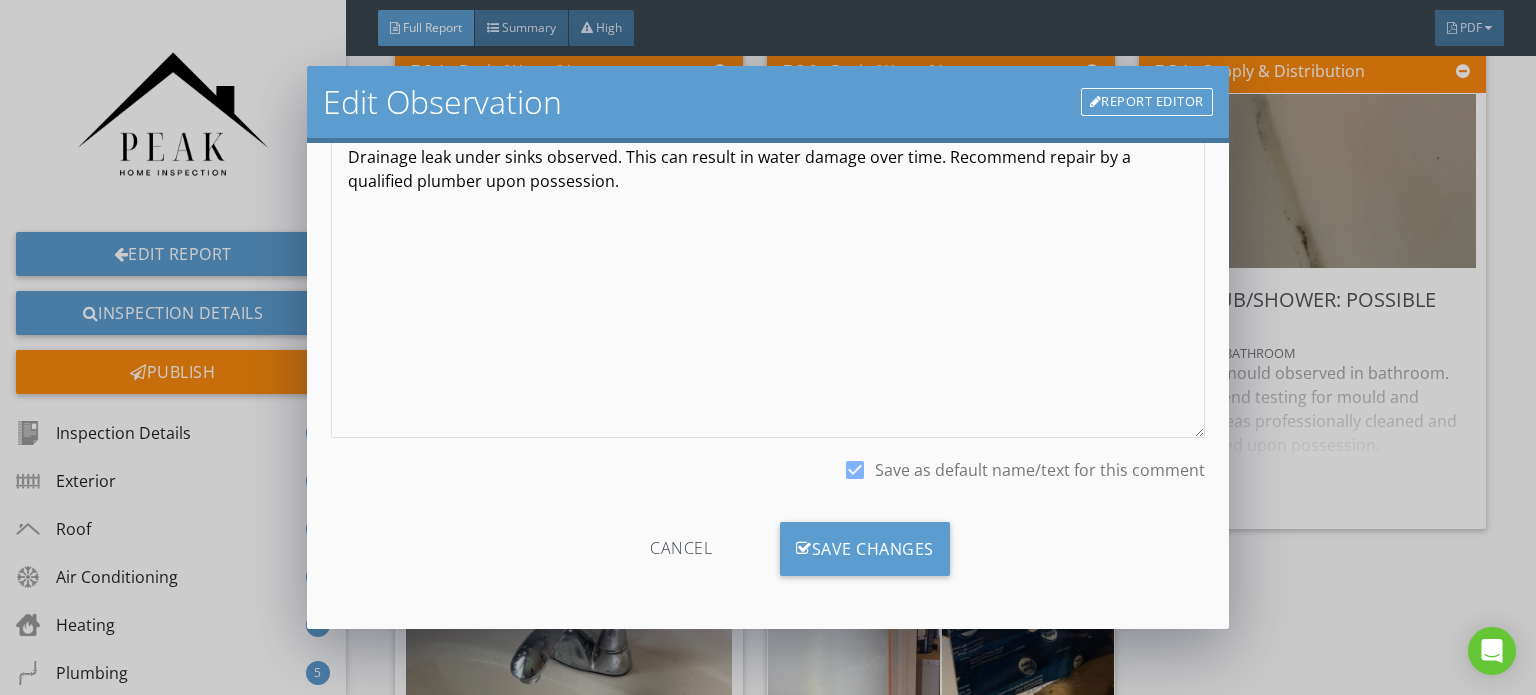 click on "Cancel
Save Changes" at bounding box center (768, 556) 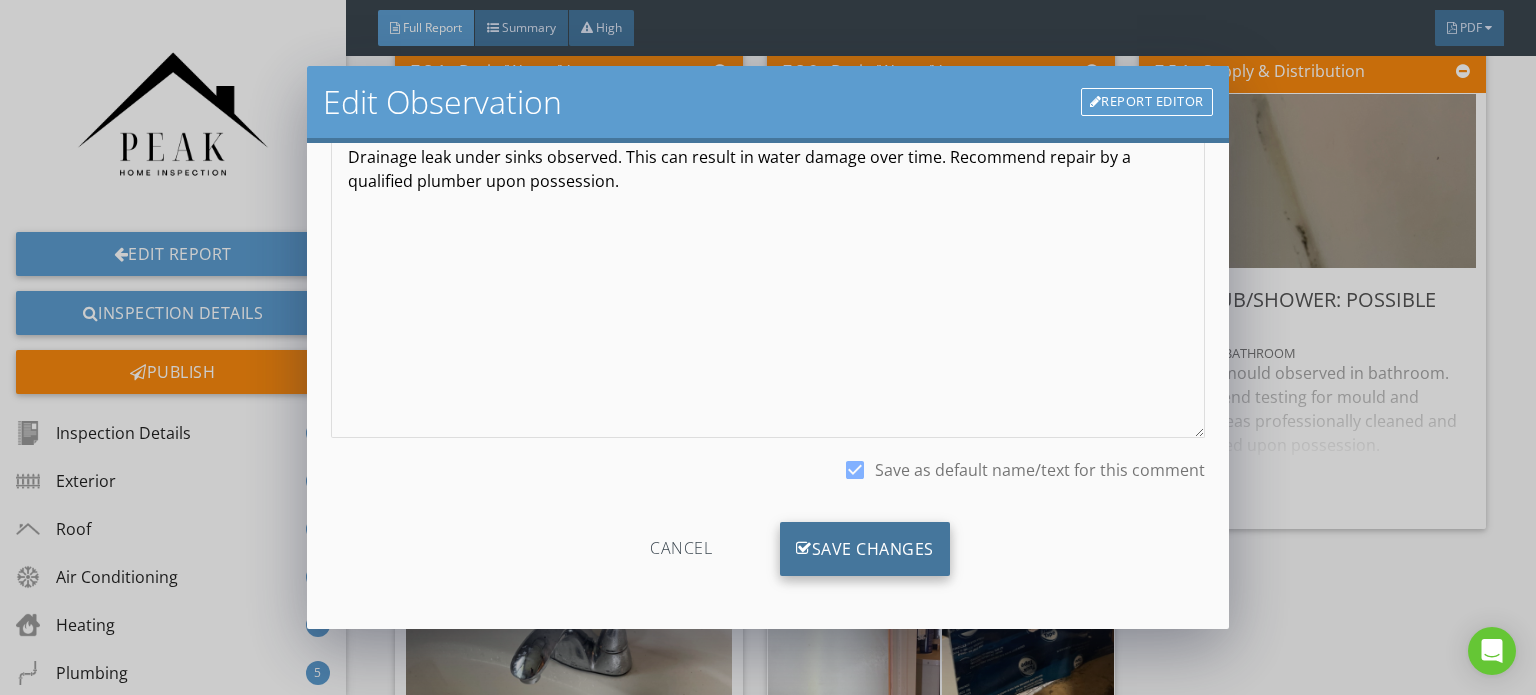 click on "Save Changes" at bounding box center [865, 549] 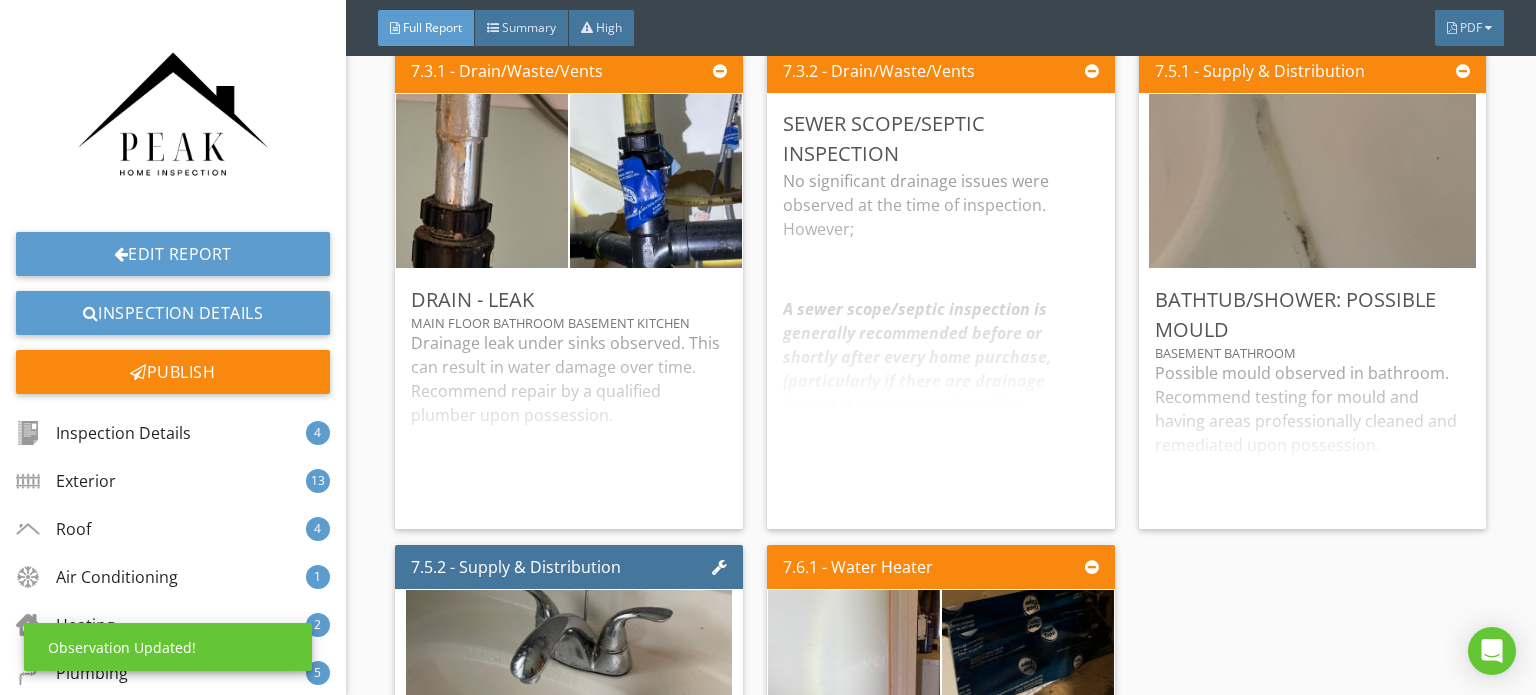scroll, scrollTop: 0, scrollLeft: 0, axis: both 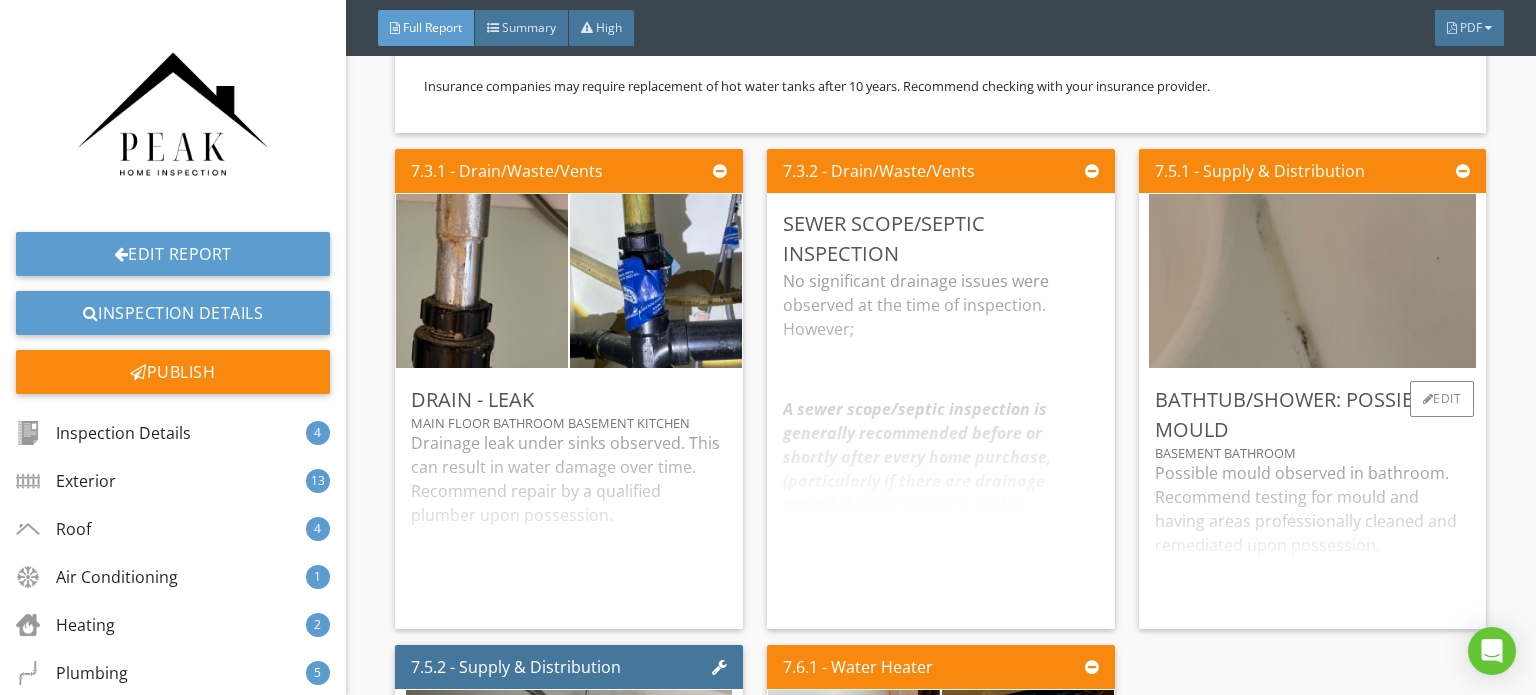 click on "Possible mould observed in bathroom. Recommend testing for mould and having areas professionally cleaned and remediated upon possession." at bounding box center (1313, 537) 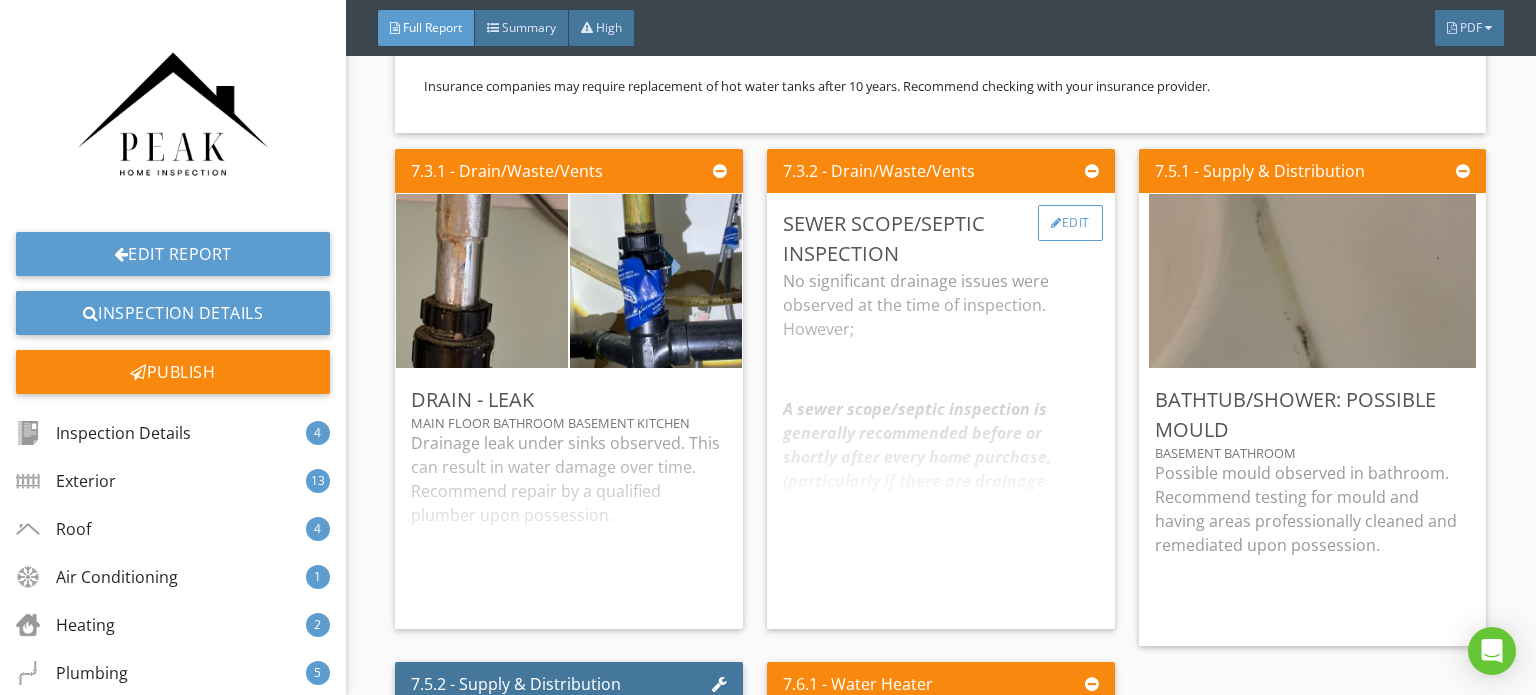 click on "Edit" at bounding box center [1070, 223] 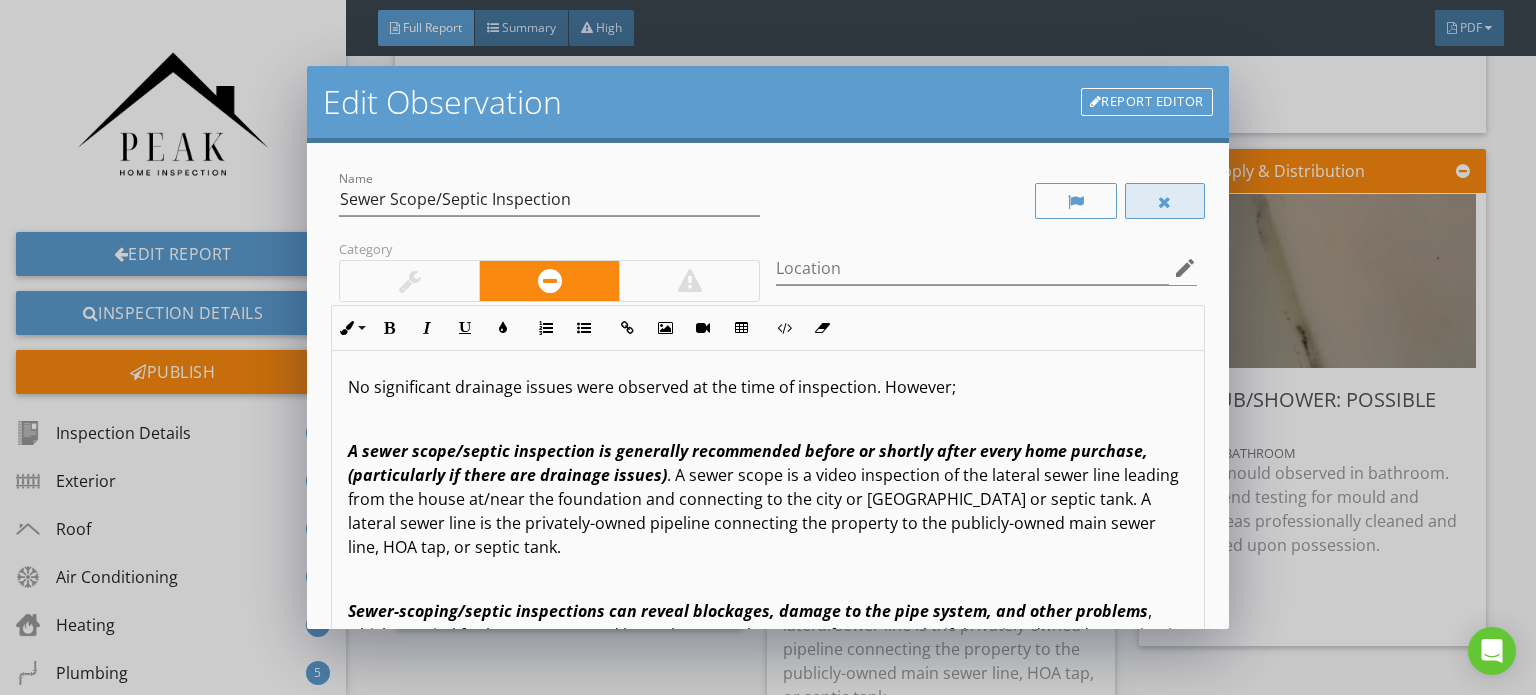 click at bounding box center [1165, 201] 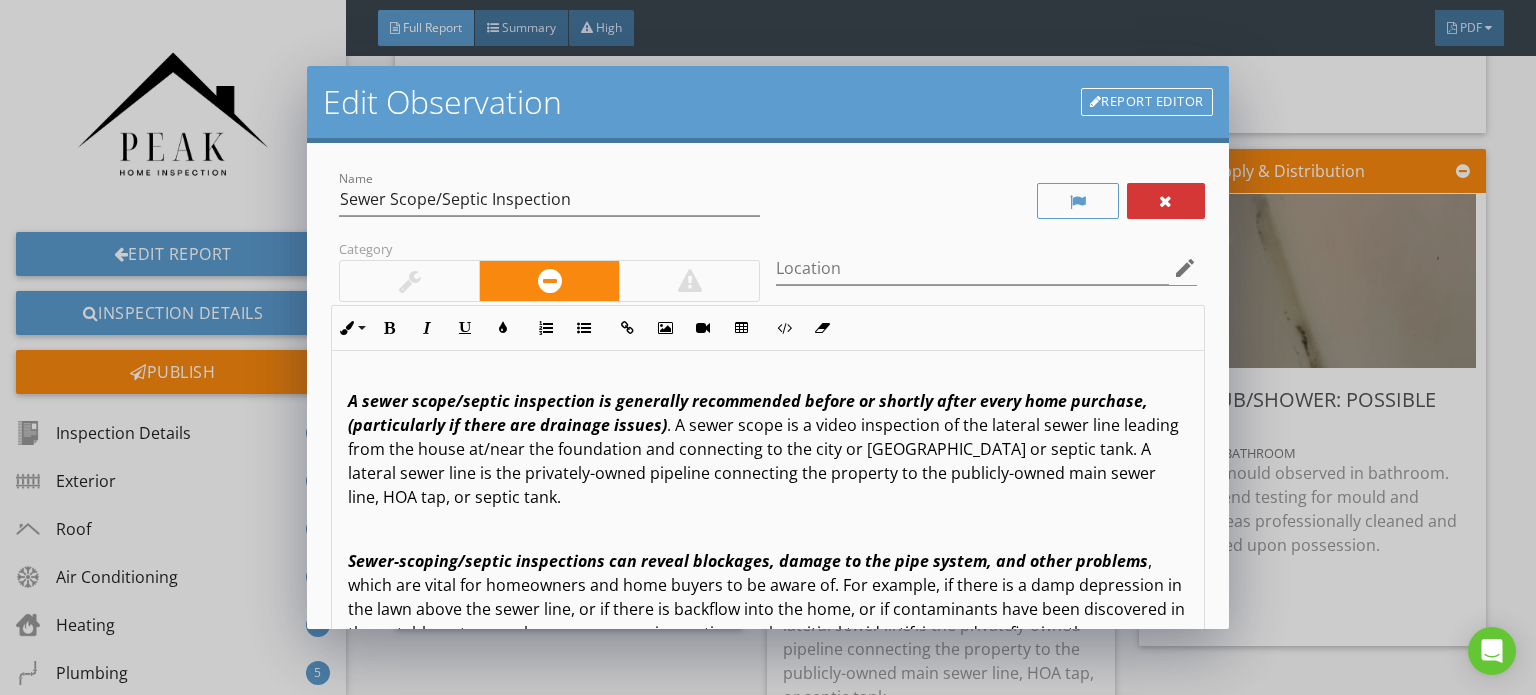 scroll, scrollTop: 76, scrollLeft: 0, axis: vertical 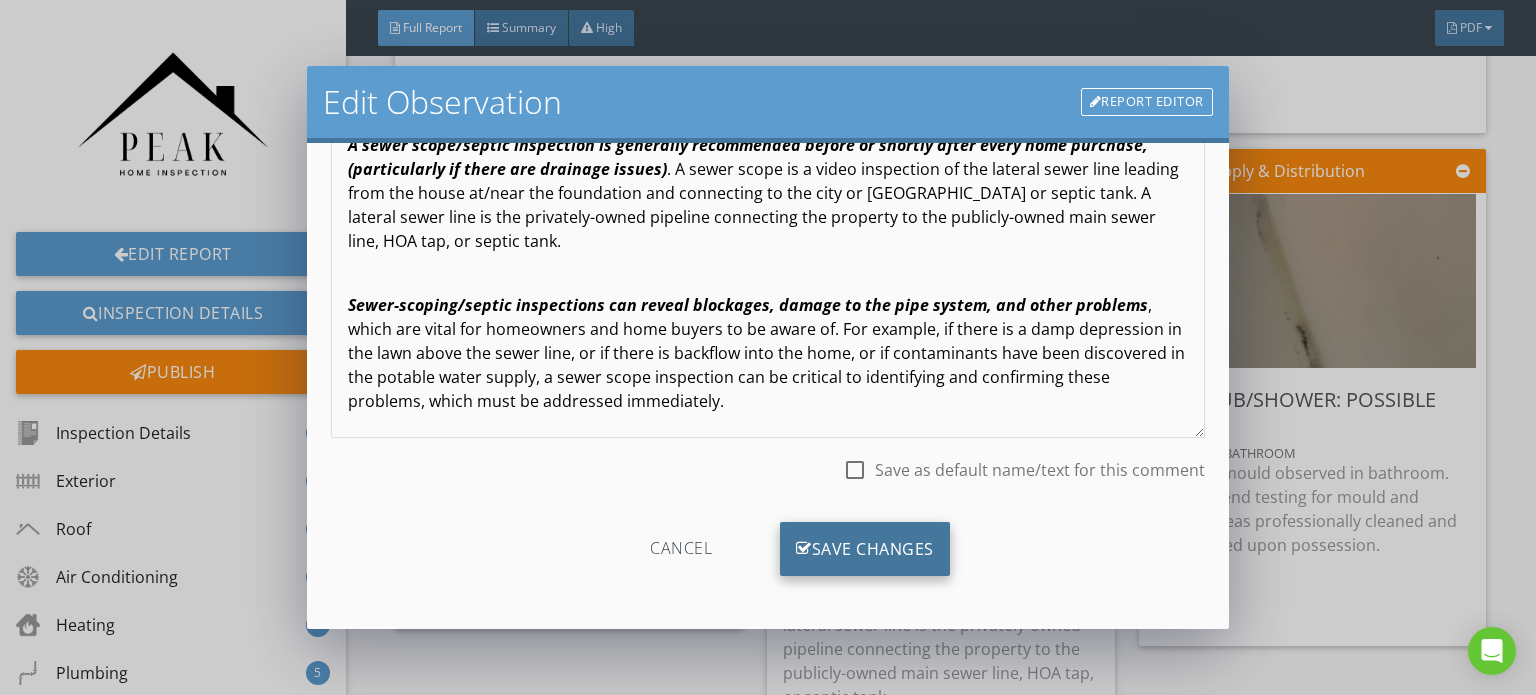 click on "Save Changes" at bounding box center (865, 549) 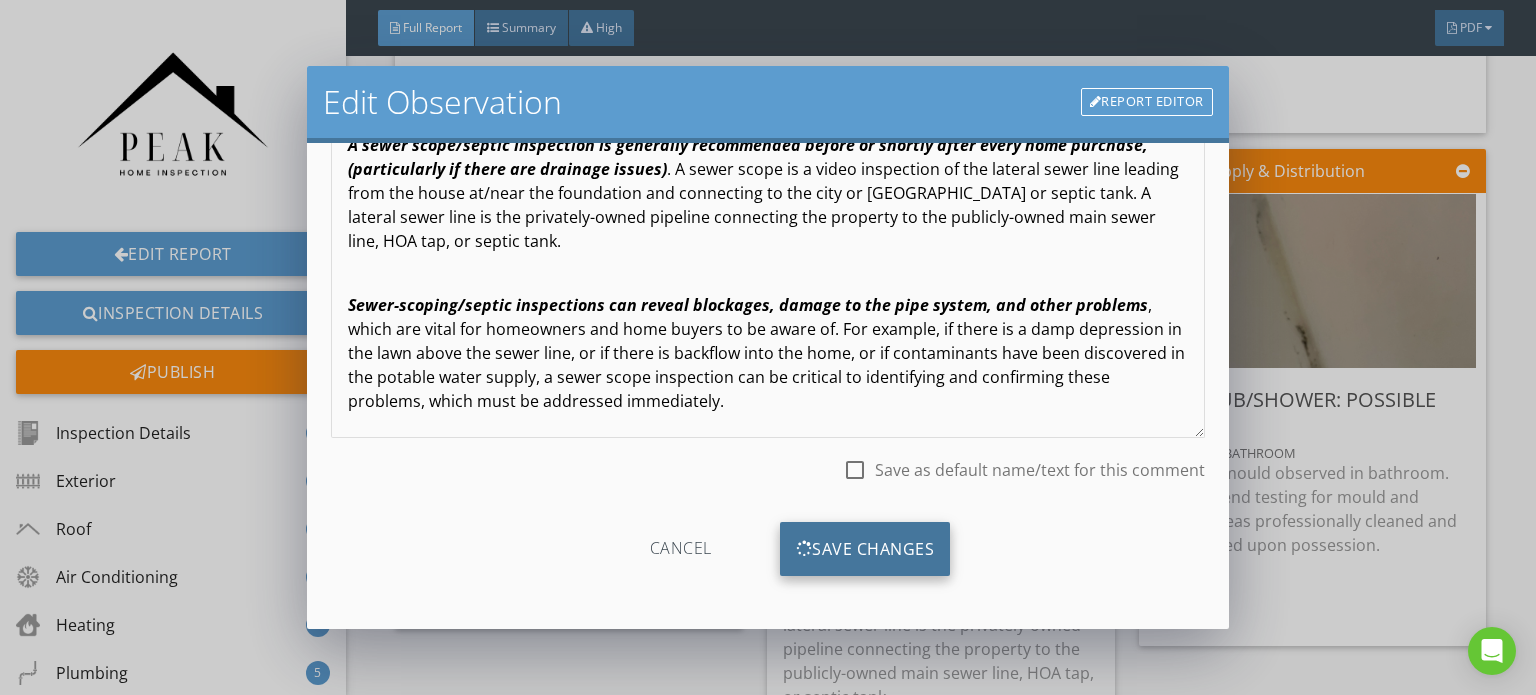 scroll, scrollTop: 0, scrollLeft: 0, axis: both 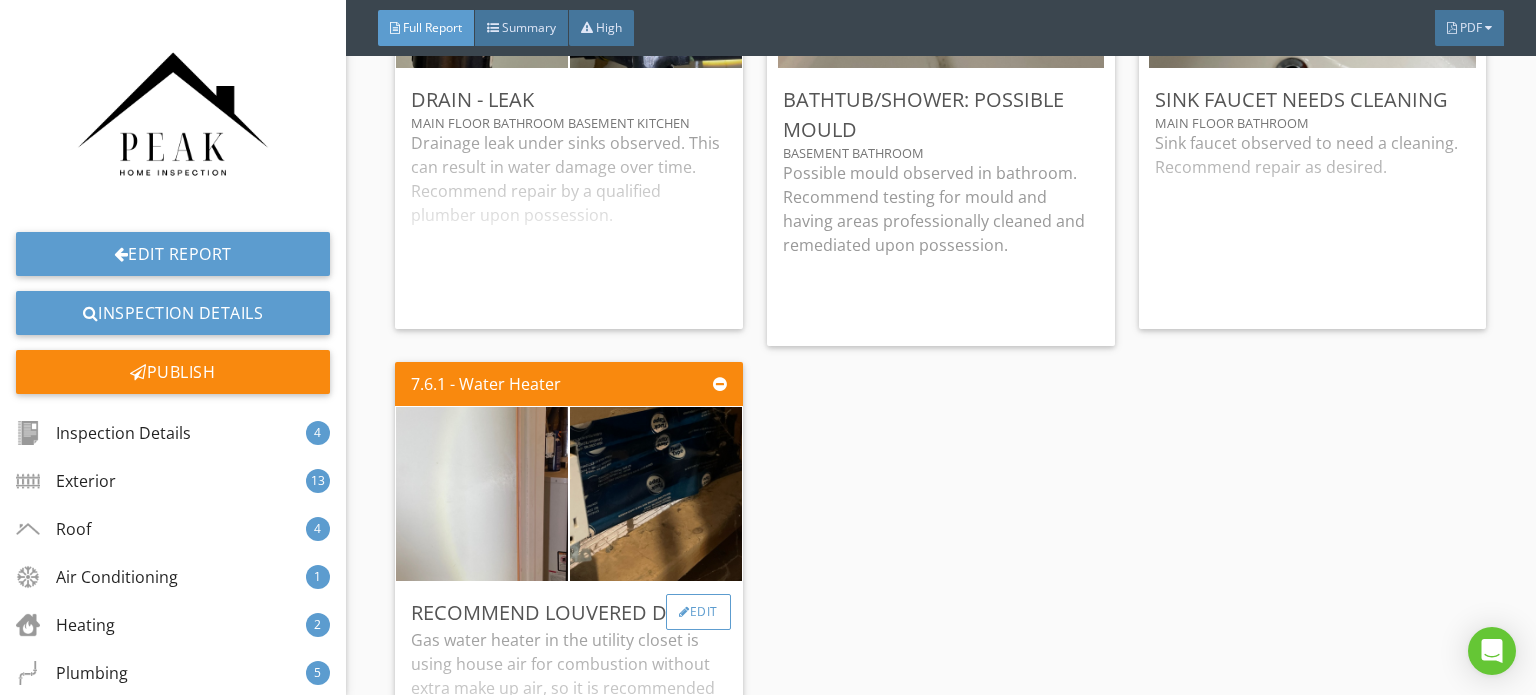 click on "Edit" at bounding box center (698, 612) 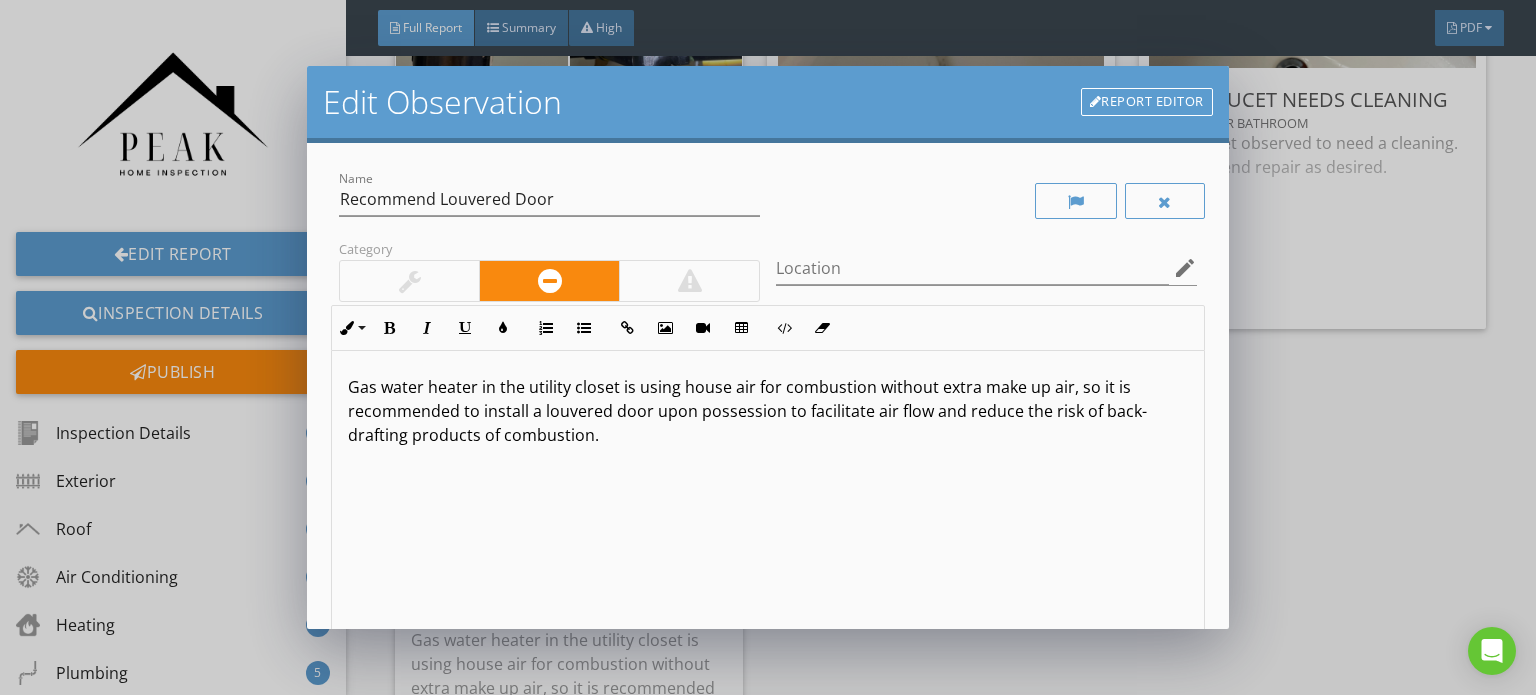 click at bounding box center (986, 201) 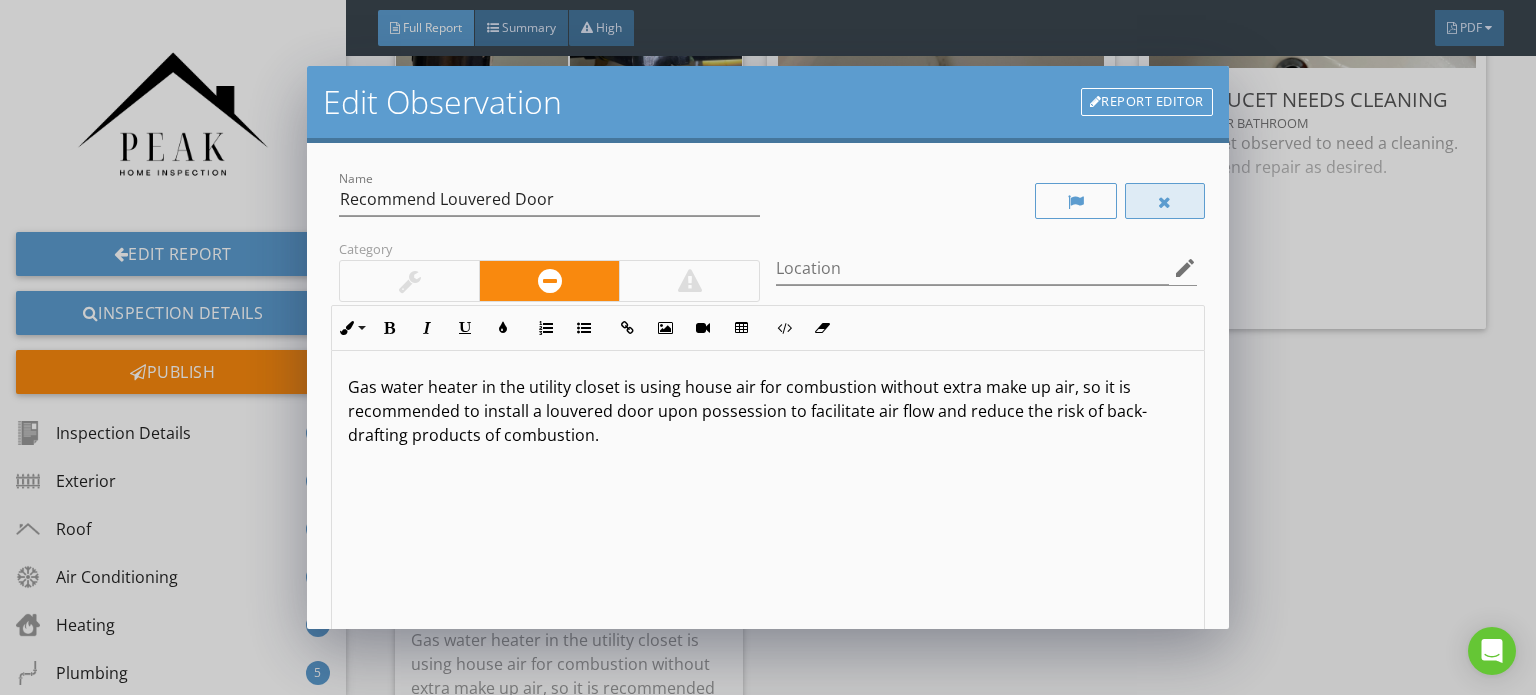 click at bounding box center [1165, 201] 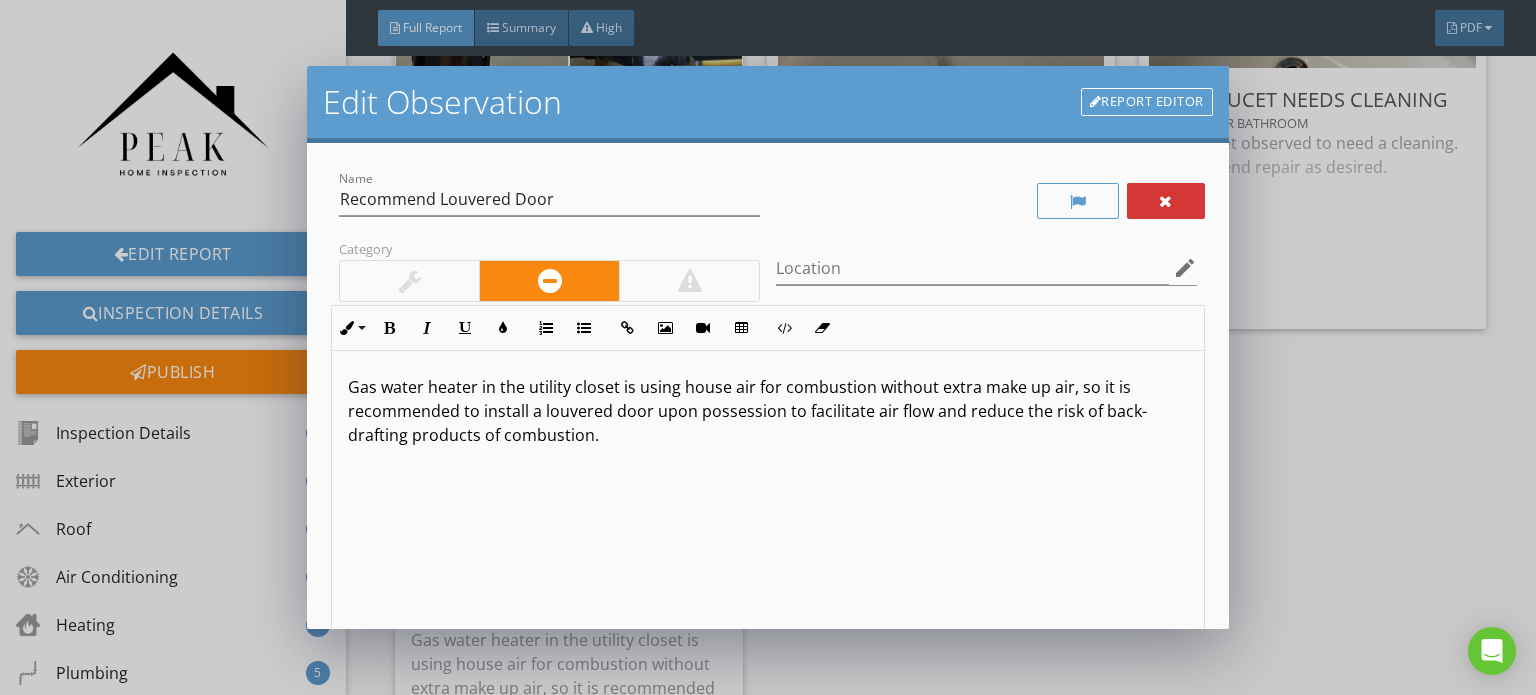 scroll, scrollTop: 0, scrollLeft: 0, axis: both 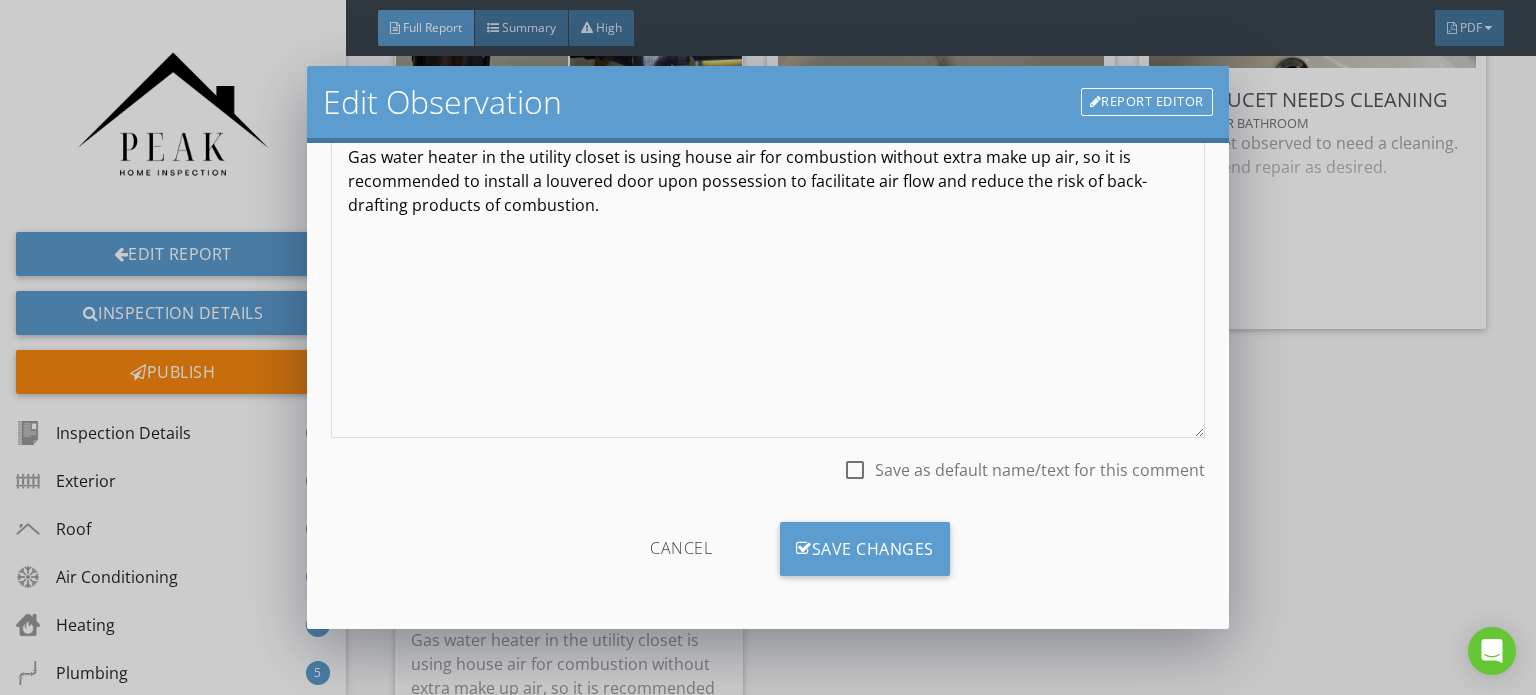 click on "Cancel
Save Changes" at bounding box center [768, 556] 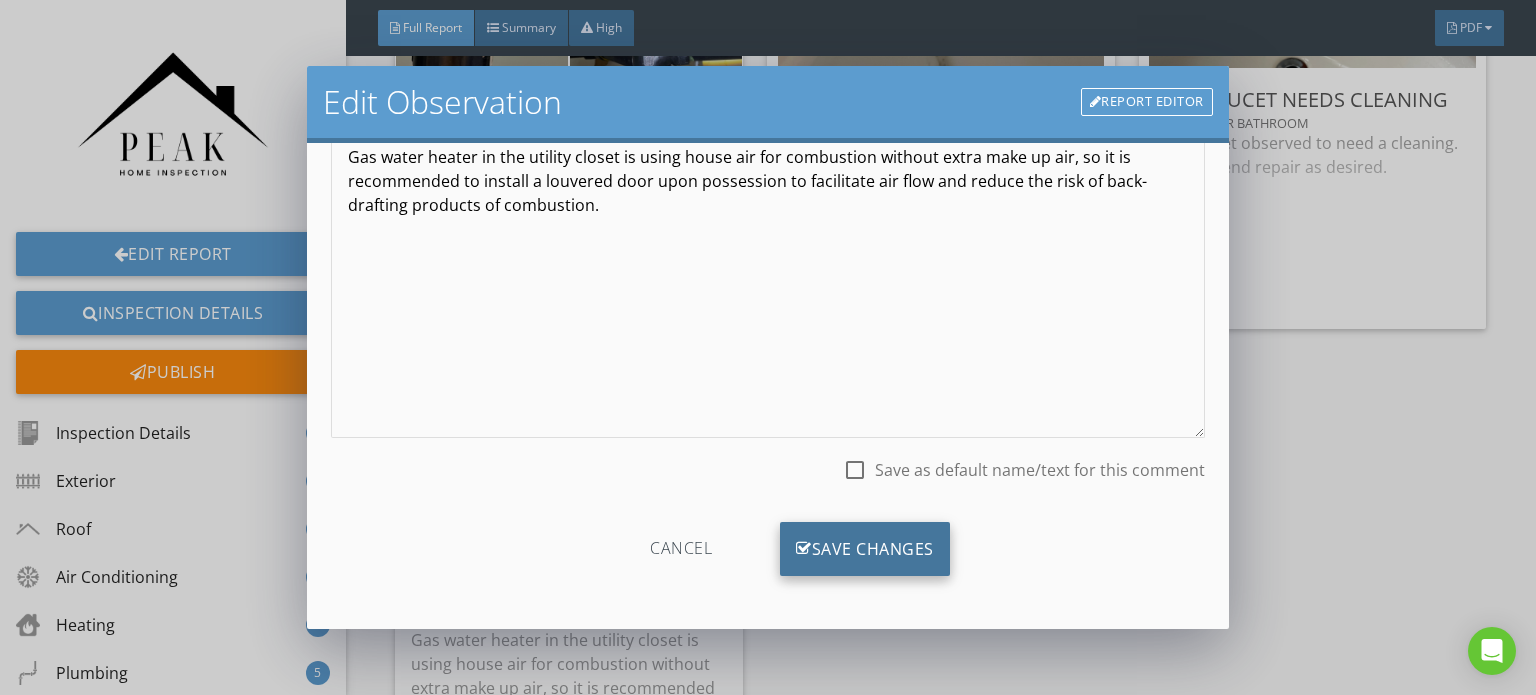click on "Save Changes" at bounding box center [865, 549] 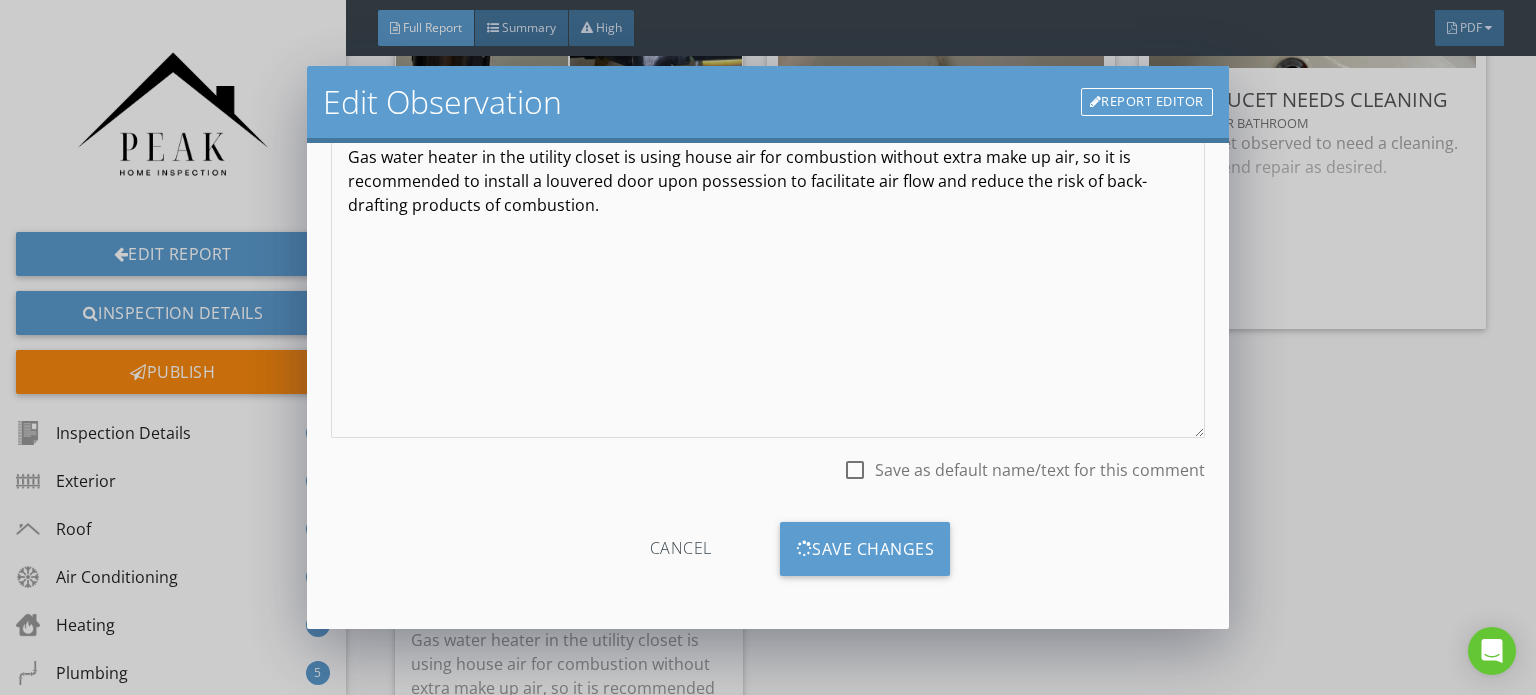 scroll, scrollTop: 0, scrollLeft: 0, axis: both 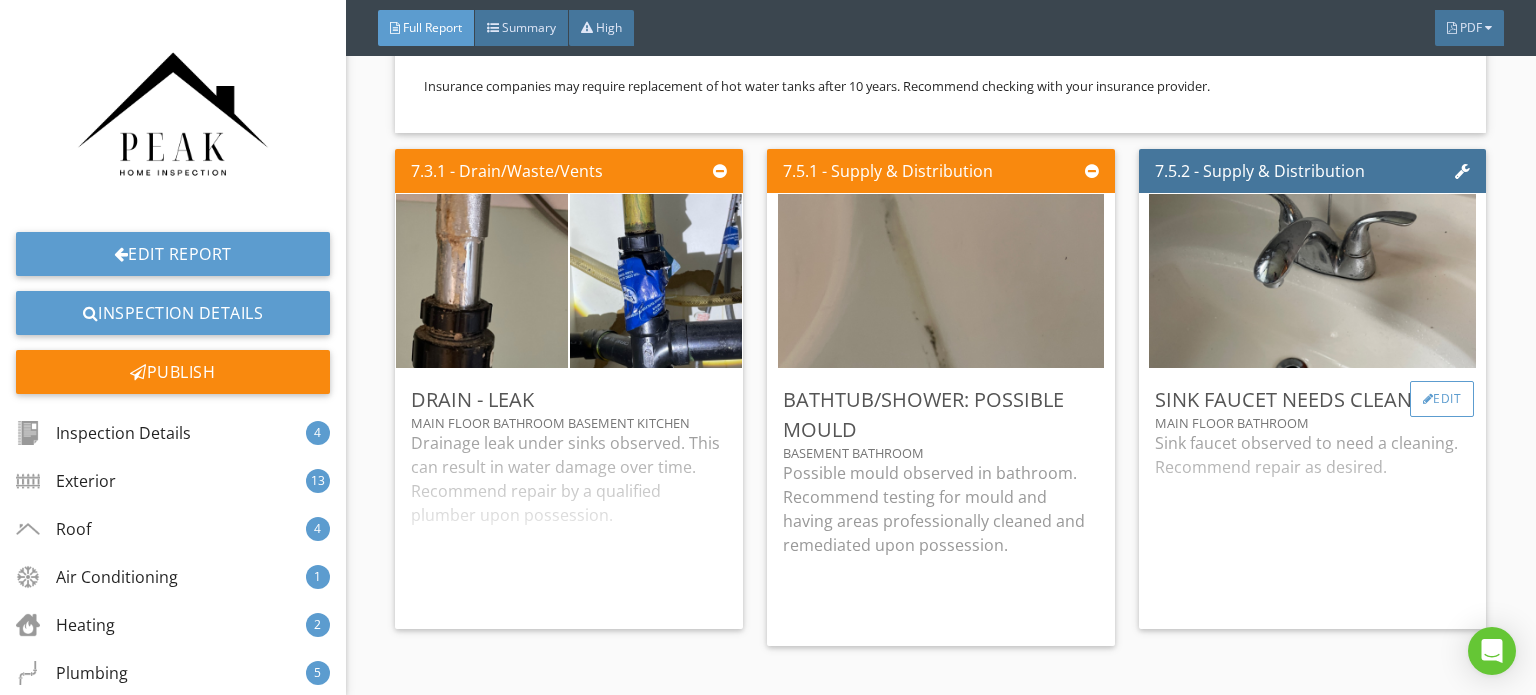 click at bounding box center (1428, 399) 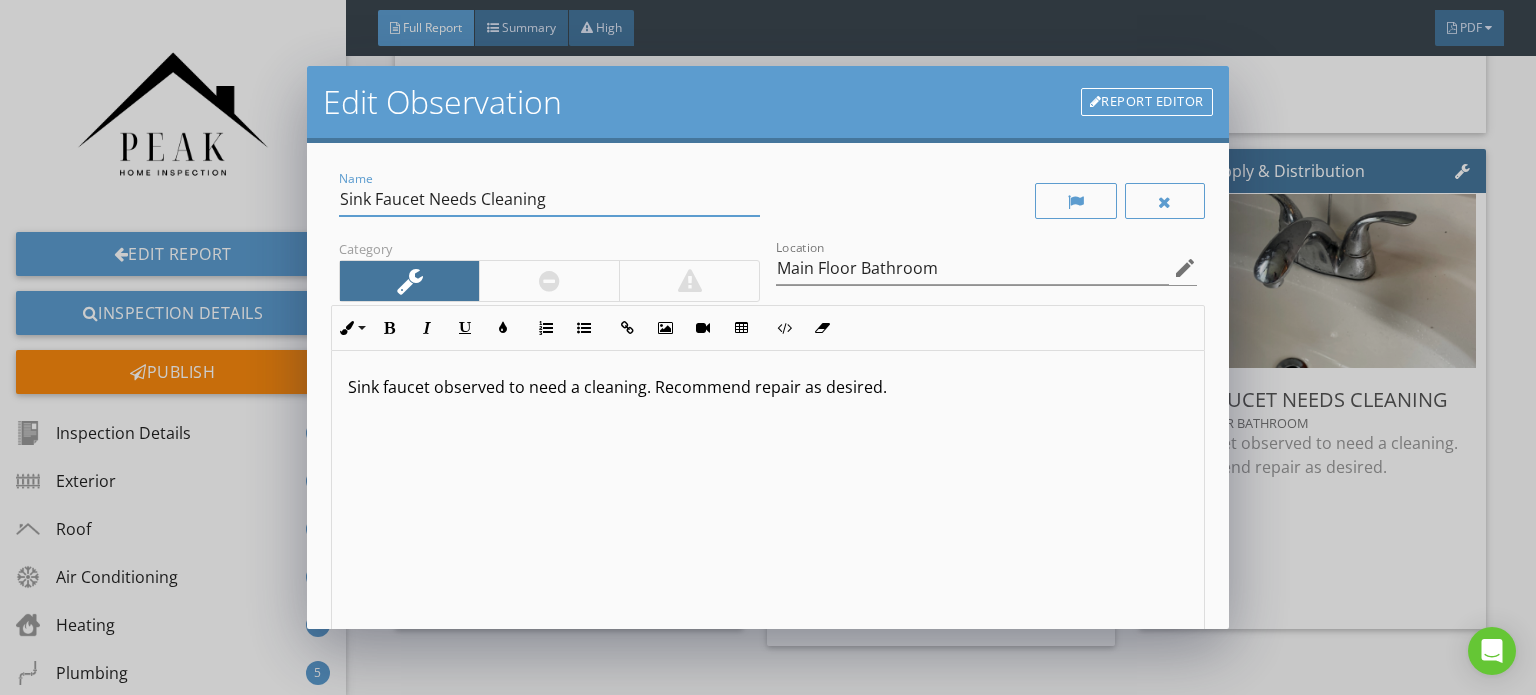 drag, startPoint x: 551, startPoint y: 207, endPoint x: 481, endPoint y: 207, distance: 70 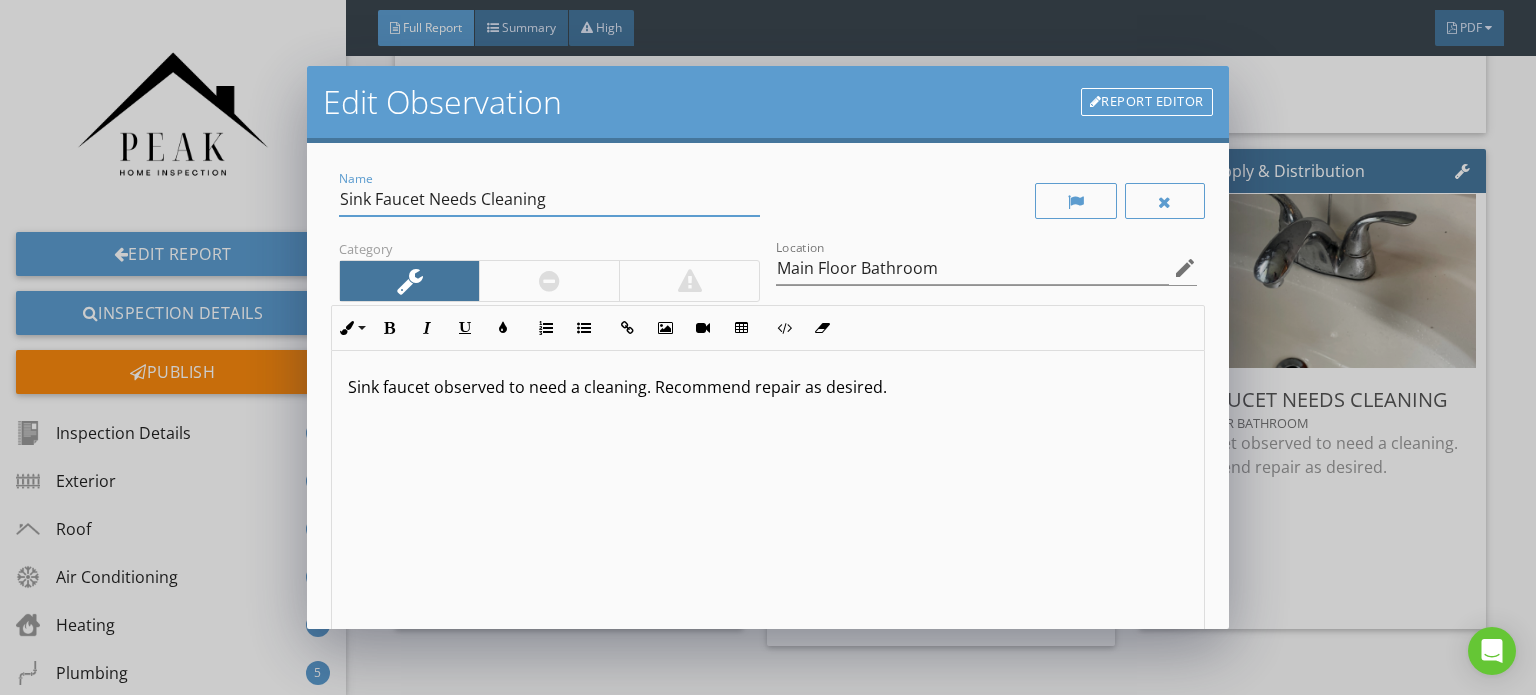 click on "Sink Faucet Needs Cleaning" at bounding box center [549, 199] 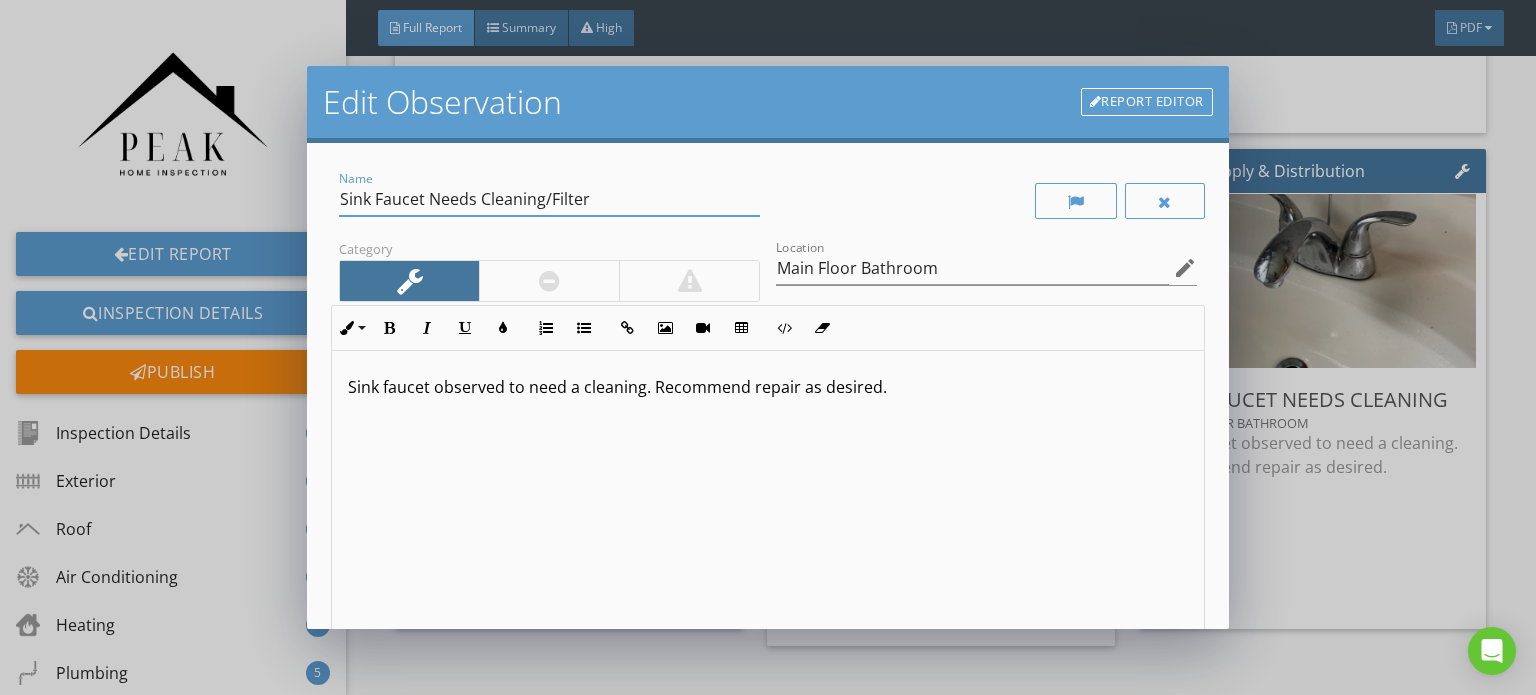 type on "Sink Faucet Needs Cleaning/Filter" 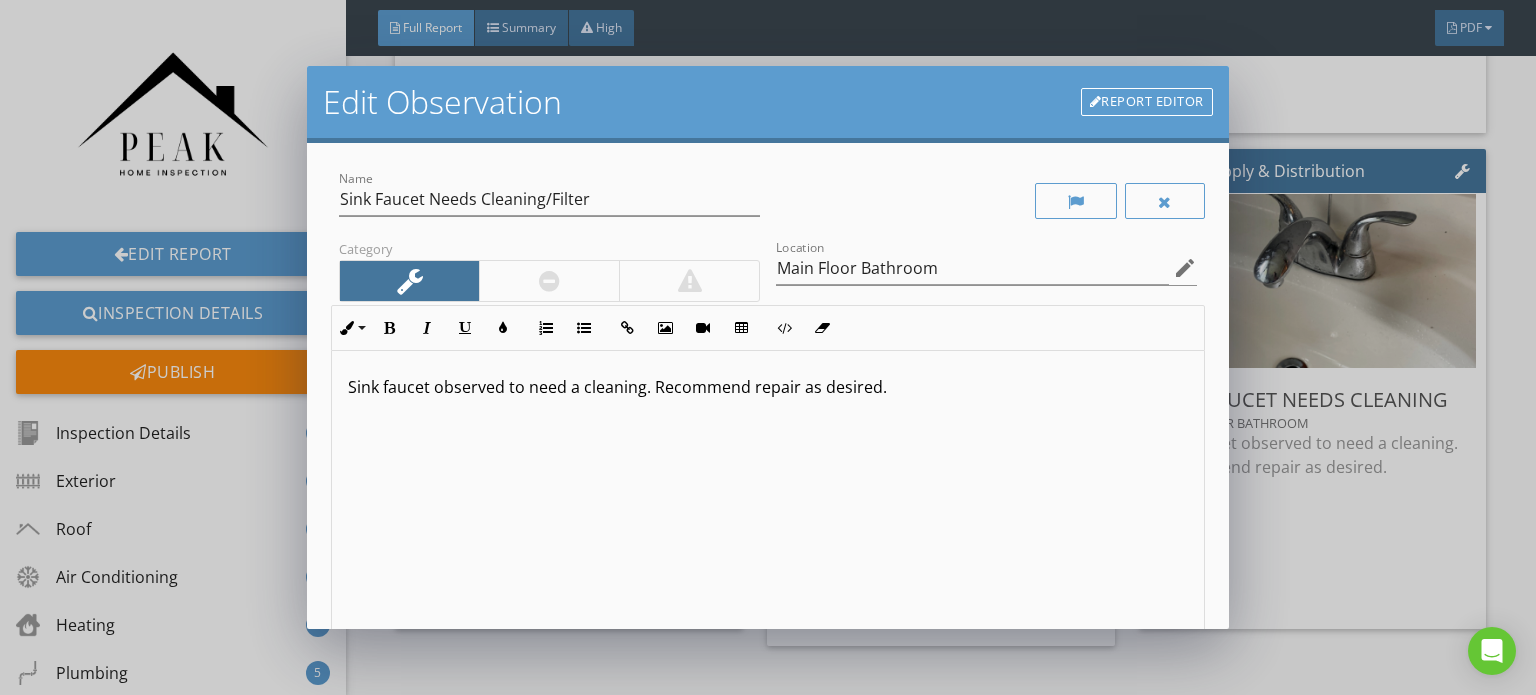 click on "Sink faucet observed to need a cleaning. Recommend repair as desired." at bounding box center [768, 387] 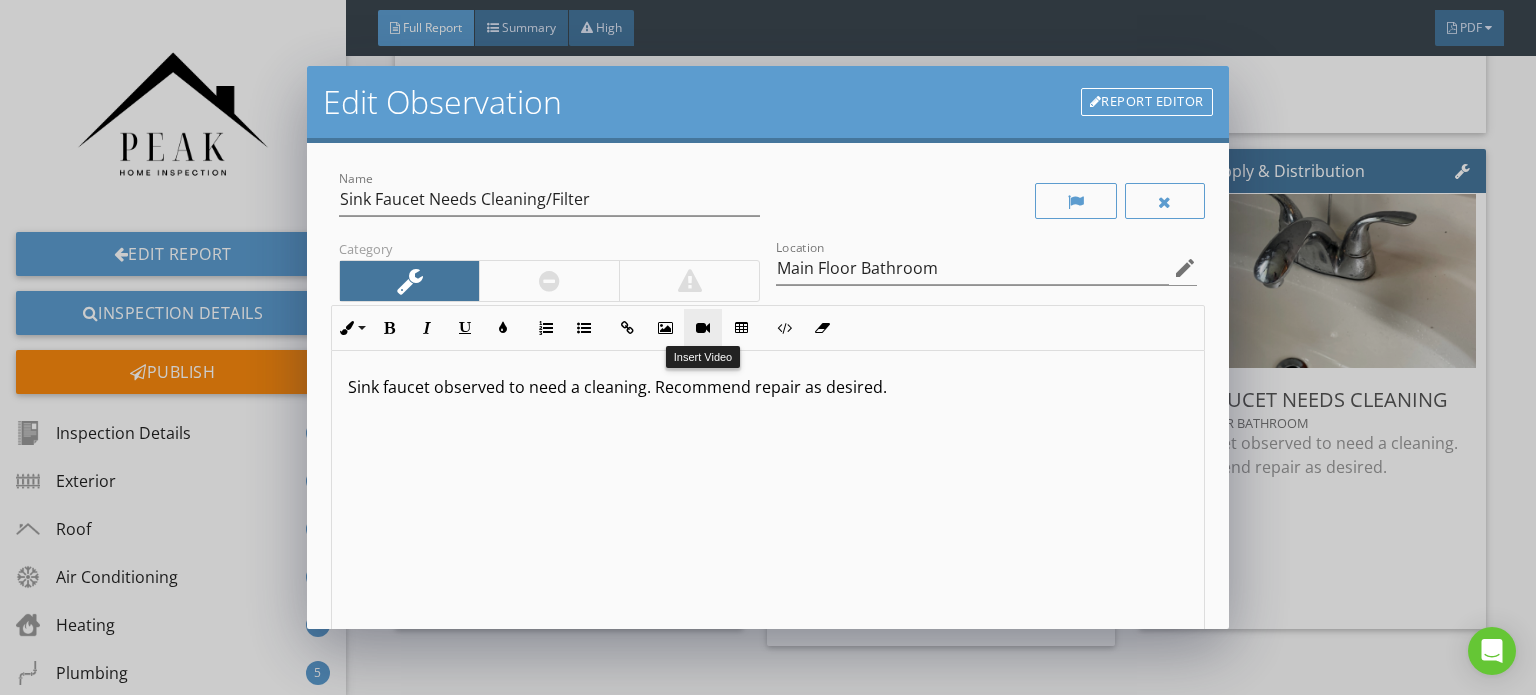 type 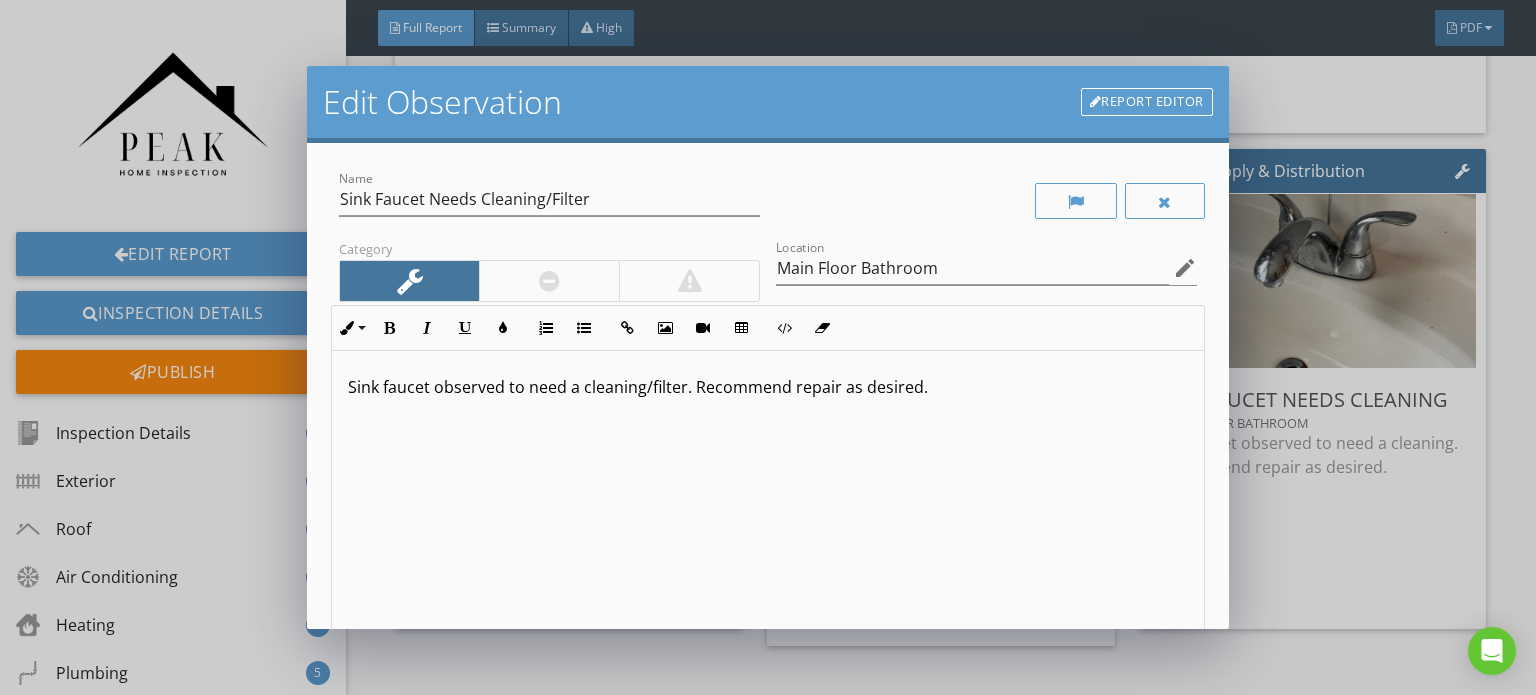scroll, scrollTop: 0, scrollLeft: 0, axis: both 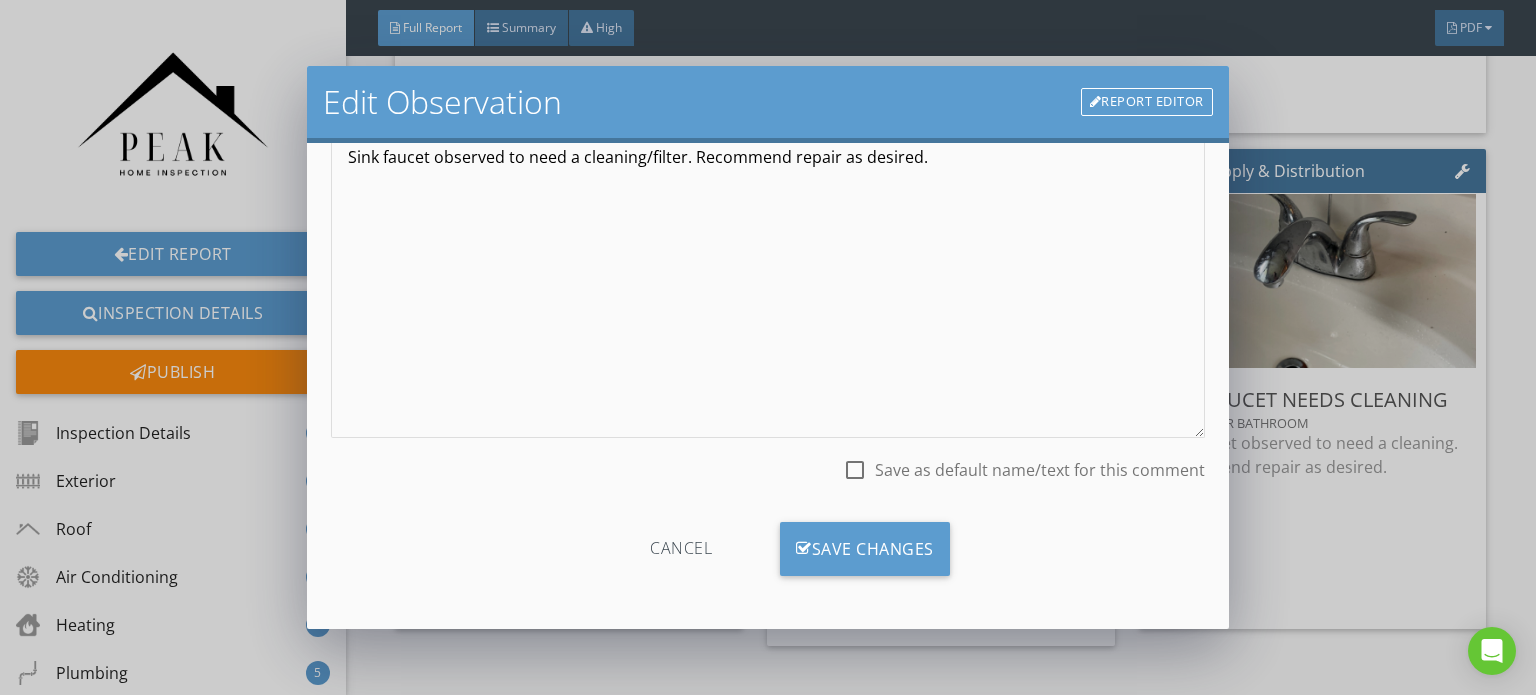 click on "Save as default name/text for this comment" at bounding box center (1040, 470) 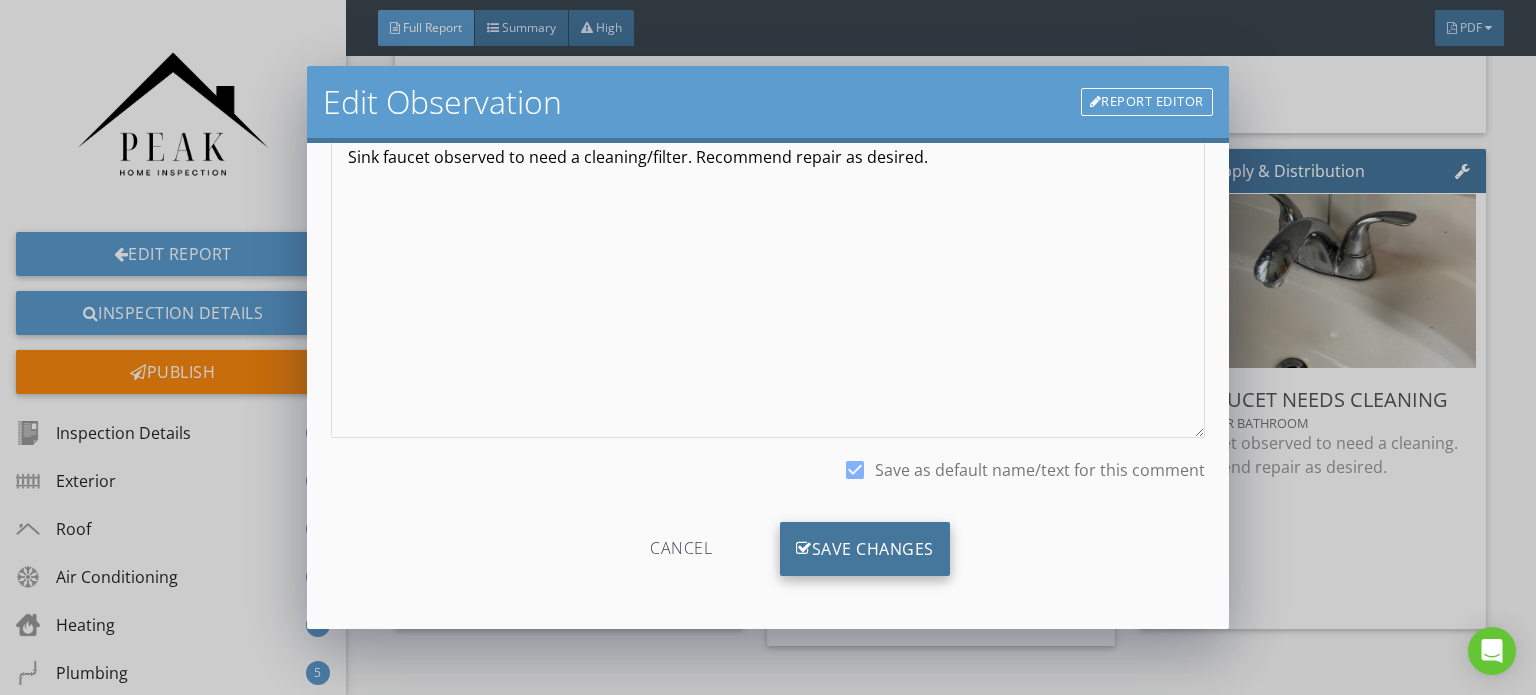 click on "Save Changes" at bounding box center [865, 549] 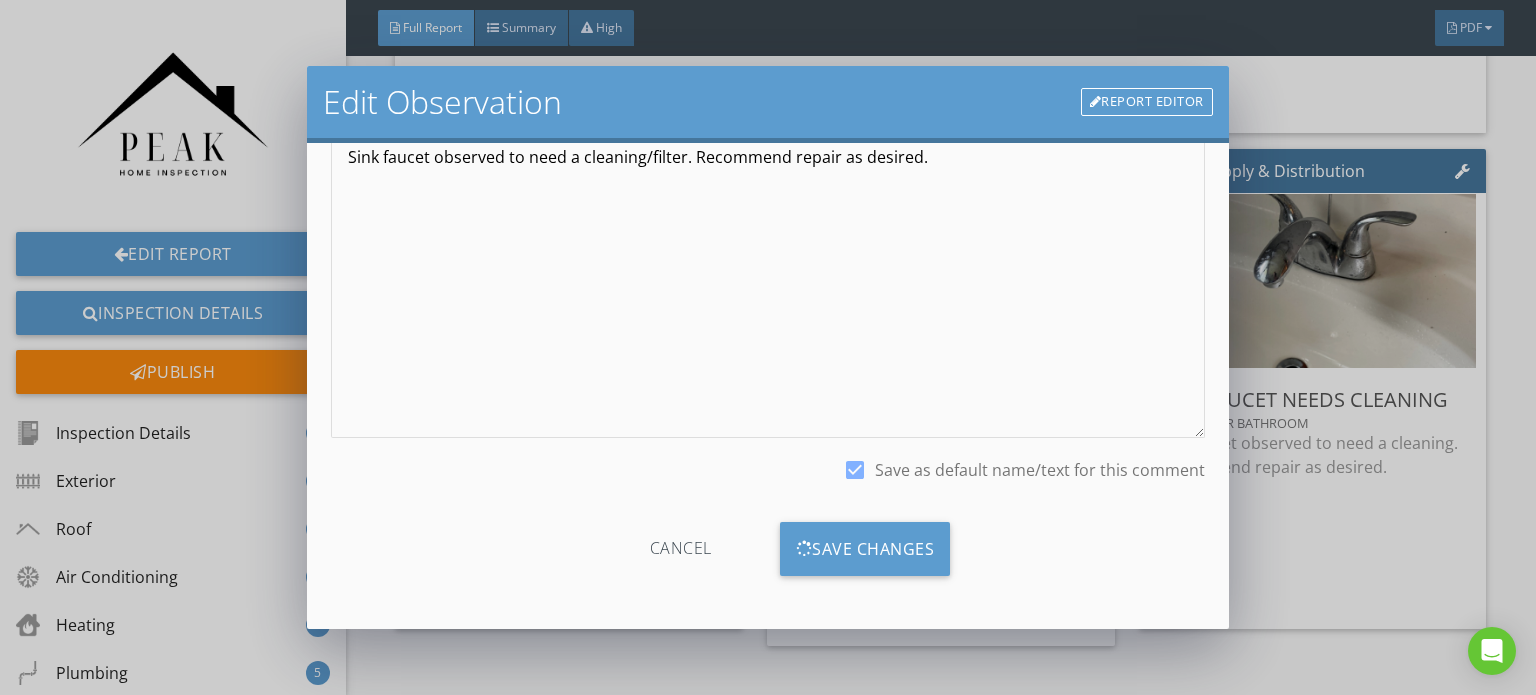 scroll, scrollTop: 0, scrollLeft: 0, axis: both 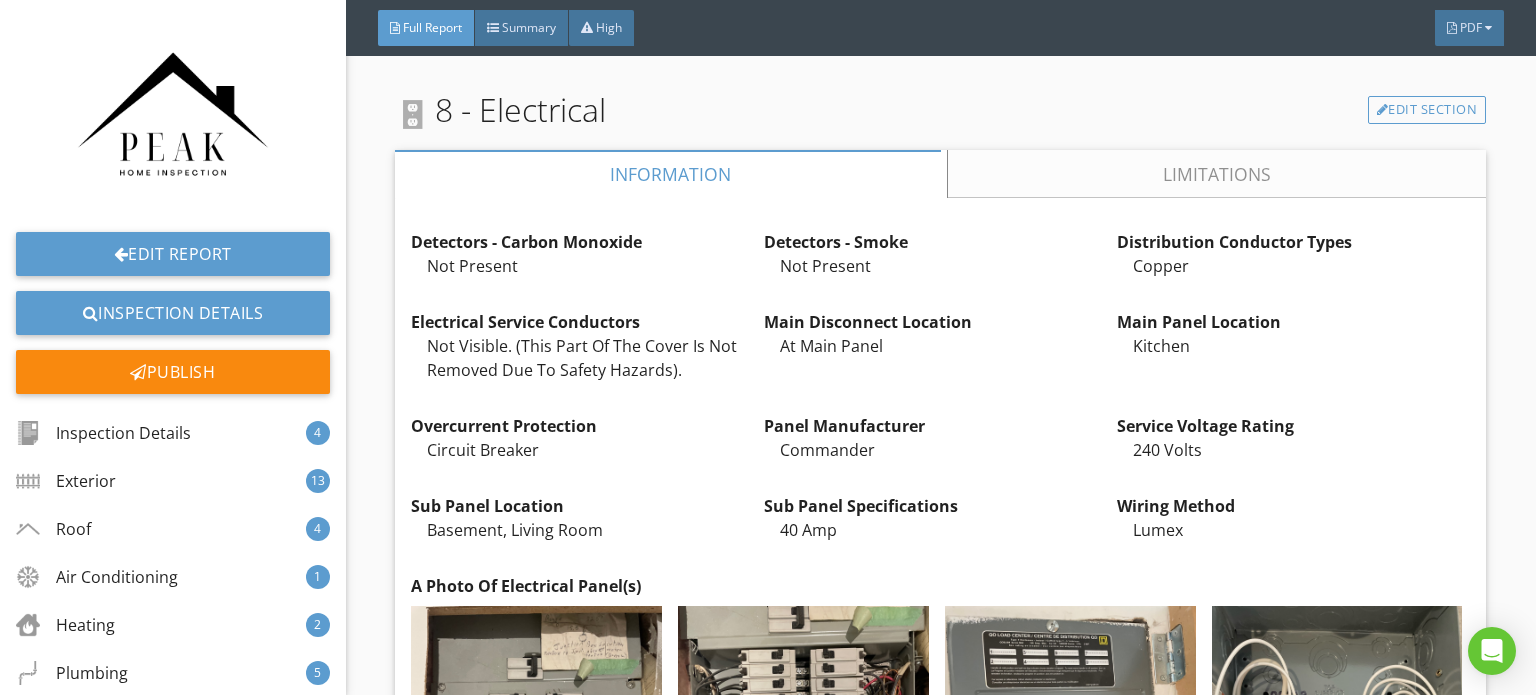 drag, startPoint x: 1245, startPoint y: 77, endPoint x: 1242, endPoint y: 93, distance: 16.27882 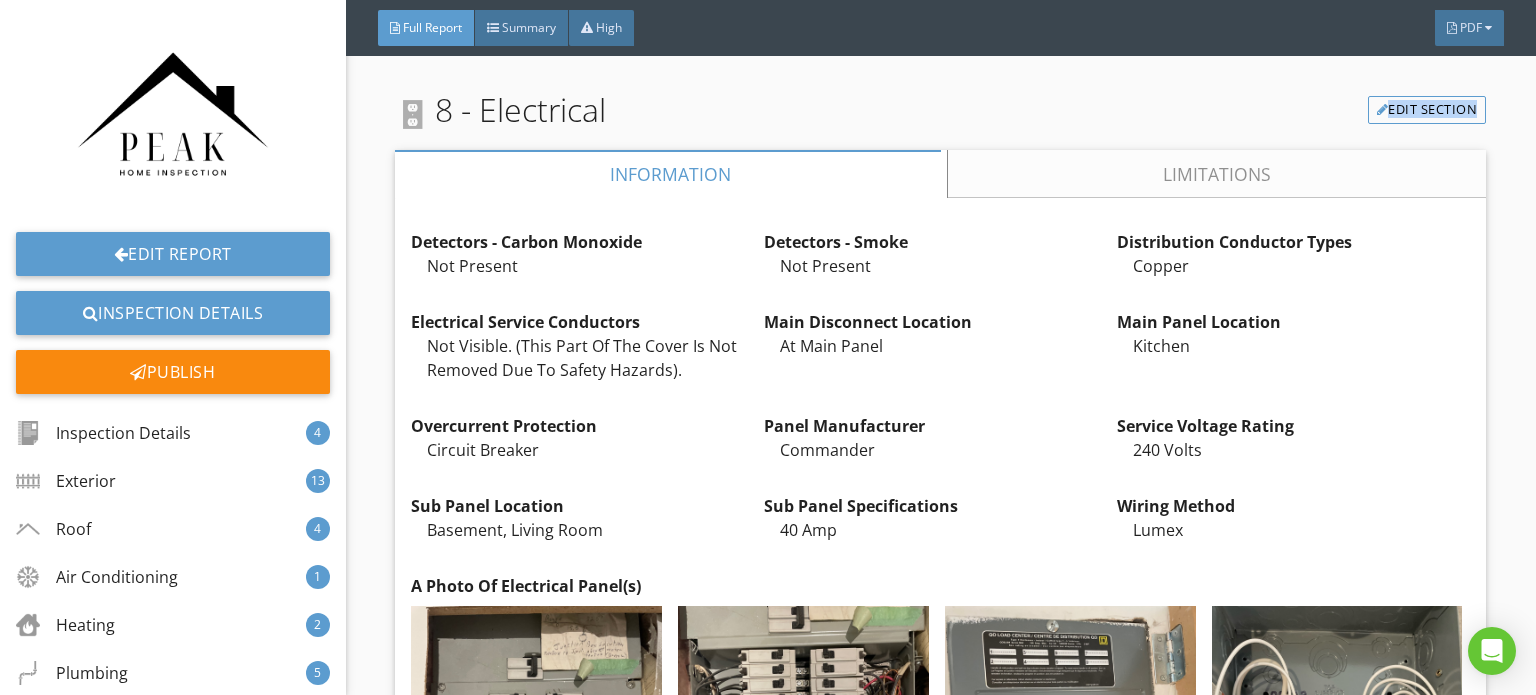 click on "Limitations" at bounding box center (1217, 174) 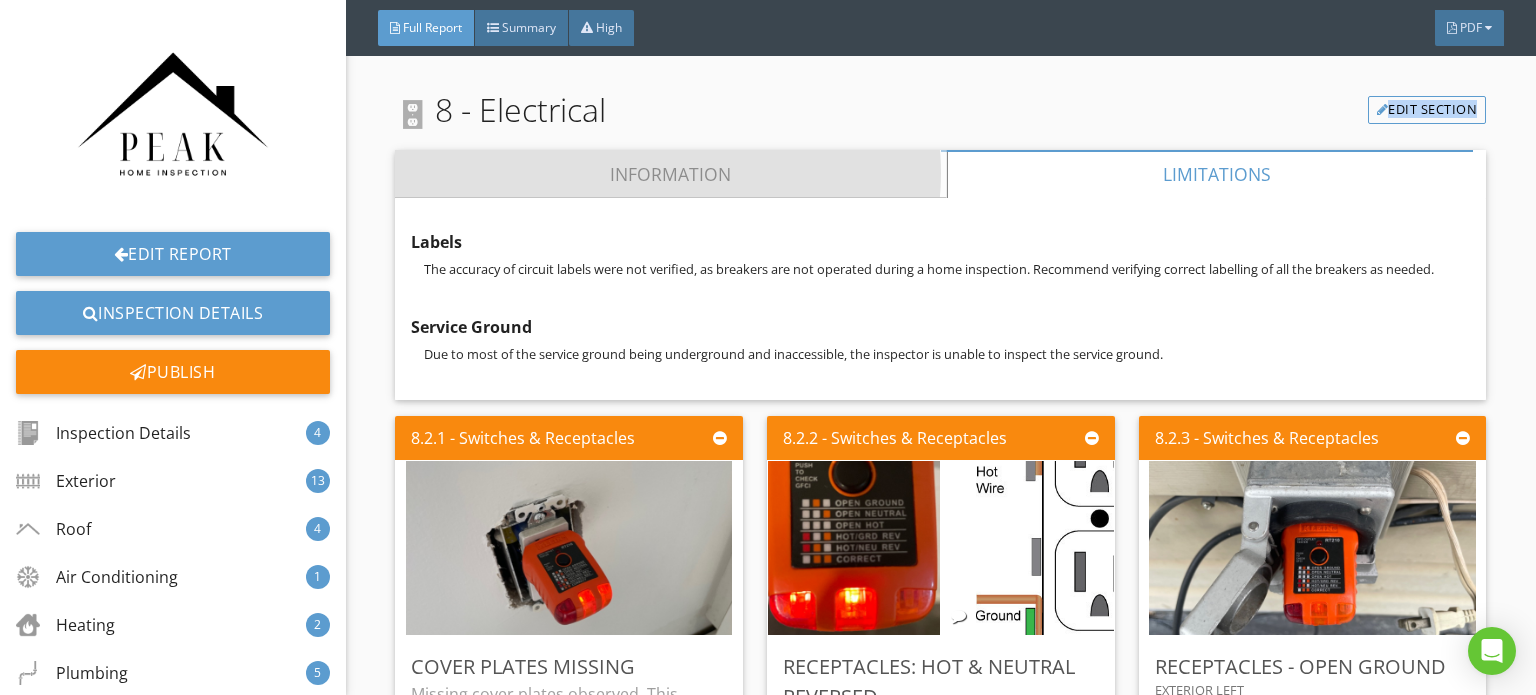 click on "Information" at bounding box center (671, 174) 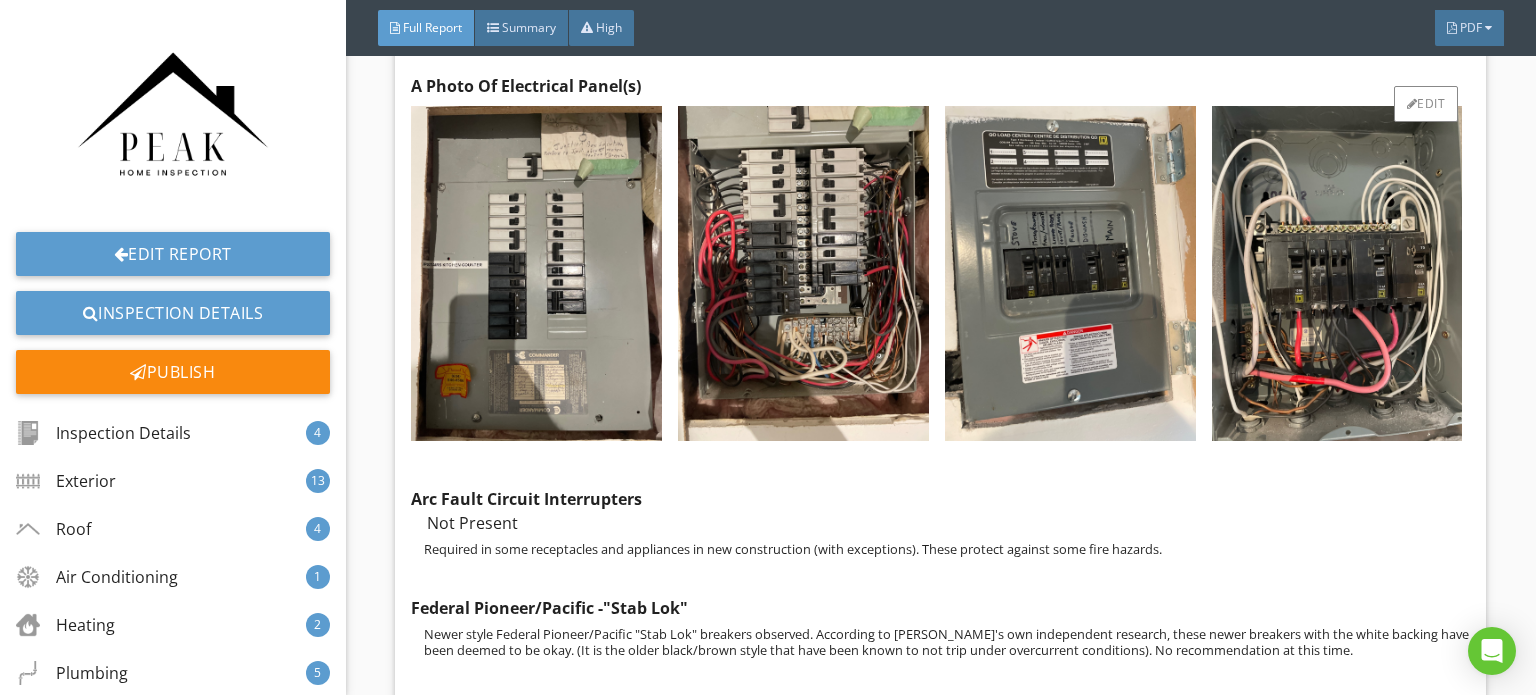 scroll, scrollTop: 21500, scrollLeft: 0, axis: vertical 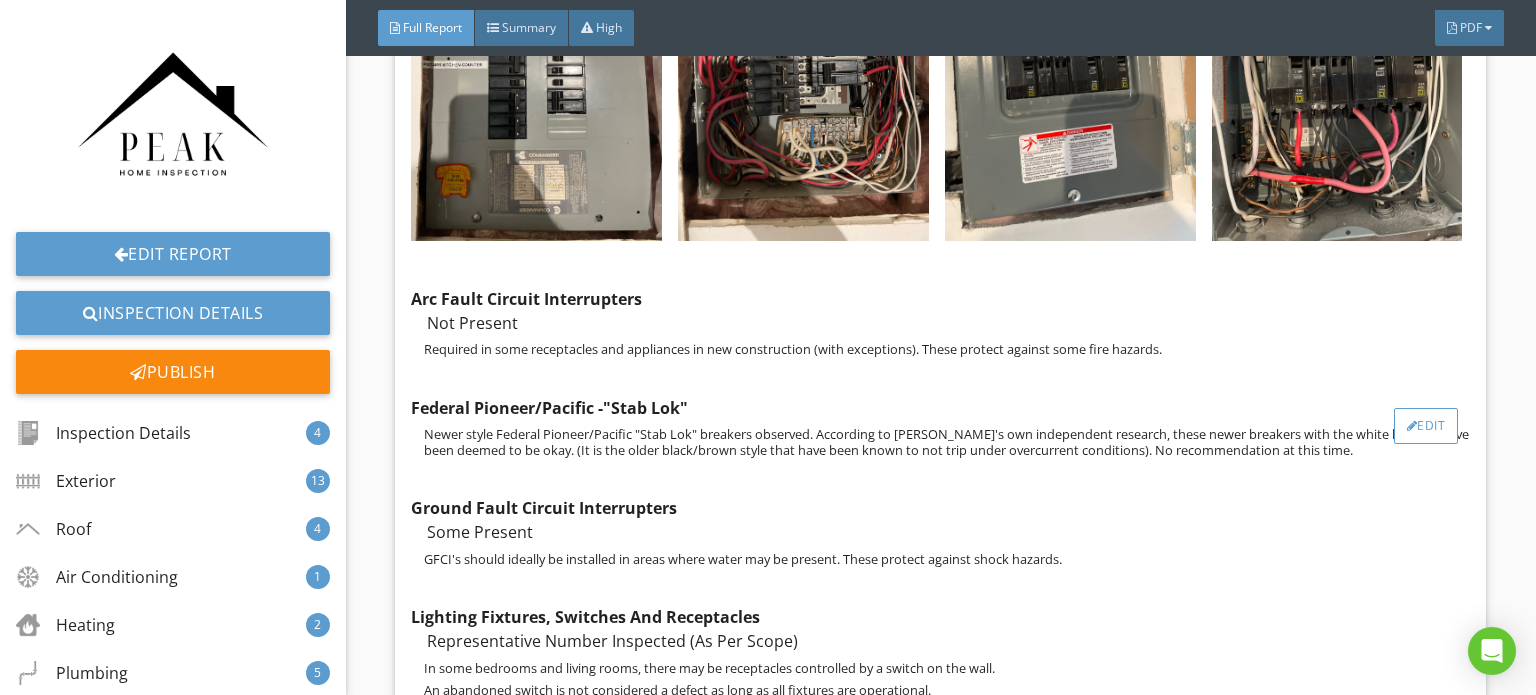 click on "Edit" at bounding box center [1426, 426] 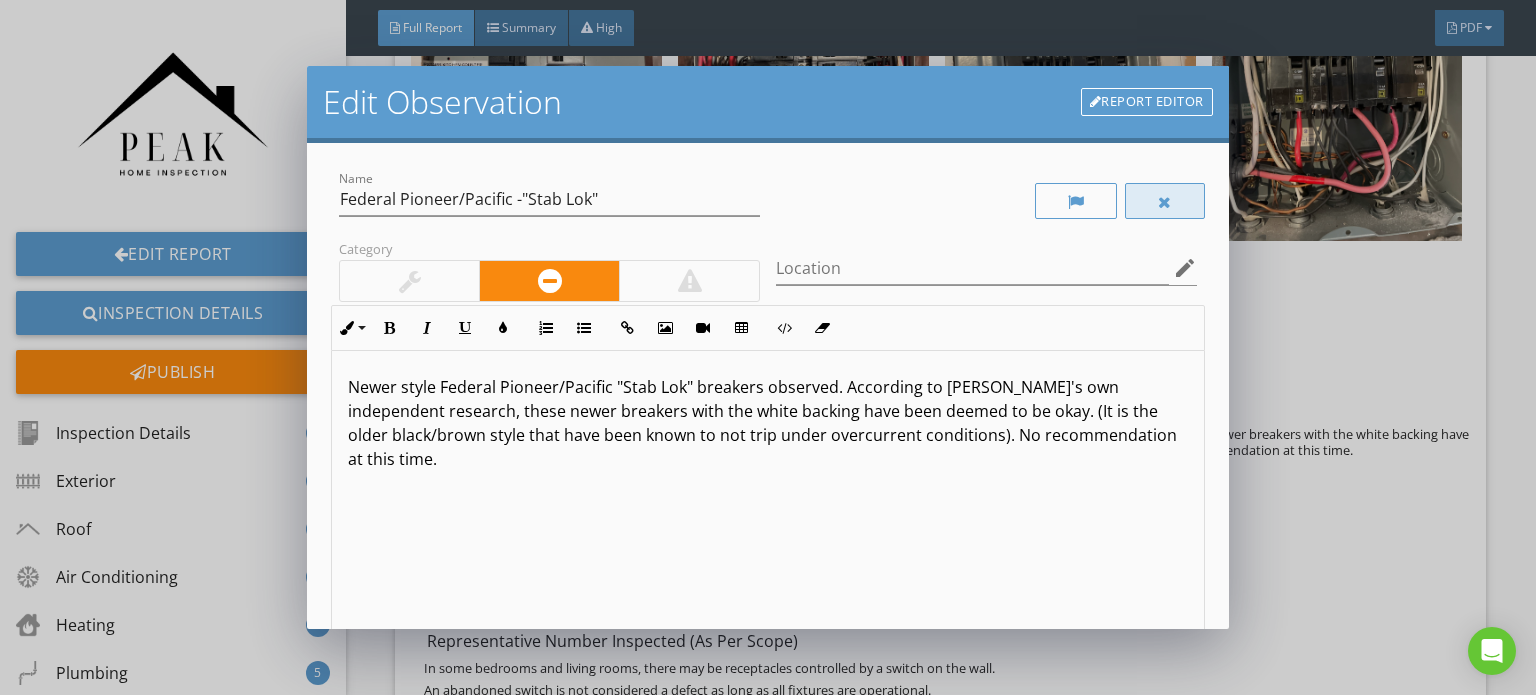 click at bounding box center (1165, 201) 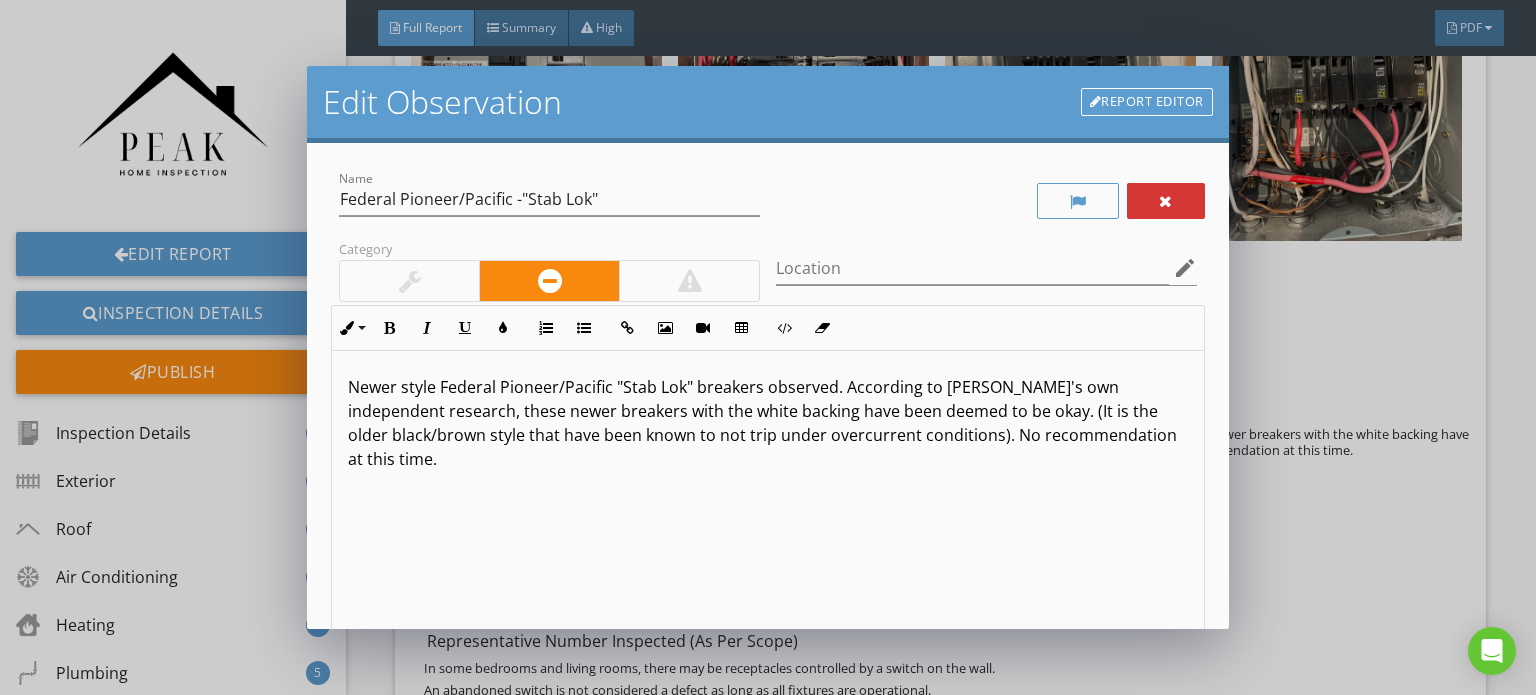 scroll, scrollTop: 0, scrollLeft: 0, axis: both 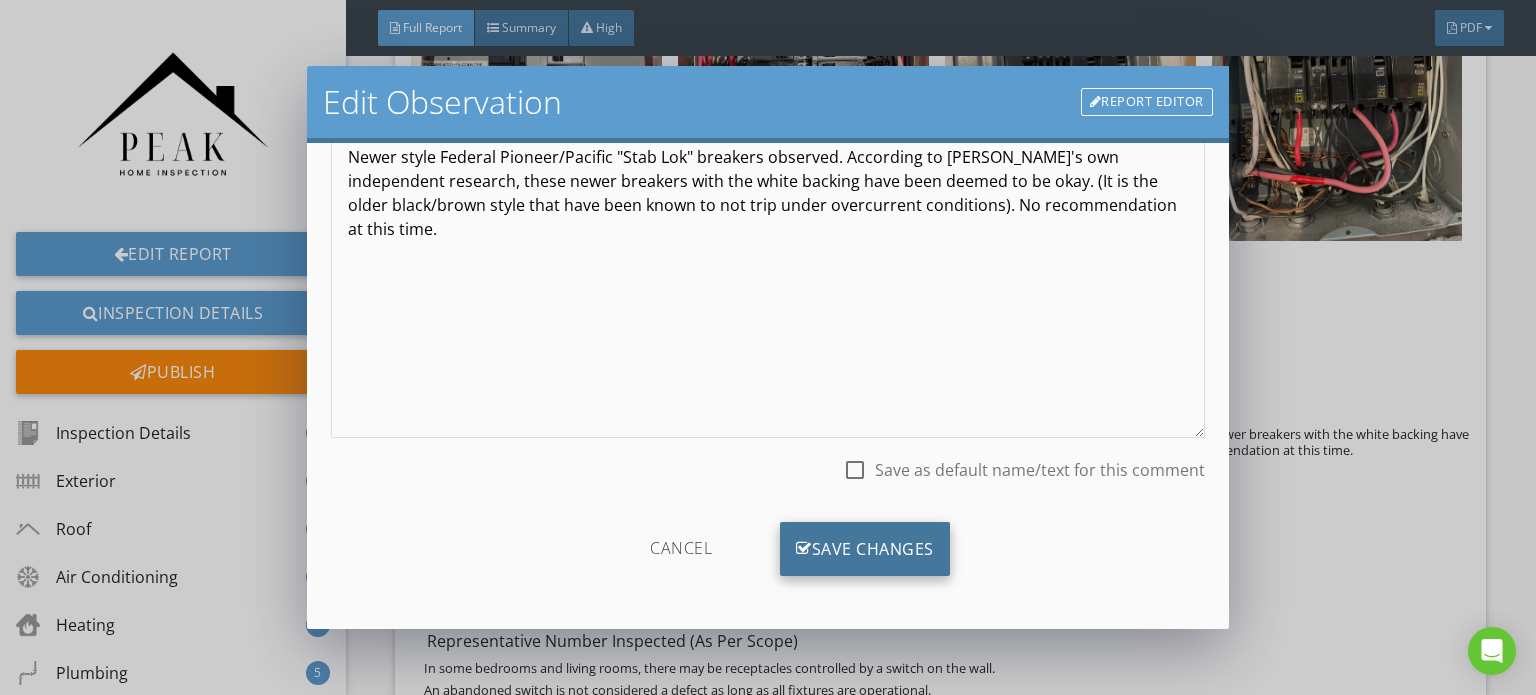 click on "Save Changes" at bounding box center [865, 549] 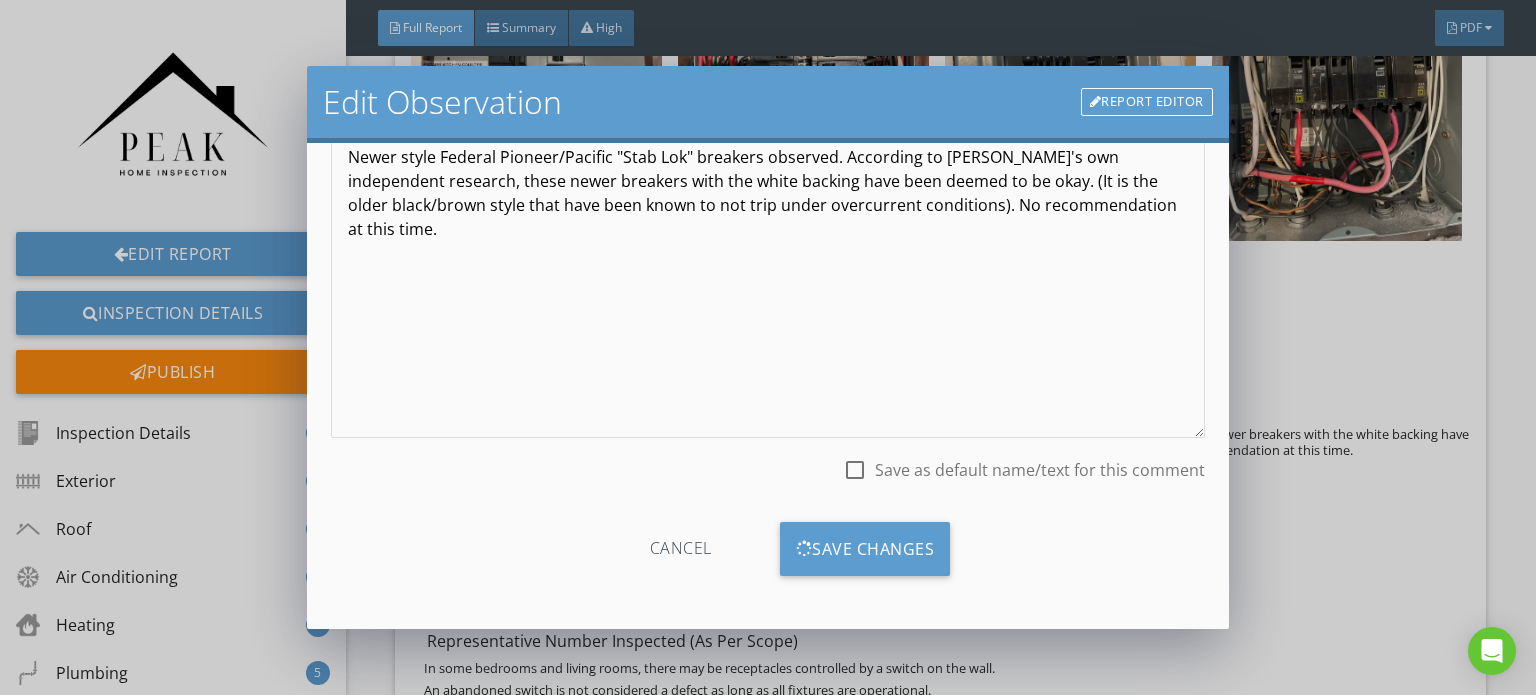 scroll, scrollTop: 0, scrollLeft: 0, axis: both 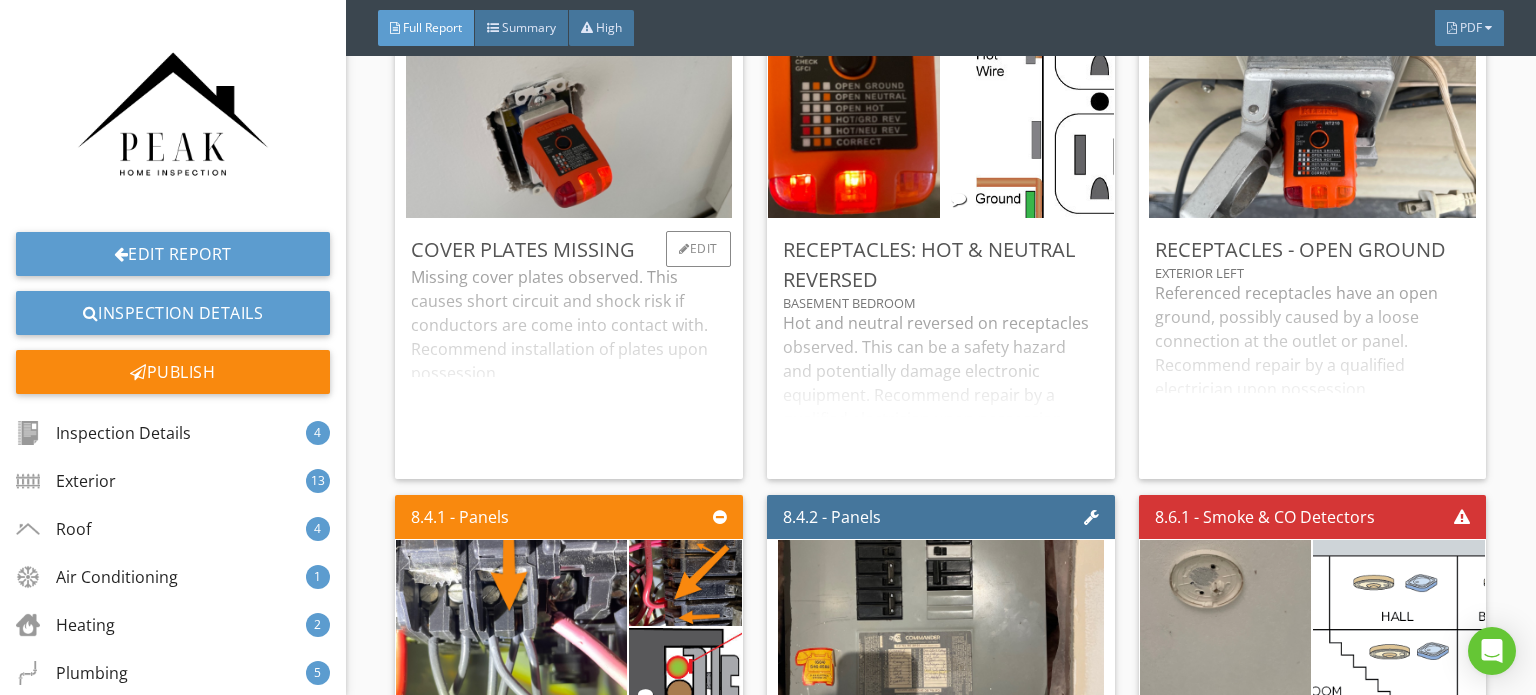 click on "Missing cover plates observed. This causes short circuit and shock risk if conductors are come into contact with. Recommend installation of plates upon possession." at bounding box center [569, 364] 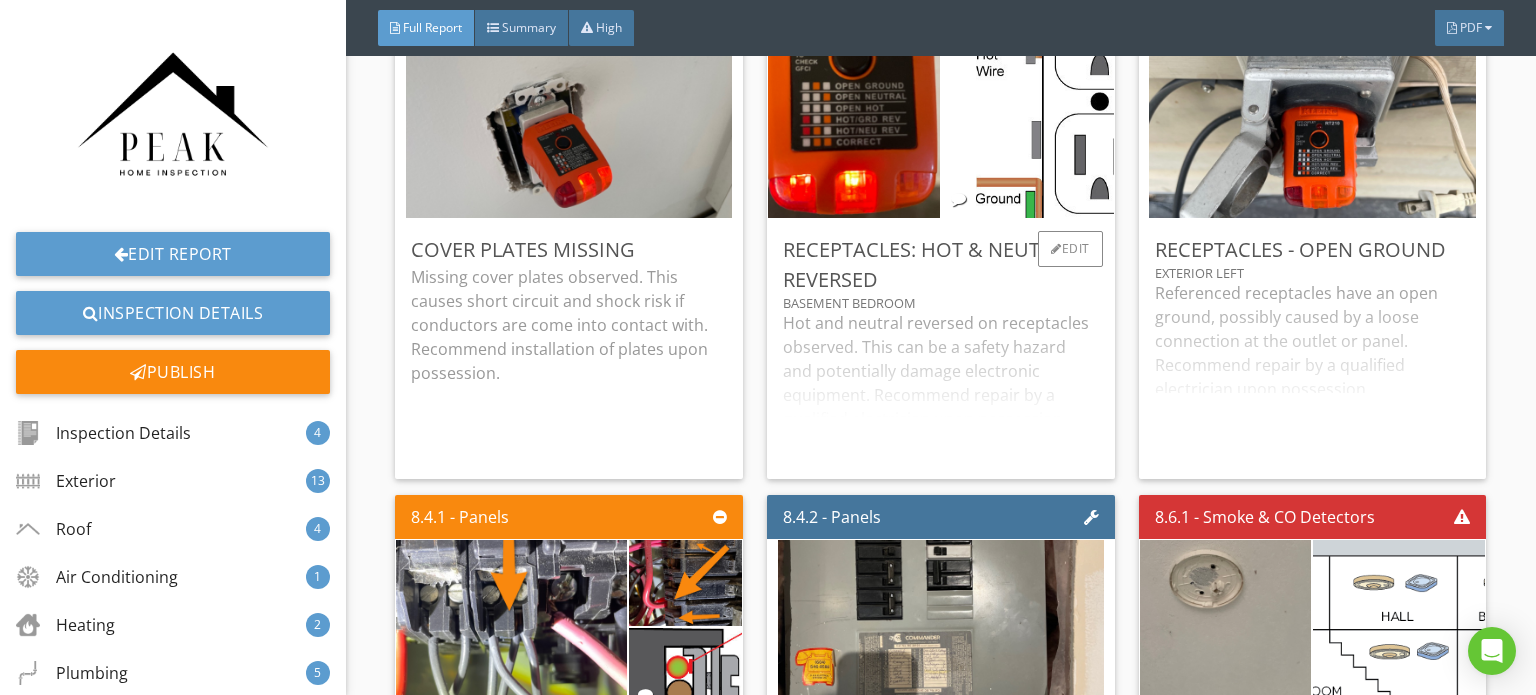 click on "Hot and neutral reversed on receptacles observed. This can be a safety hazard and potentially damage electronic equipment. Recommend repair by a qualified electrician upon possession." at bounding box center [941, 387] 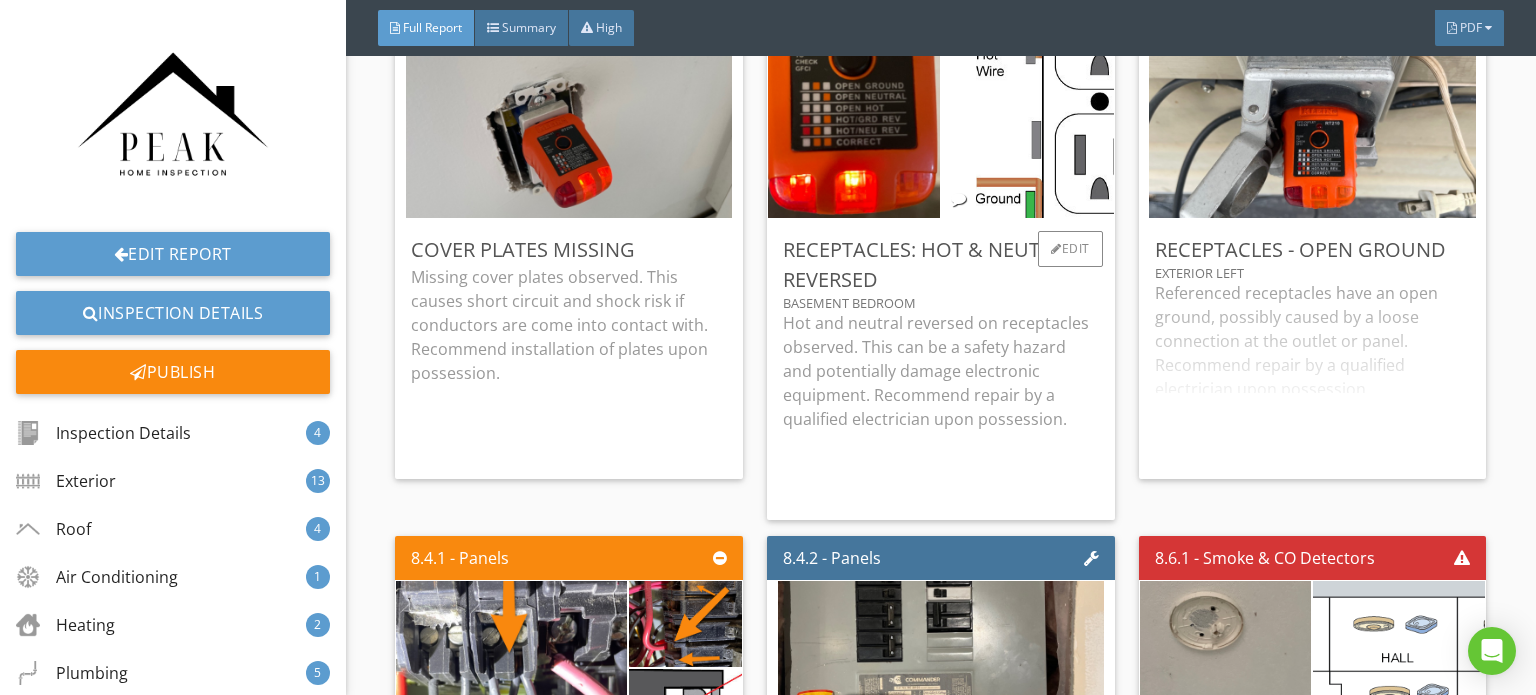 scroll, scrollTop: 22200, scrollLeft: 0, axis: vertical 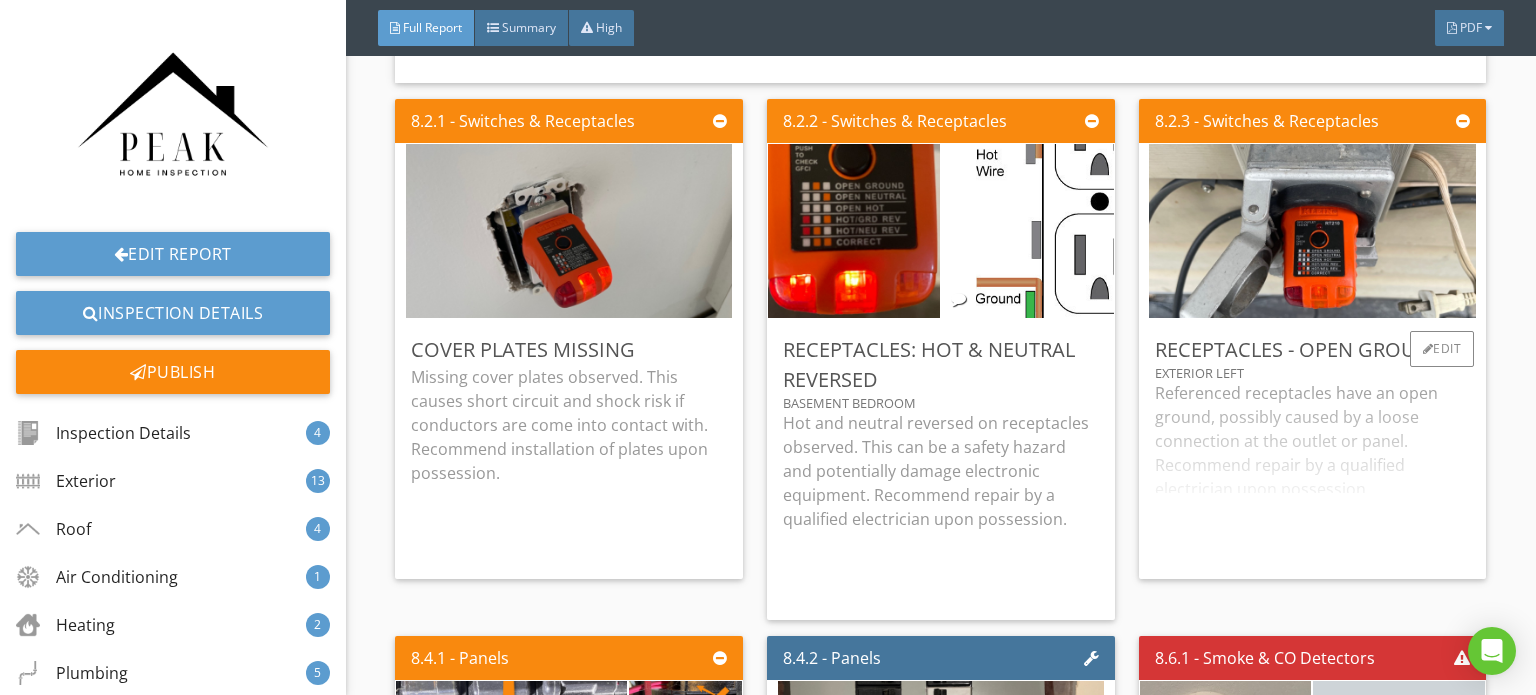 click on "Referenced receptacles have an open ground, possibly caused by a loose connection at the outlet or panel. Recommend repair by a qualified electrician upon possession." at bounding box center [1313, 472] 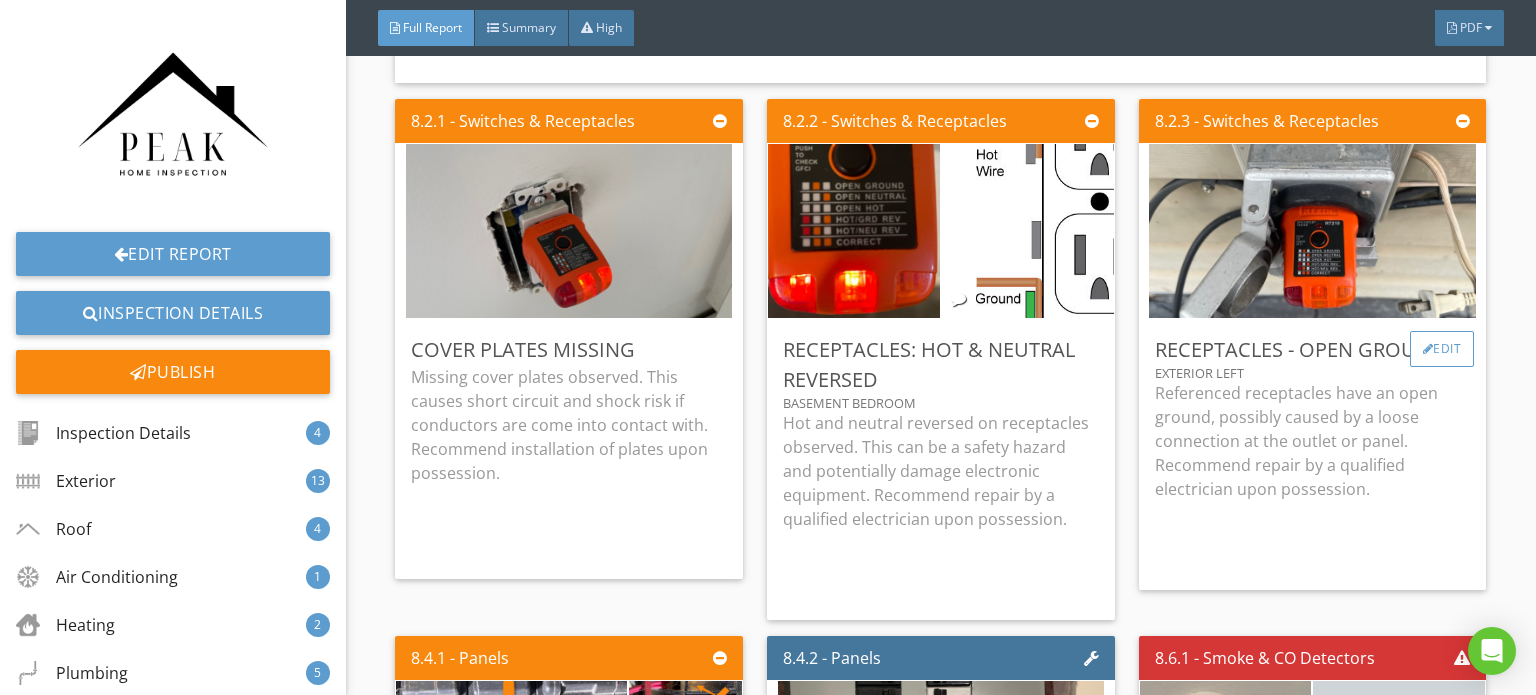 click on "Edit" at bounding box center [1442, 349] 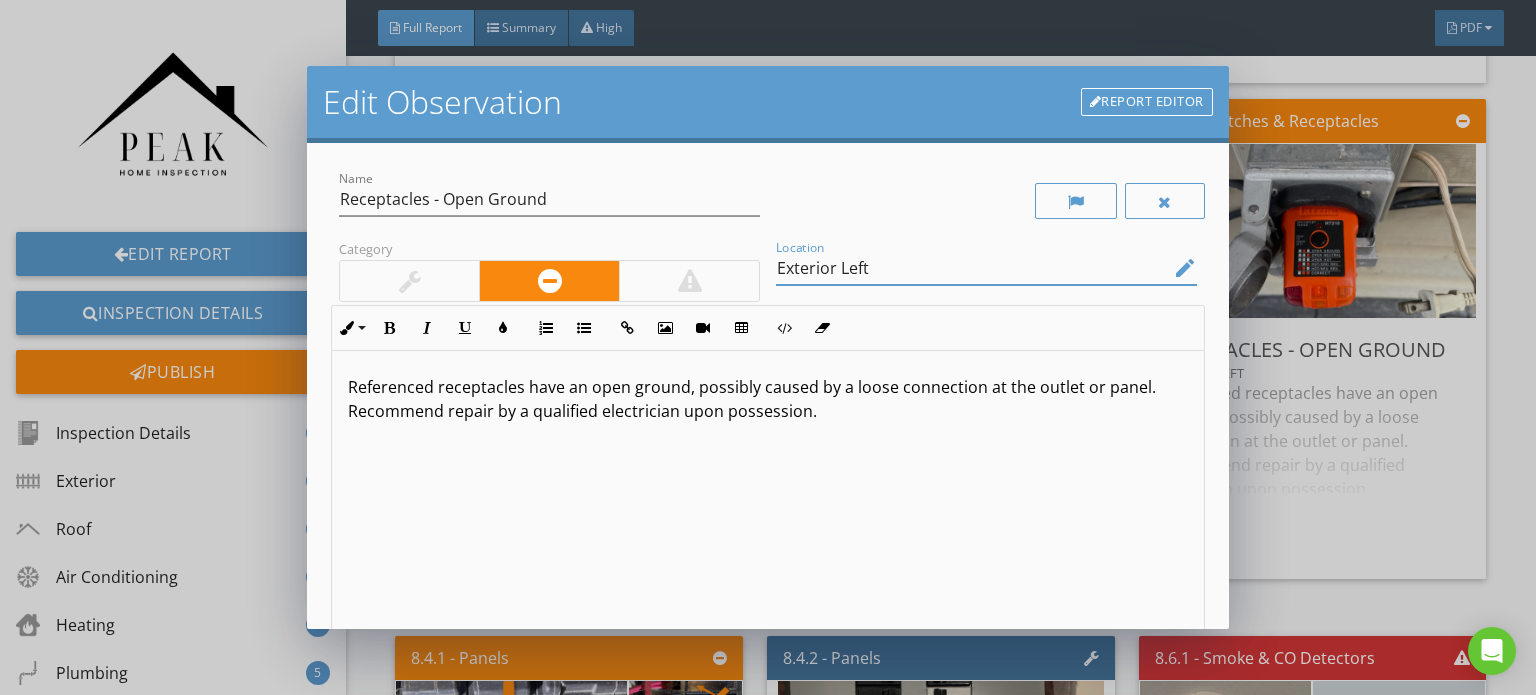drag, startPoint x: 936, startPoint y: 273, endPoint x: 832, endPoint y: 272, distance: 104.00481 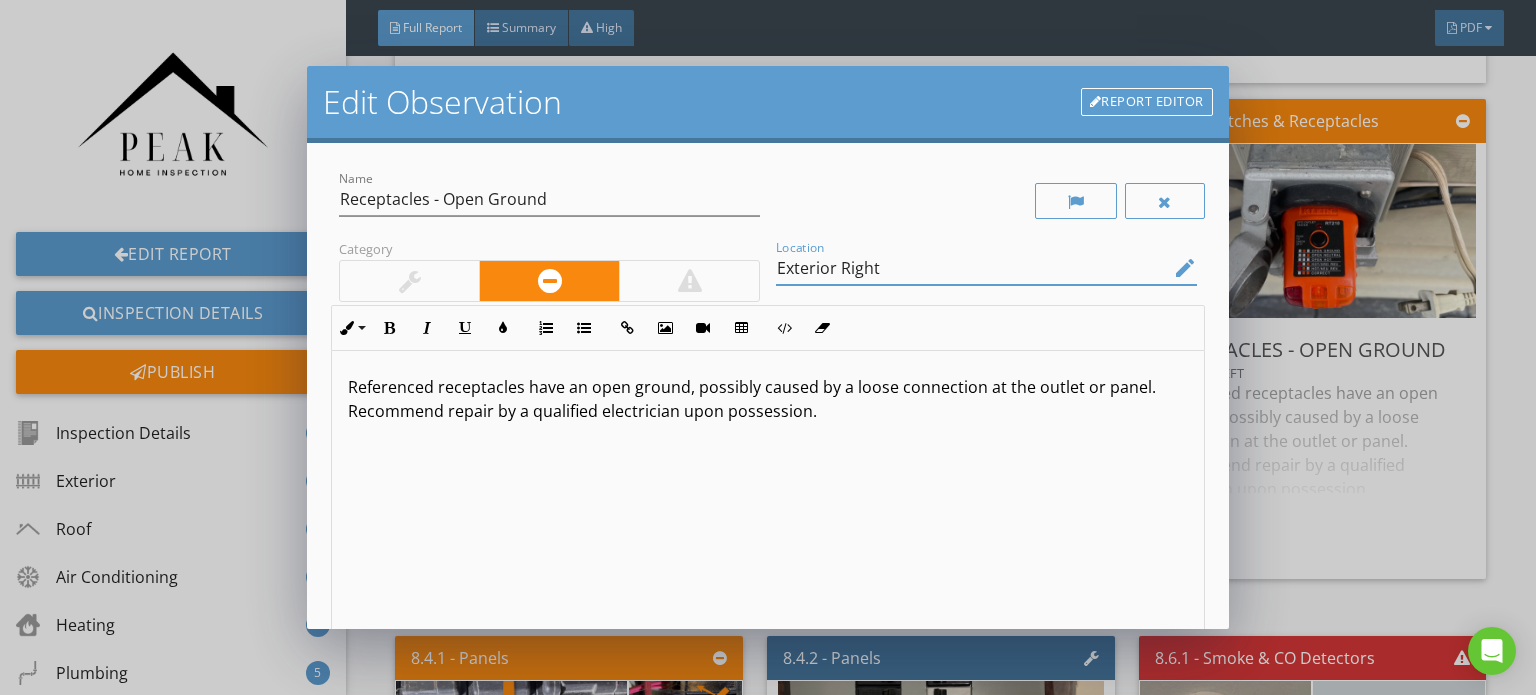 scroll, scrollTop: 0, scrollLeft: 0, axis: both 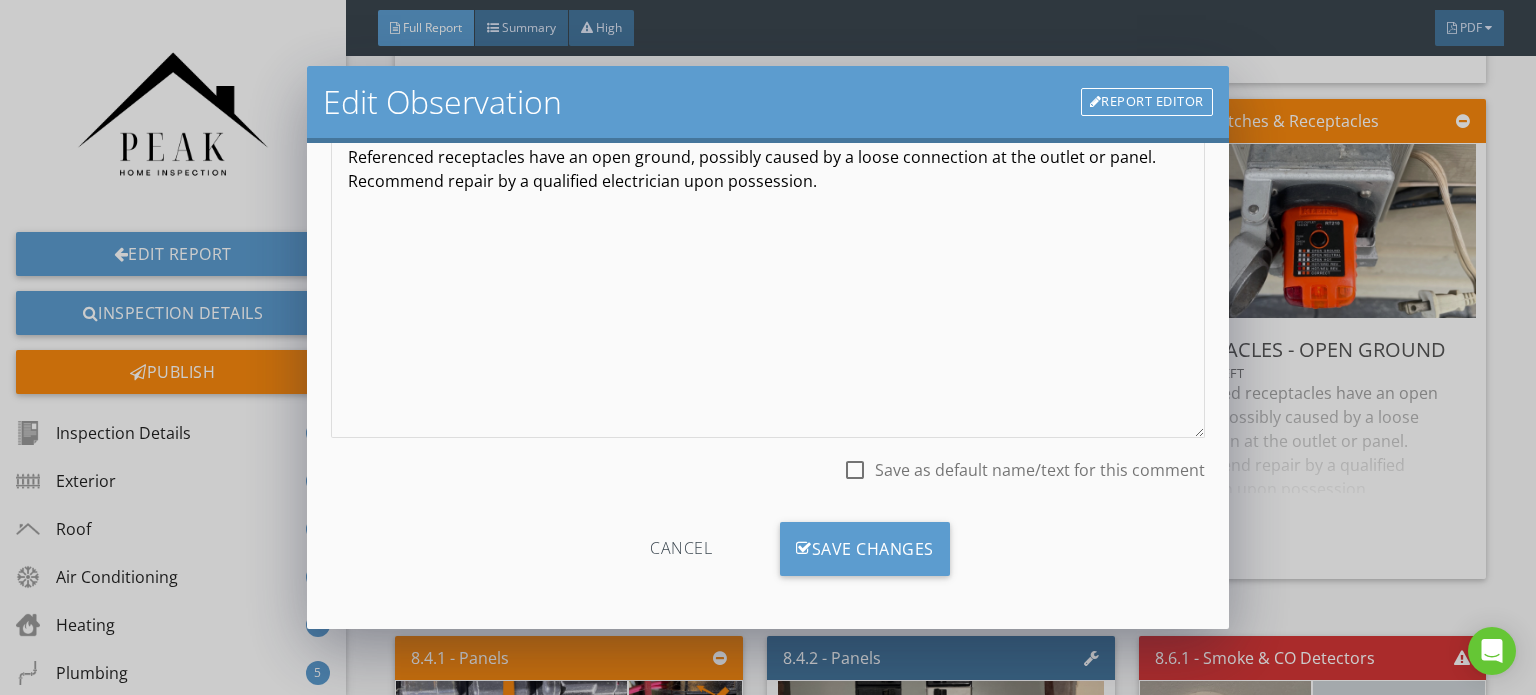 type on "Exterior Right" 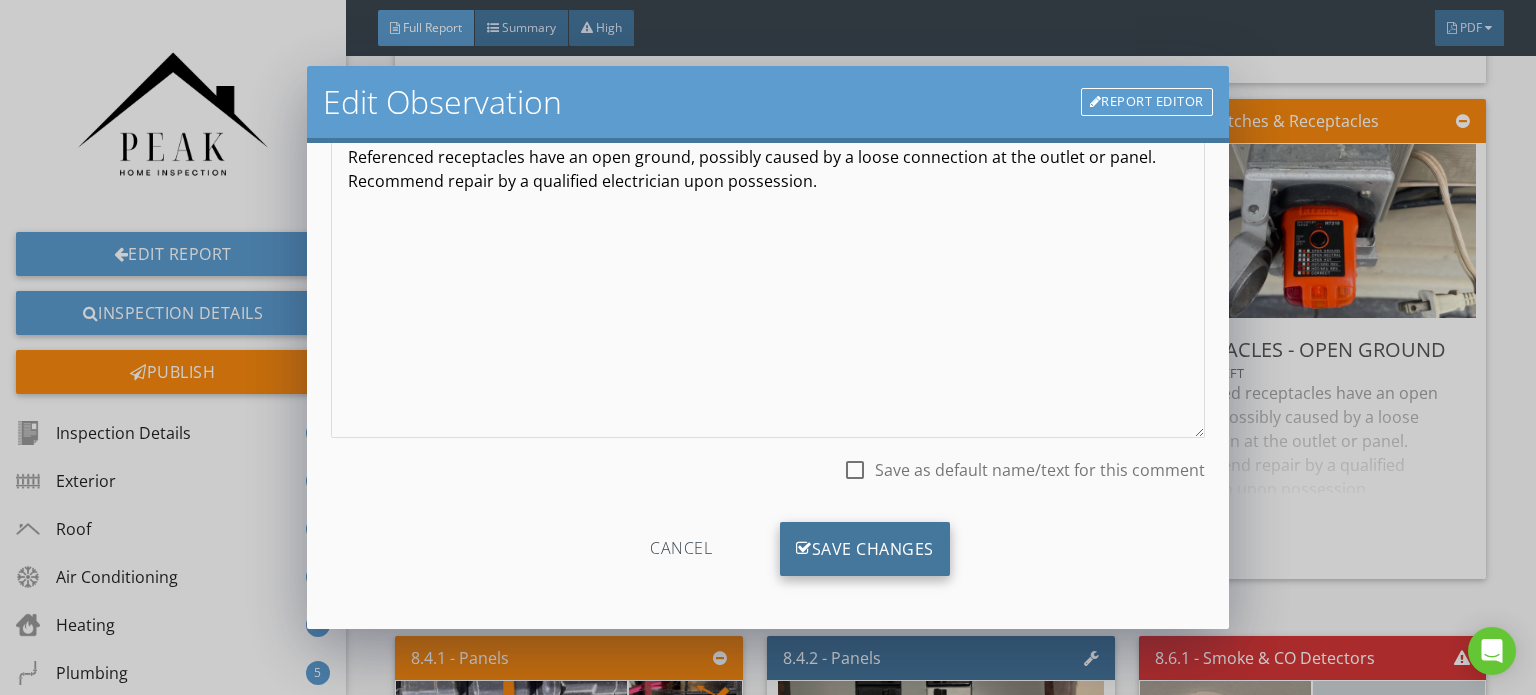 click on "Save Changes" at bounding box center (865, 549) 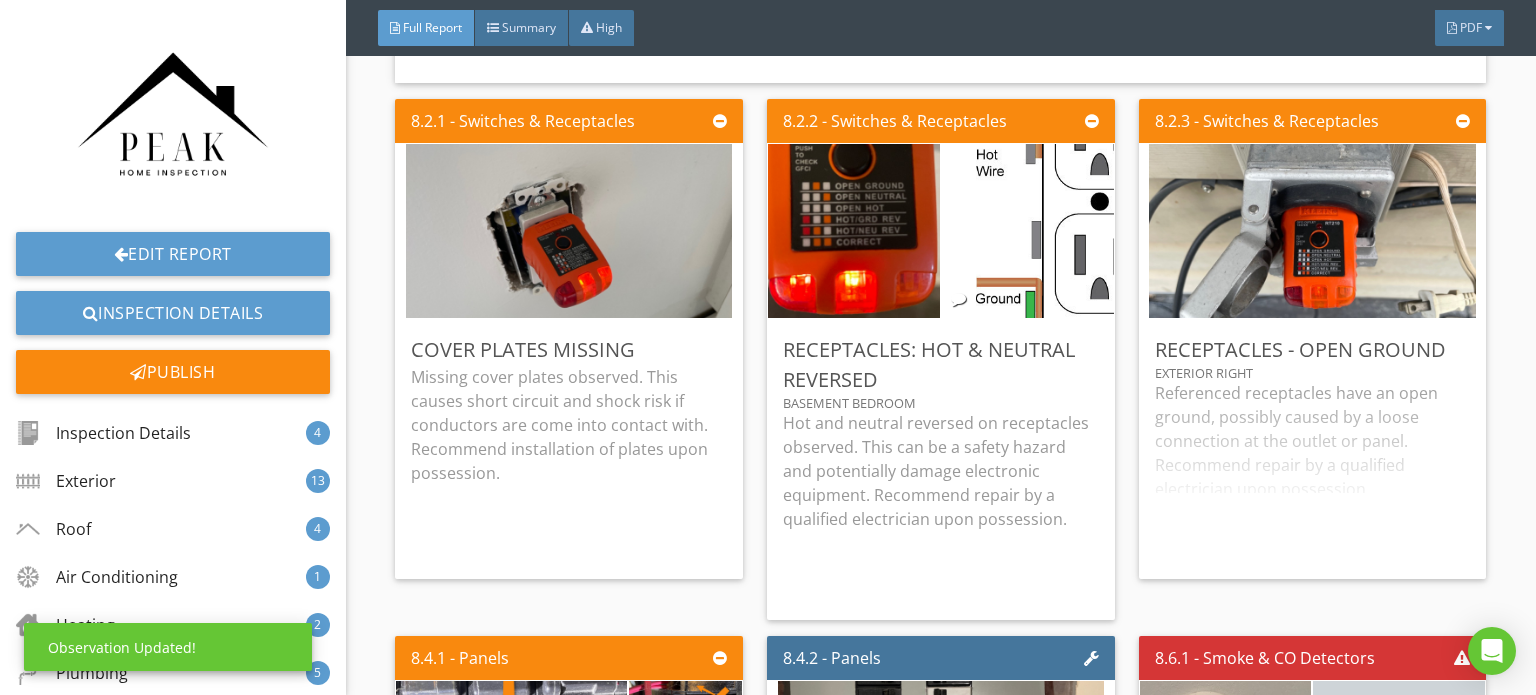scroll, scrollTop: 0, scrollLeft: 0, axis: both 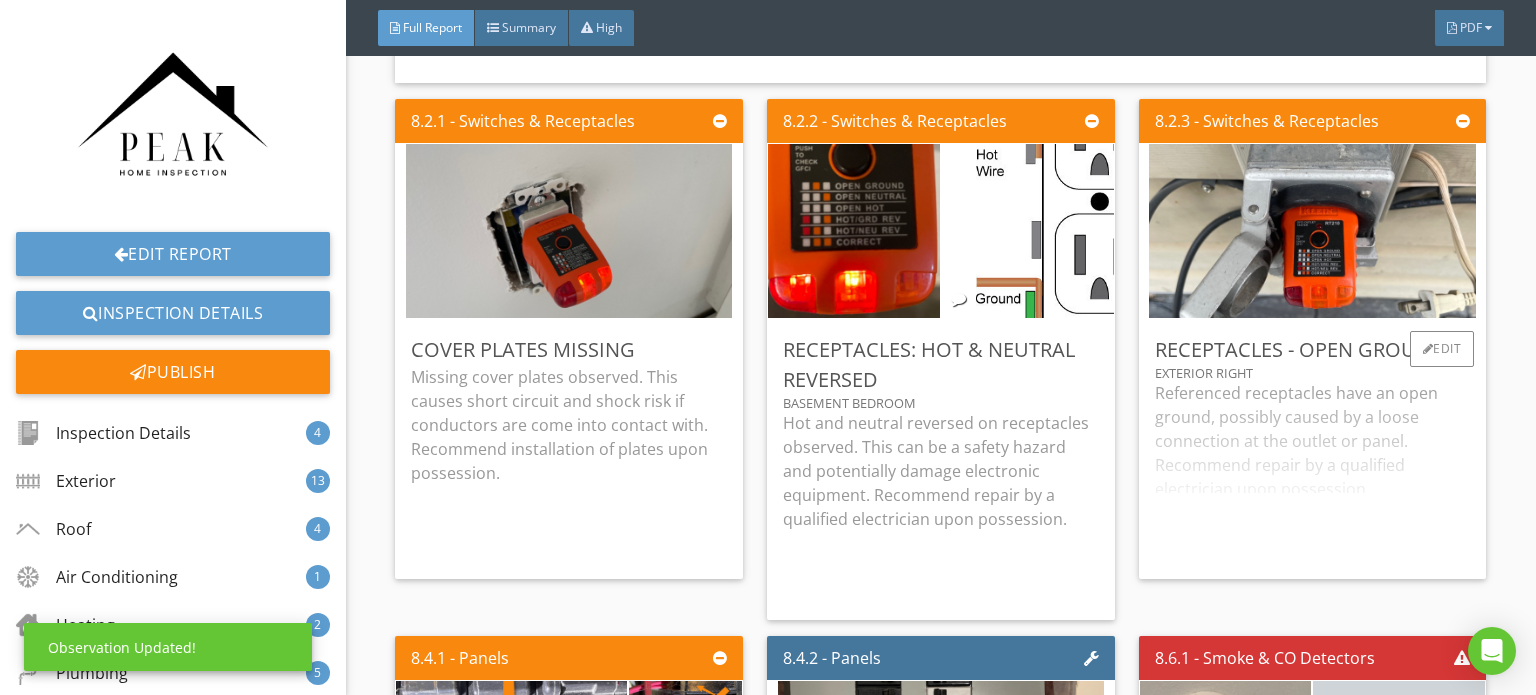 click on "Referenced receptacles have an open ground, possibly caused by a loose connection at the outlet or panel. Recommend repair by a qualified electrician upon possession." at bounding box center (1313, 472) 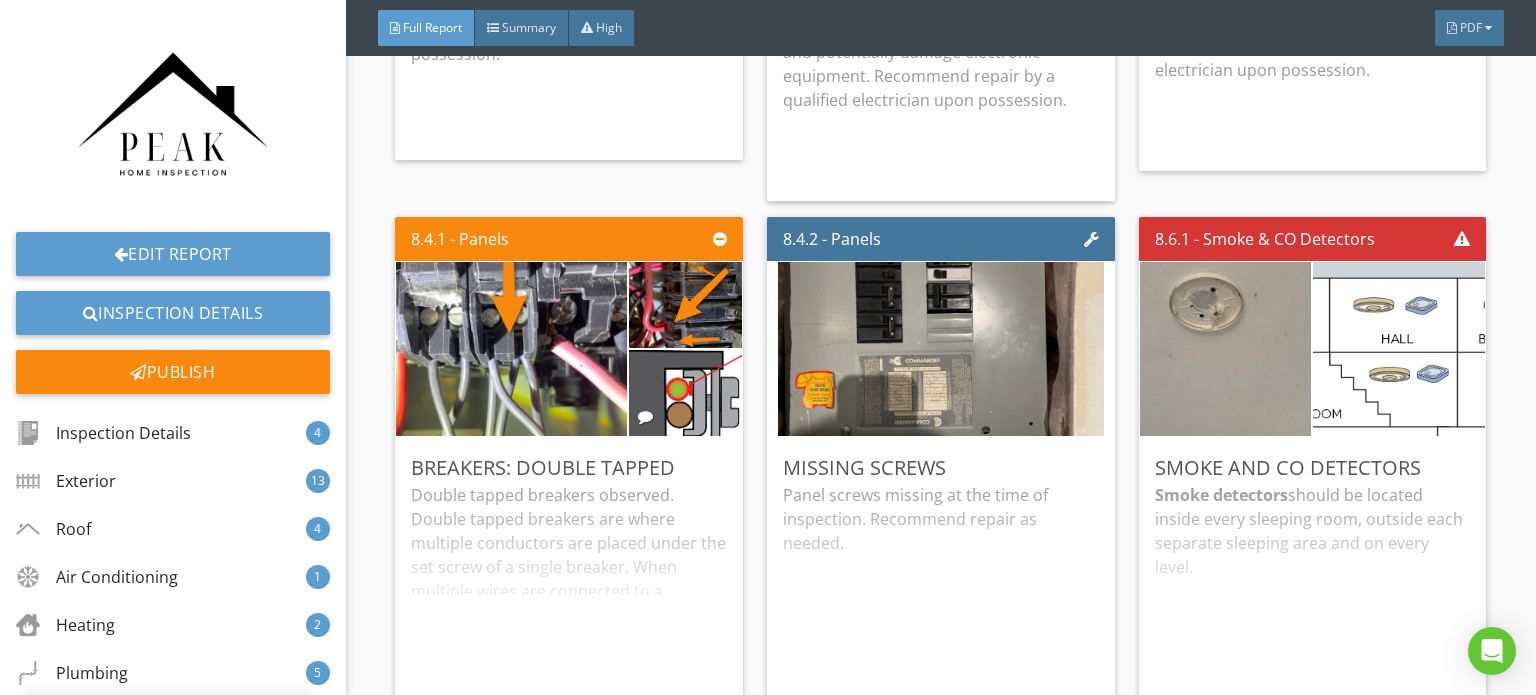 scroll, scrollTop: 22800, scrollLeft: 0, axis: vertical 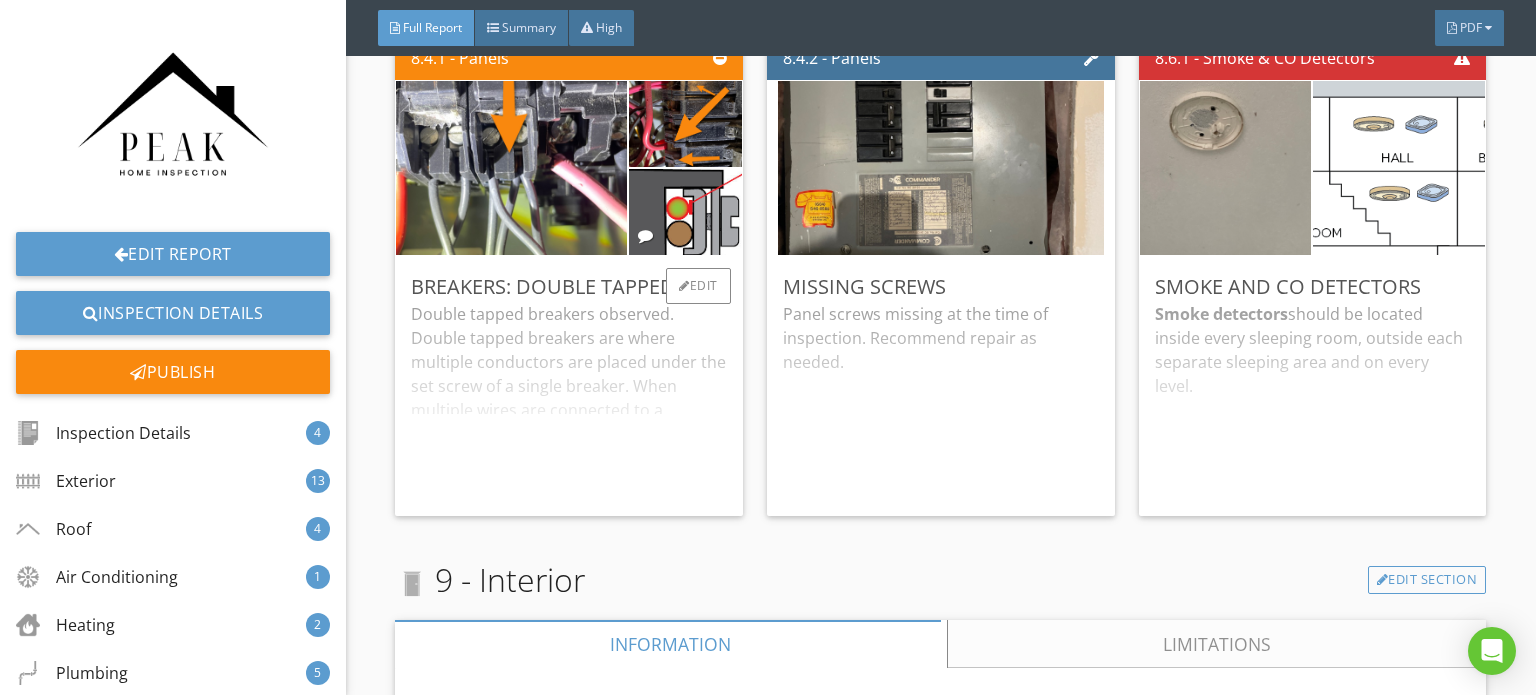 click on "Double tapped breakers observed. Double tapped breakers are where multiple conductors are placed under the set screw of a single breaker. When multiple wires are connected to a breaker, there is a risk of a loose connection, which can lead to overheating & arcing. Recommend repair by a licensed electrician upon possession." at bounding box center (569, 401) 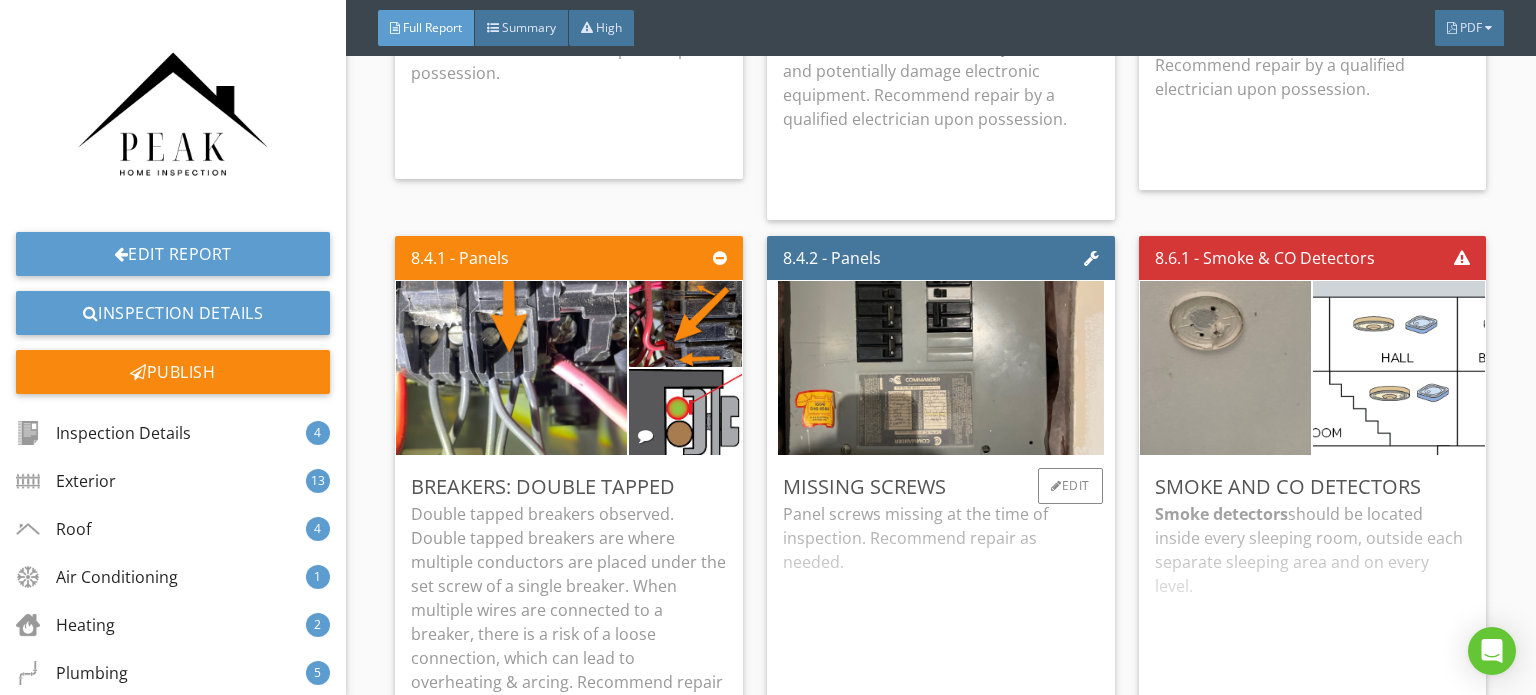scroll, scrollTop: 22700, scrollLeft: 0, axis: vertical 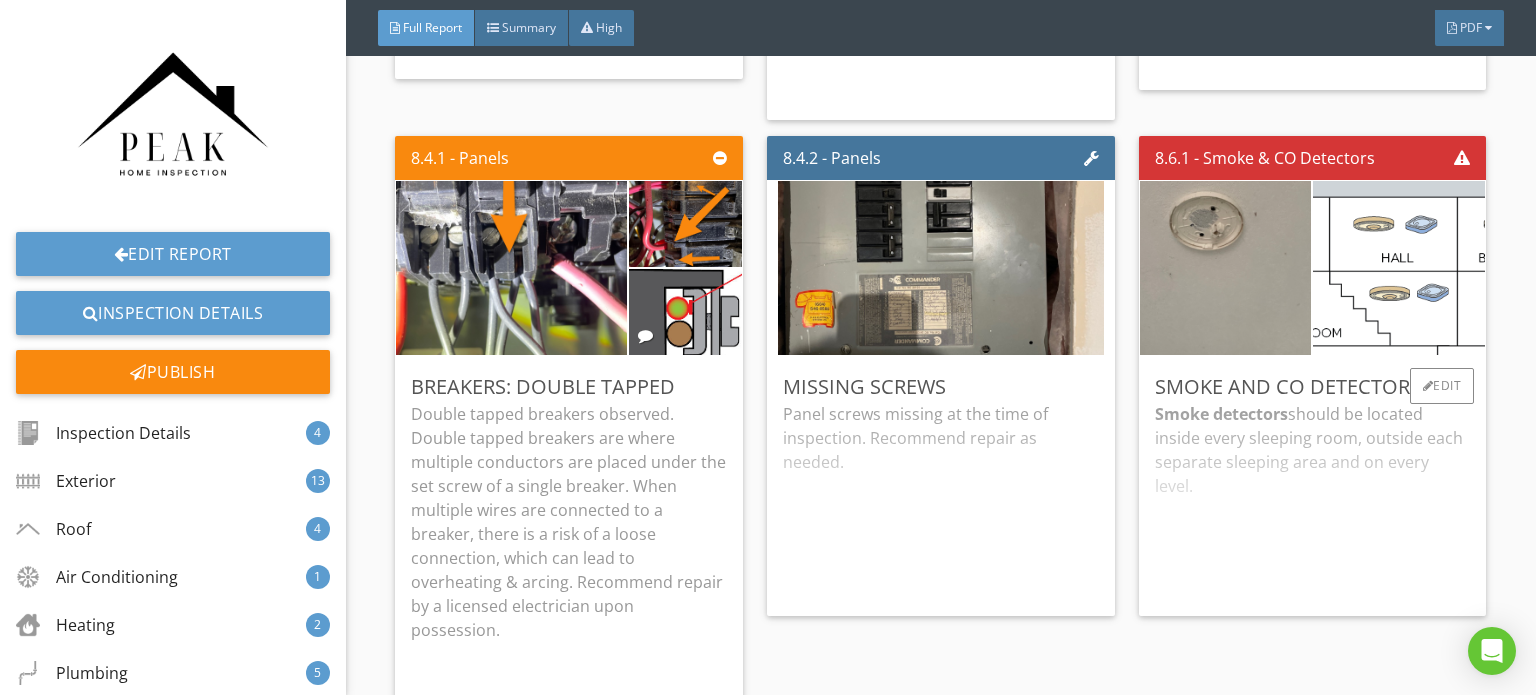 click on "Smoke detectors  should be located inside every sleeping room, outside each separate sleeping area and on every level.  Expiry:  10 years from manufacturing date Carbon monoxide  detectors  should be in every room with a wood/gas burning appliance & ideally on each floor.  Expiry:  5-7 years from manufacturing date Although these are checked for during an inspection, it is always recommended to ensure all devices are installed in all recommended locations and to test them immediately upon possession, as well as annually to avoid fire safety hazards. Be sure to check expiry dates and replace as needed. Hard wired alarms and detectors may still require a battery change annually to ensure that they operate when the power is out." at bounding box center (1313, 501) 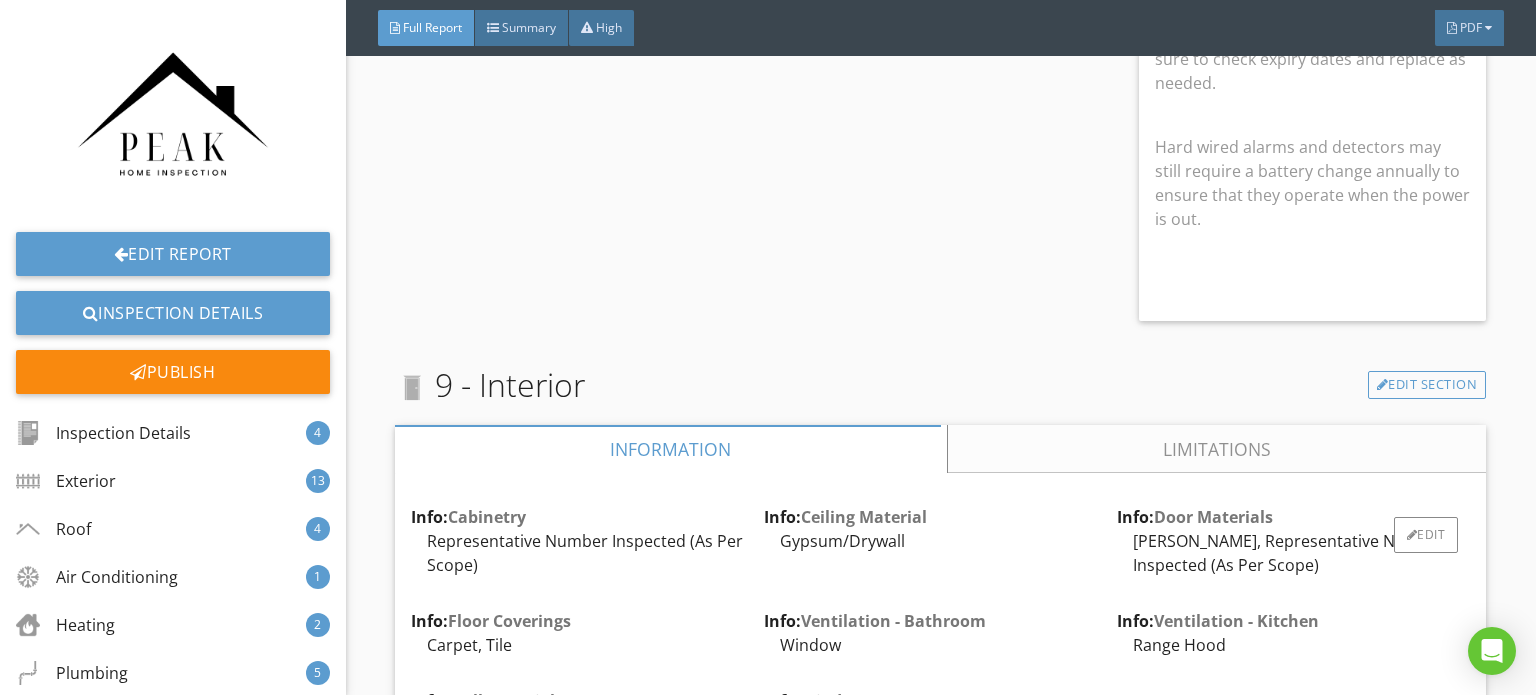scroll, scrollTop: 23700, scrollLeft: 0, axis: vertical 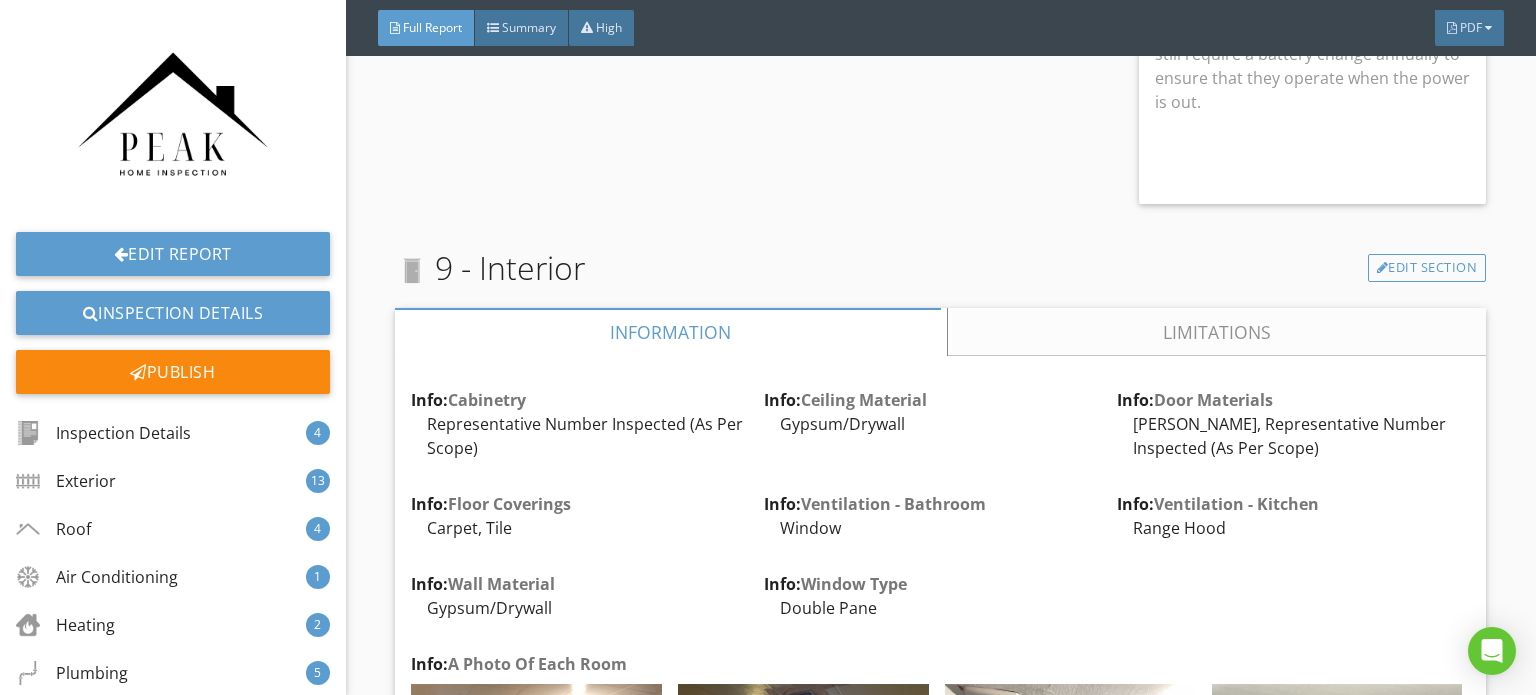 click on "Limitations" at bounding box center [1217, 332] 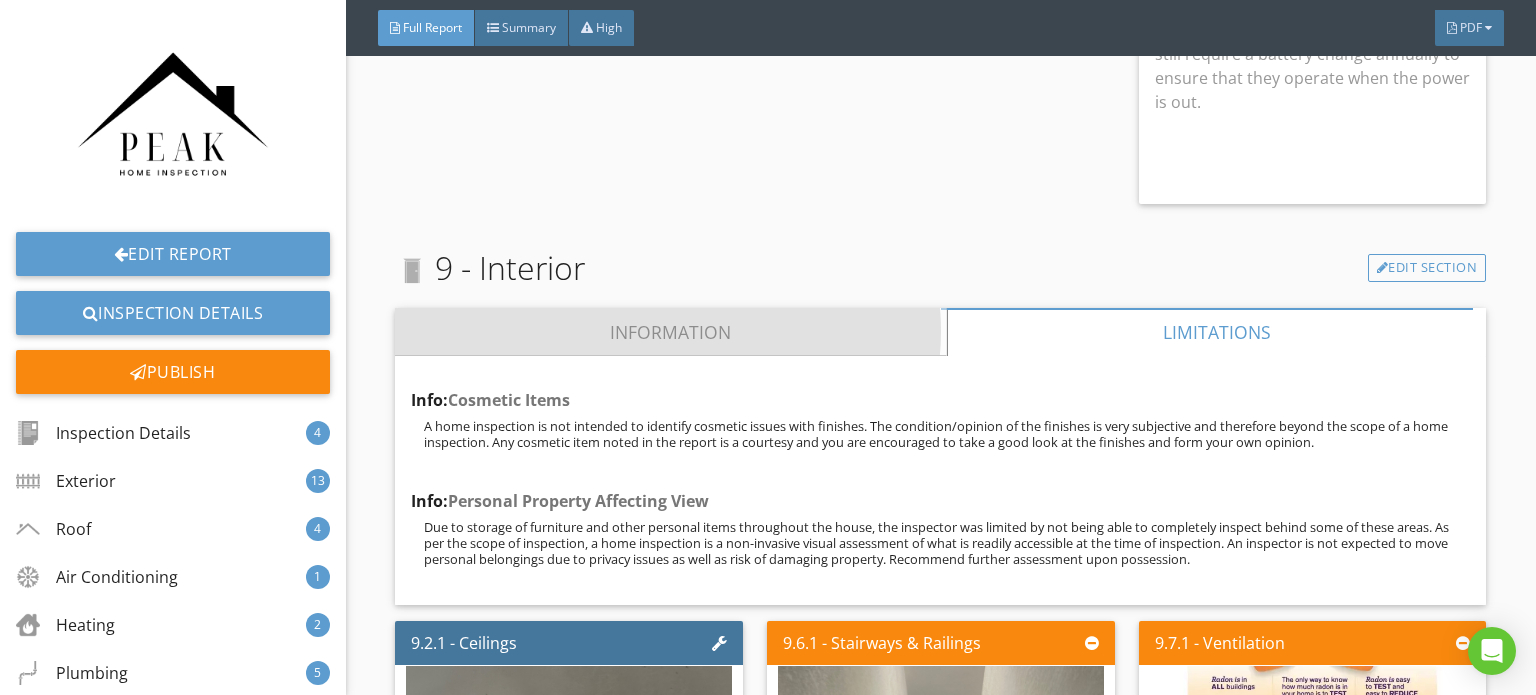 click on "Information" at bounding box center (671, 332) 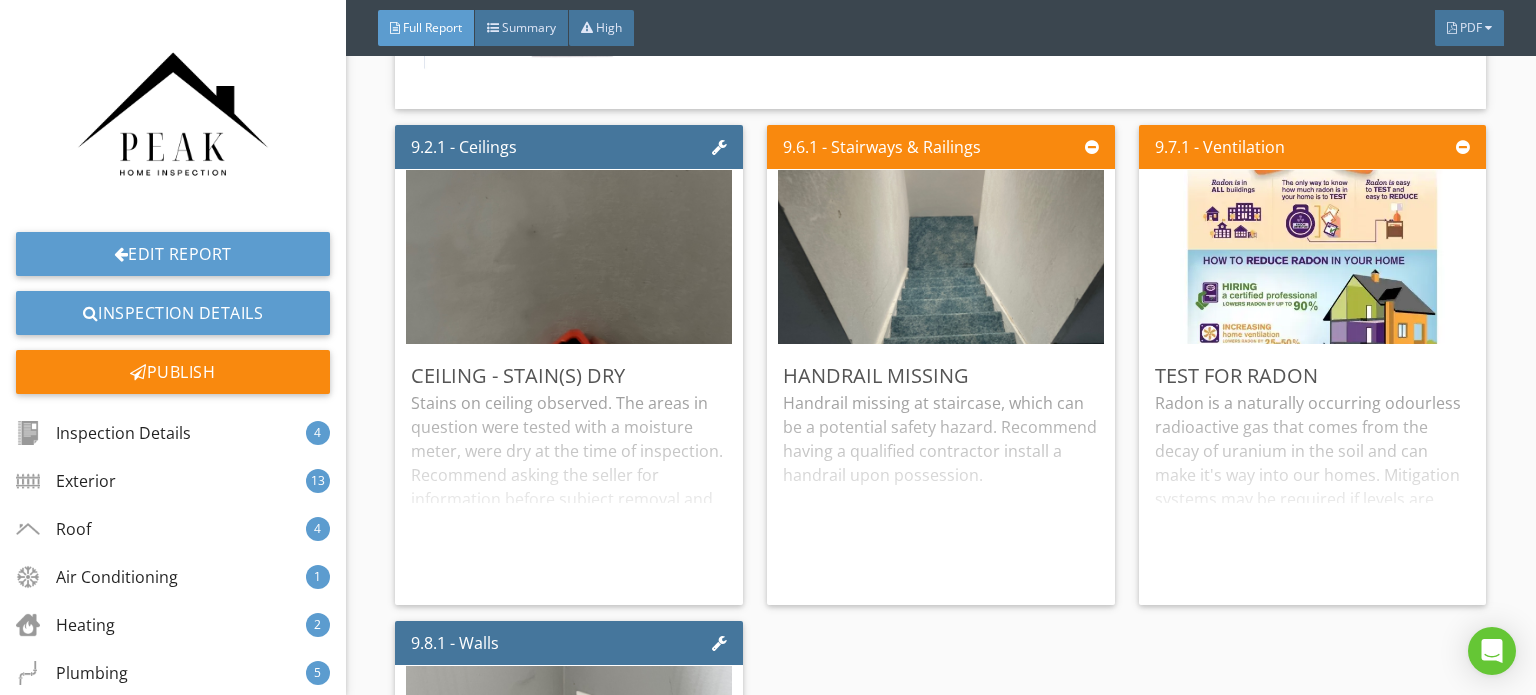 scroll, scrollTop: 25600, scrollLeft: 0, axis: vertical 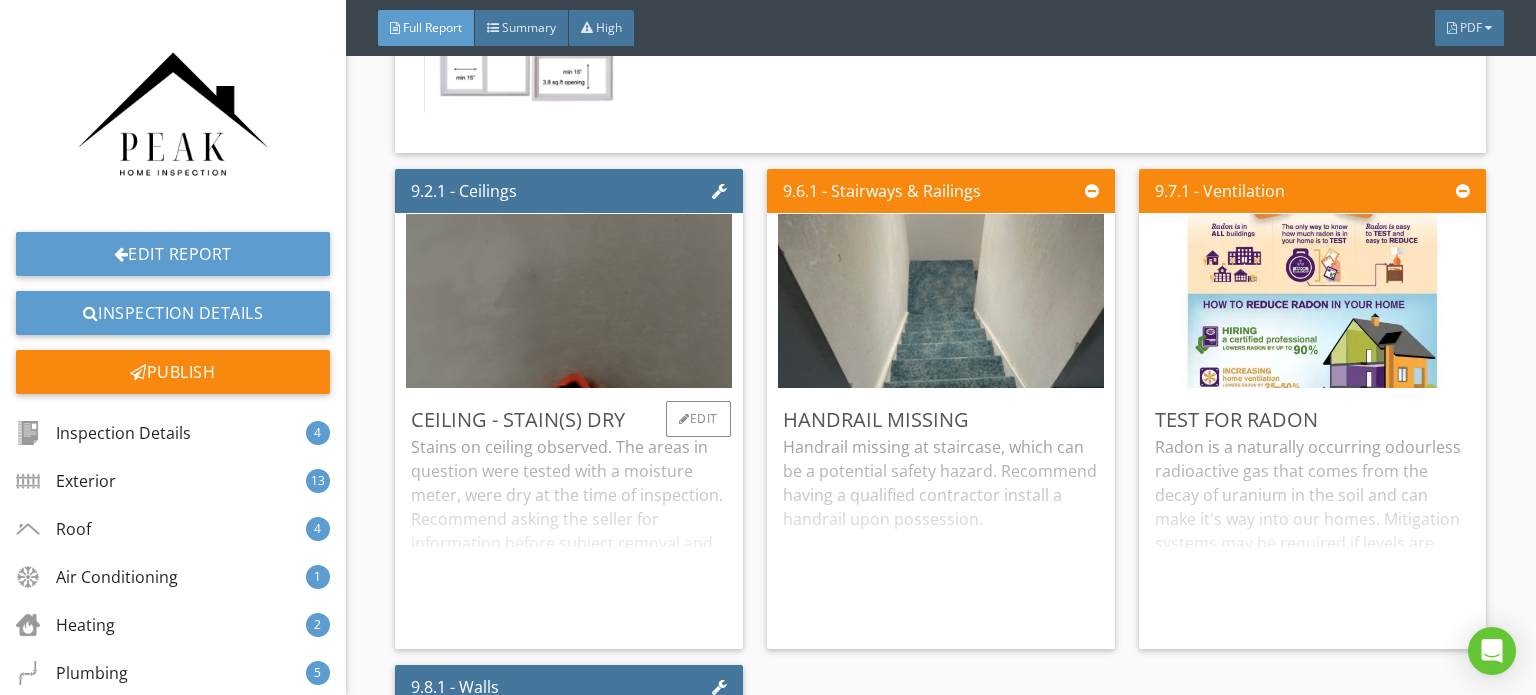 click on "Stains on ceiling observed. The areas in question were tested with a moisture meter, were dry at the time of inspection. Recommend asking the seller for information before subject removal and monitoring afterwards." at bounding box center (569, 534) 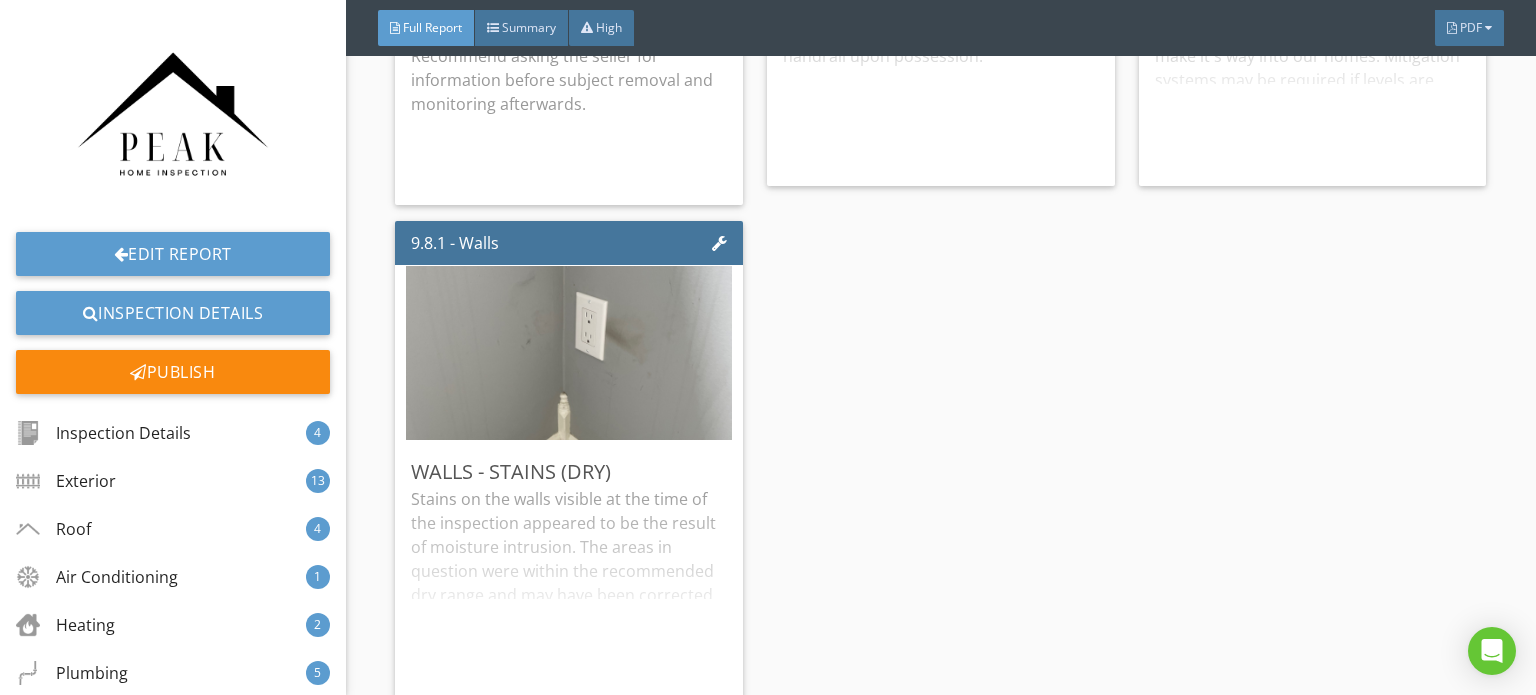 scroll, scrollTop: 26100, scrollLeft: 0, axis: vertical 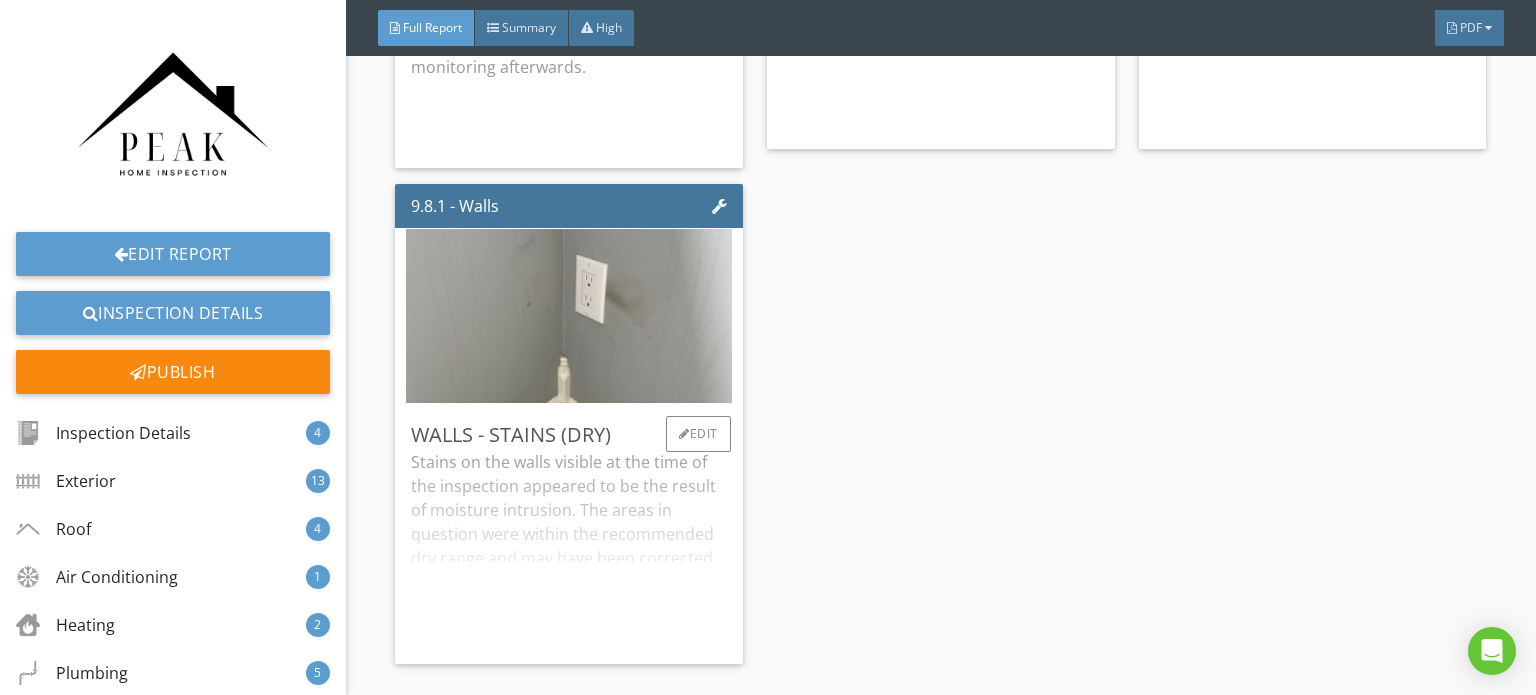click on "Stains on the walls visible at the time of the inspection appeared to be the result of moisture intrusion. The areas in question were within the recommended dry range and may have been corrected. However, staining remains. Recommend asking sellers for history before subject removal and repair as needed." at bounding box center [569, 549] 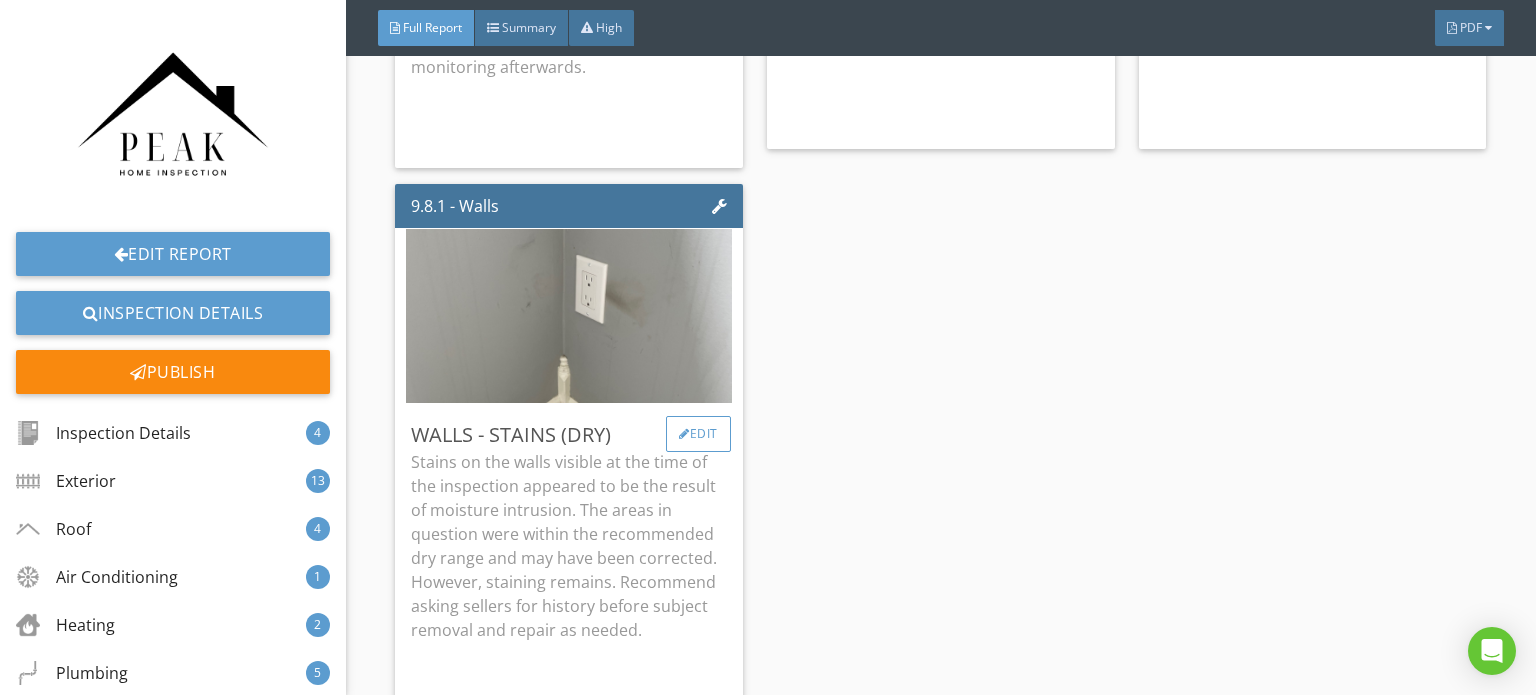 click on "Edit" at bounding box center [698, 434] 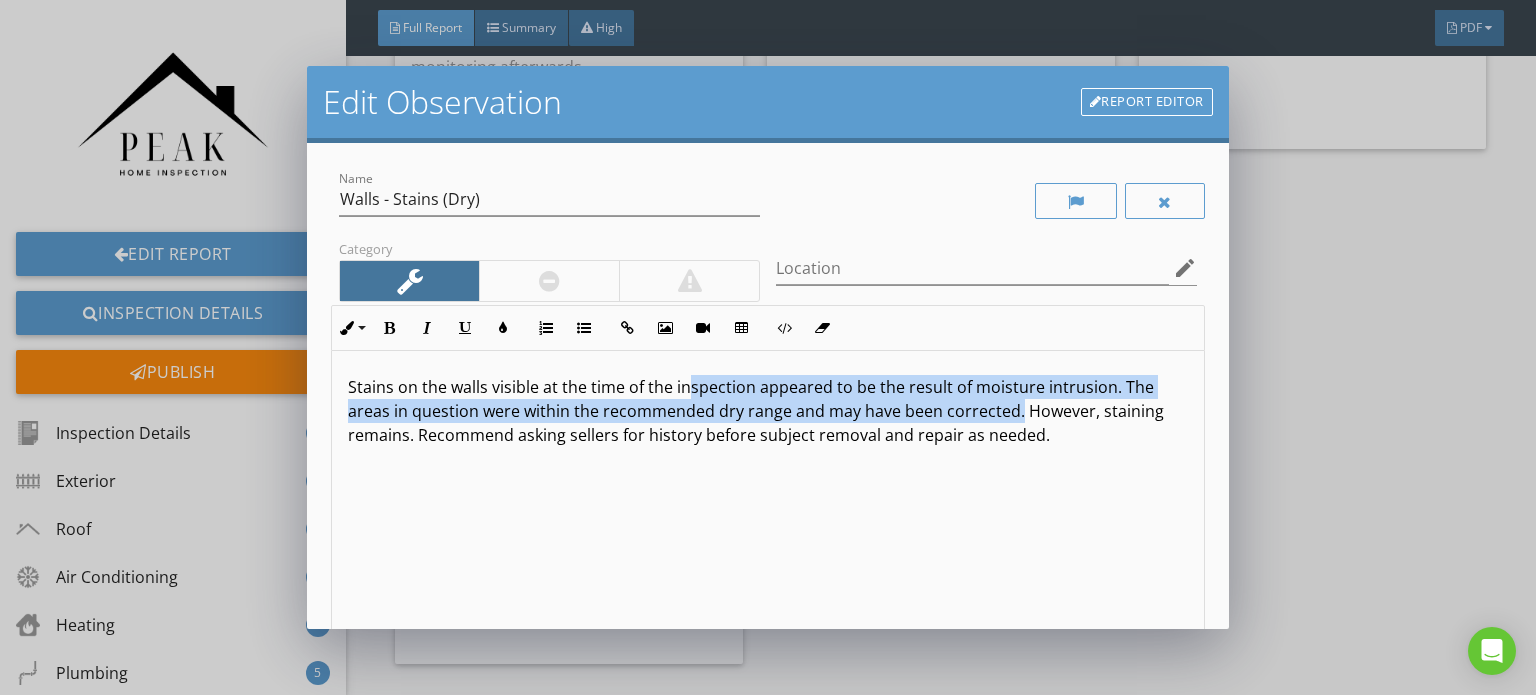 drag, startPoint x: 1016, startPoint y: 411, endPoint x: 688, endPoint y: 390, distance: 328.67157 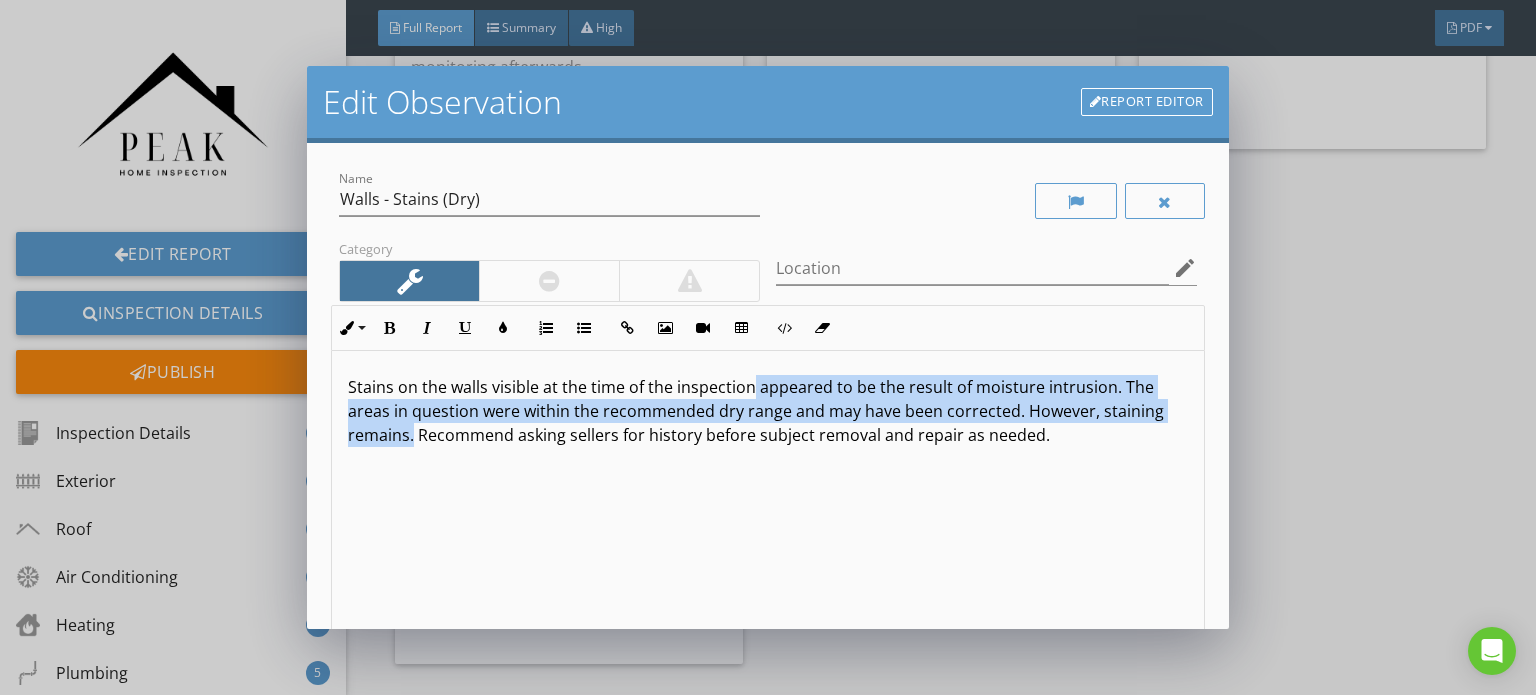 drag, startPoint x: 412, startPoint y: 439, endPoint x: 746, endPoint y: 371, distance: 340.85187 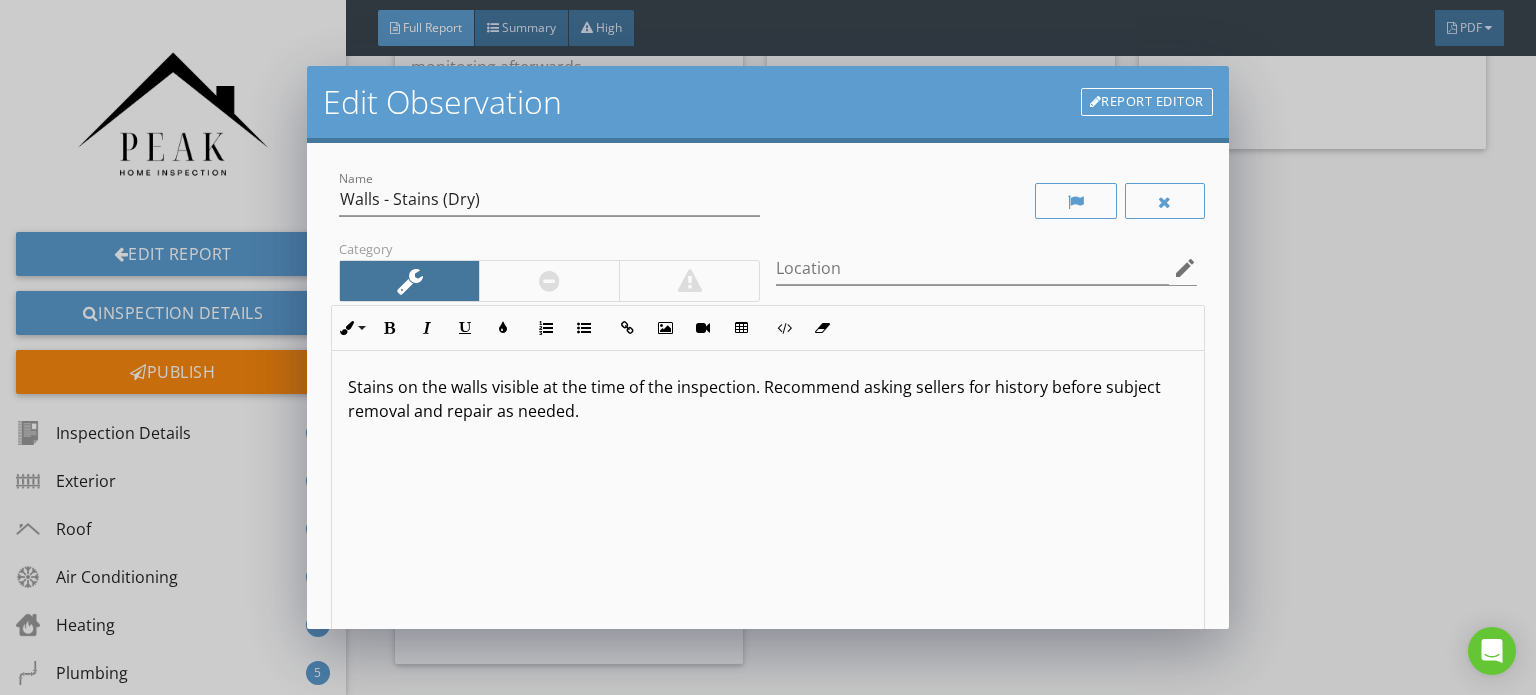 scroll, scrollTop: 0, scrollLeft: 0, axis: both 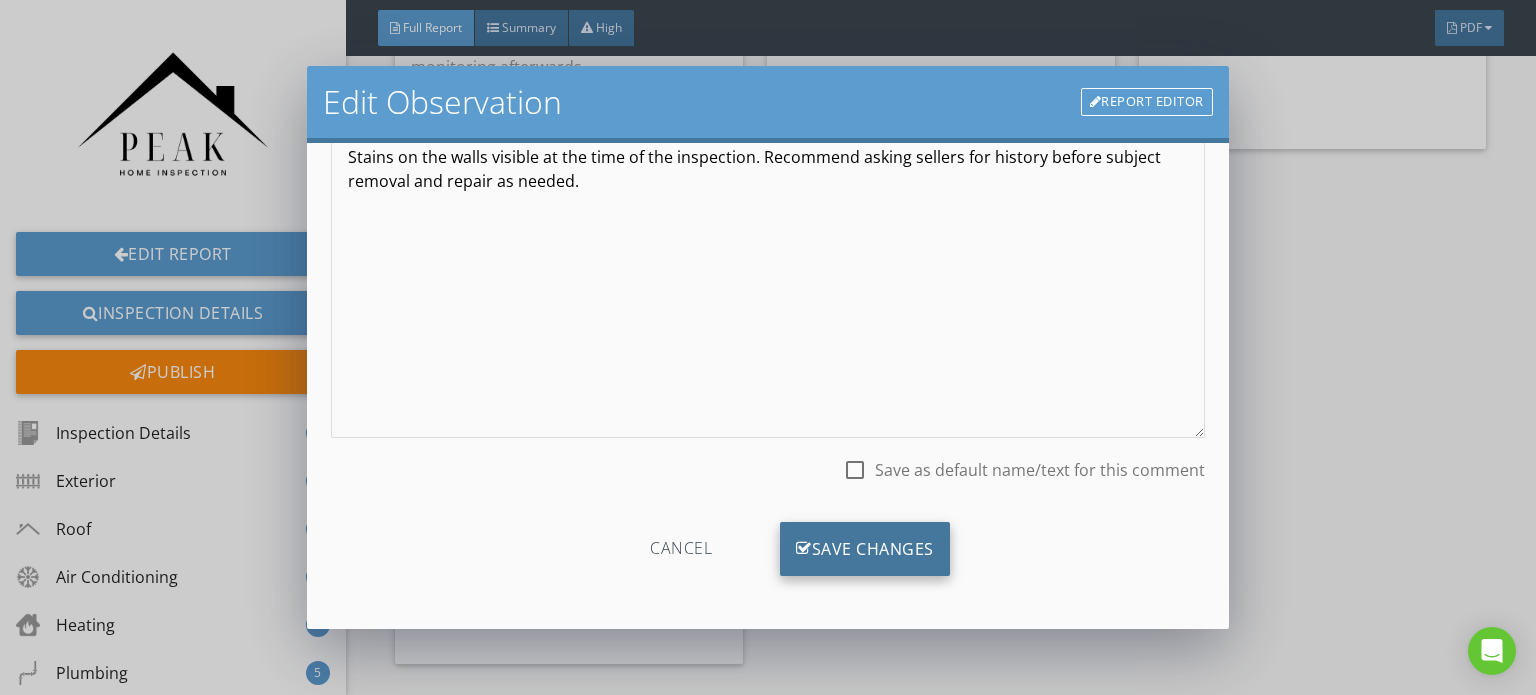 click on "Save Changes" at bounding box center [865, 549] 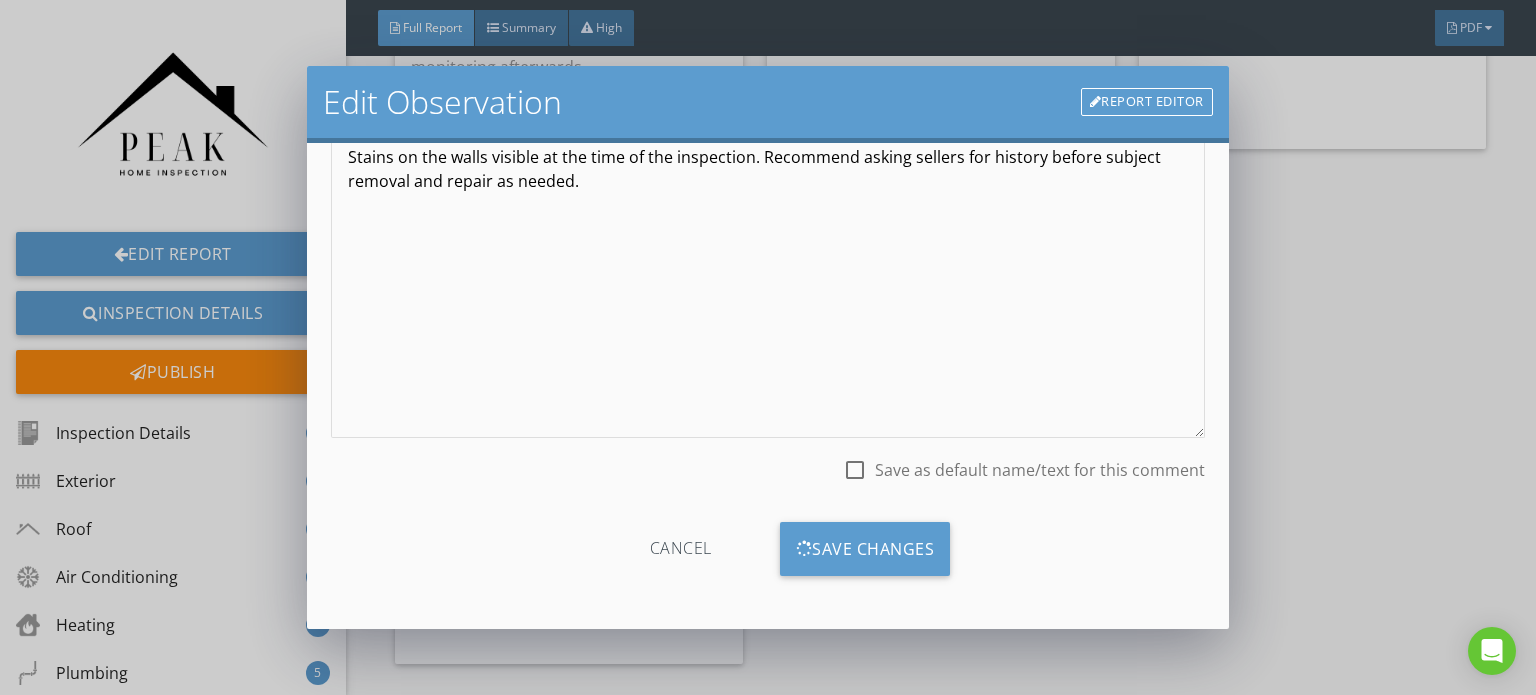 scroll, scrollTop: 0, scrollLeft: 0, axis: both 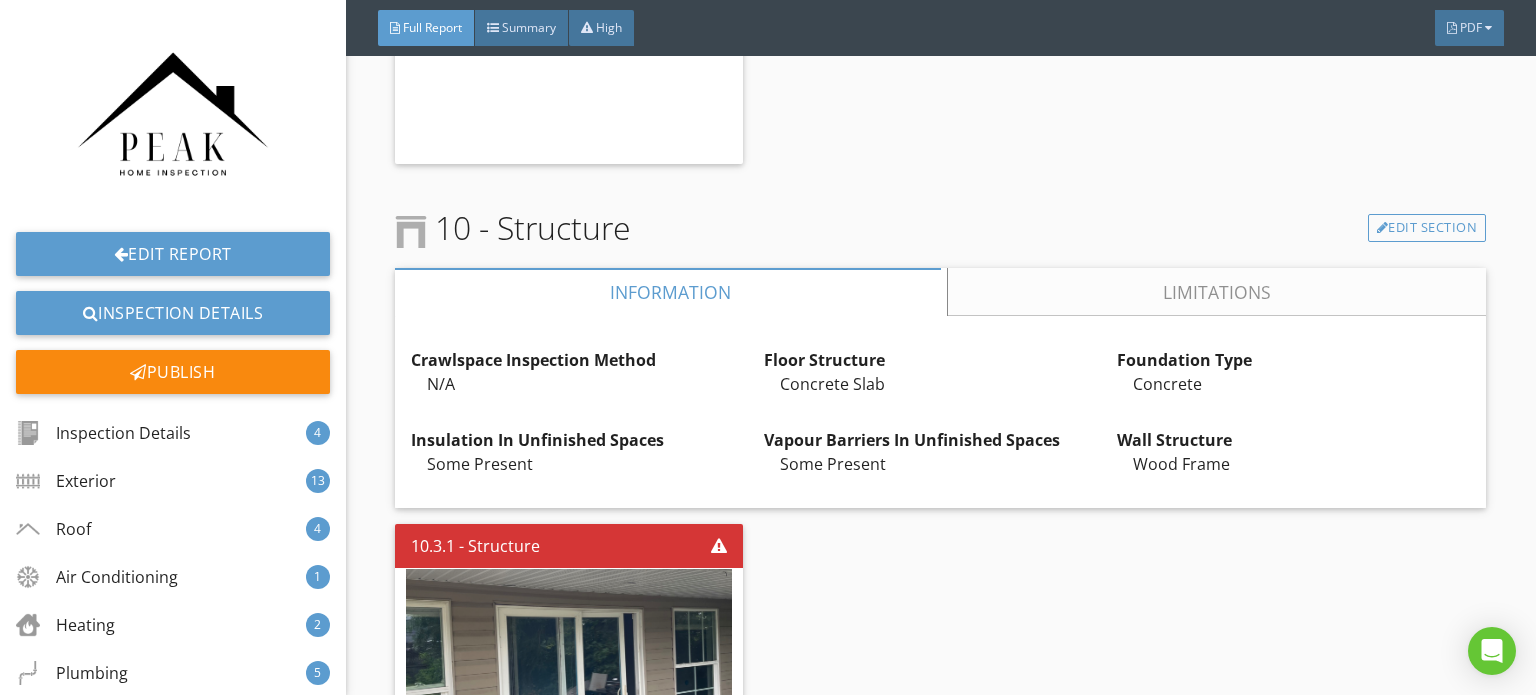 click on "Crawlspace Inspection Method
N/A
Edit
Floor Structure
Concrete Slab
Edit
Foundation Type
Concrete
Edit
Insulation In Unfinished Spaces
Some Present
Edit
Vapour Barriers In Unfinished Spaces
Some Present
Edit
Wall Structure
Wood Frame
Edit" at bounding box center [940, 412] 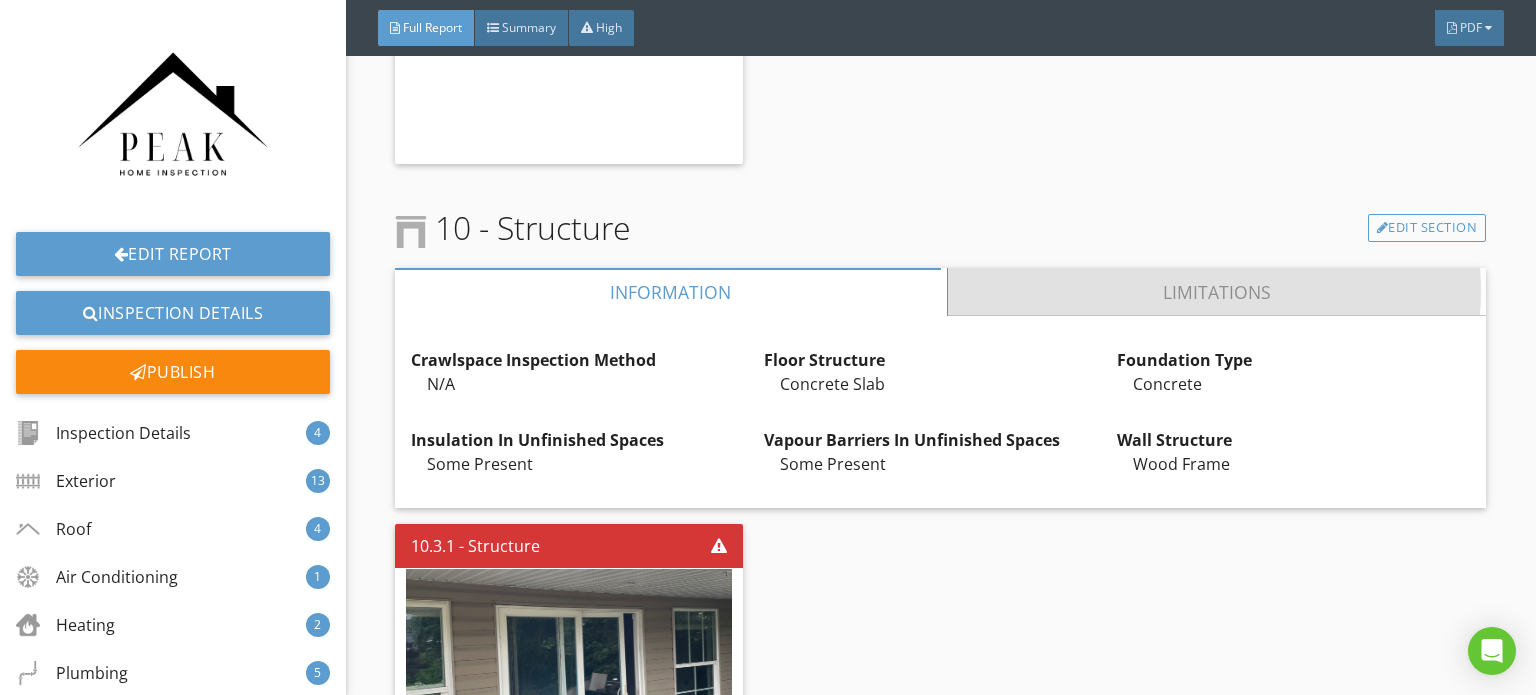 drag, startPoint x: 1025, startPoint y: 248, endPoint x: 999, endPoint y: 244, distance: 26.305893 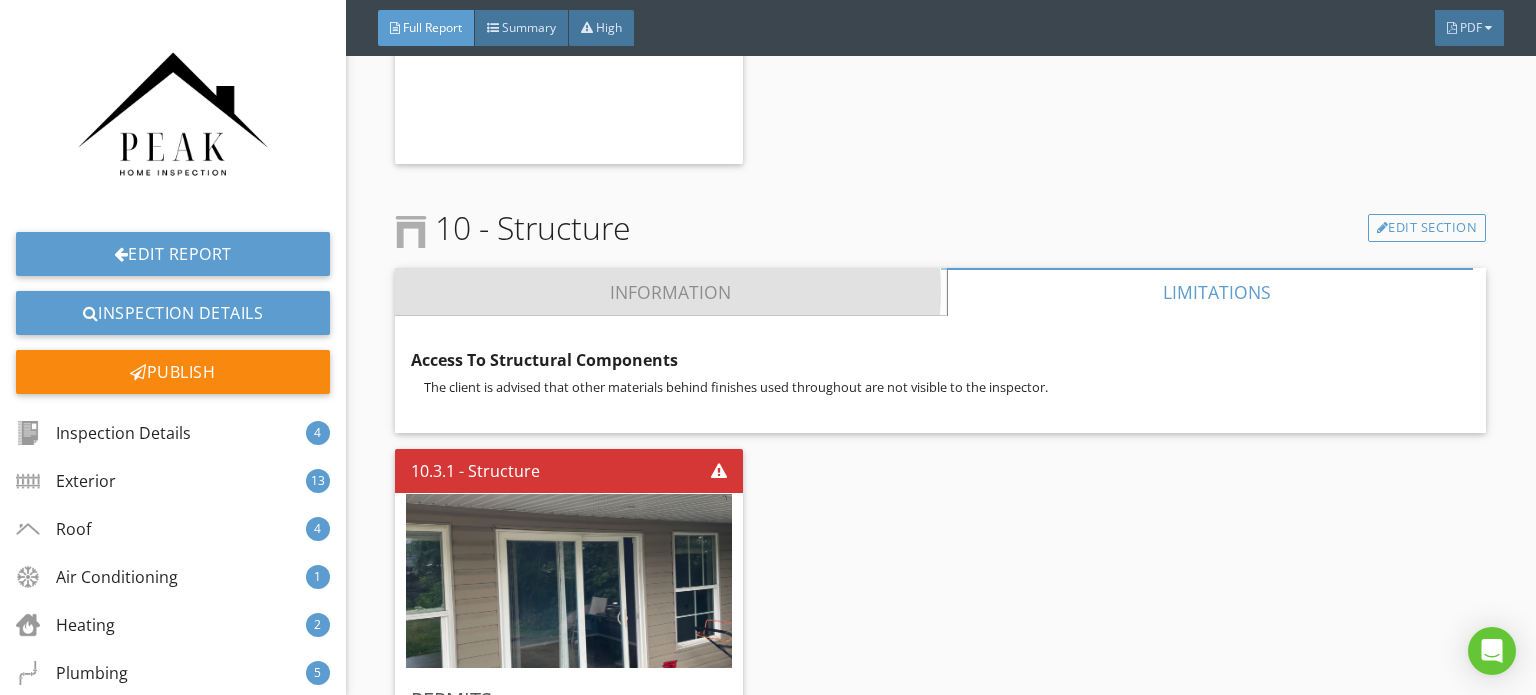 click on "Information" at bounding box center (671, 292) 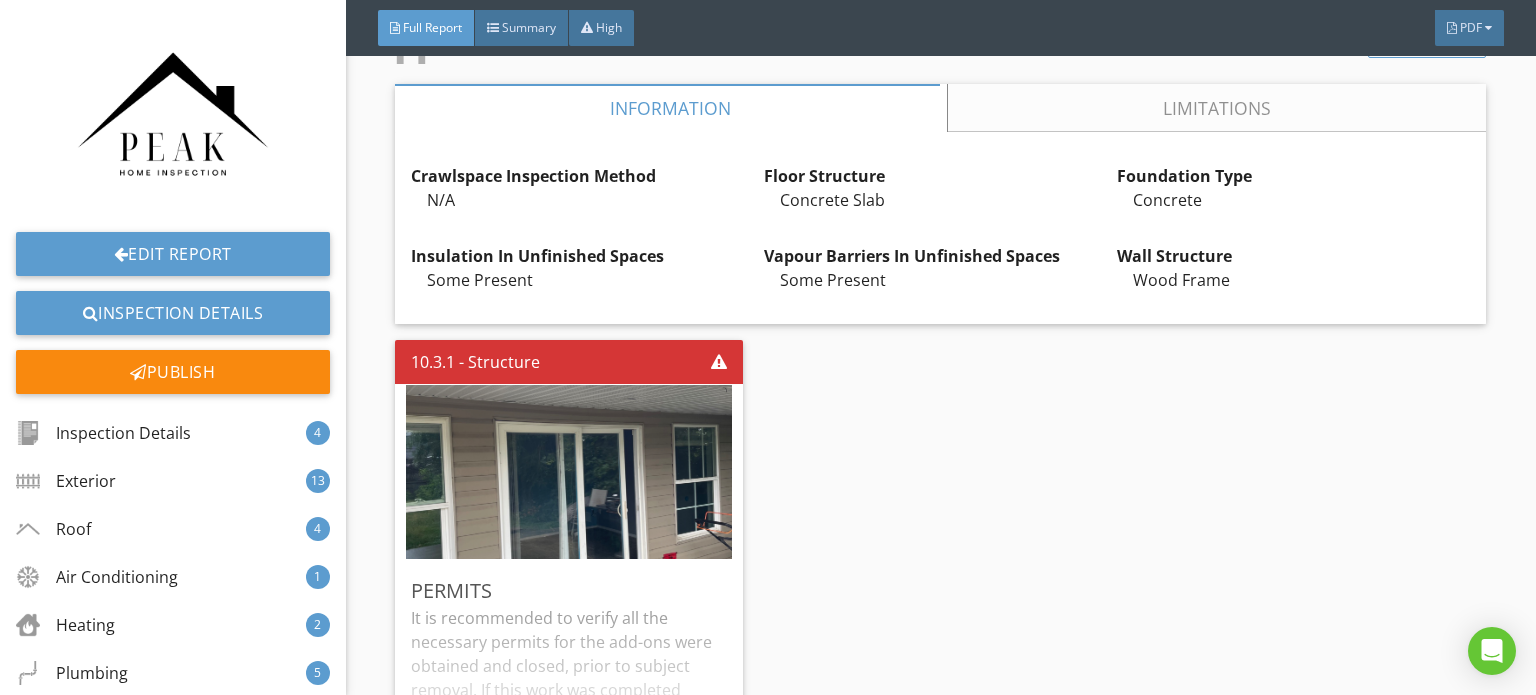 scroll, scrollTop: 26900, scrollLeft: 0, axis: vertical 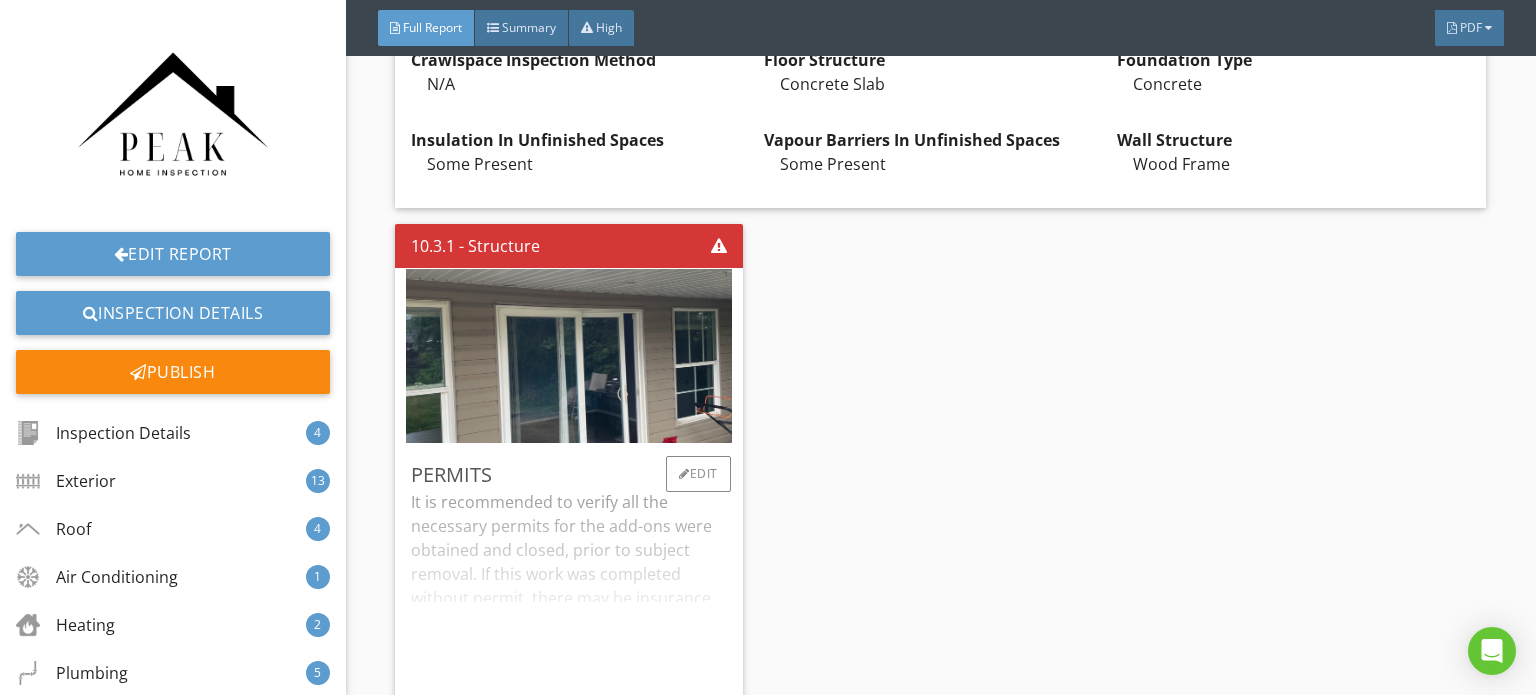 click on "It is recommended to verify all the necessary permits for the add-ons were obtained and closed, prior to subject removal. If this work was completed without permit, there may be insurance, improper construction and/or fire/safety issues not visible to the inspector. The municipal office may require you to make changes in the future should they determine there are unapproved changes to the home." at bounding box center (569, 589) 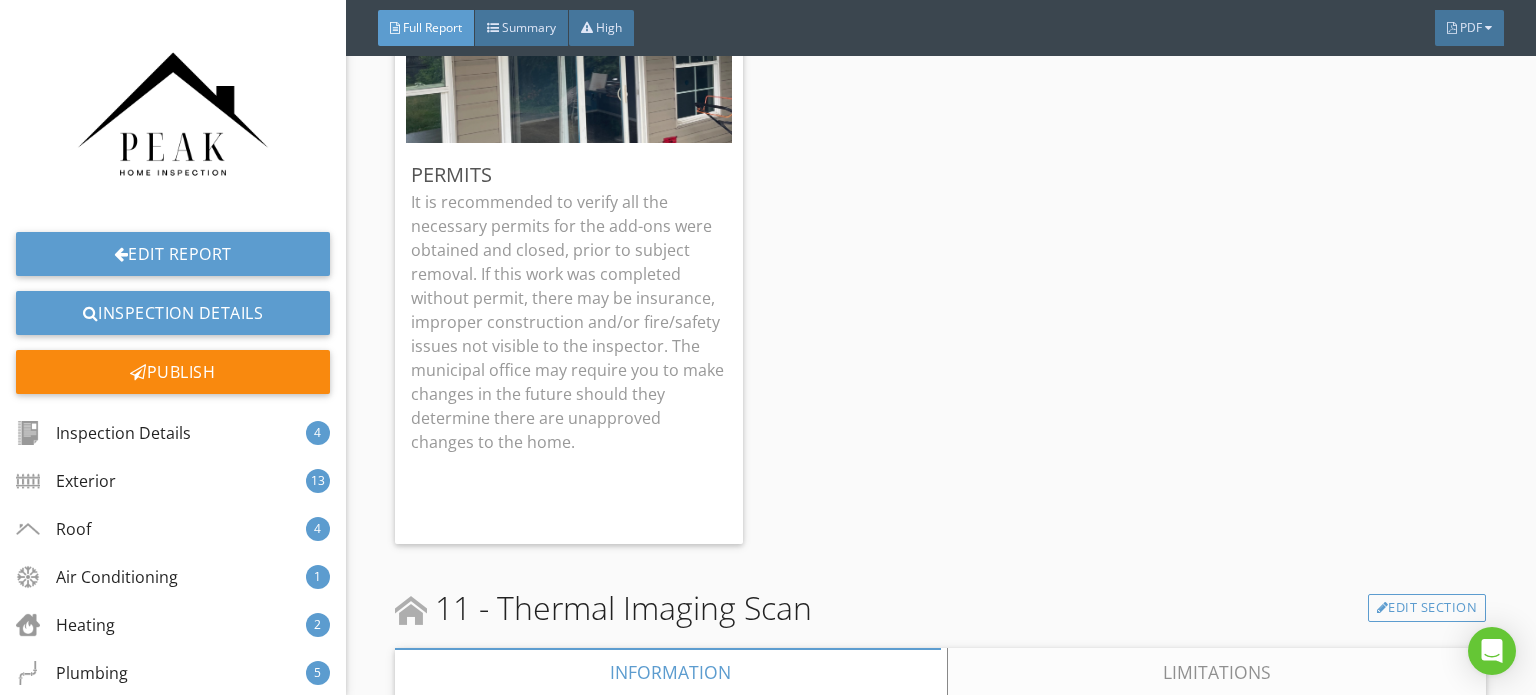 scroll, scrollTop: 27600, scrollLeft: 0, axis: vertical 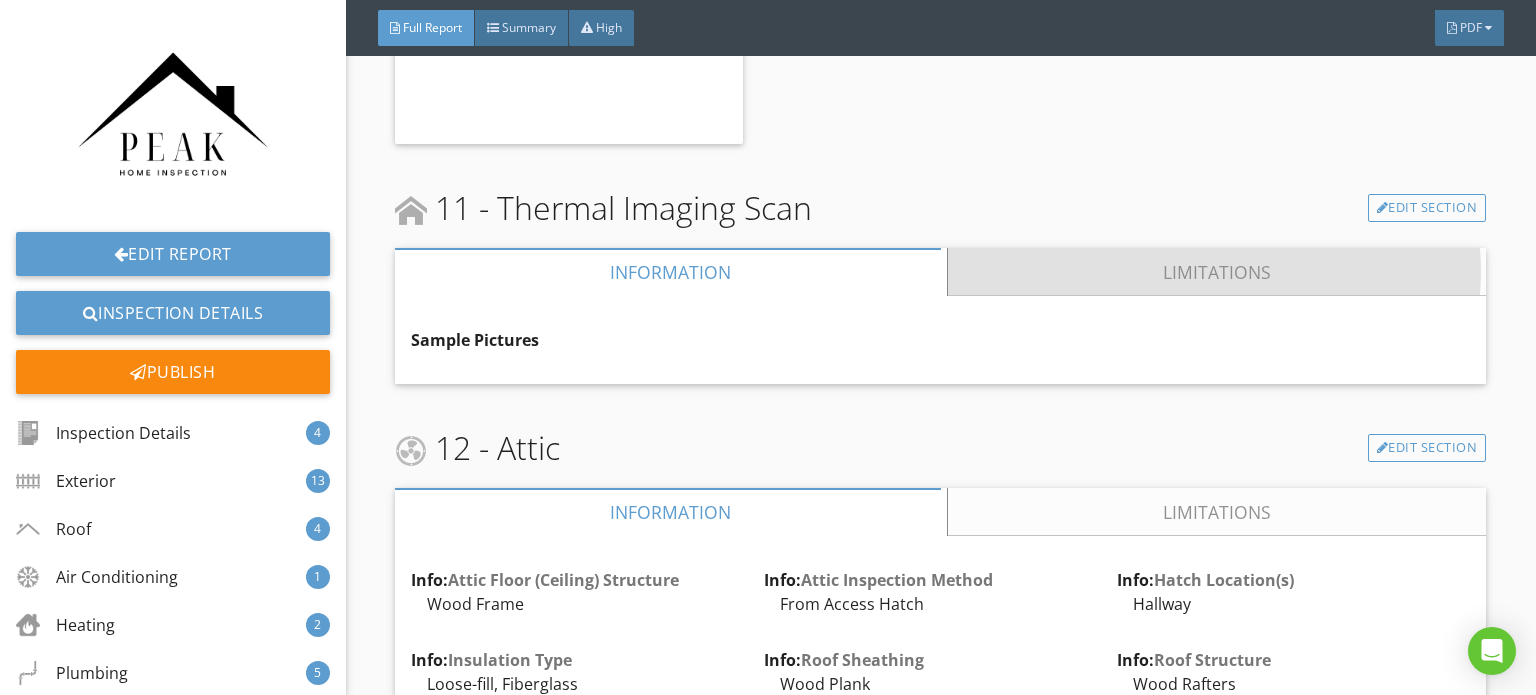 click on "Limitations" at bounding box center (1217, 272) 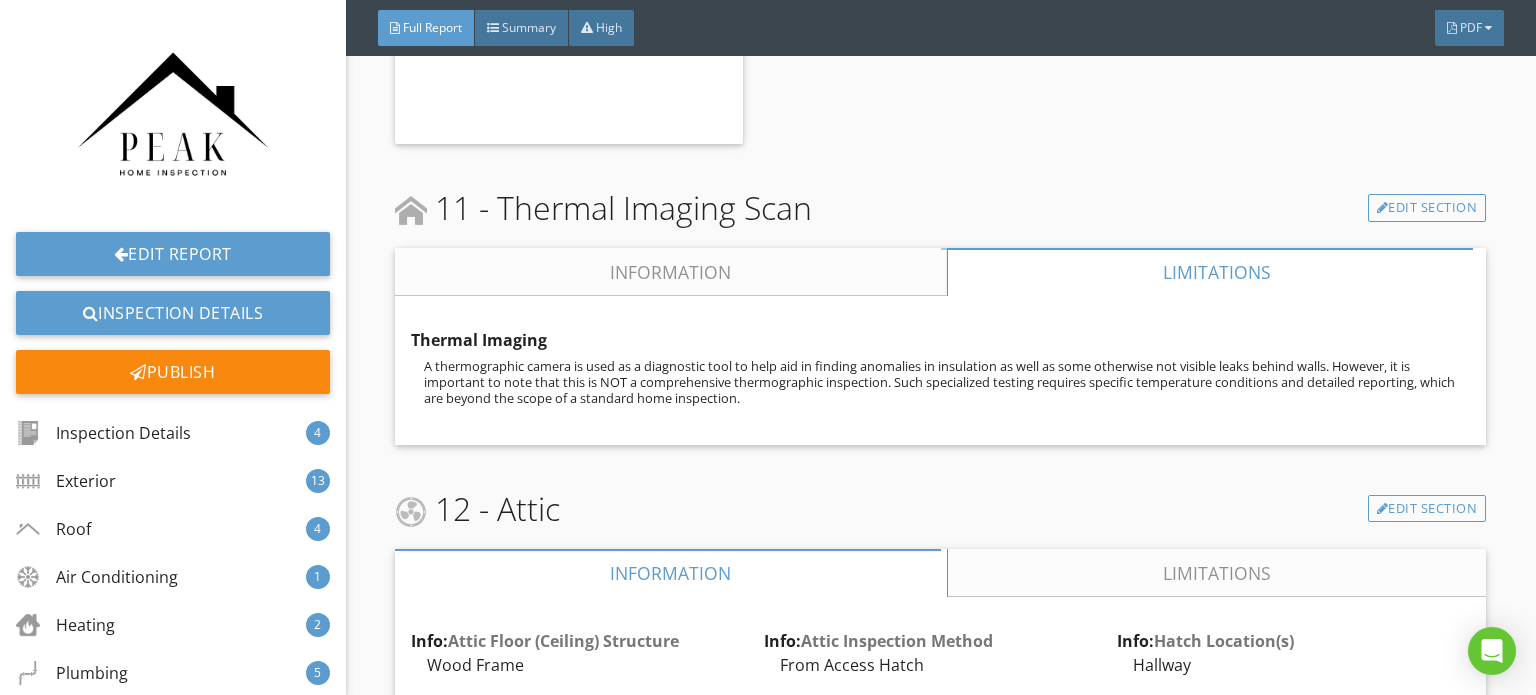 click on "Information" at bounding box center (671, 272) 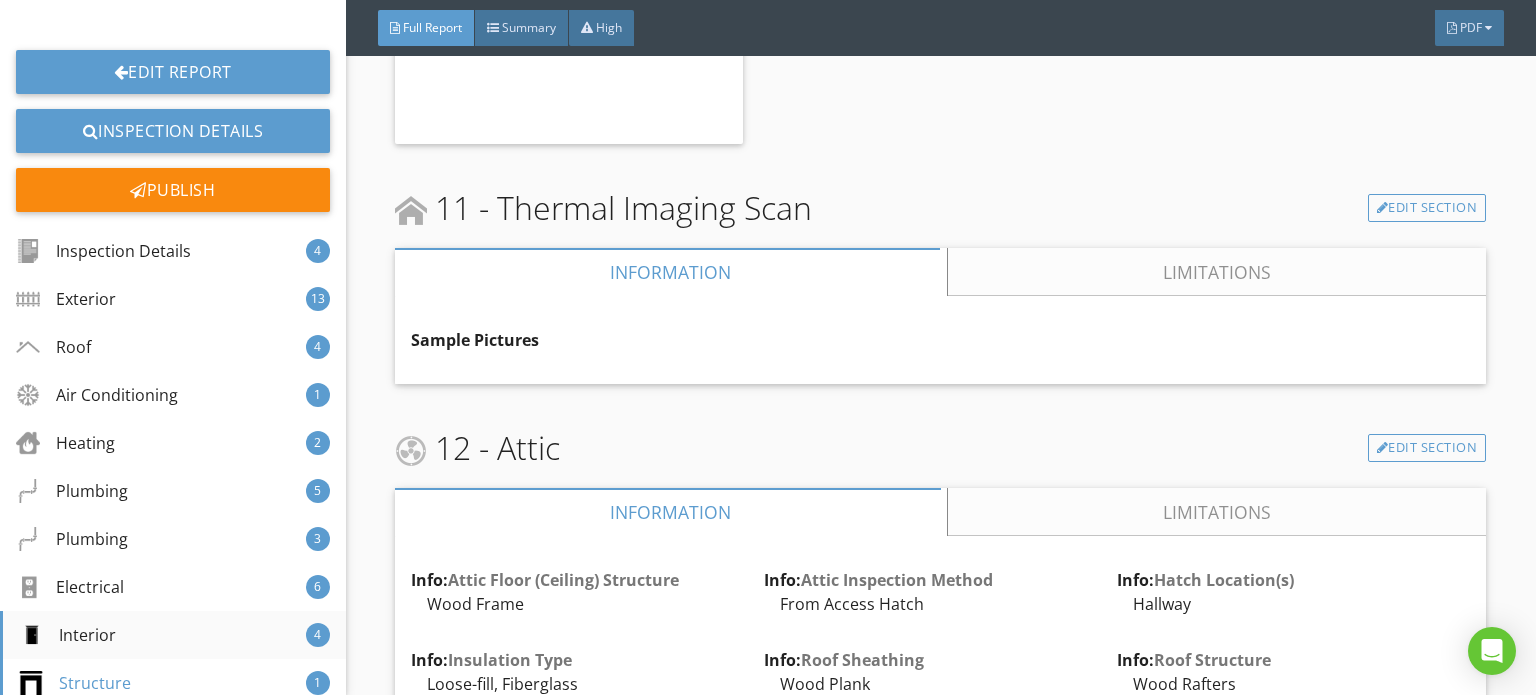 scroll, scrollTop: 0, scrollLeft: 0, axis: both 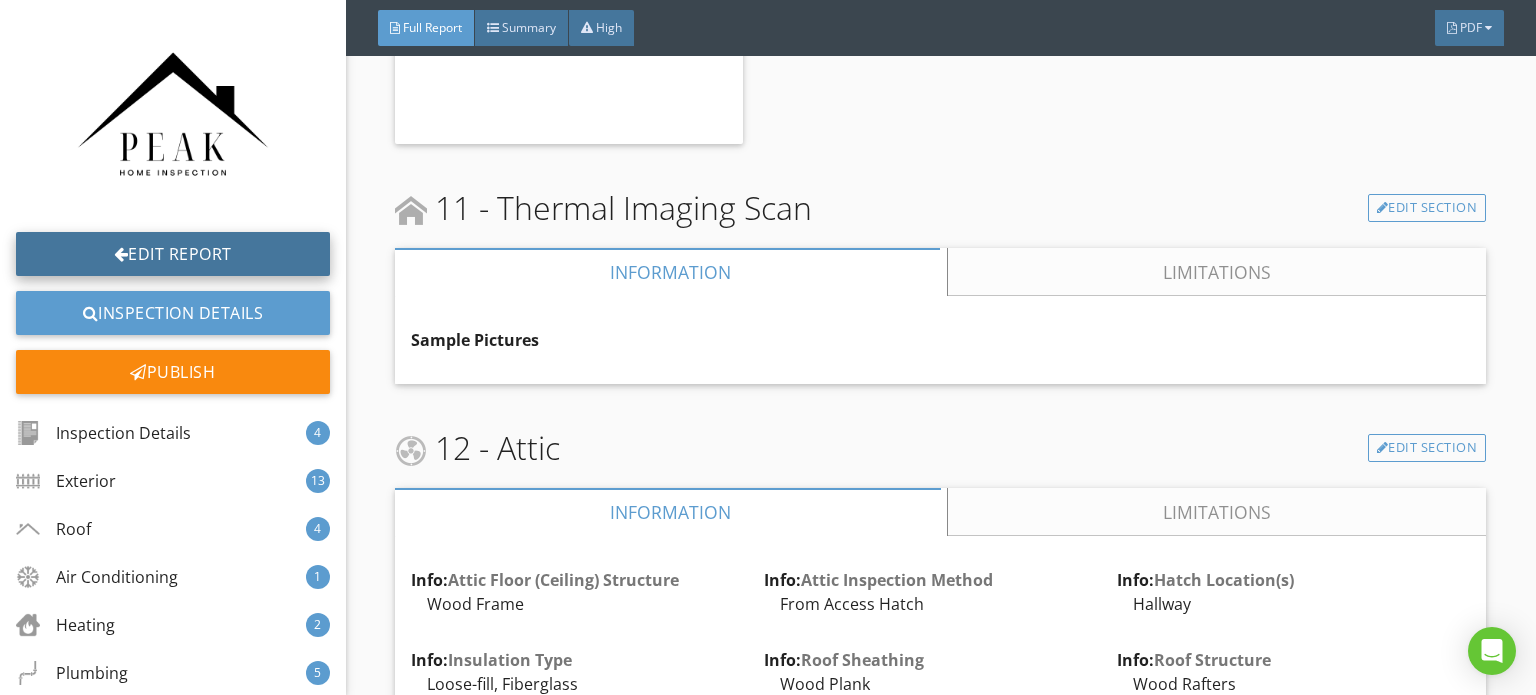 click on "Edit Report" at bounding box center (173, 254) 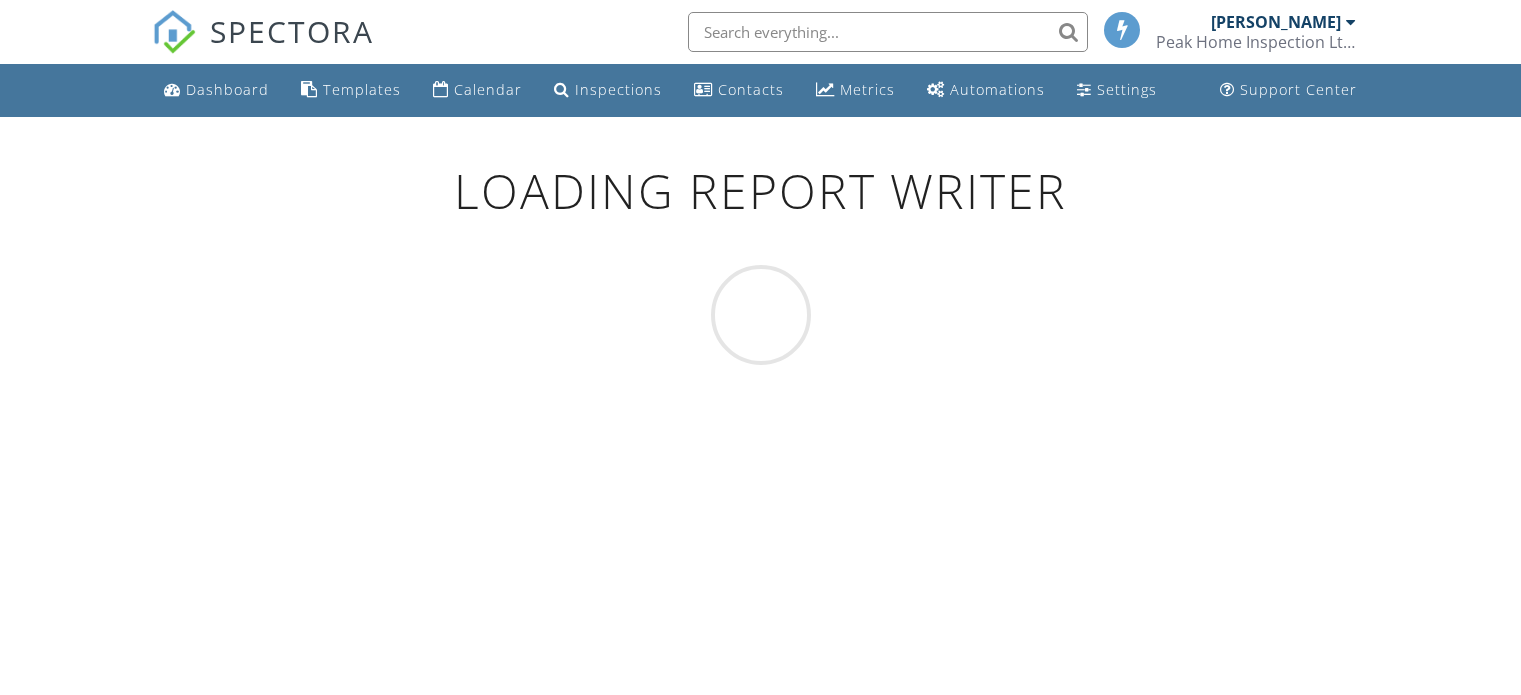 scroll, scrollTop: 0, scrollLeft: 0, axis: both 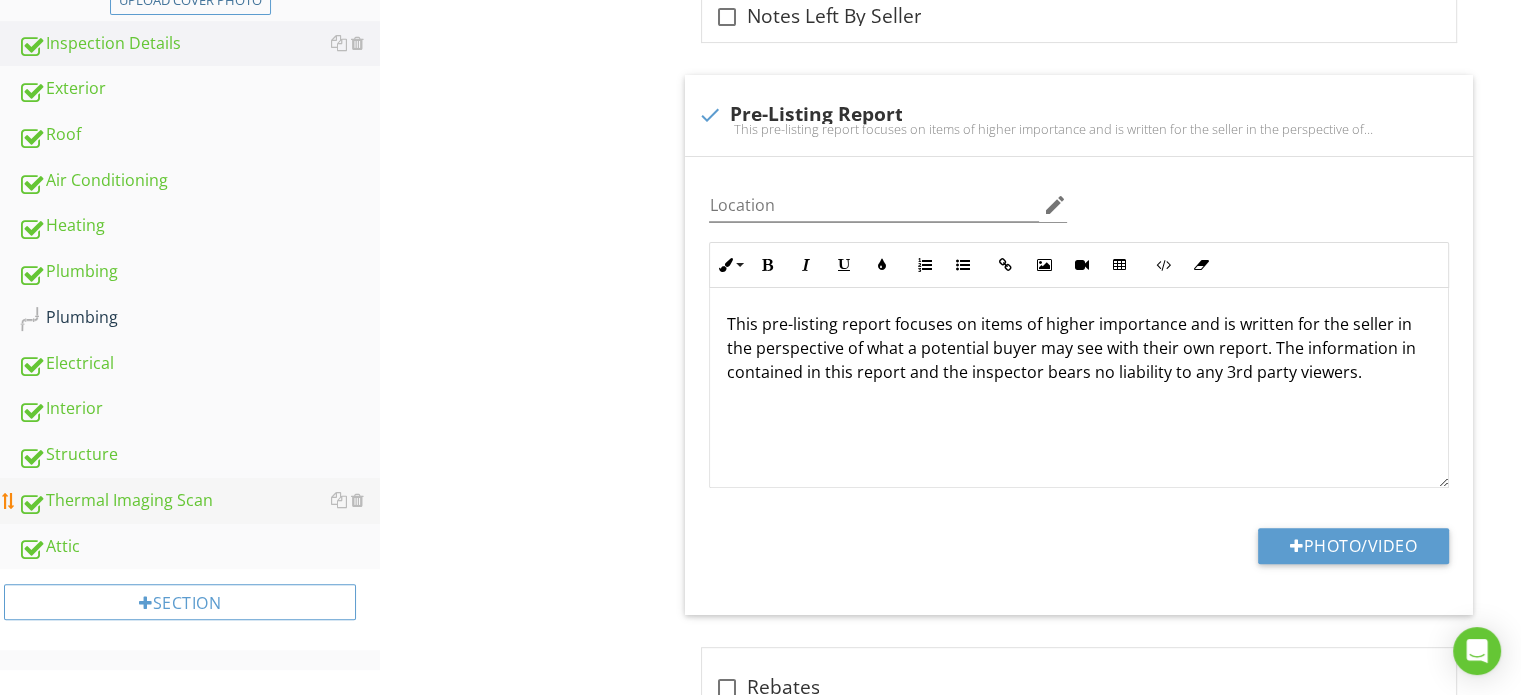 click on "Thermal Imaging Scan" at bounding box center [199, 501] 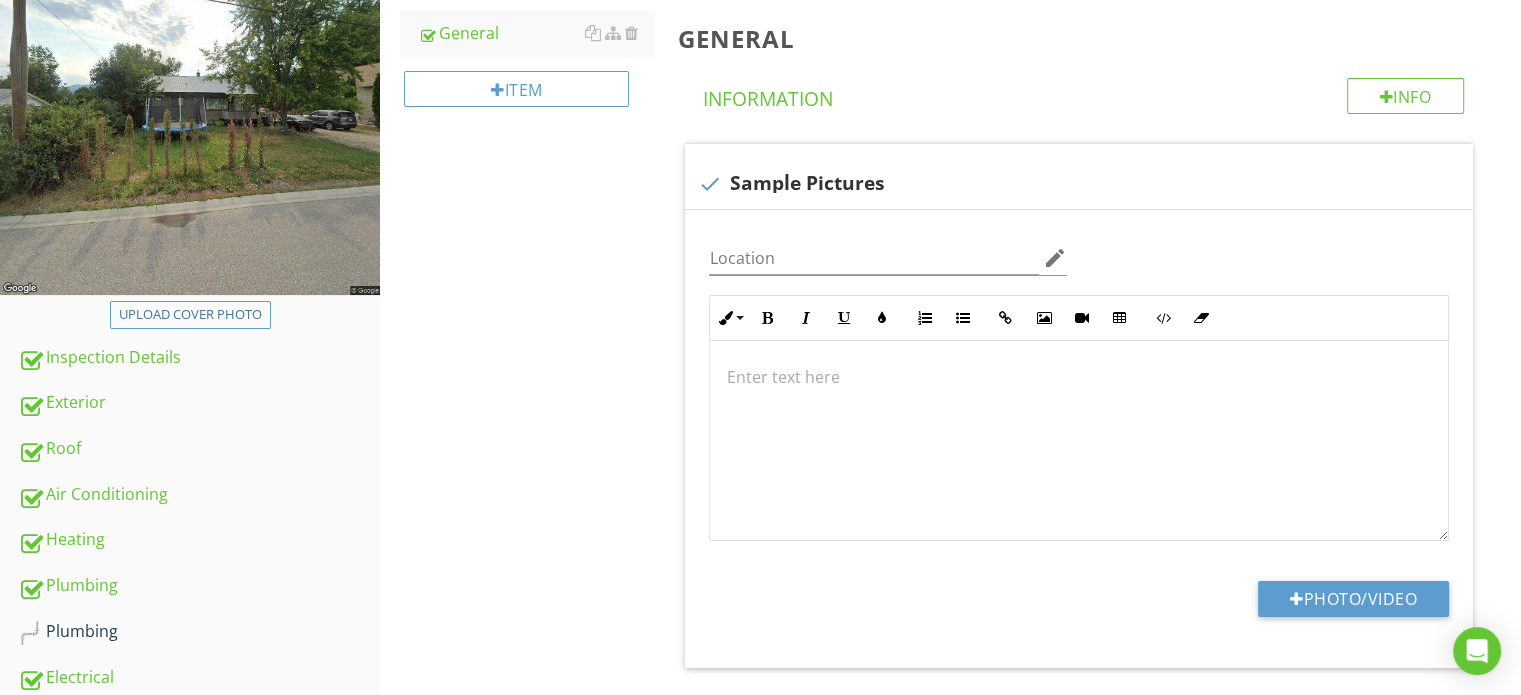 scroll, scrollTop: 500, scrollLeft: 0, axis: vertical 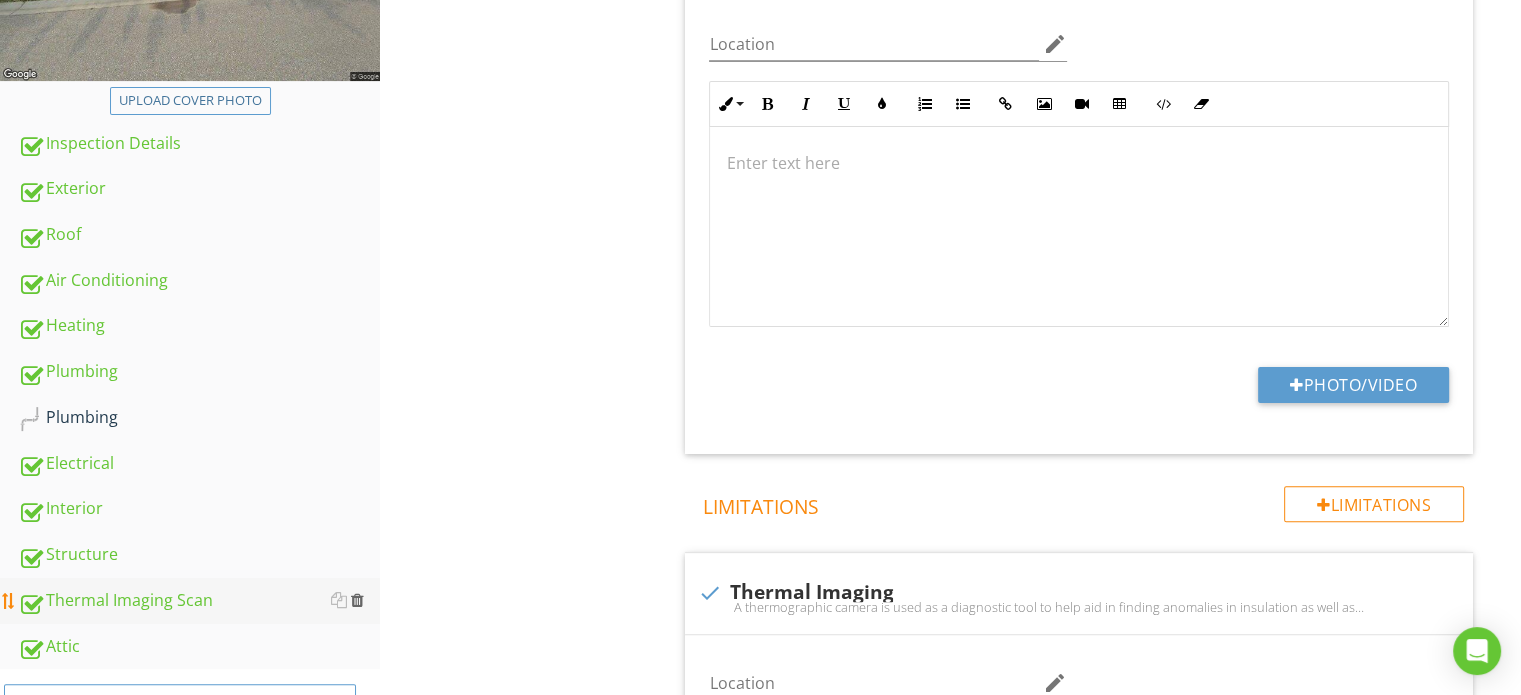 click at bounding box center (357, 600) 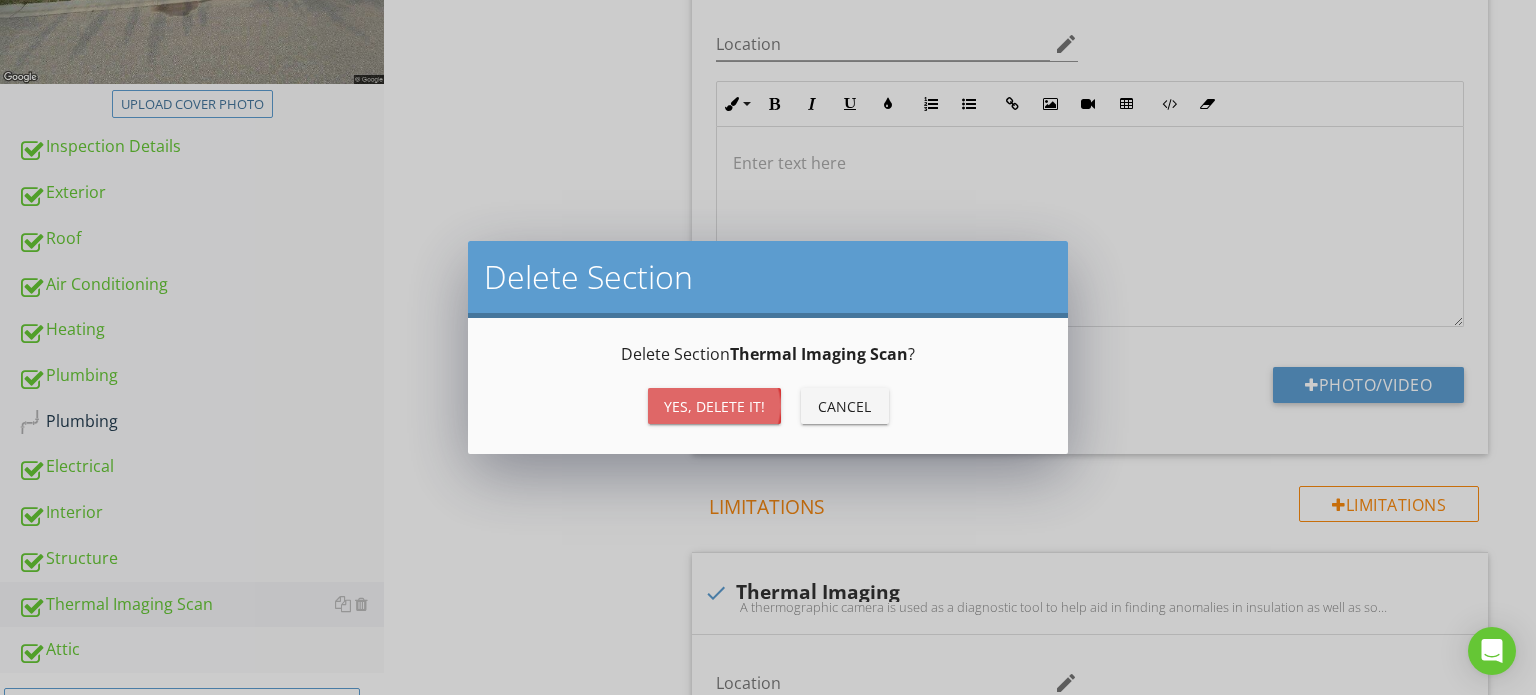 click on "Yes, Delete it!" at bounding box center (714, 406) 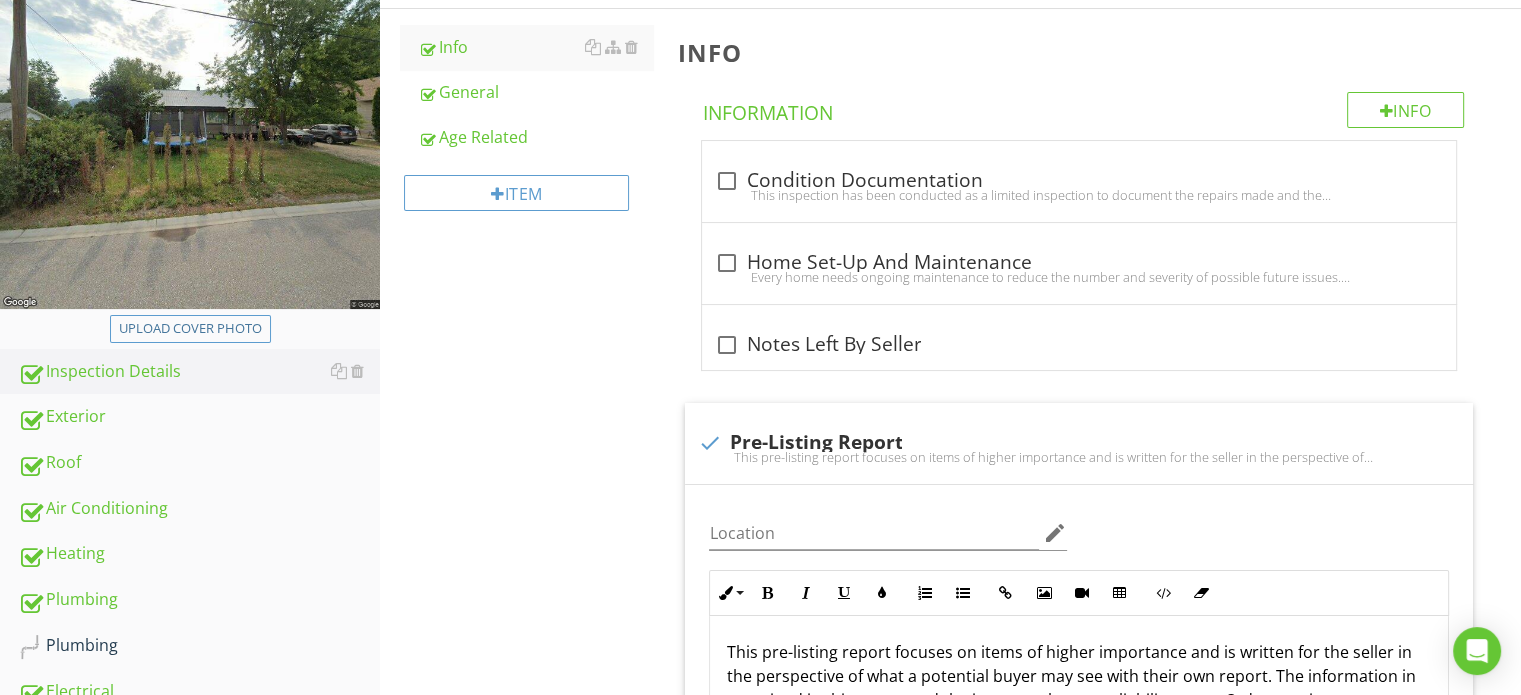 scroll, scrollTop: 400, scrollLeft: 0, axis: vertical 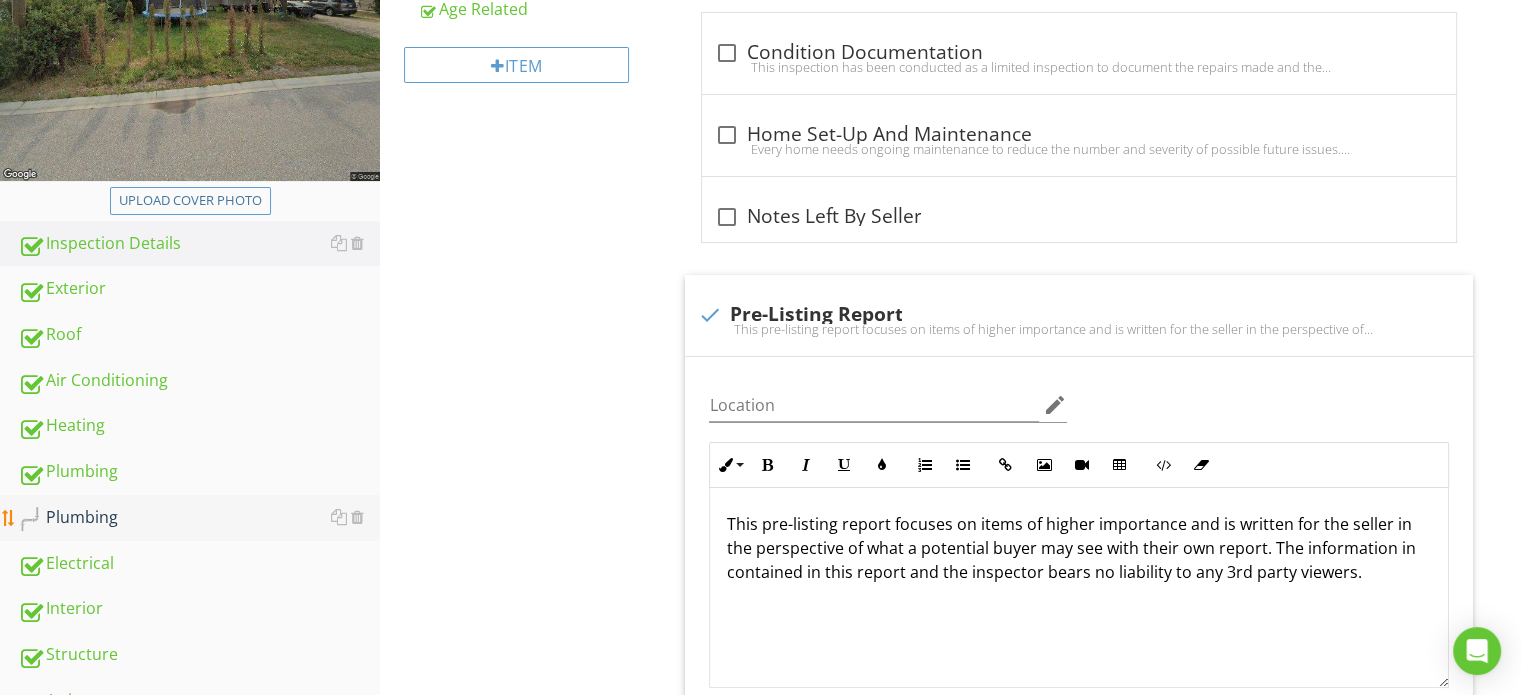 click on "Plumbing" at bounding box center [199, 518] 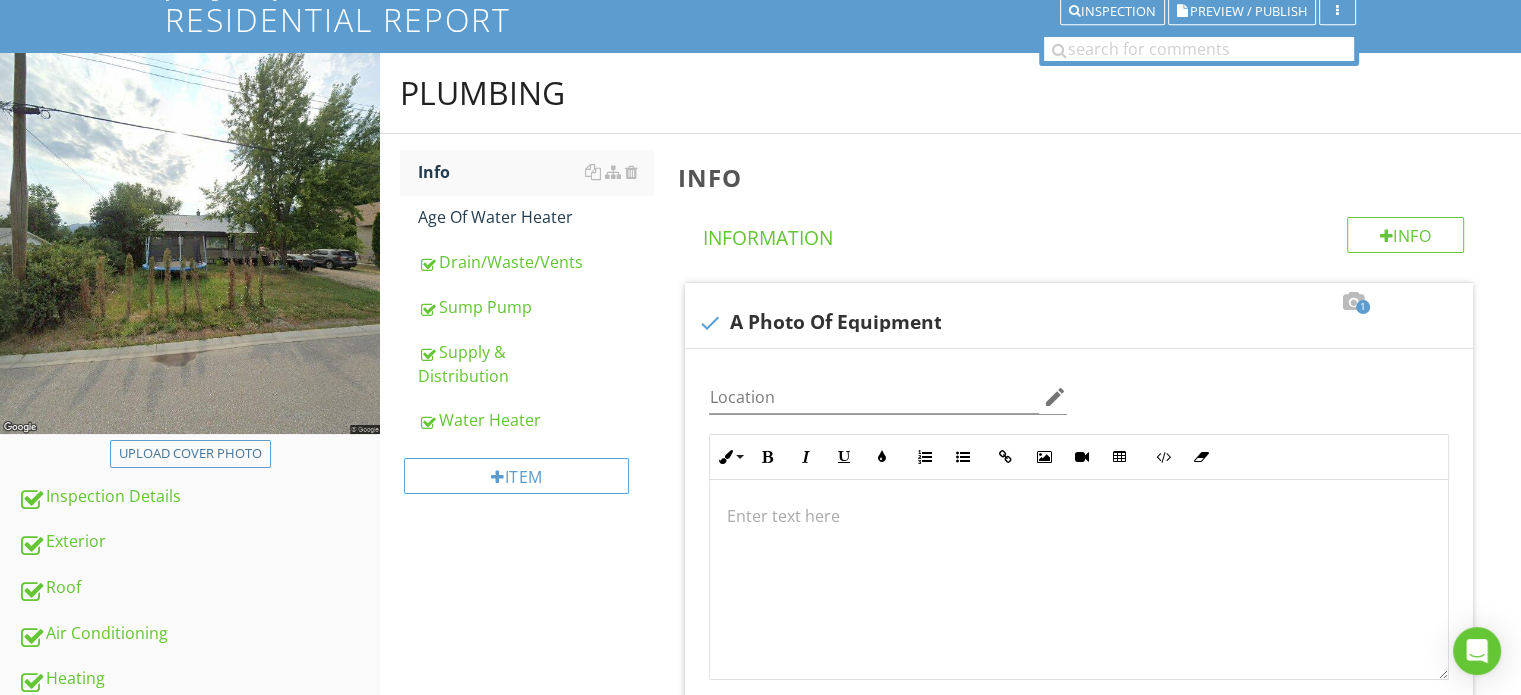 scroll, scrollTop: 0, scrollLeft: 0, axis: both 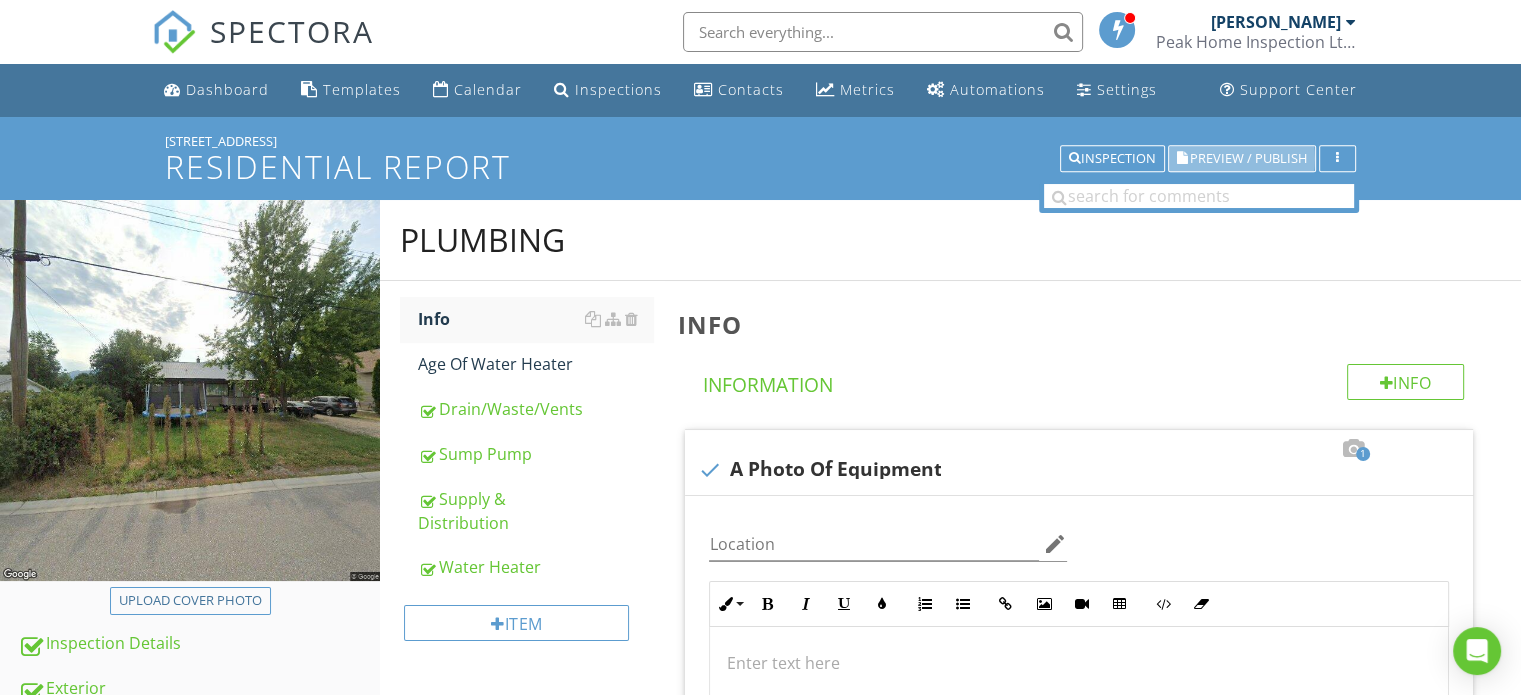 click on "Preview / Publish" at bounding box center [1248, 158] 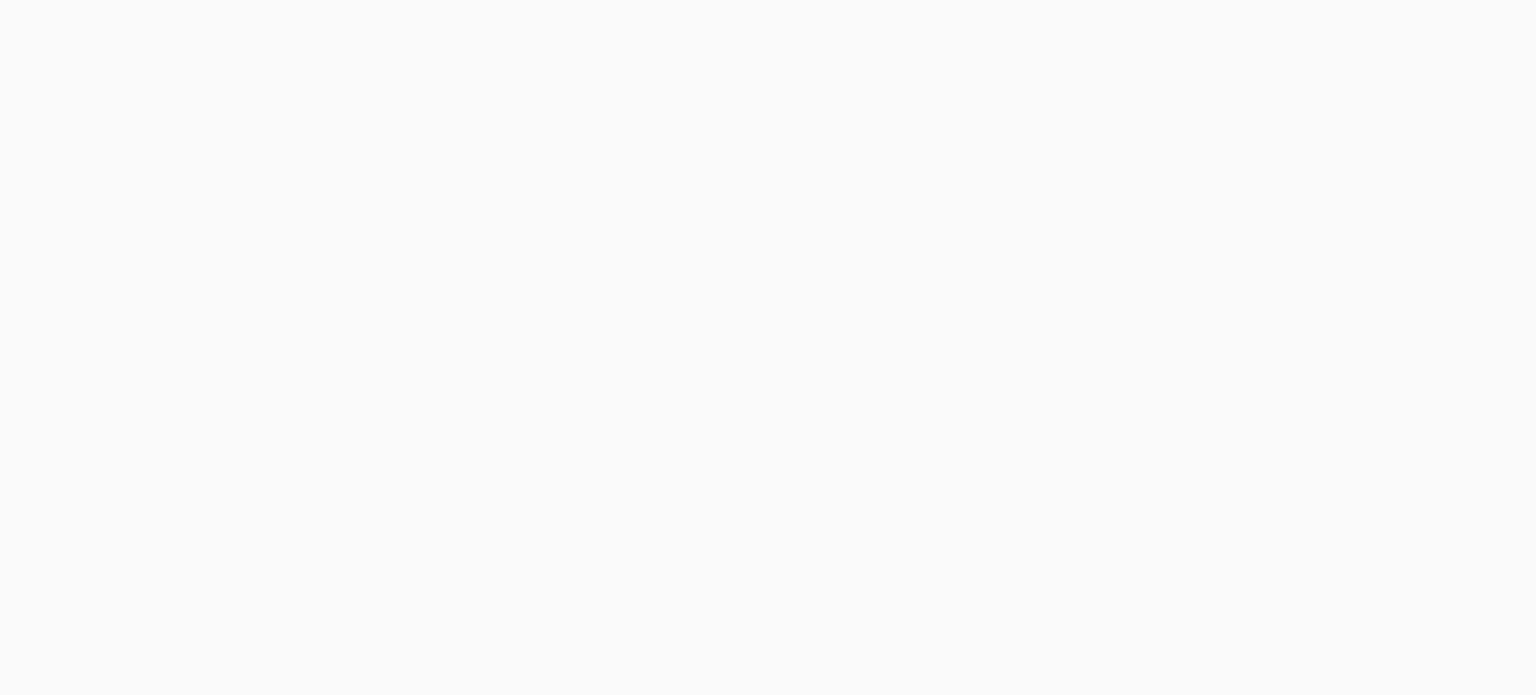 scroll, scrollTop: 0, scrollLeft: 0, axis: both 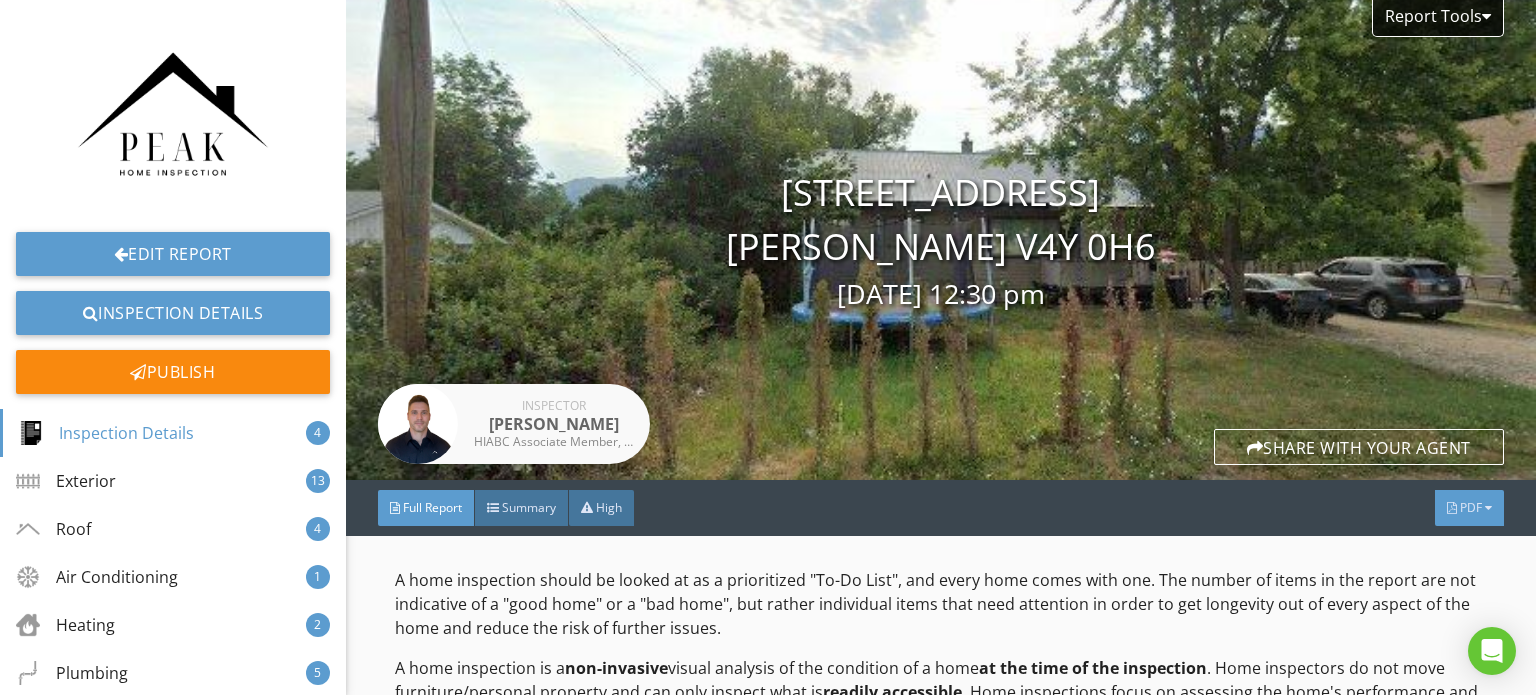 click on "PDF" at bounding box center [1469, 508] 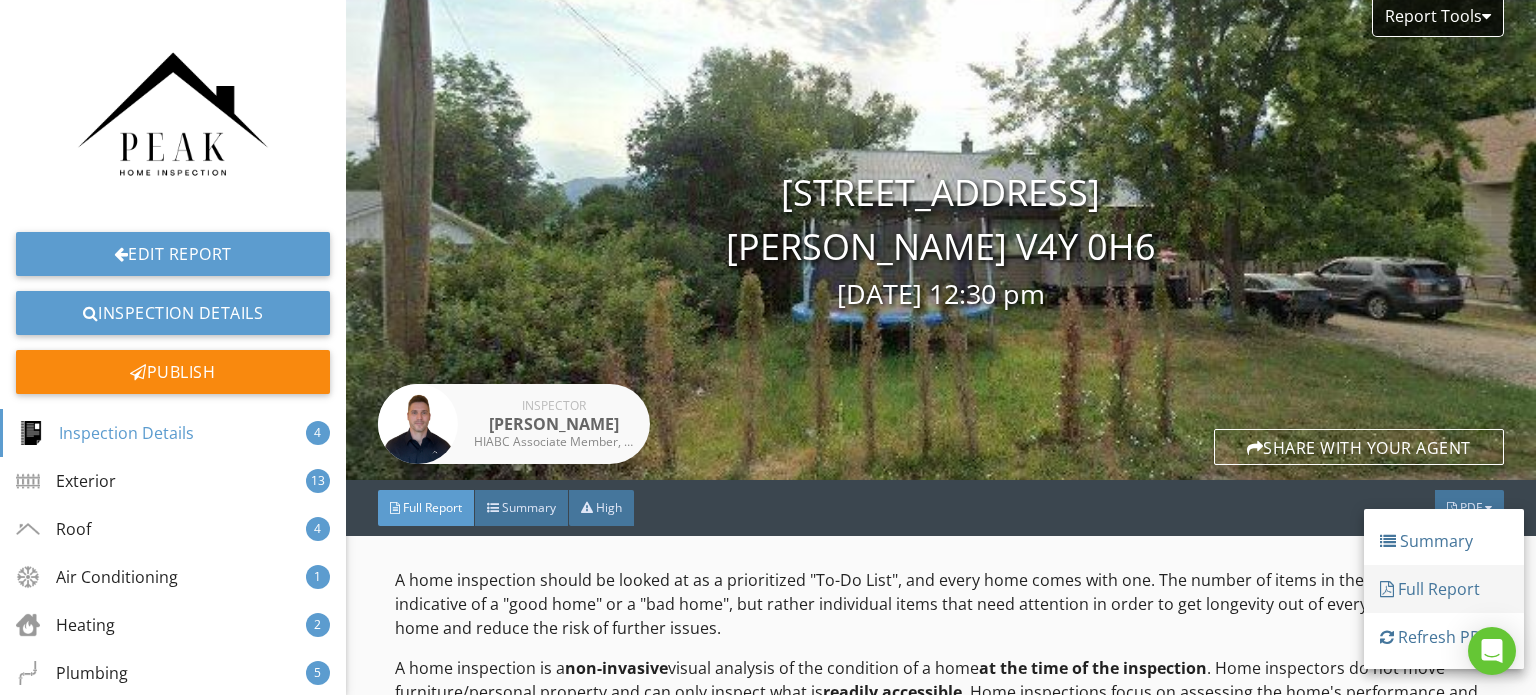 click on "Full Report" at bounding box center (1444, 589) 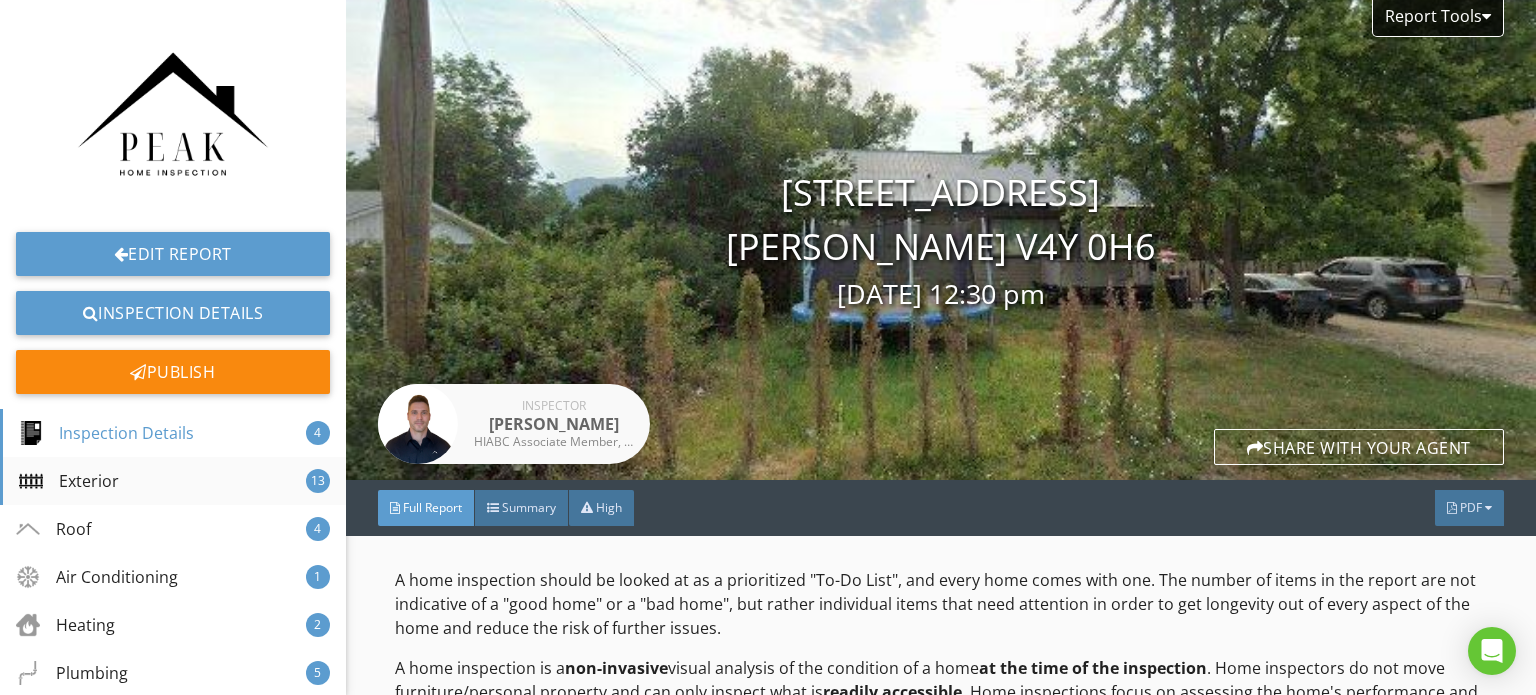 click on "Exterior
13" at bounding box center [173, 481] 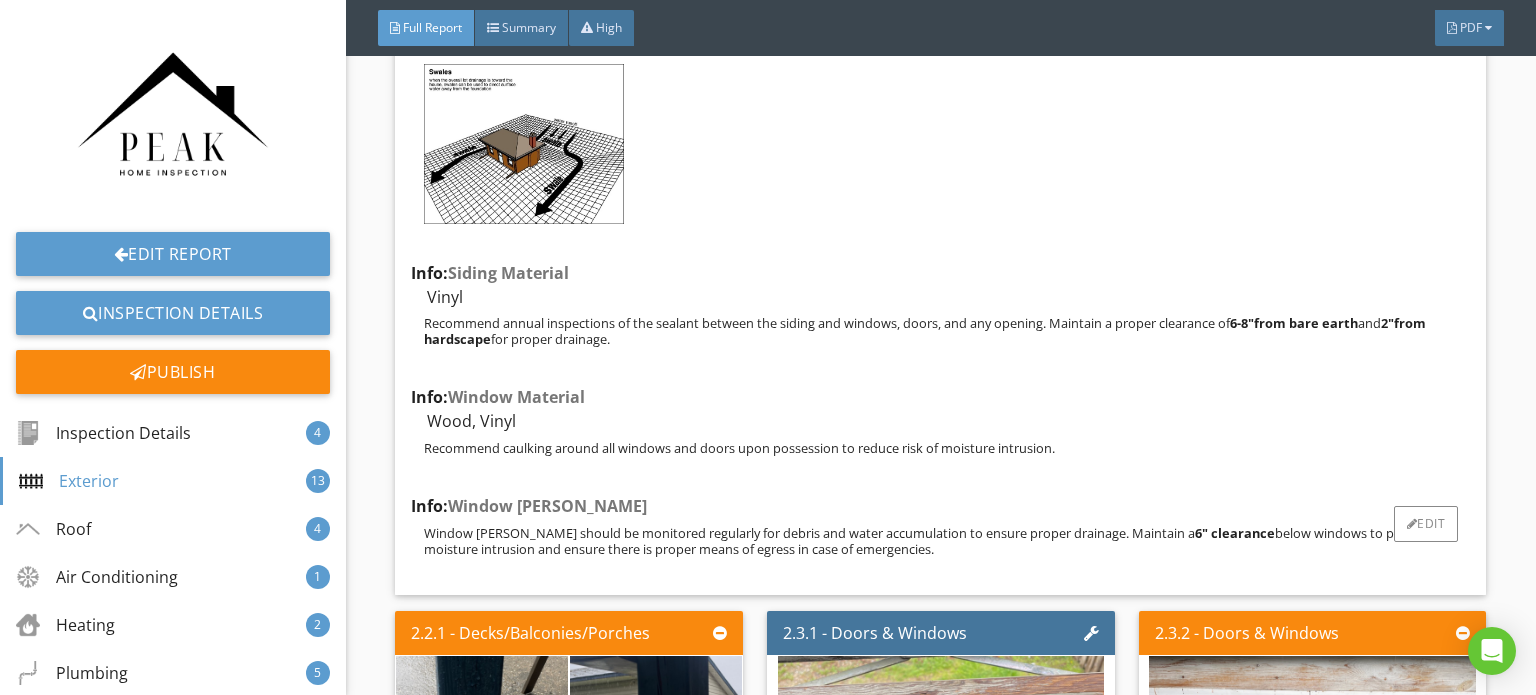 scroll, scrollTop: 4940, scrollLeft: 0, axis: vertical 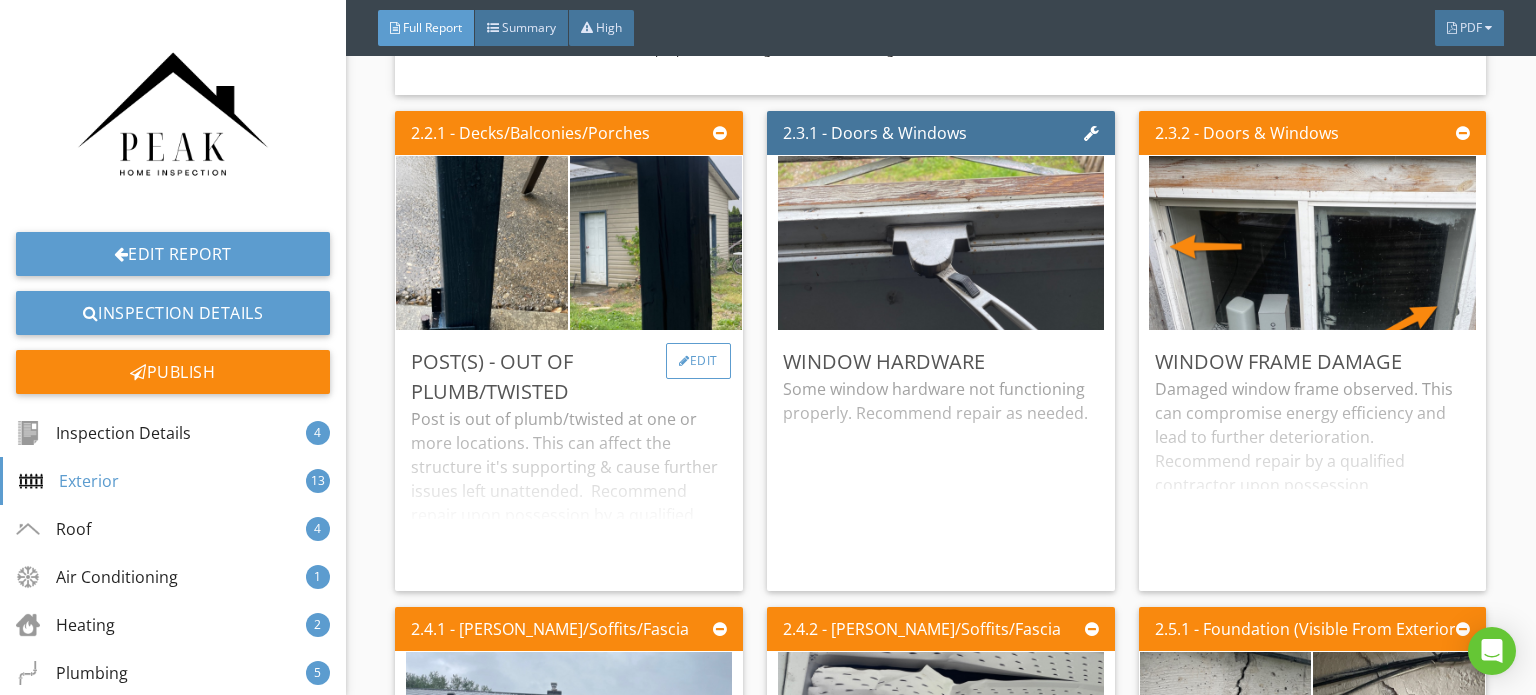 click on "Edit" at bounding box center [698, 361] 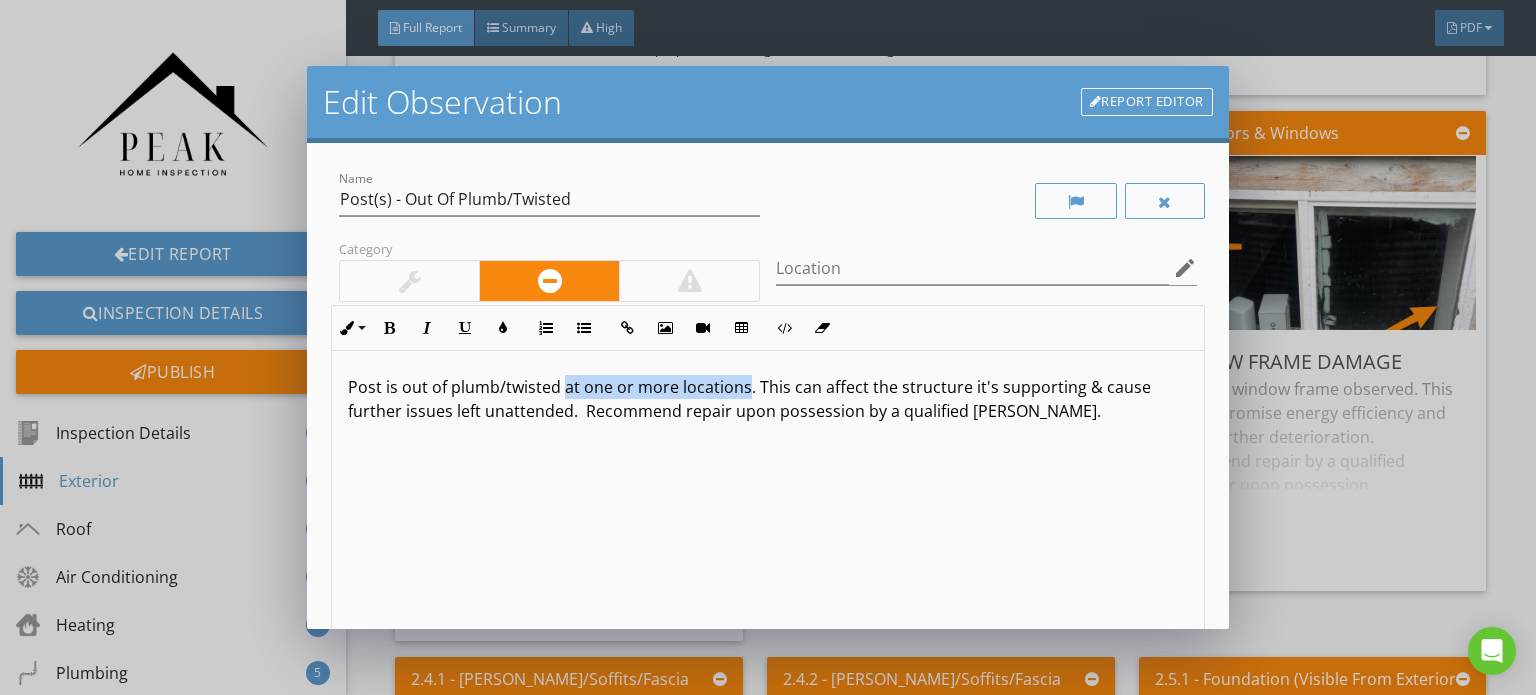 drag, startPoint x: 744, startPoint y: 390, endPoint x: 560, endPoint y: 387, distance: 184.02446 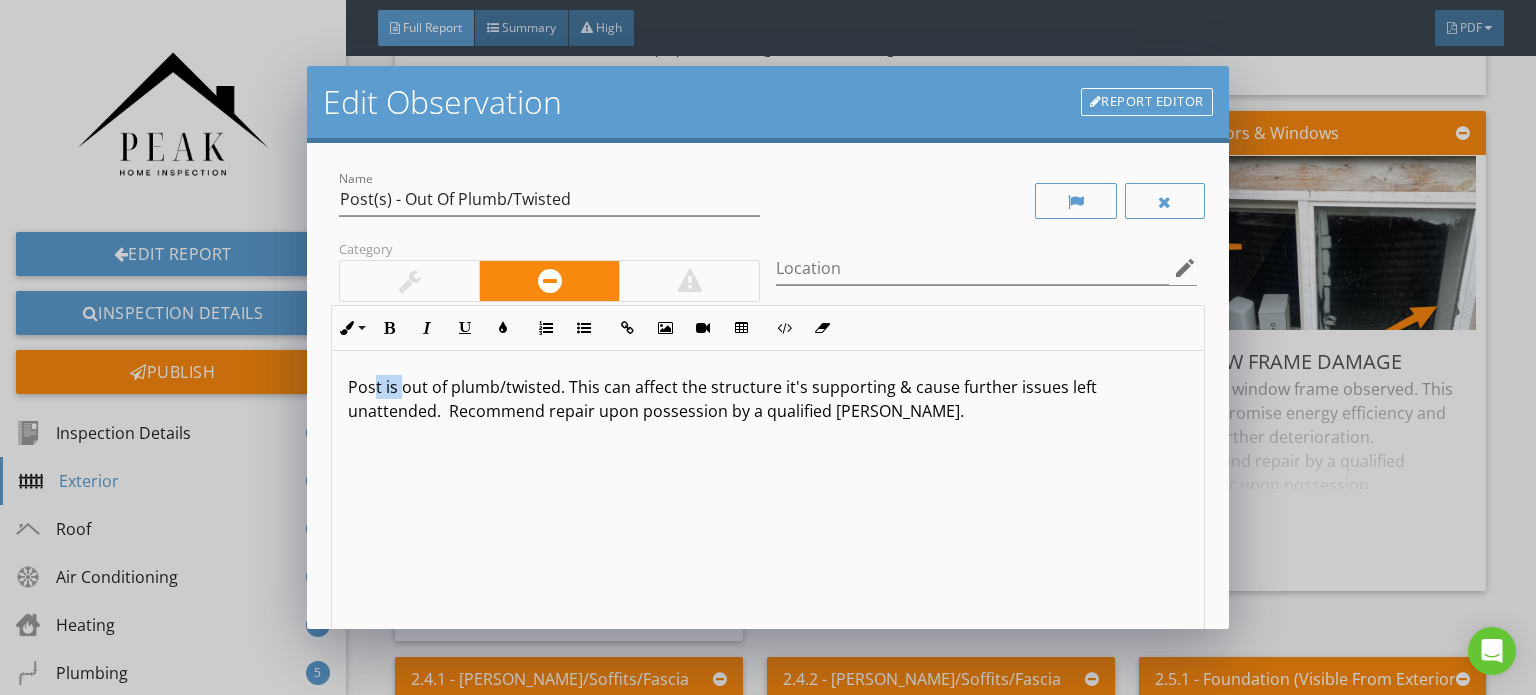 drag, startPoint x: 399, startPoint y: 387, endPoint x: 377, endPoint y: 388, distance: 22.022715 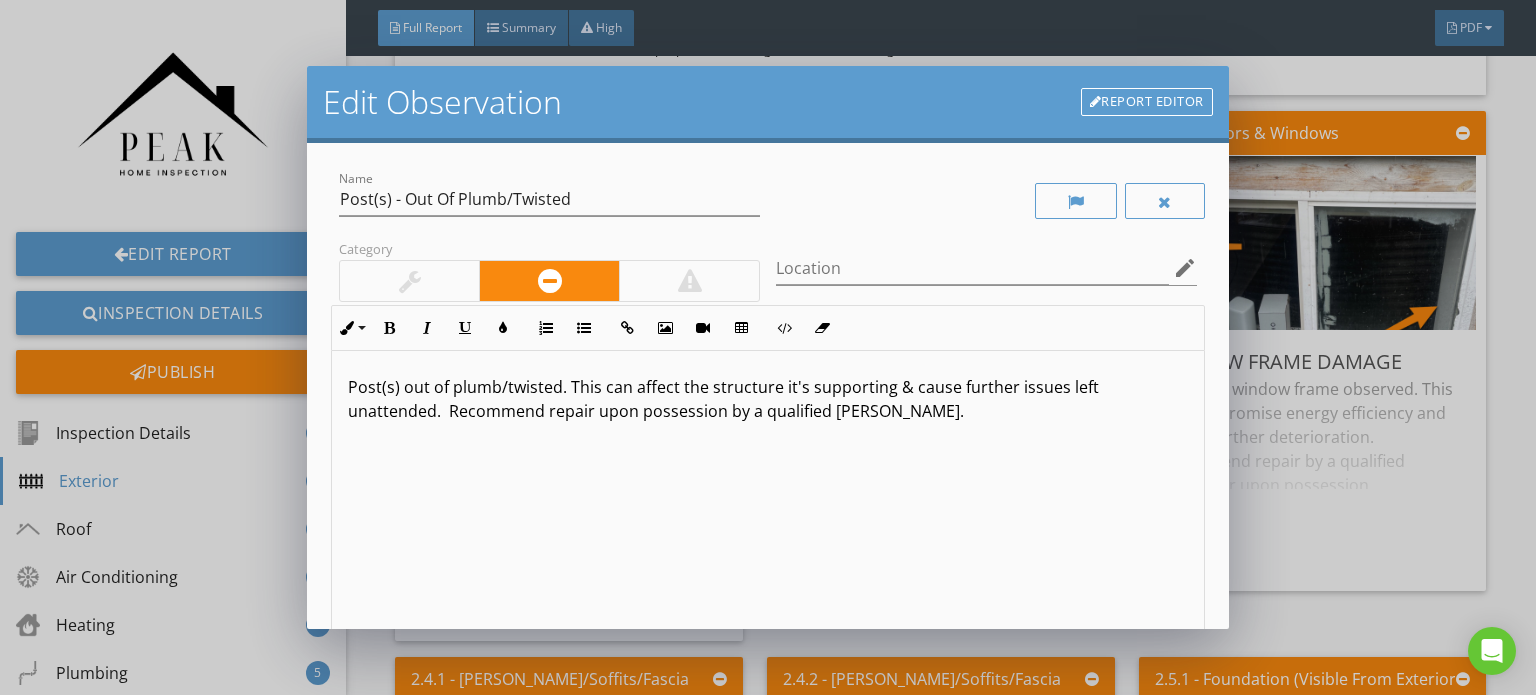 click on "Post(s) out of plumb/twisted. This can affect the structure it's supporting & cause further issues left unattended.  Recommend repair upon possession by a qualified carpenter." at bounding box center (768, 399) 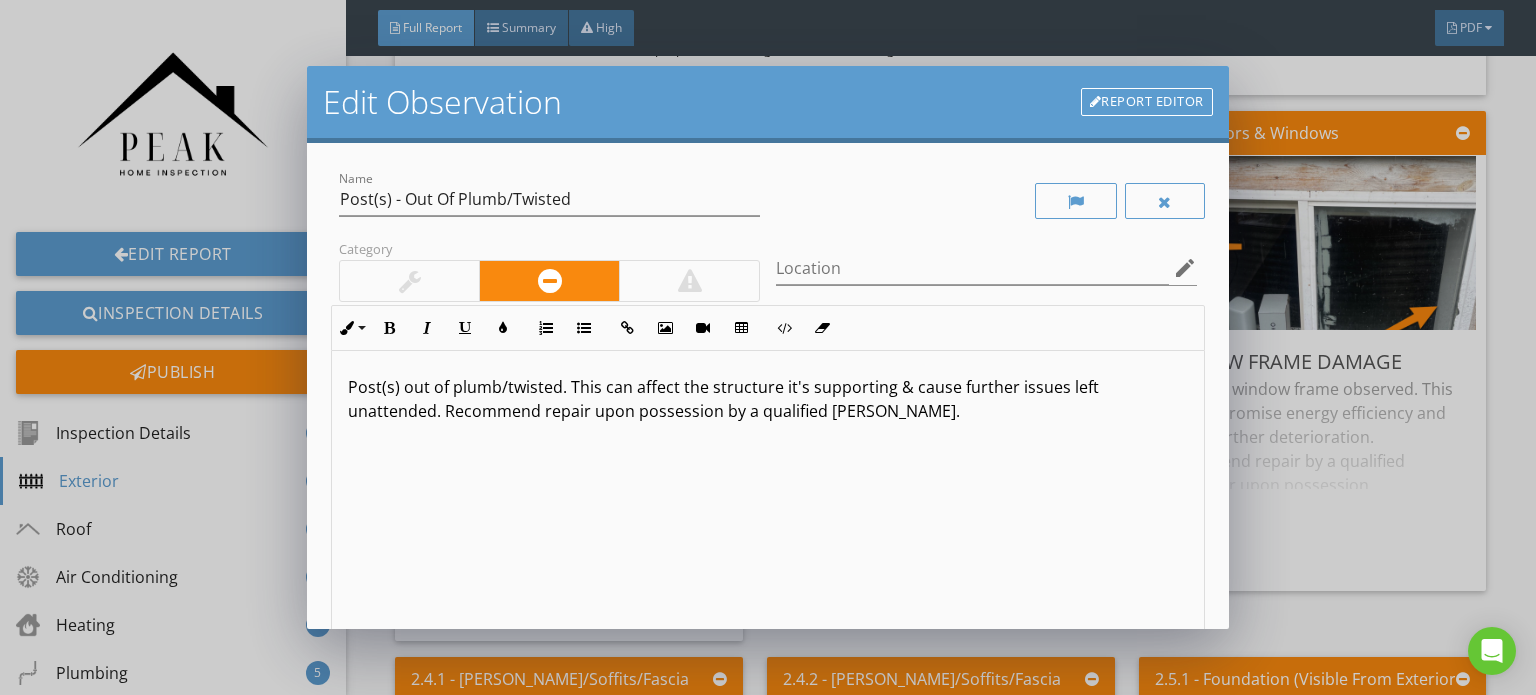 scroll, scrollTop: 0, scrollLeft: 0, axis: both 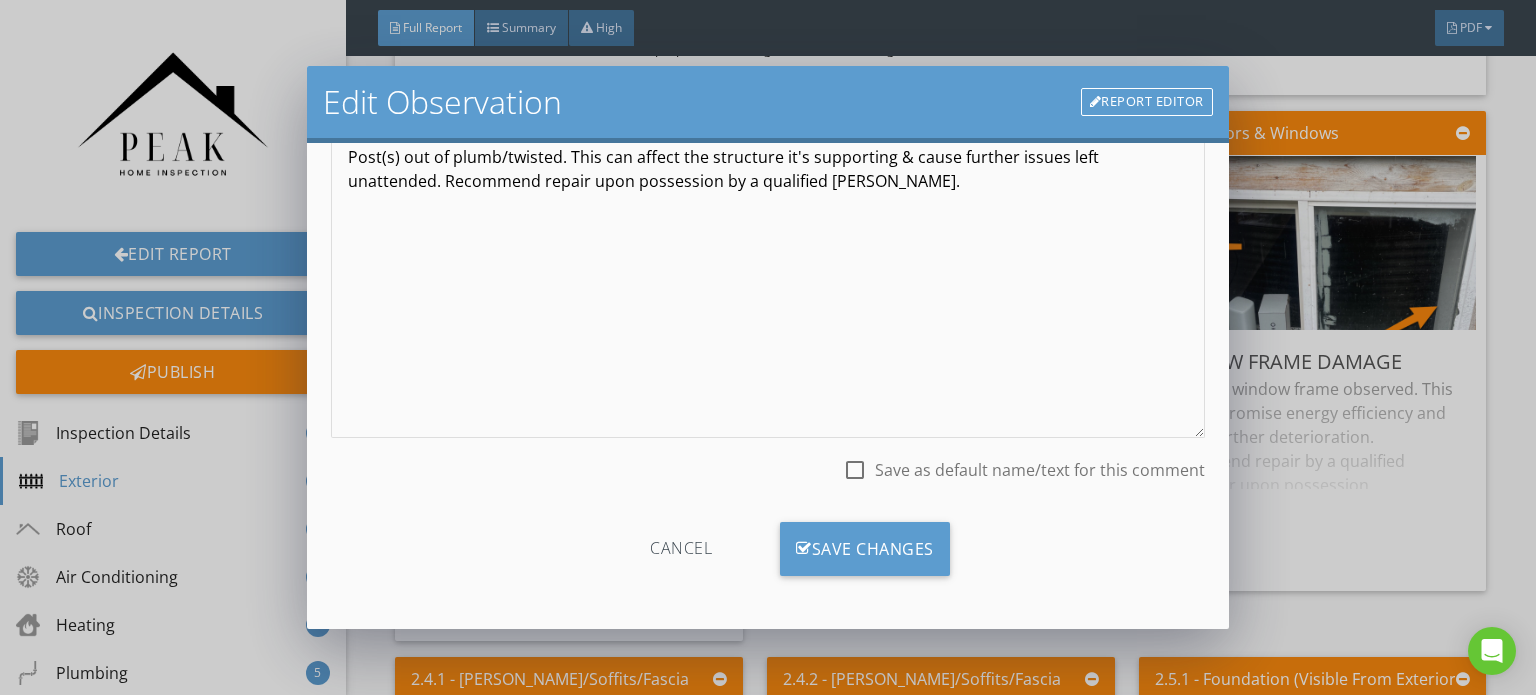 click on "Save as default name/text for this comment" at bounding box center [1040, 470] 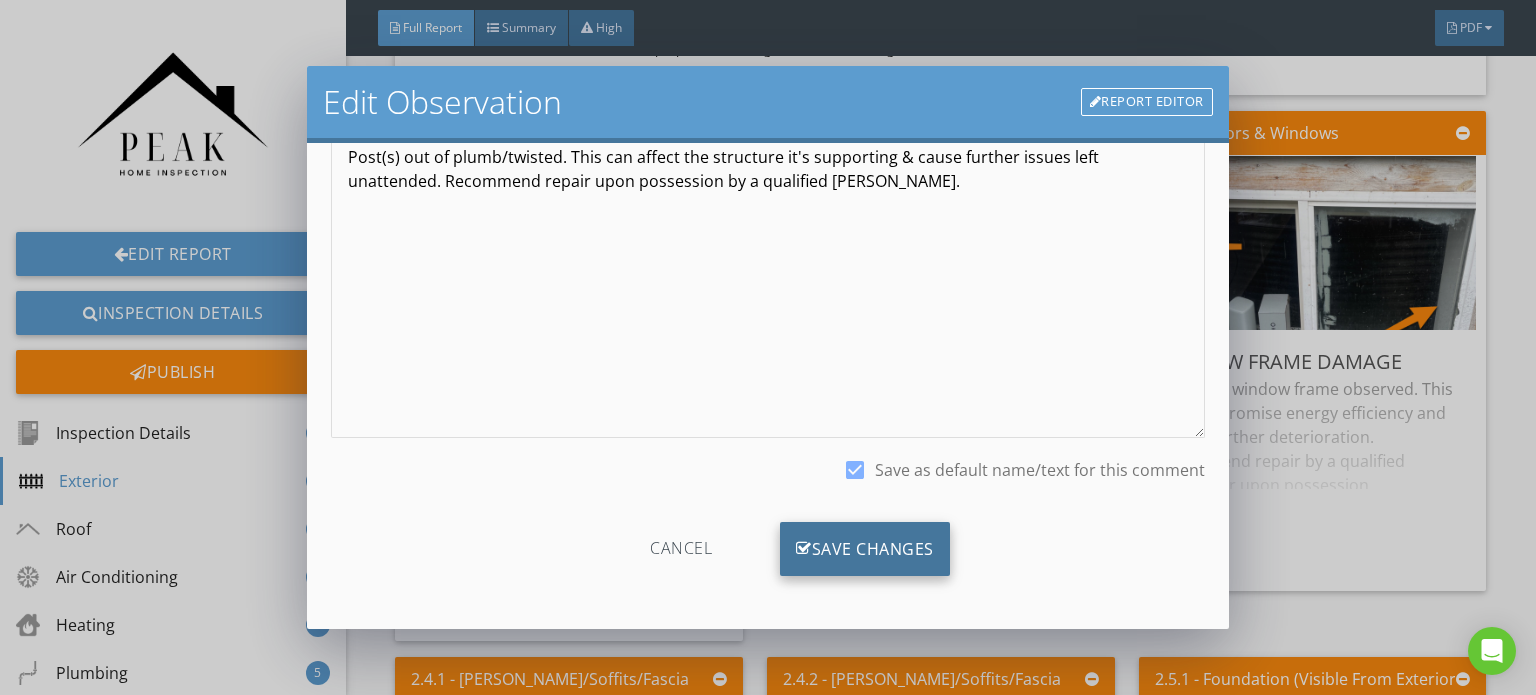 click on "Save Changes" at bounding box center (865, 549) 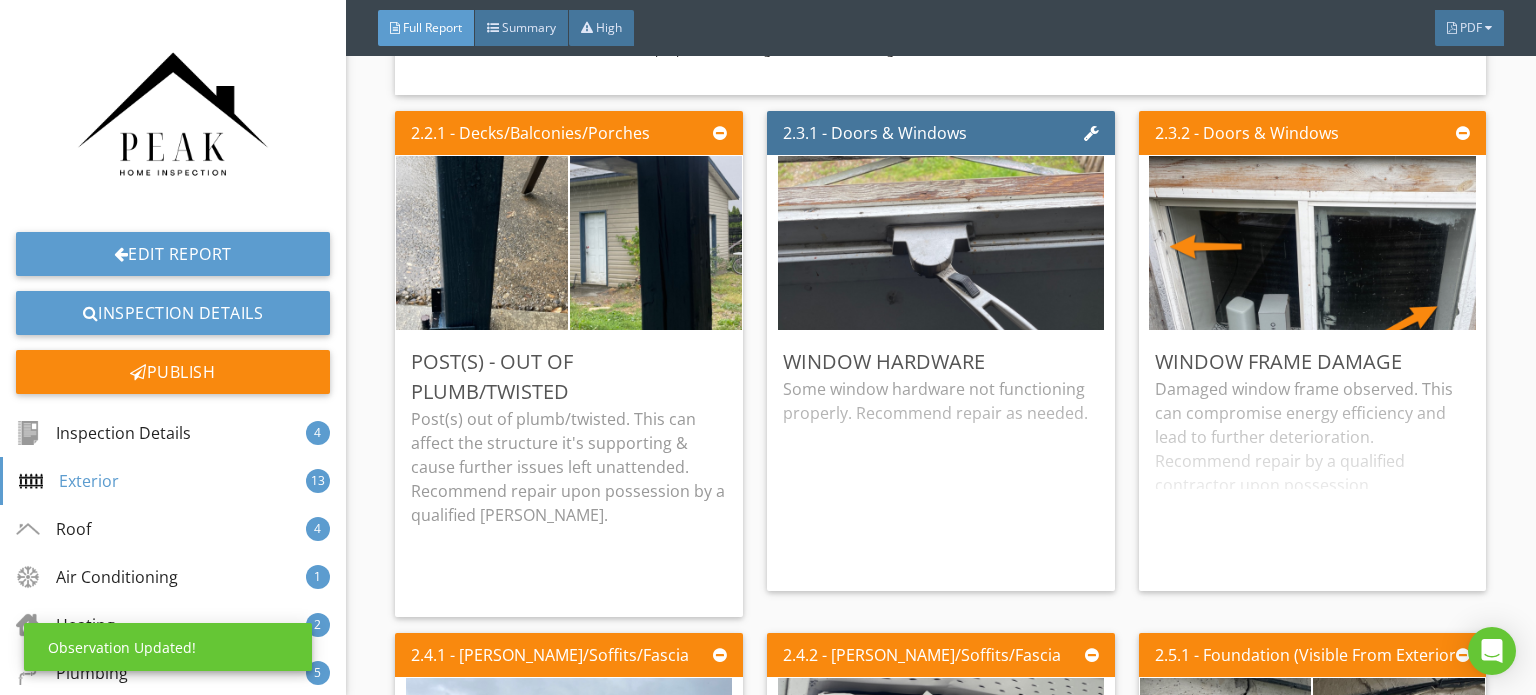 scroll, scrollTop: 0, scrollLeft: 0, axis: both 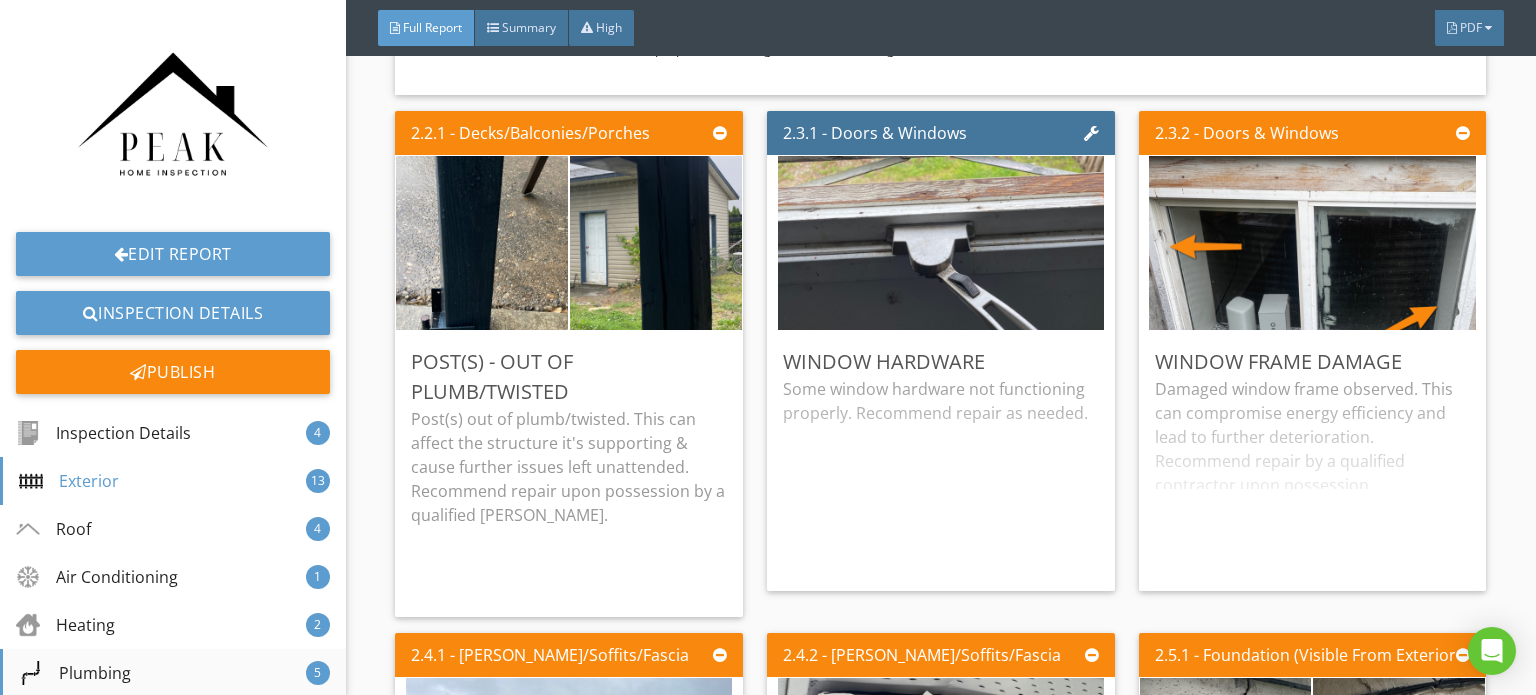 click on "Plumbing
5" at bounding box center [173, 673] 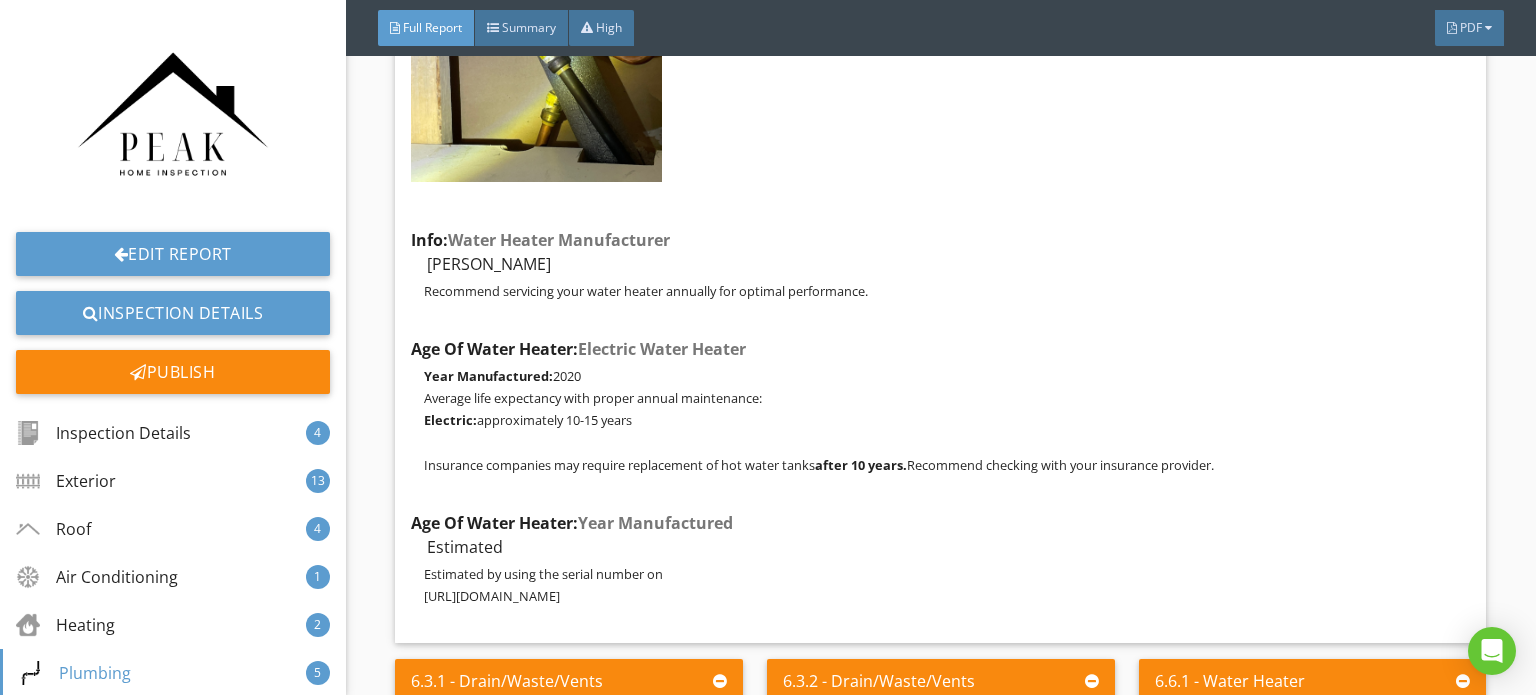 scroll, scrollTop: 17126, scrollLeft: 0, axis: vertical 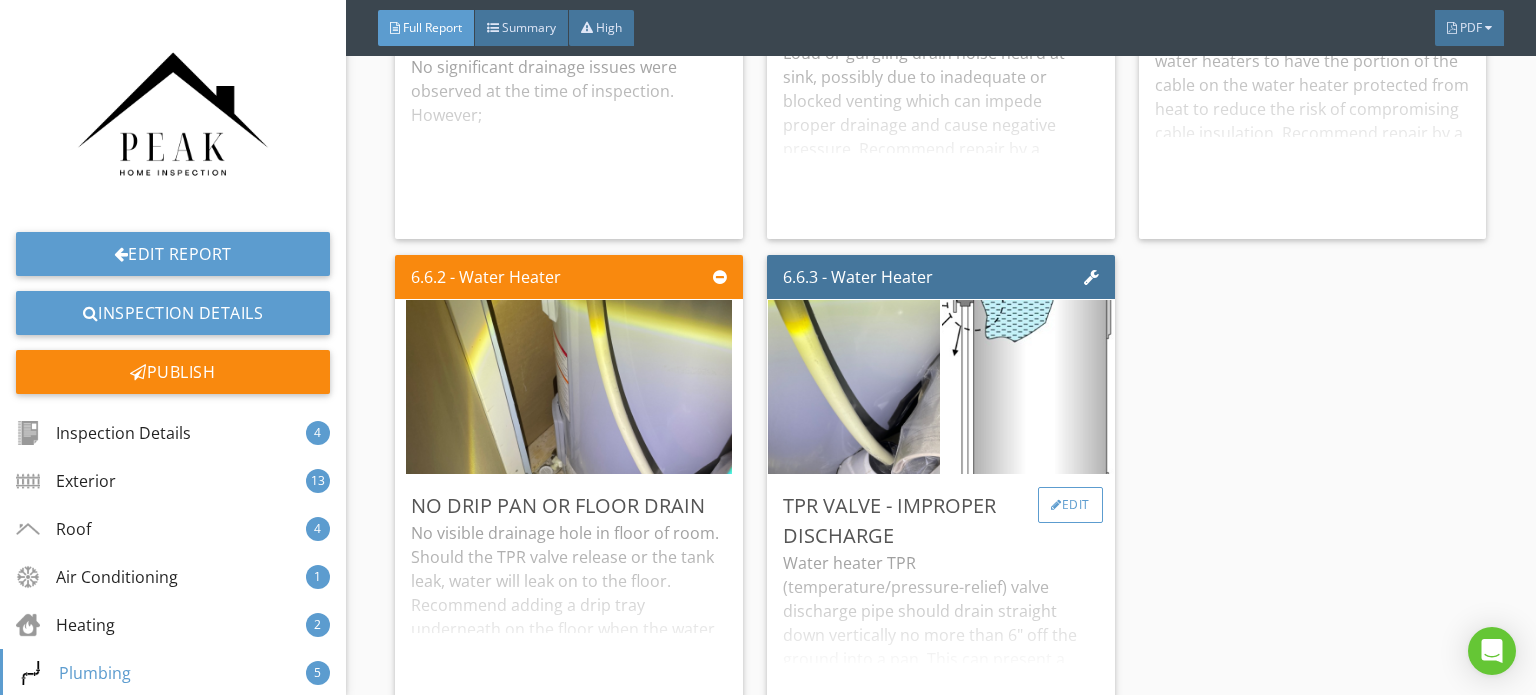 click on "Edit" at bounding box center (1070, 505) 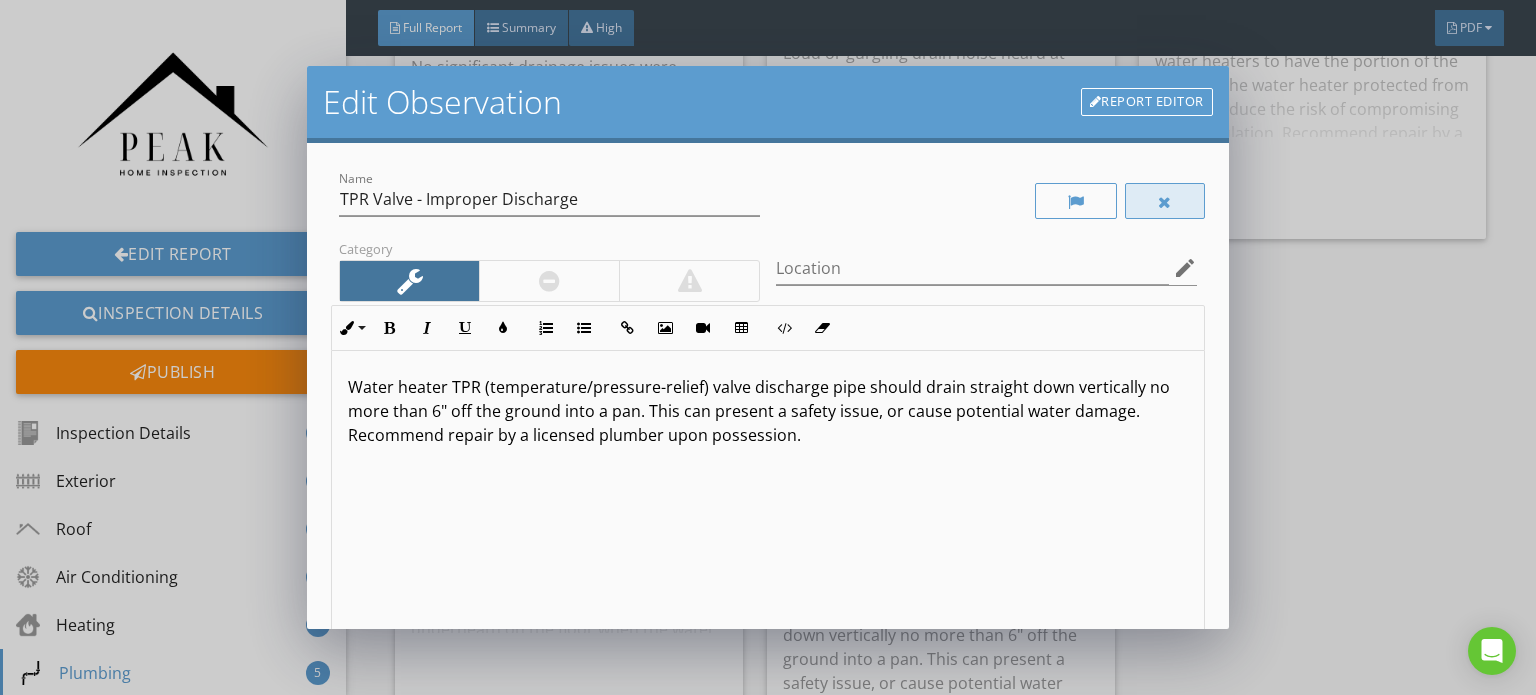 drag, startPoint x: 1178, startPoint y: 188, endPoint x: 1180, endPoint y: 199, distance: 11.18034 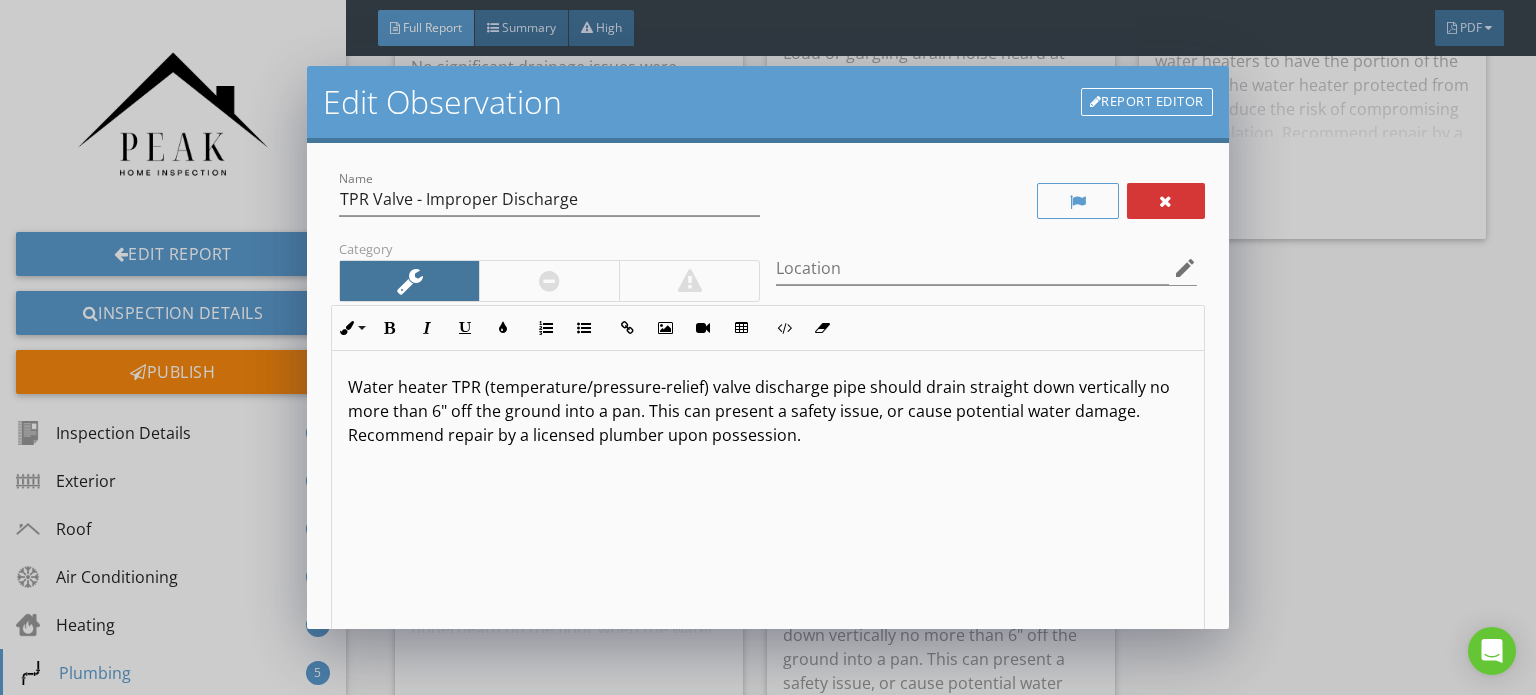 scroll, scrollTop: 0, scrollLeft: 0, axis: both 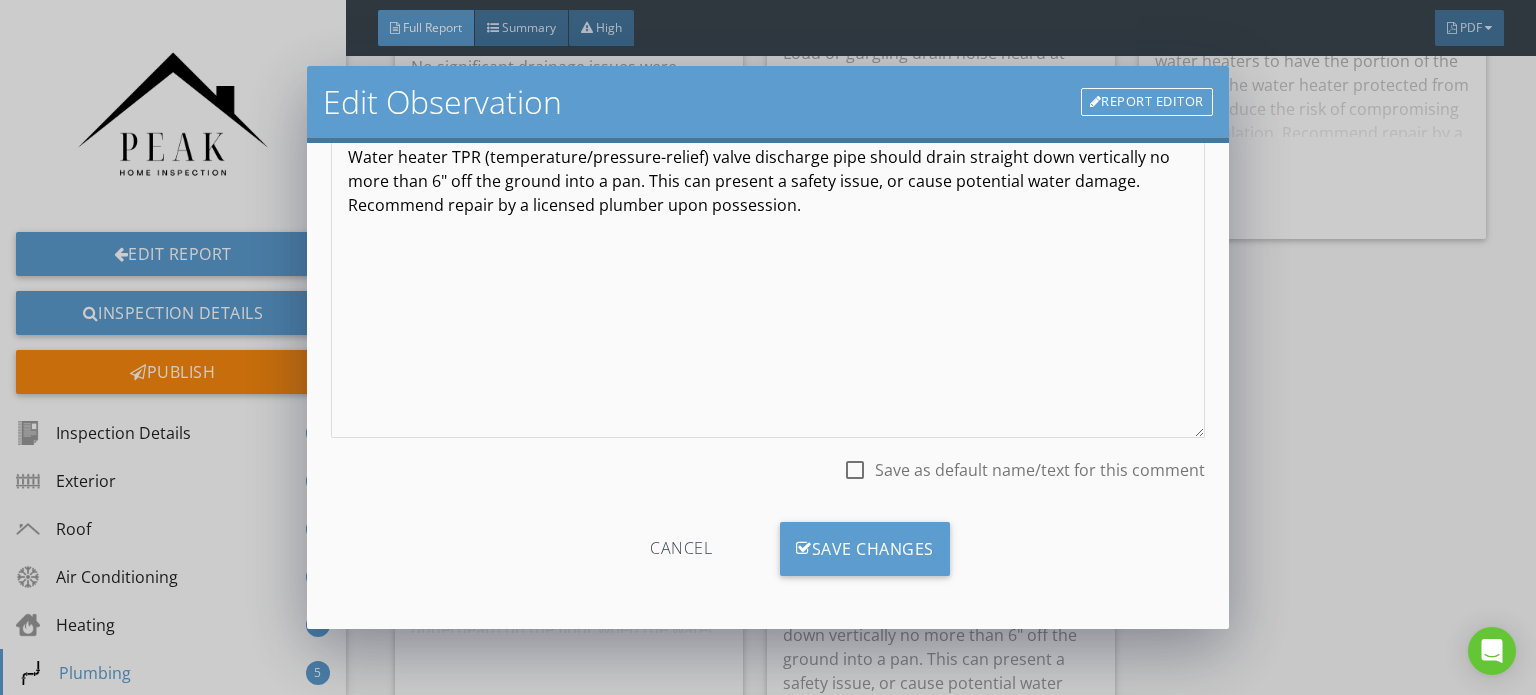 drag, startPoint x: 906, startPoint y: 516, endPoint x: 916, endPoint y: 531, distance: 18.027756 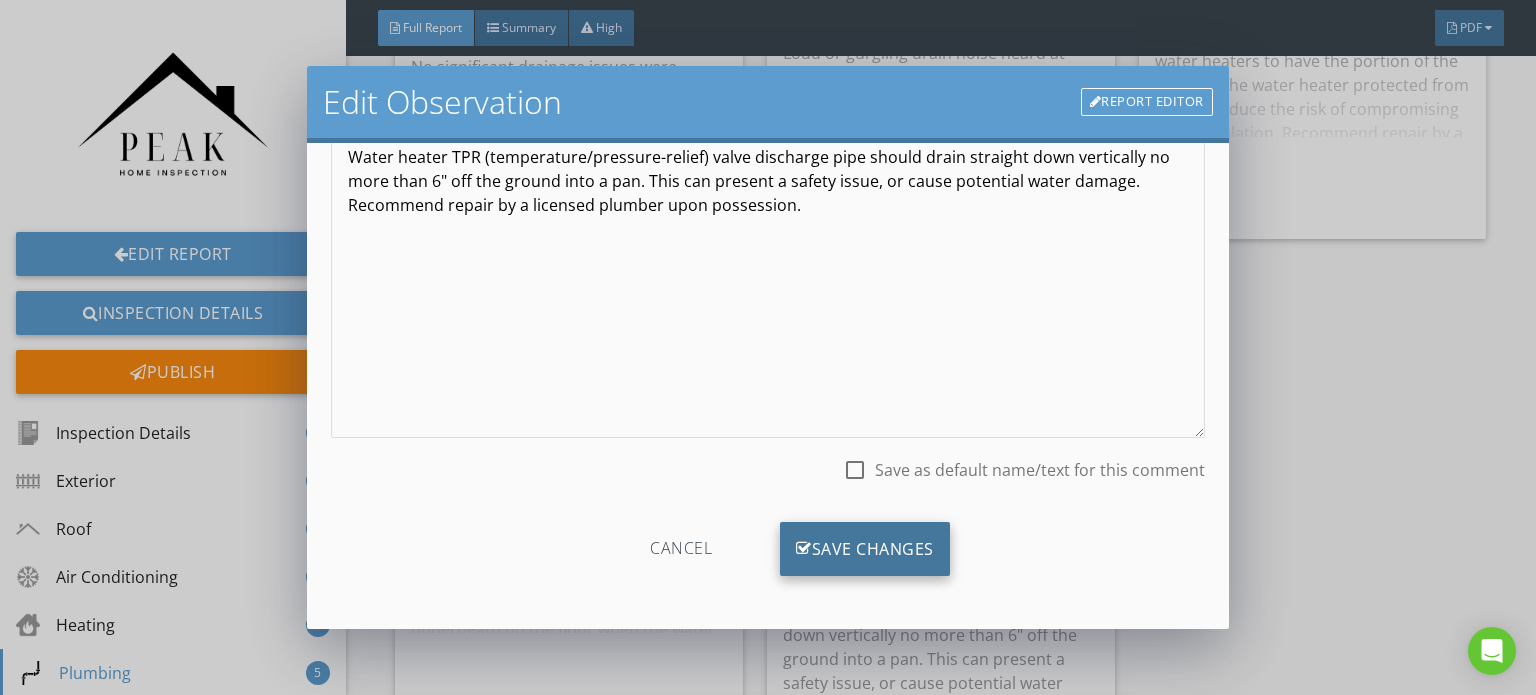 click on "Cancel
Save Changes" at bounding box center [768, 556] 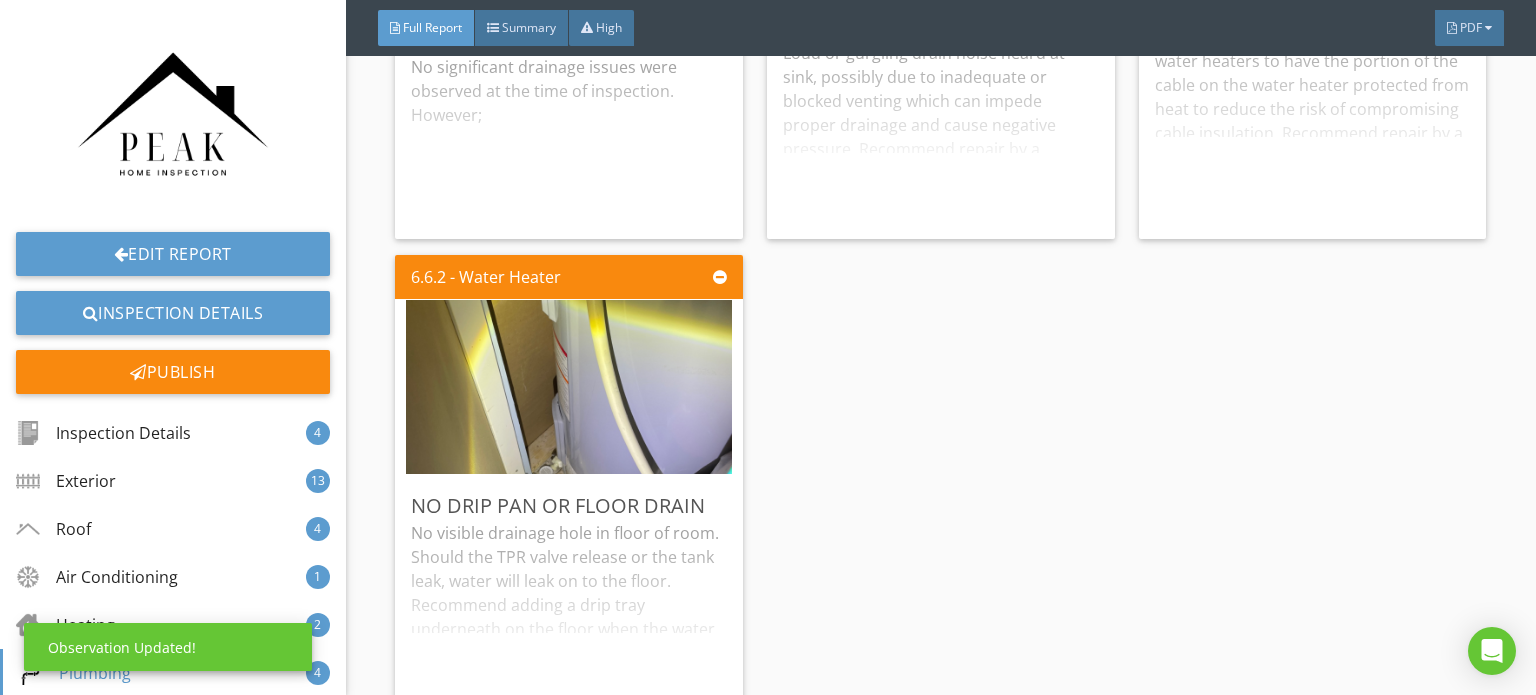 scroll, scrollTop: 0, scrollLeft: 0, axis: both 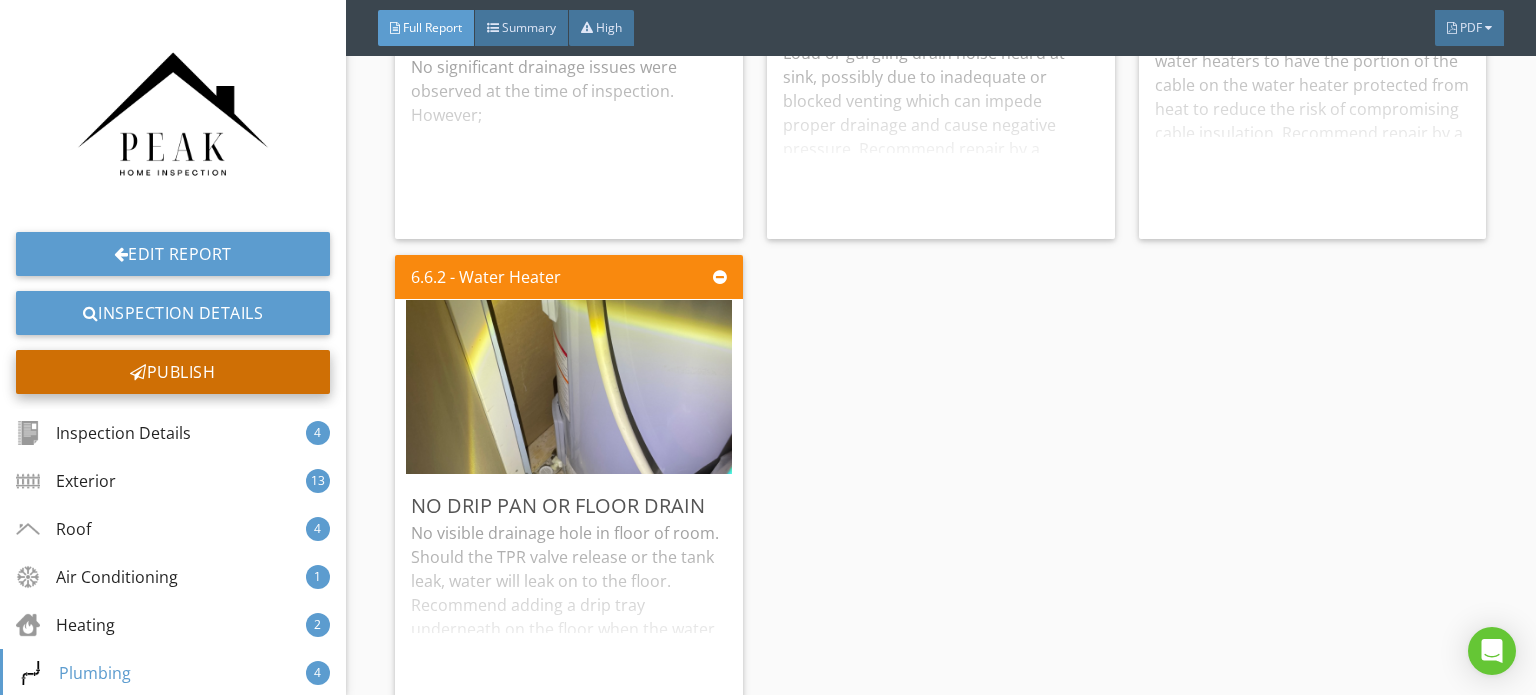 click on "Publish" at bounding box center [173, 372] 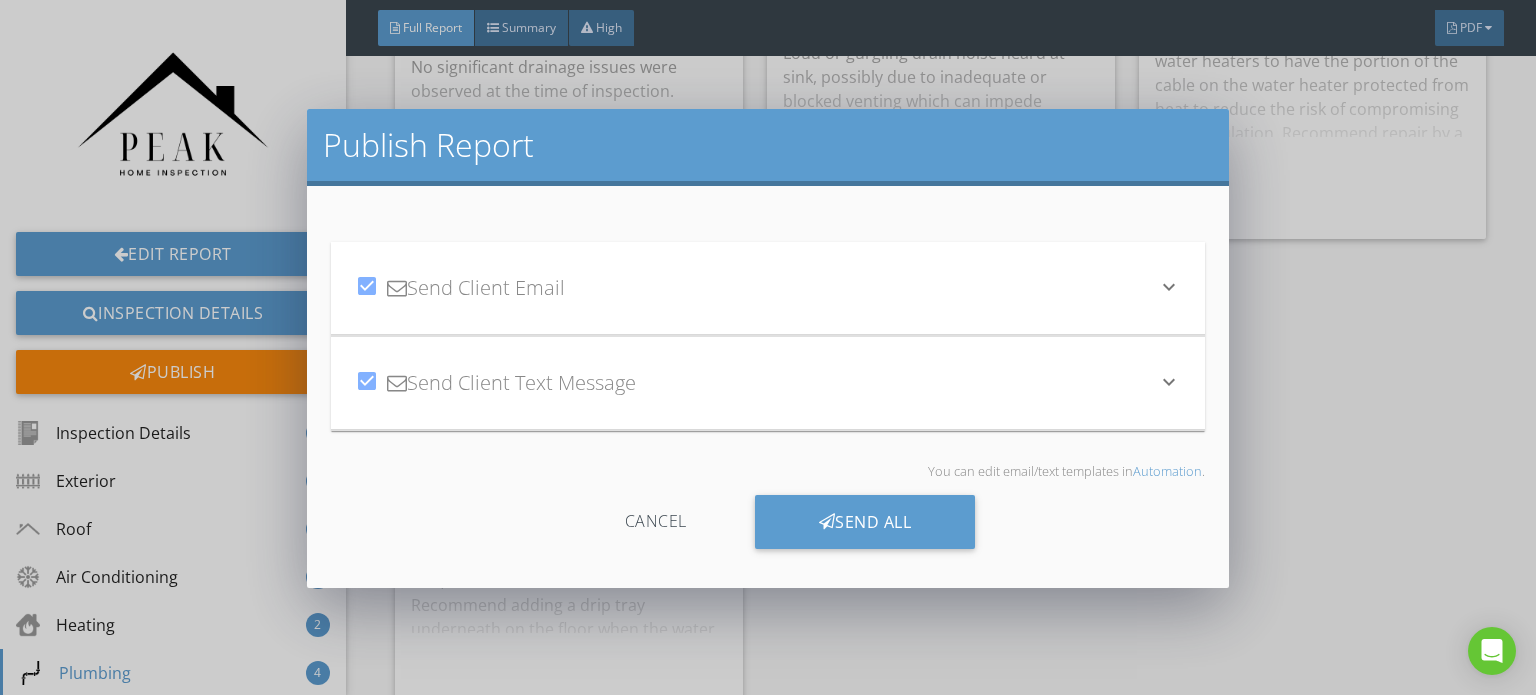 click on "check_box
Send Client Text Message" at bounding box center (756, 383) 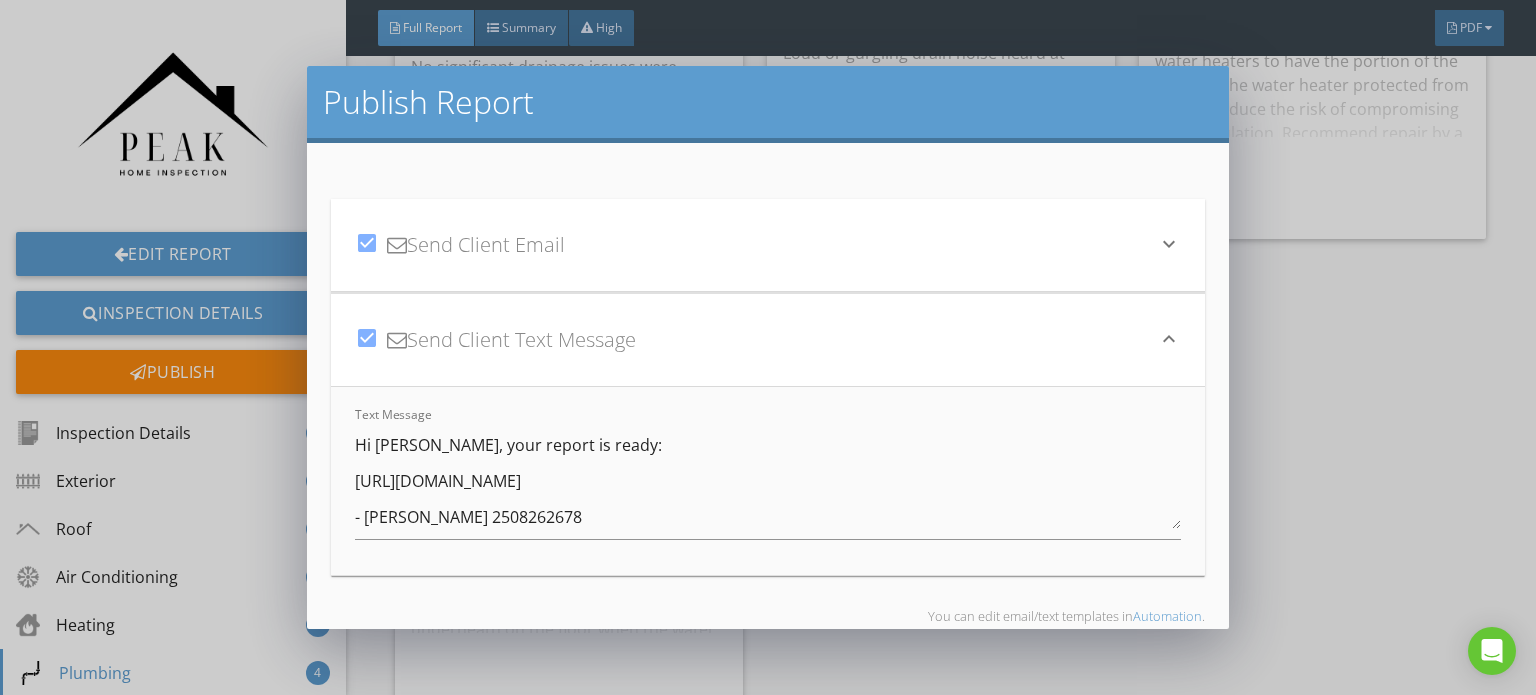 click at bounding box center (367, 338) 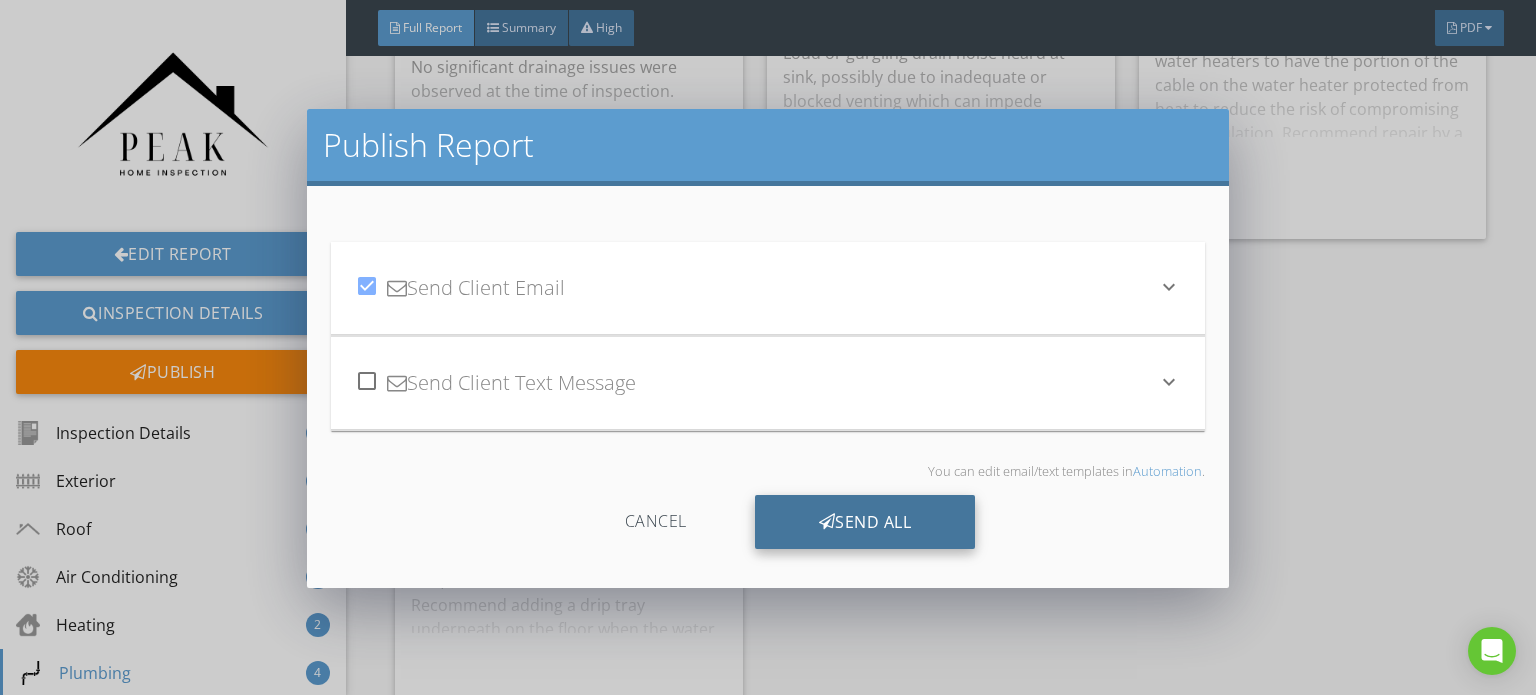 click on "Send All" at bounding box center (865, 522) 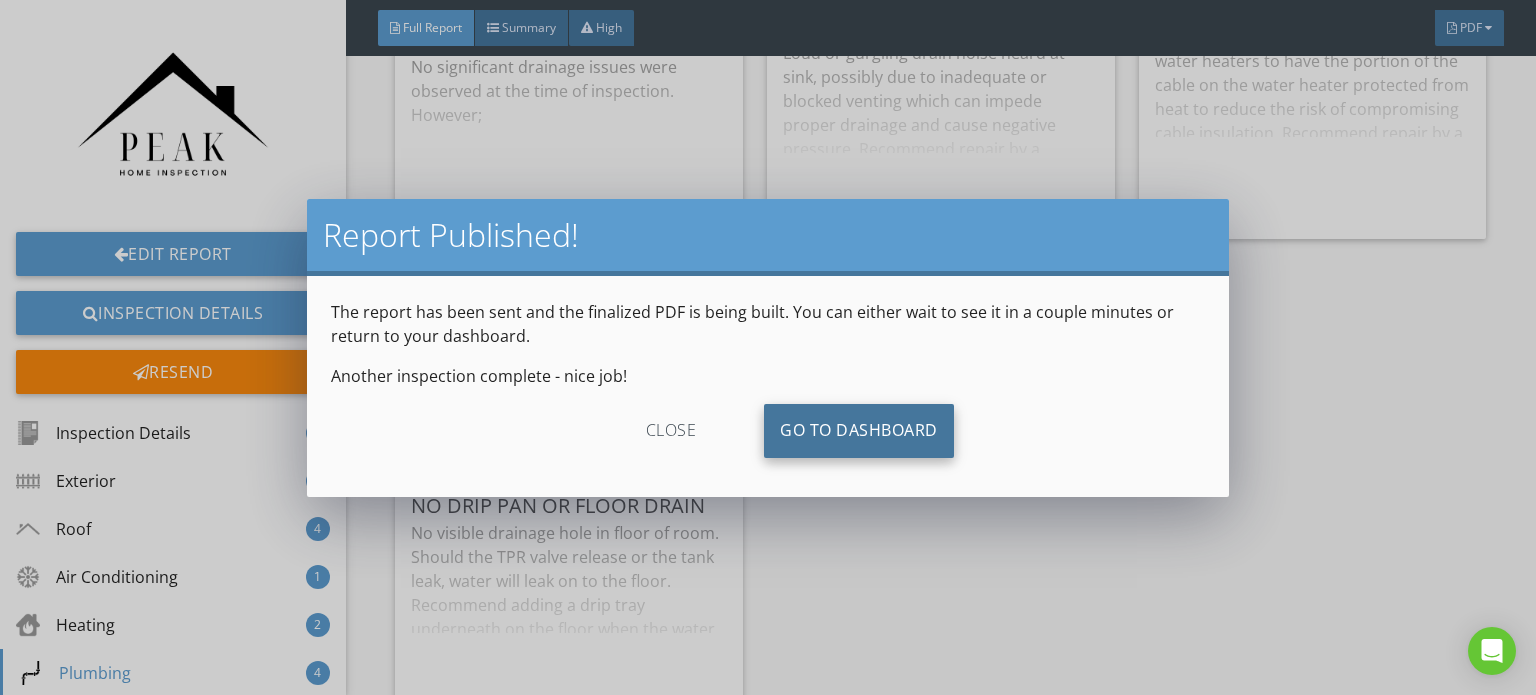 click on "Go To Dashboard" at bounding box center [859, 431] 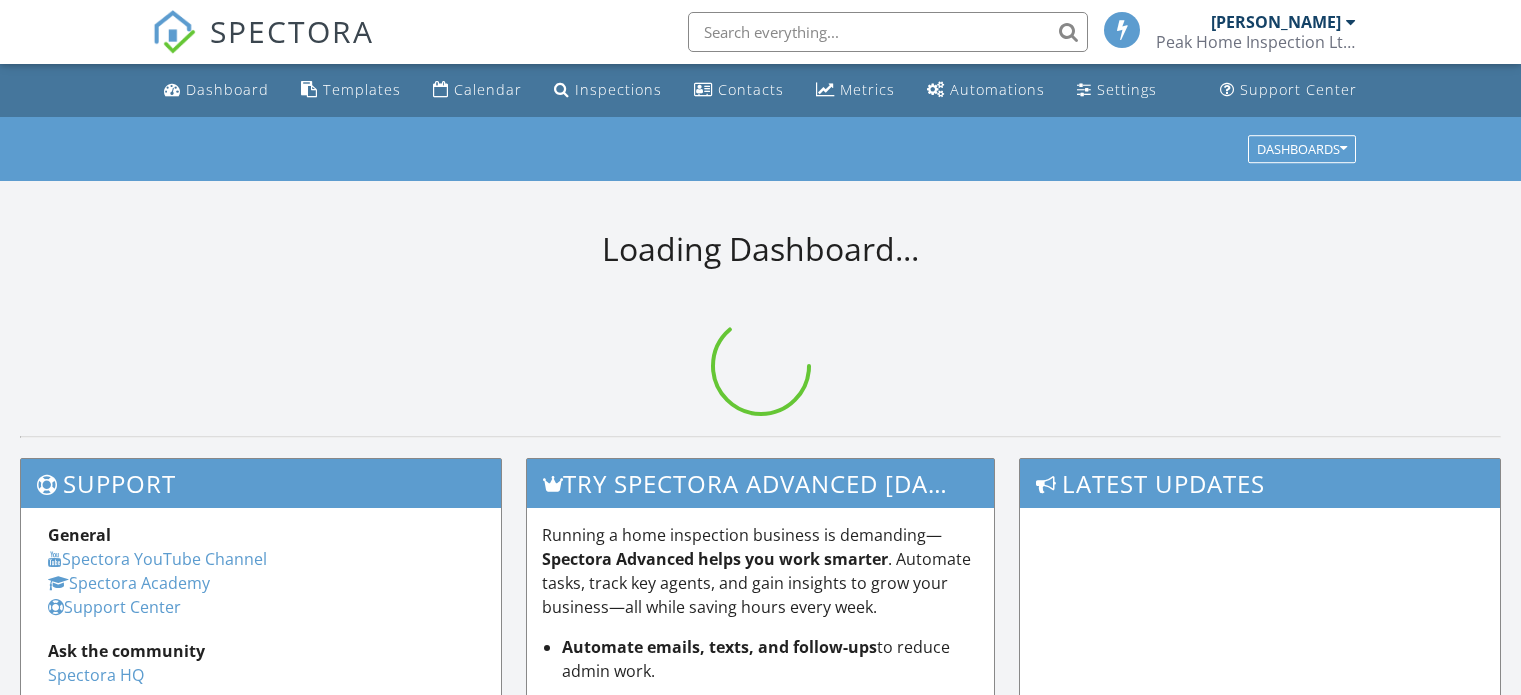 scroll, scrollTop: 0, scrollLeft: 0, axis: both 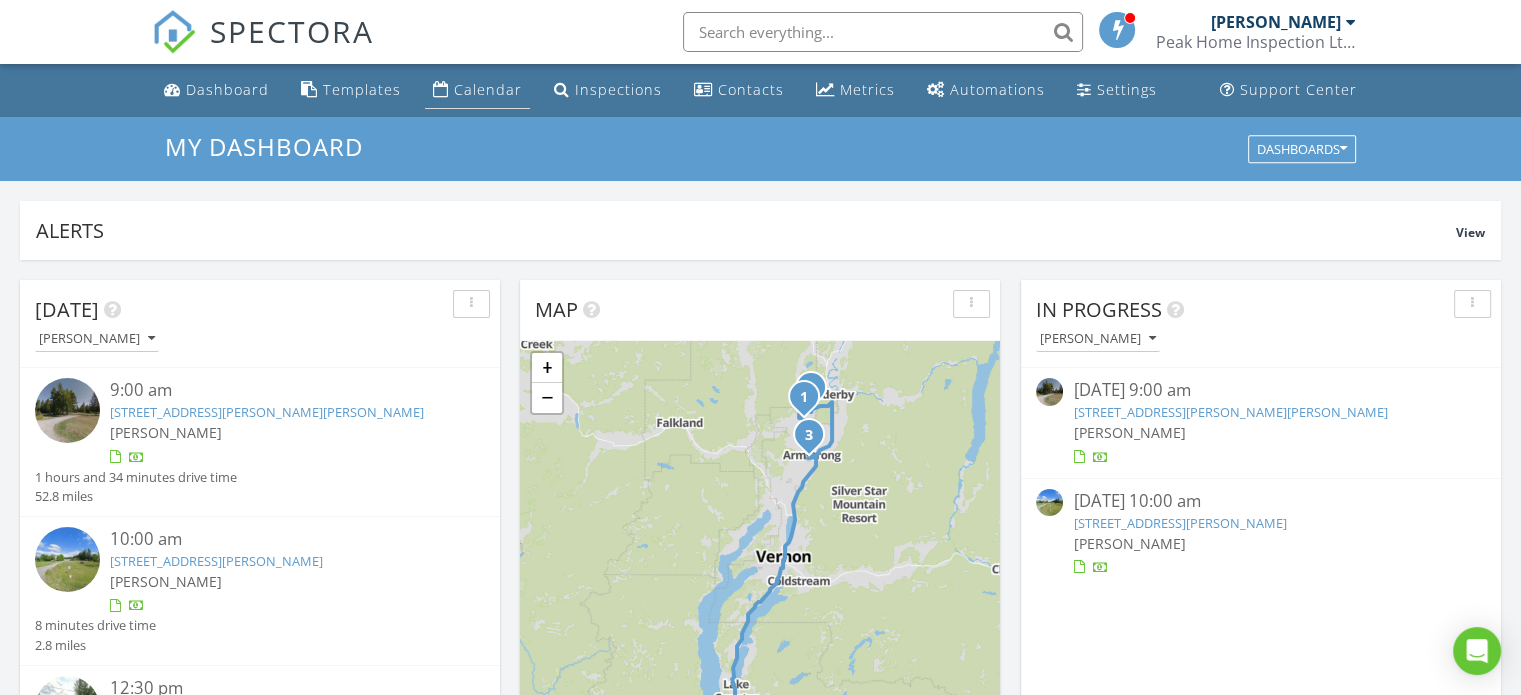 click on "Calendar" at bounding box center [477, 90] 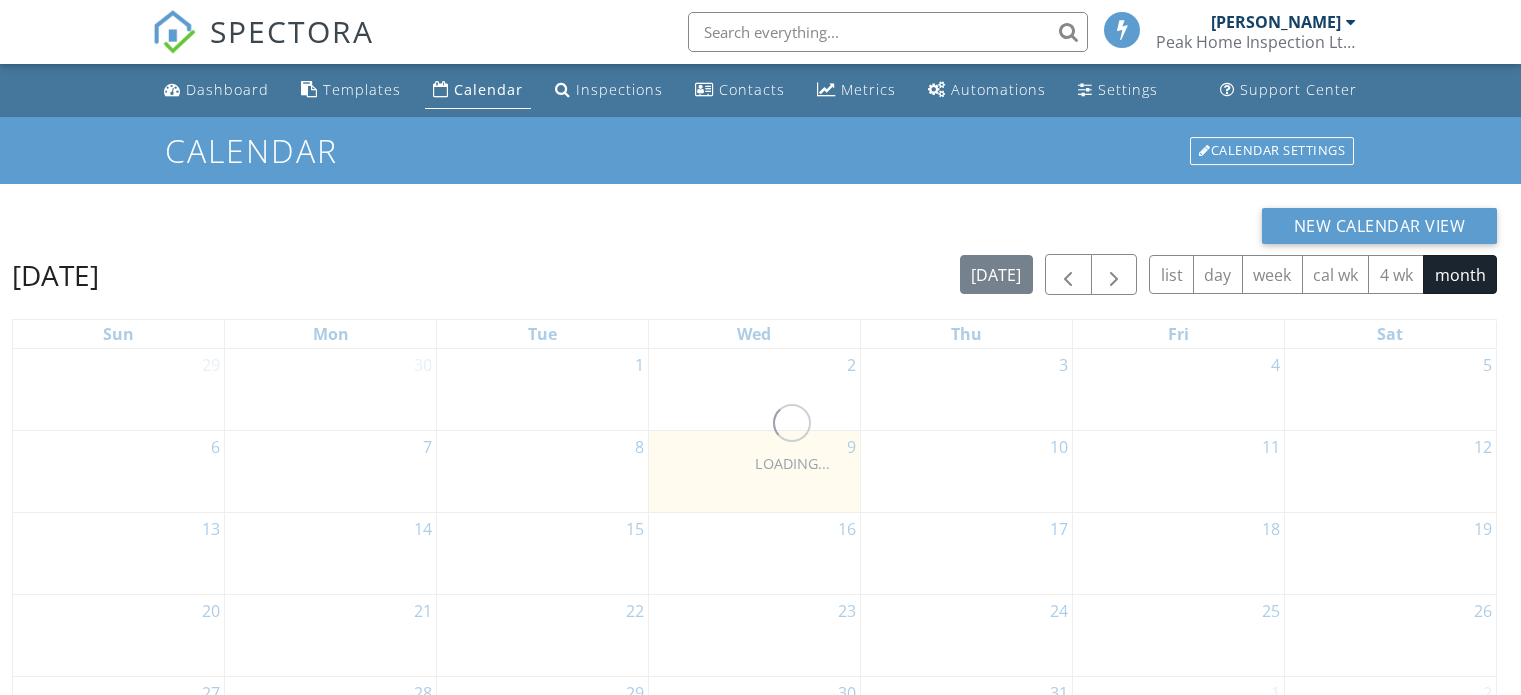 scroll, scrollTop: 0, scrollLeft: 0, axis: both 